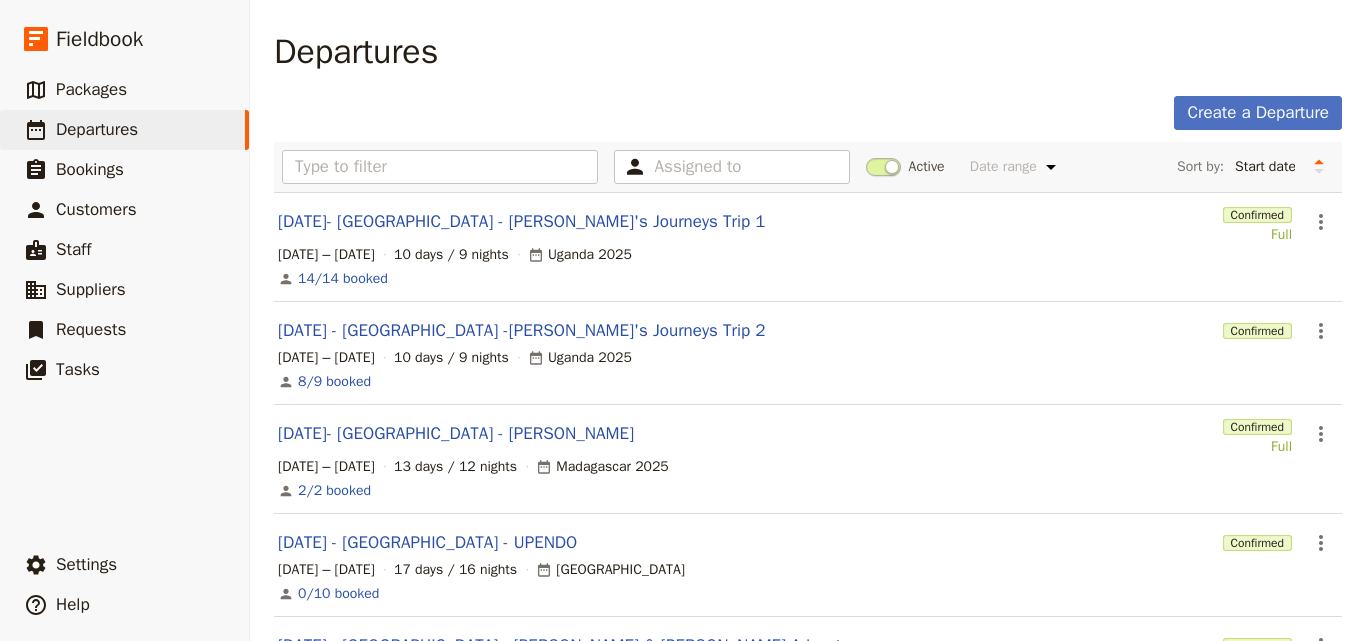 scroll, scrollTop: 0, scrollLeft: 0, axis: both 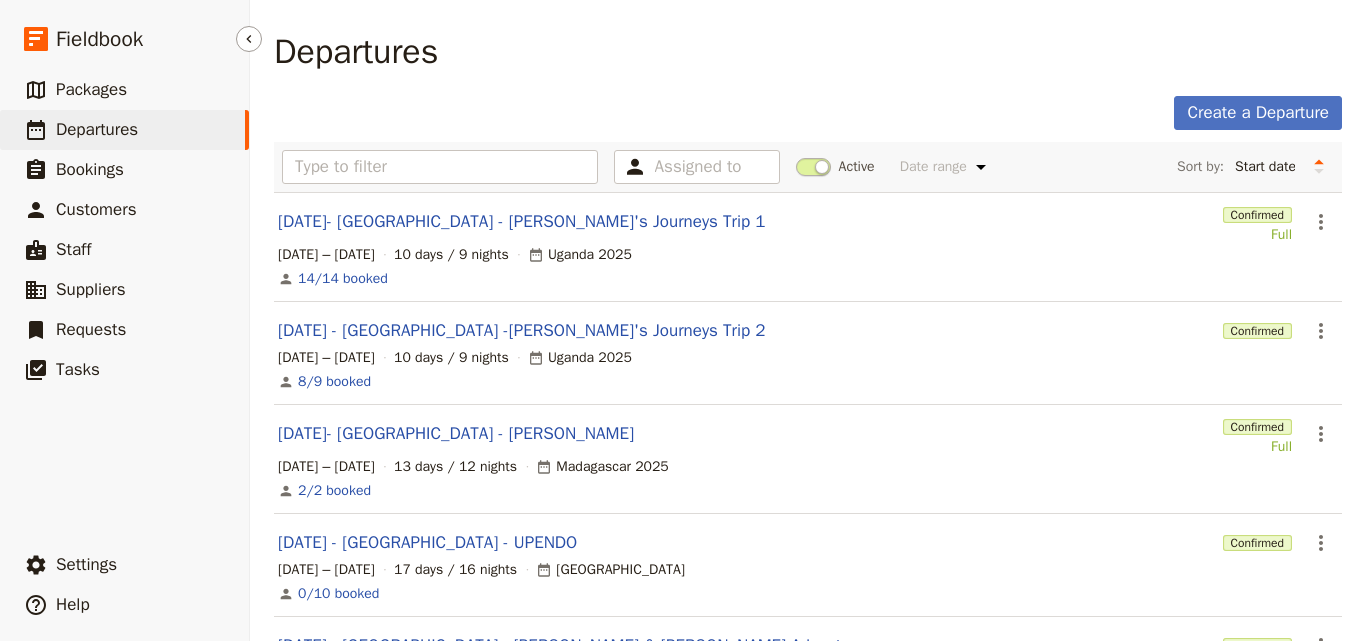 click on "​ Departures" at bounding box center (124, 130) 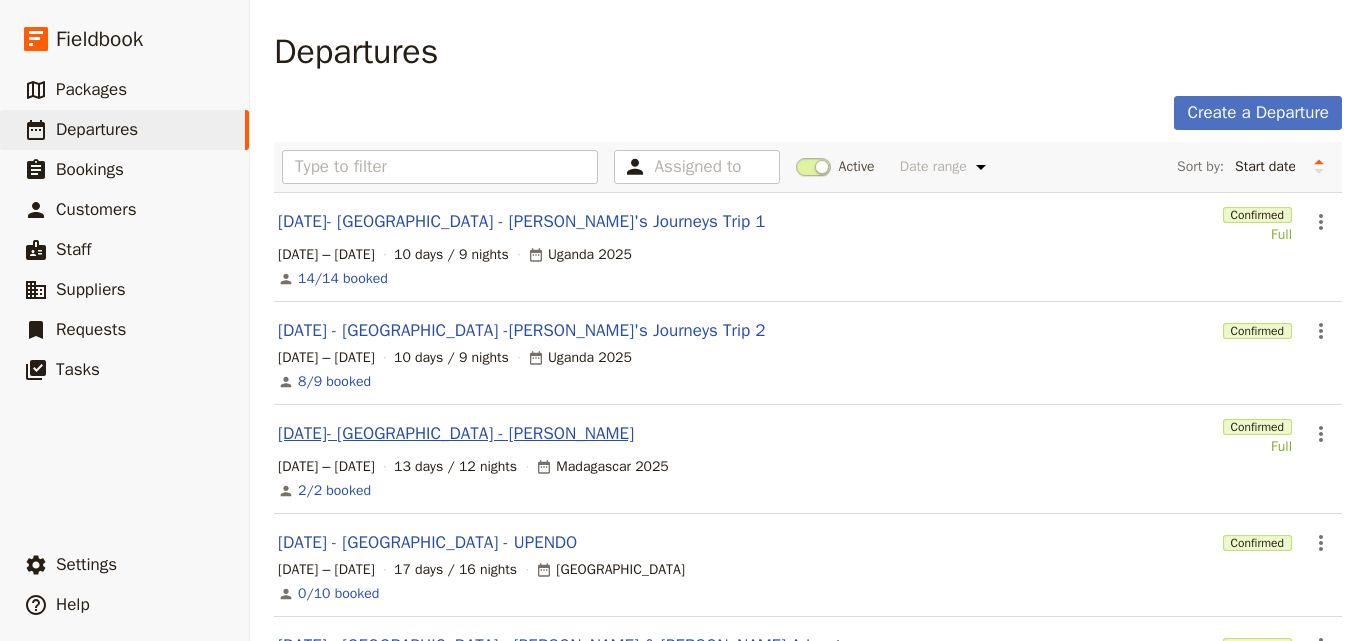 click on "AUG 2025- MADAGASCAR - Smith" at bounding box center [456, 434] 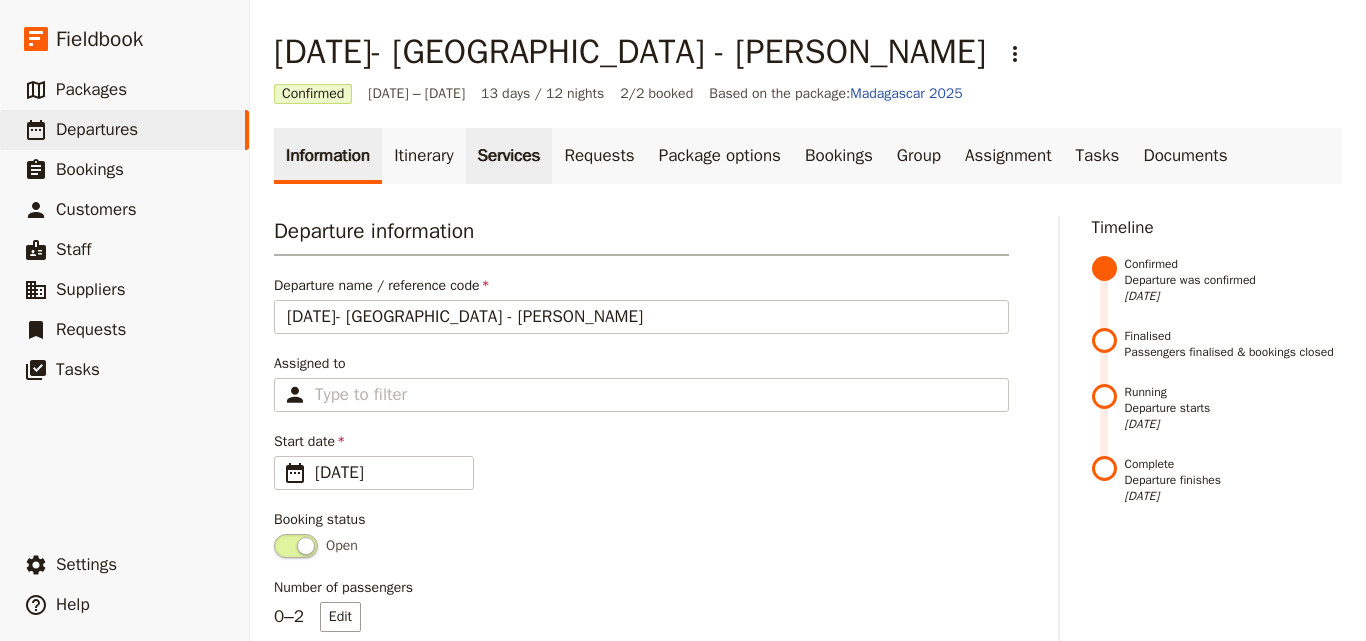 click on "Services" at bounding box center (509, 156) 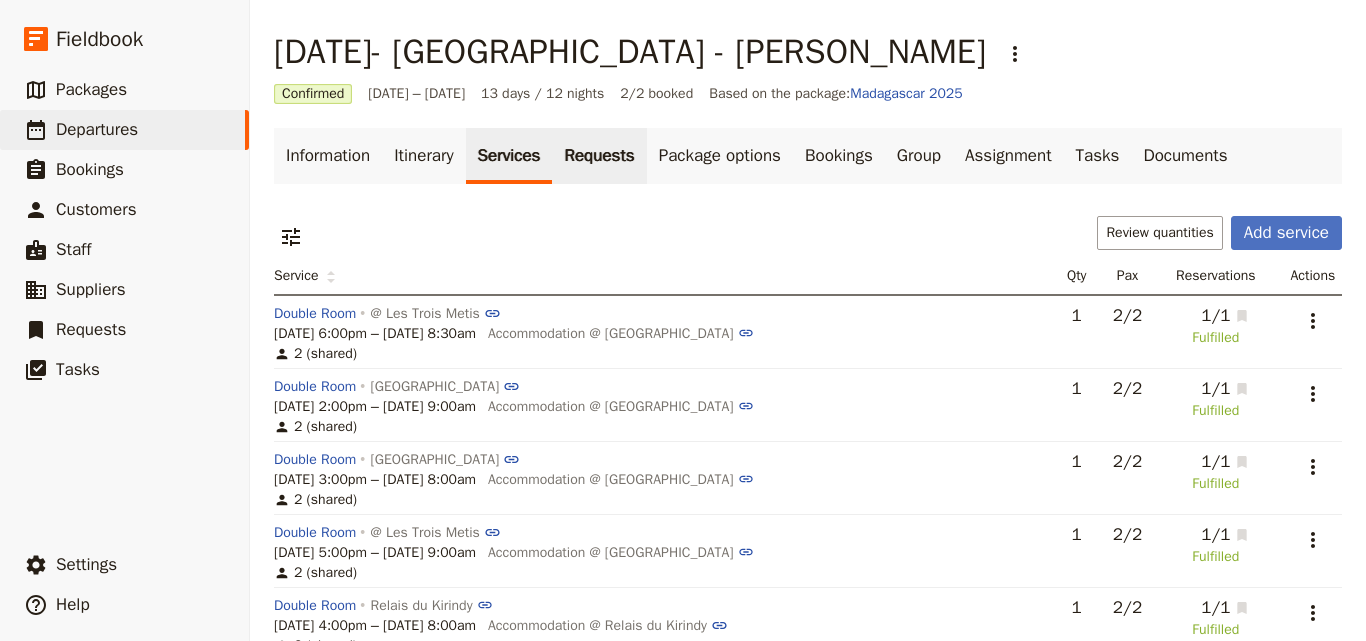 click on "Requests" at bounding box center (599, 156) 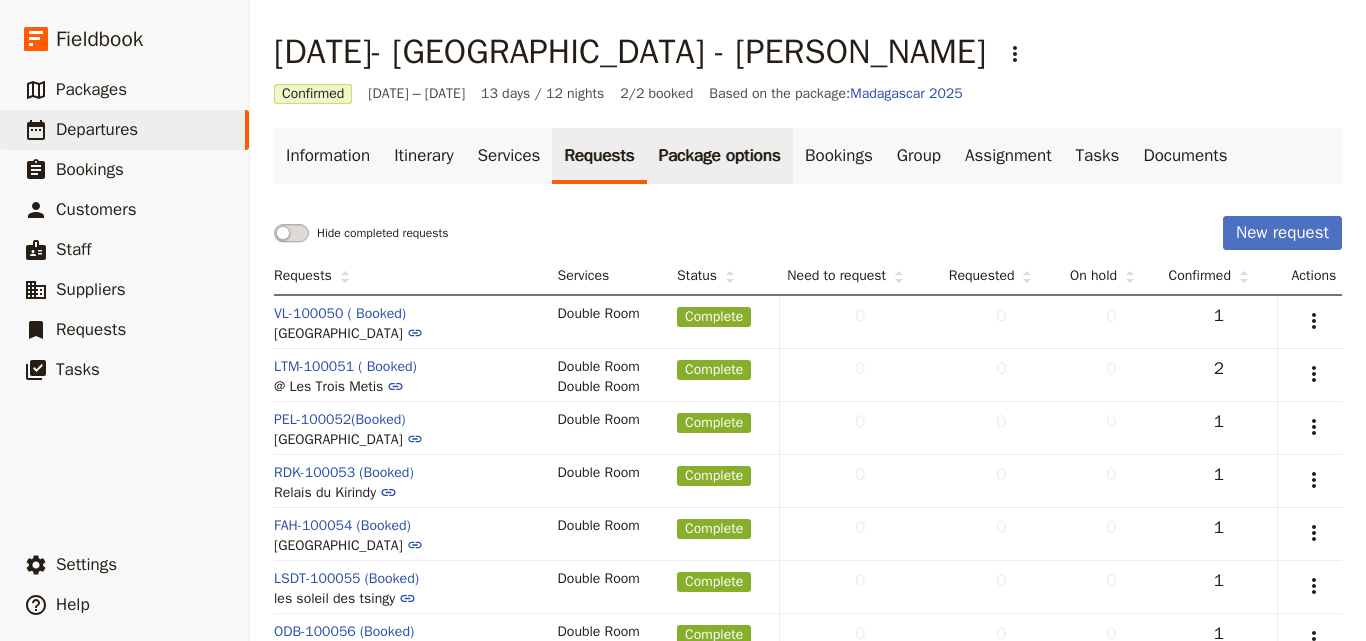 click on "Package options" at bounding box center (720, 156) 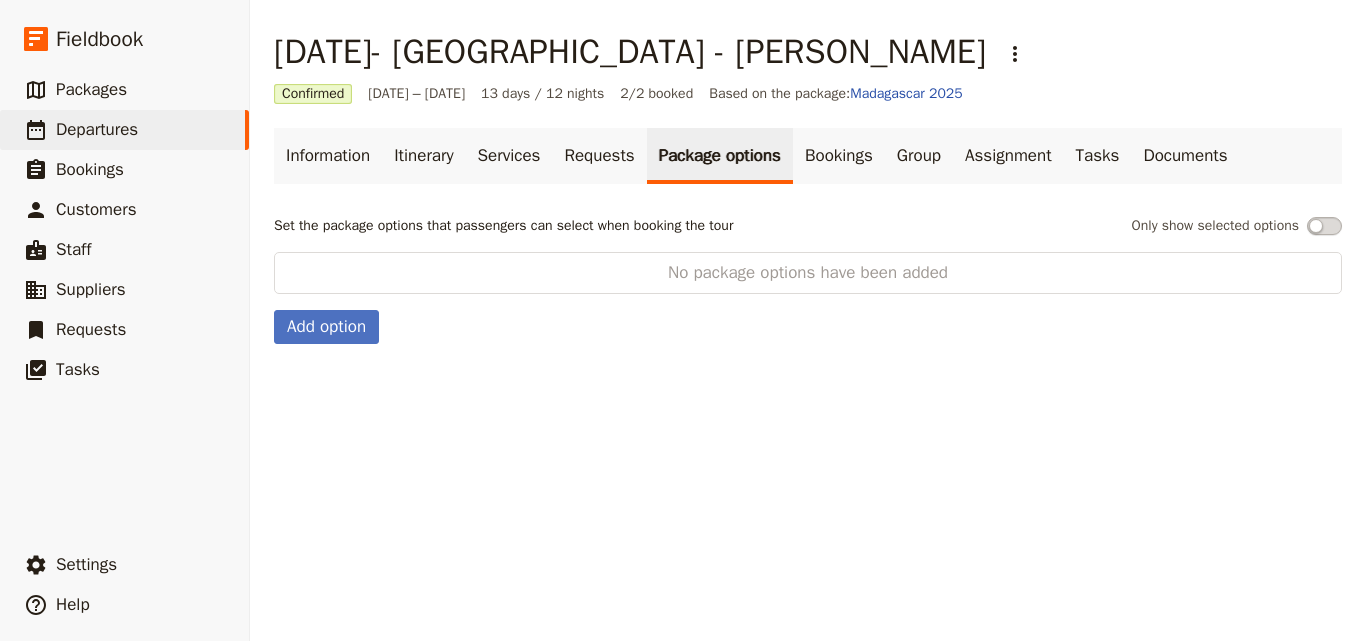 click on "Information Itinerary Services Requests Package options Bookings Group Assignment Tasks Documents Set the package options that passengers can select when booking the tour Only show selected options No package options have been added Add option" at bounding box center (808, 236) 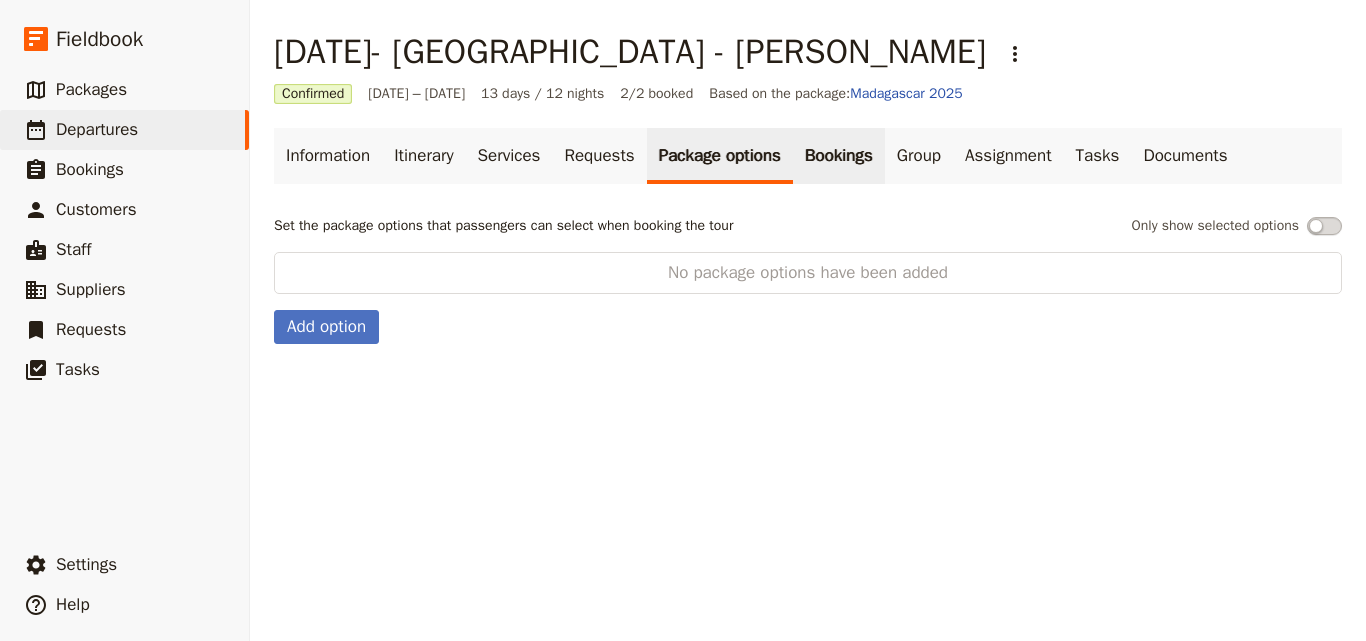 click on "Bookings" at bounding box center [839, 156] 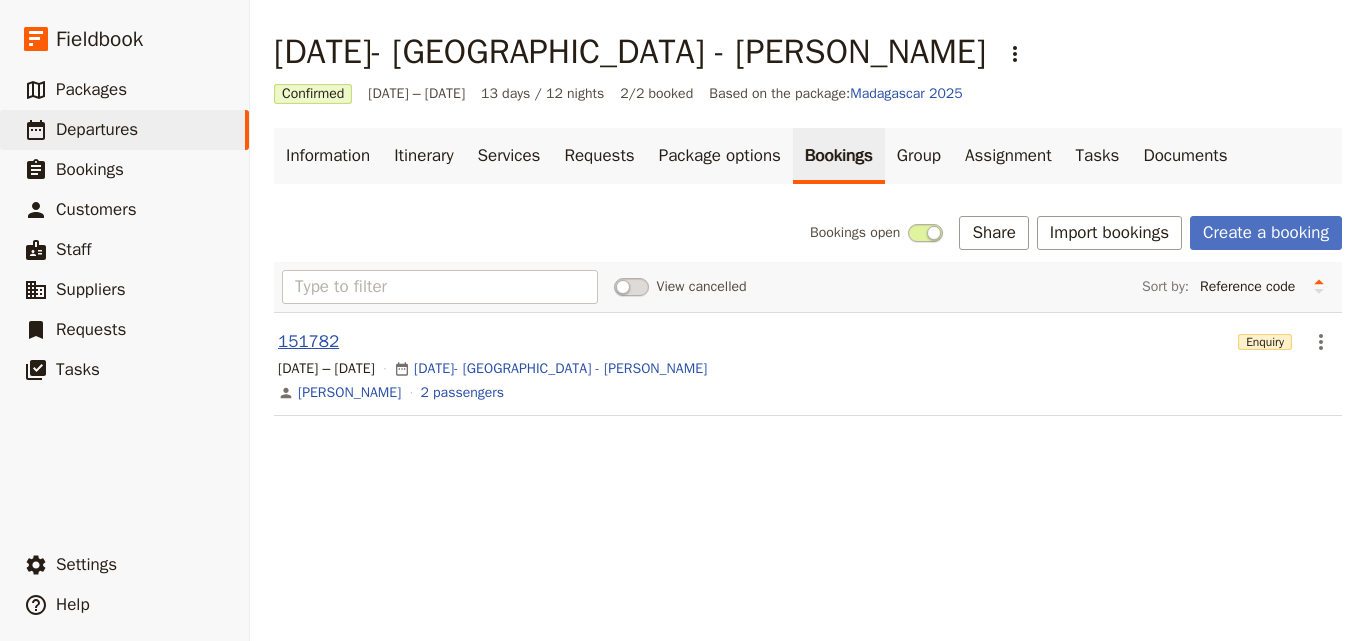 click on "151782" at bounding box center [308, 342] 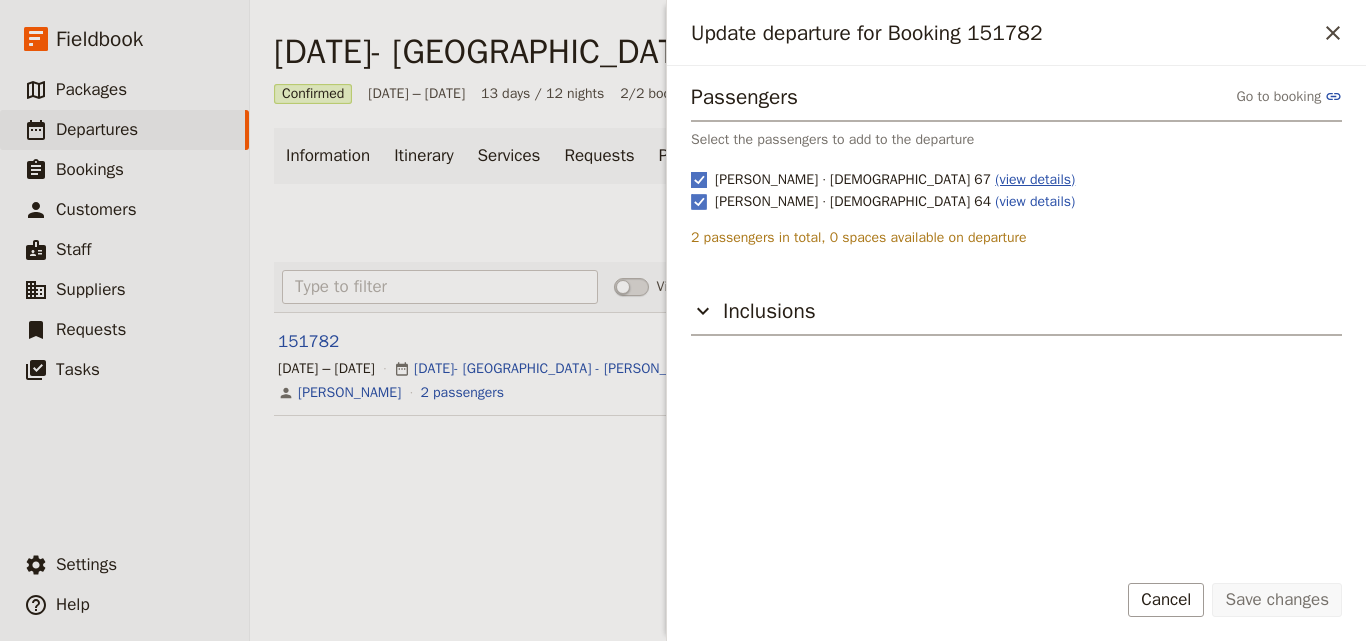 click on "(view details)" at bounding box center (1035, 179) 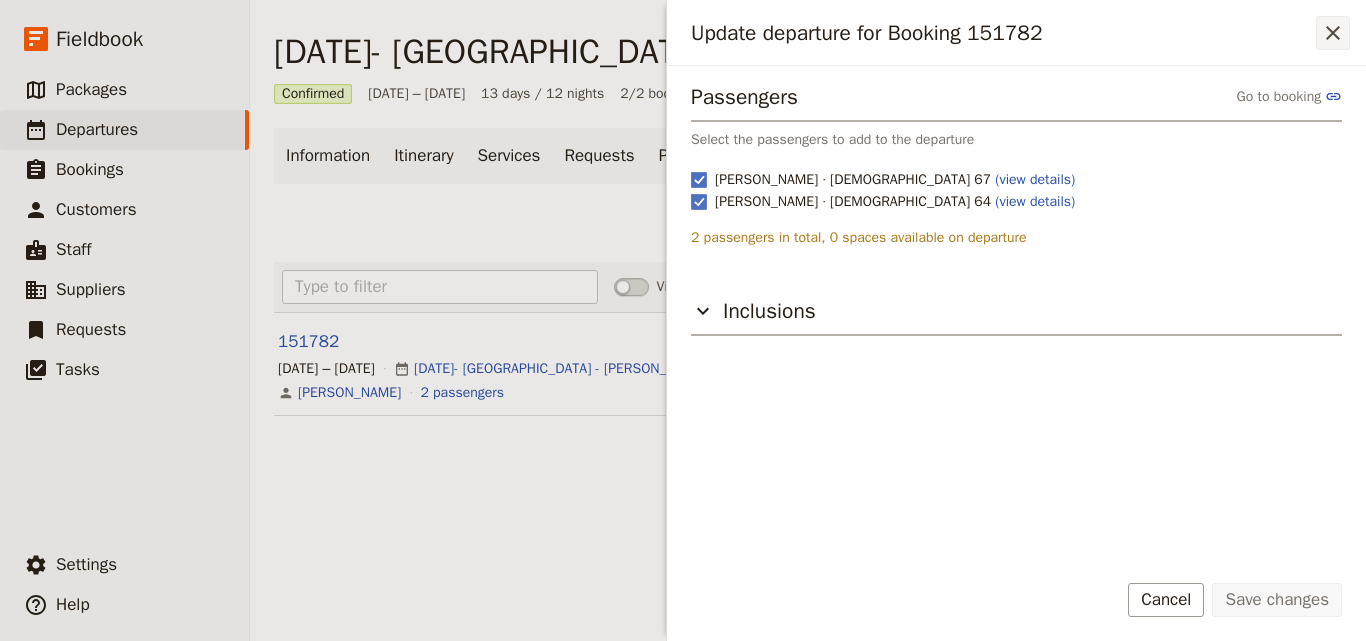 click on "​" at bounding box center [1333, 33] 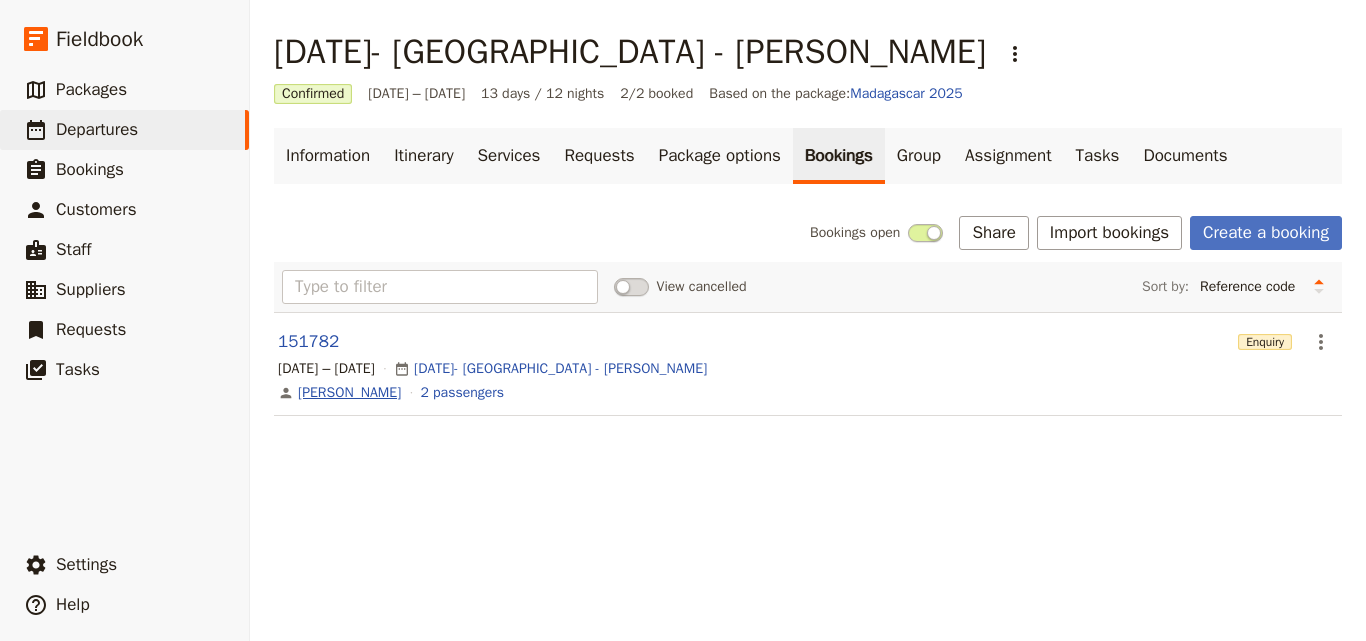 click on "SALLY JANE SMITH" at bounding box center (349, 393) 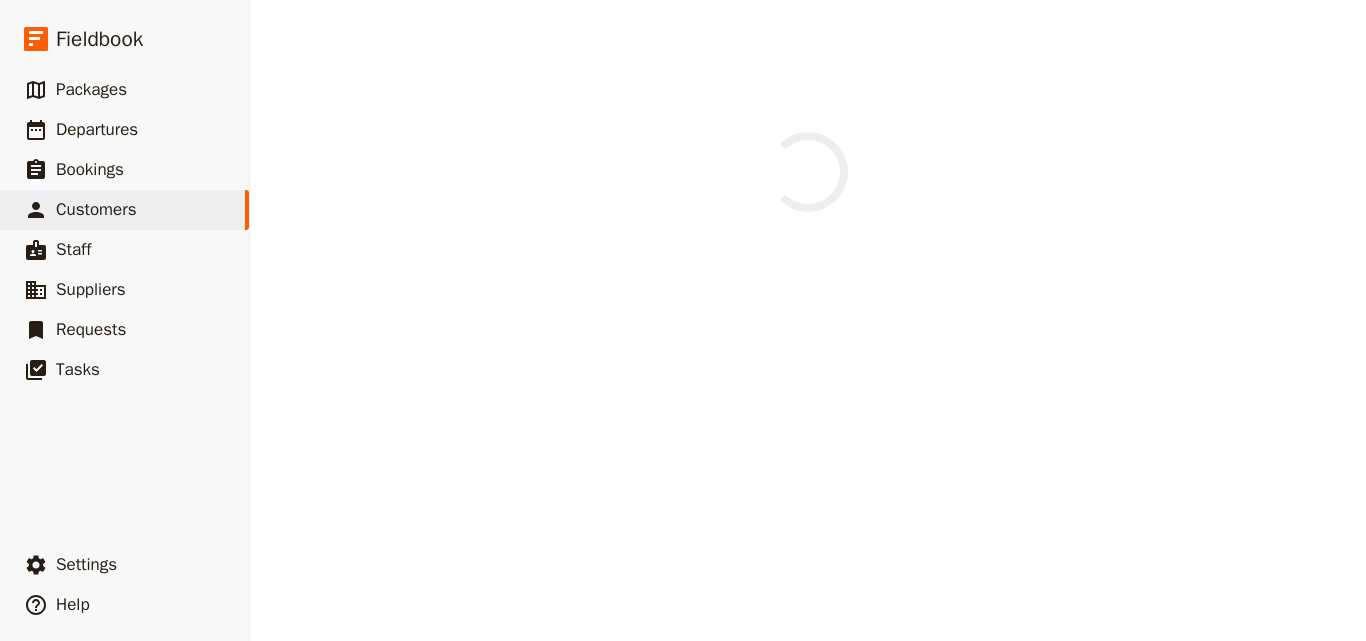 select on "FEMALE" 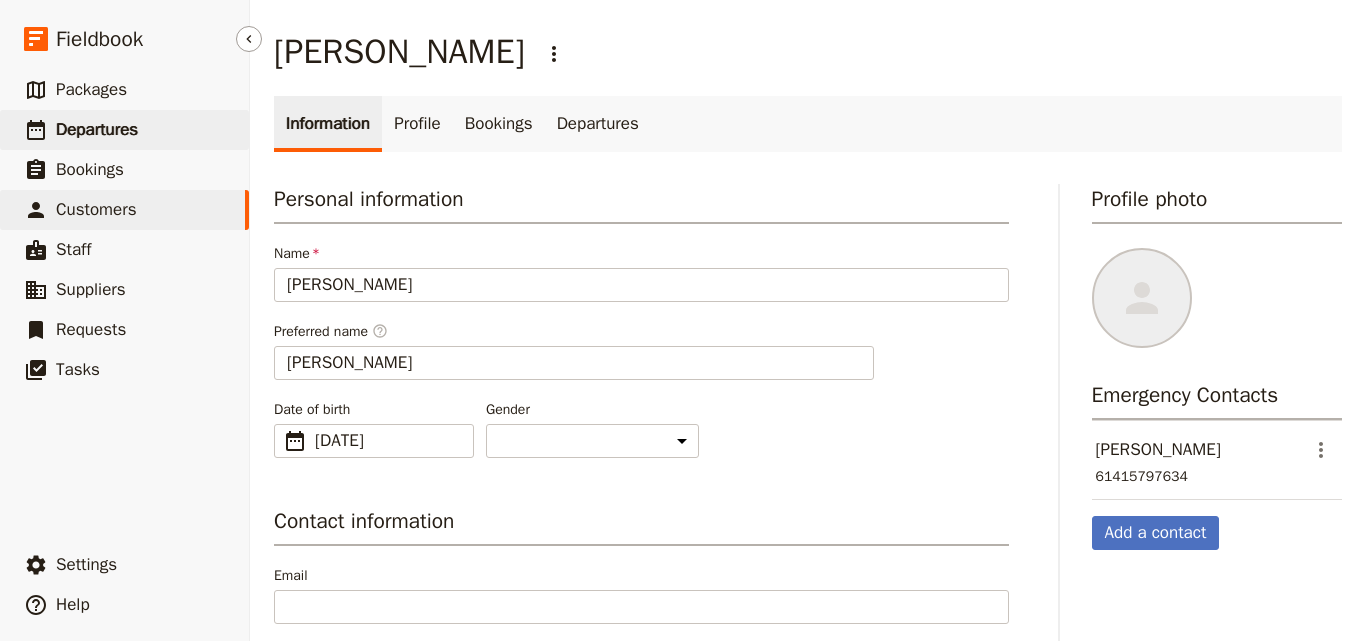 click on "​ Departures" at bounding box center [124, 130] 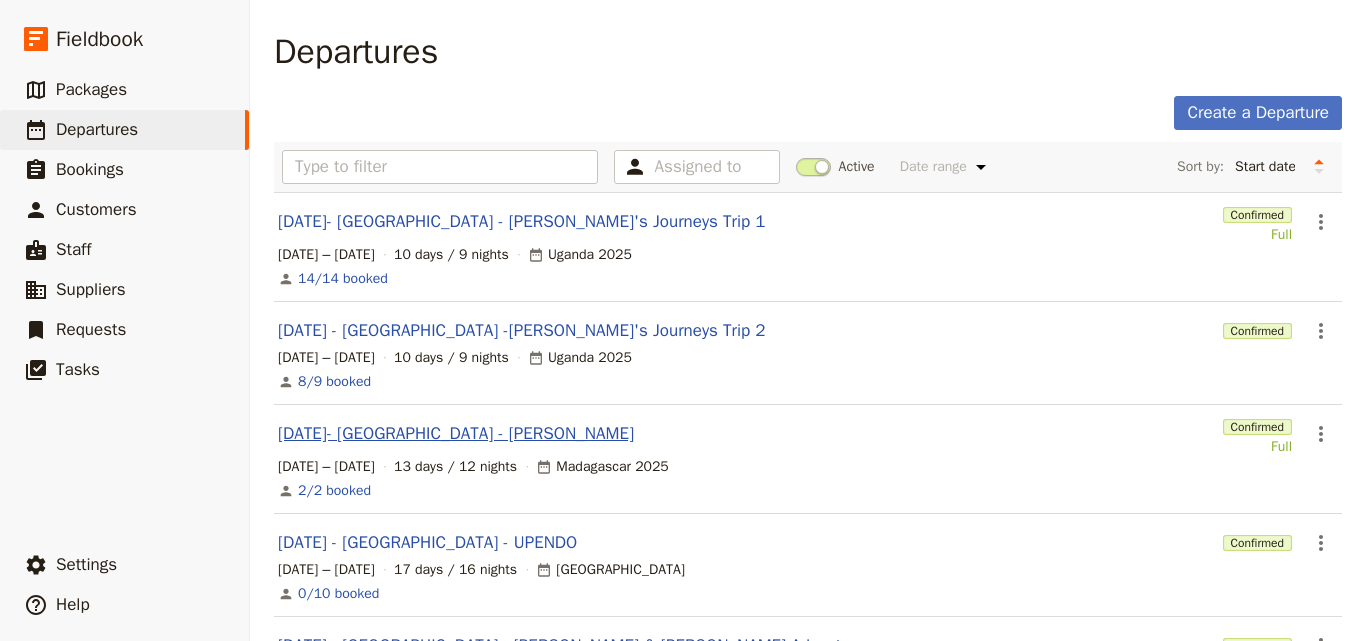 click on "AUG 2025- MADAGASCAR - Smith" at bounding box center [456, 434] 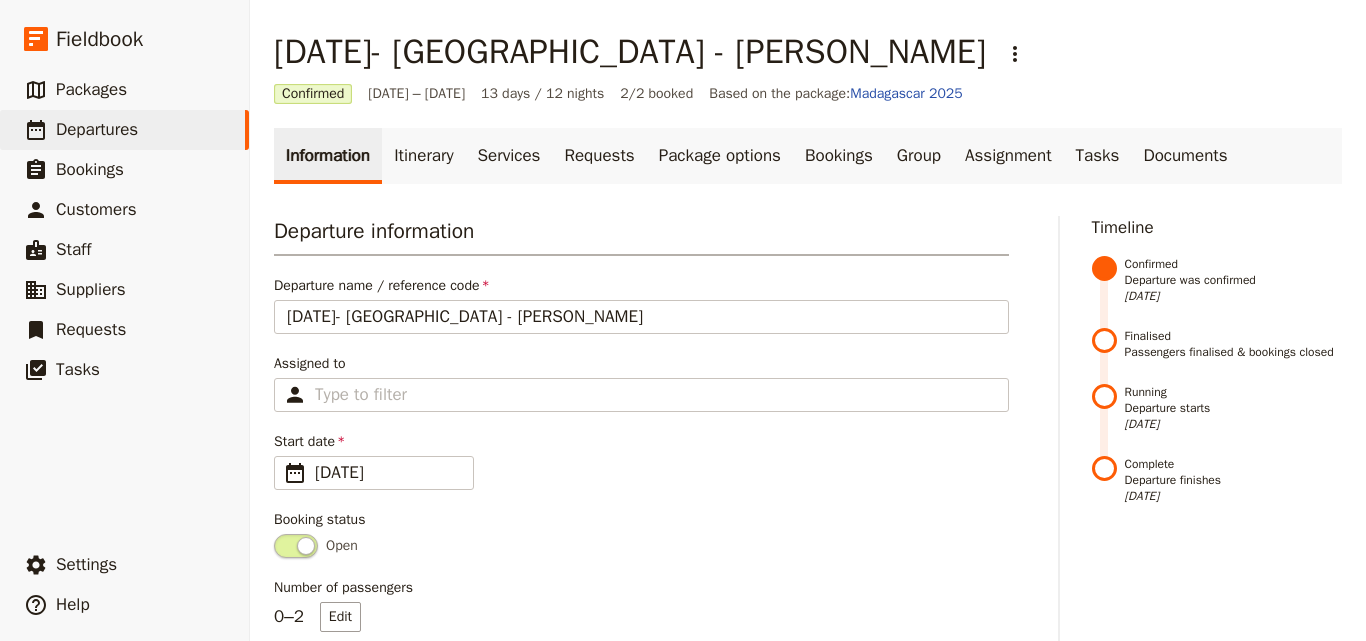 click on "AUG 2025- MADAGASCAR - Smith ​ Confirmed 9 – 21 Aug 2025 13 days   /   12 nights 2/2 booked Based on the package:  Madagascar 2025 Information Itinerary Services Requests Package options Bookings Group Assignment Tasks Documents Departure information Departure name / reference code AUG 2025- MADAGASCAR - Smith Assigned to Type to filter Start date ​ 9 Aug 2025 09/08/2025 2025-08-09 Booking status Open Number of passengers 0  –  2   Edit Office information ​ Passenger information ​ Departure name for passengers Madagascar 2025 Tagline for passengers Description for passengers 750 / 750   characters  remaining Cover image ​ For best results across across all devices, we recommend using an image that can be cropped anywhere and that is at least 1920×1080. Image must be .jpg or .png and 2mb or less. Add image Finalise departure ​ Save changes Cancel Timeline Confirmed Departure was confirmed   27 May 2025 Finalised Passengers finalised & bookings closed   Running Departure starts   9 Aug 2025" at bounding box center [808, 680] 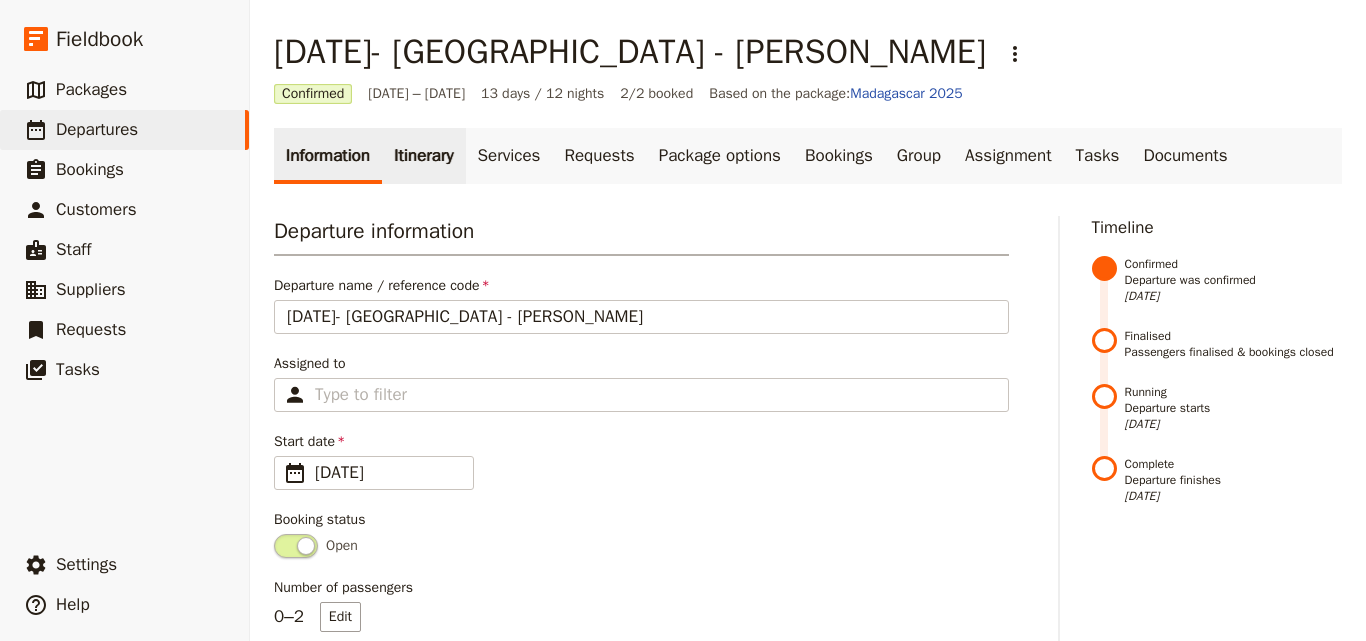 click on "Itinerary" at bounding box center (423, 156) 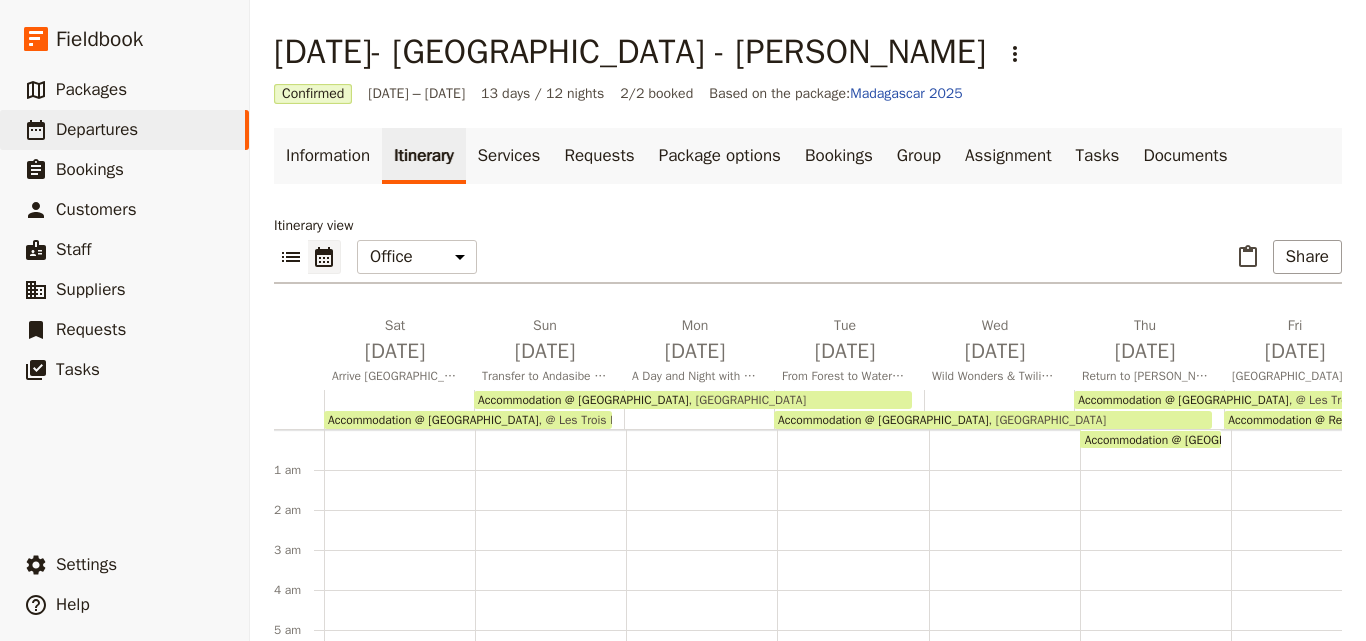 scroll, scrollTop: 220, scrollLeft: 0, axis: vertical 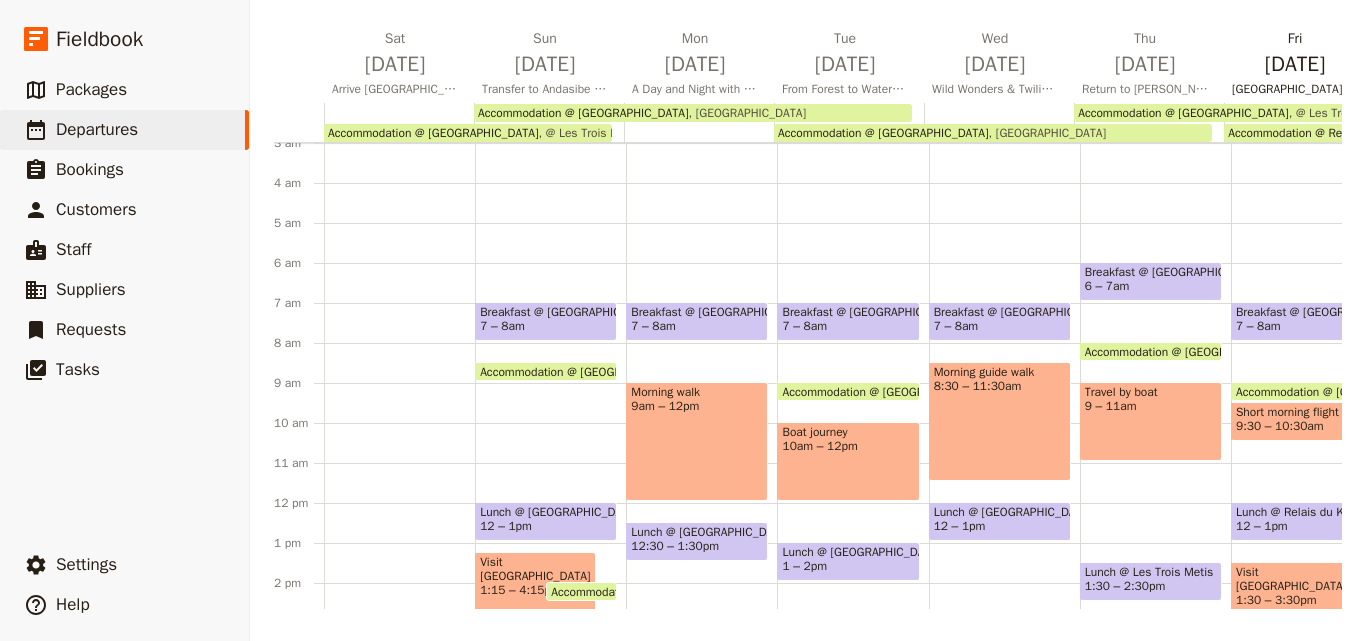 click on "Aug 15" at bounding box center (1295, 64) 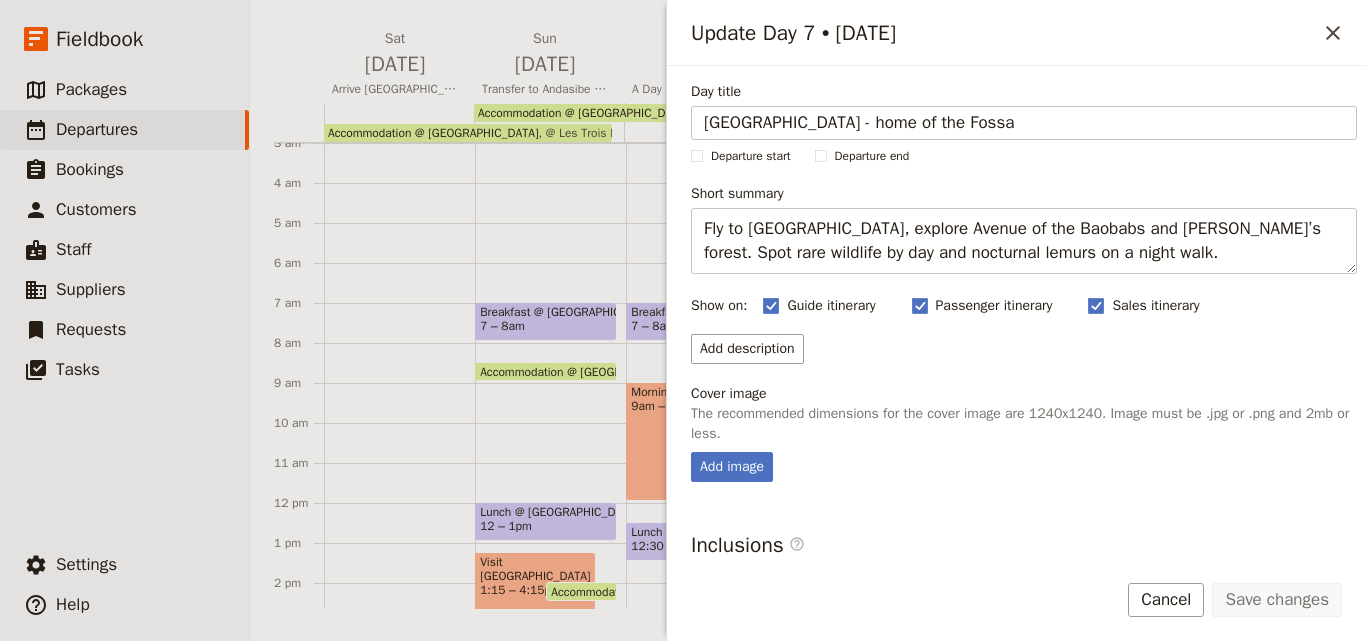click on "Update Day 7 • 15 Aug" at bounding box center (1003, 33) 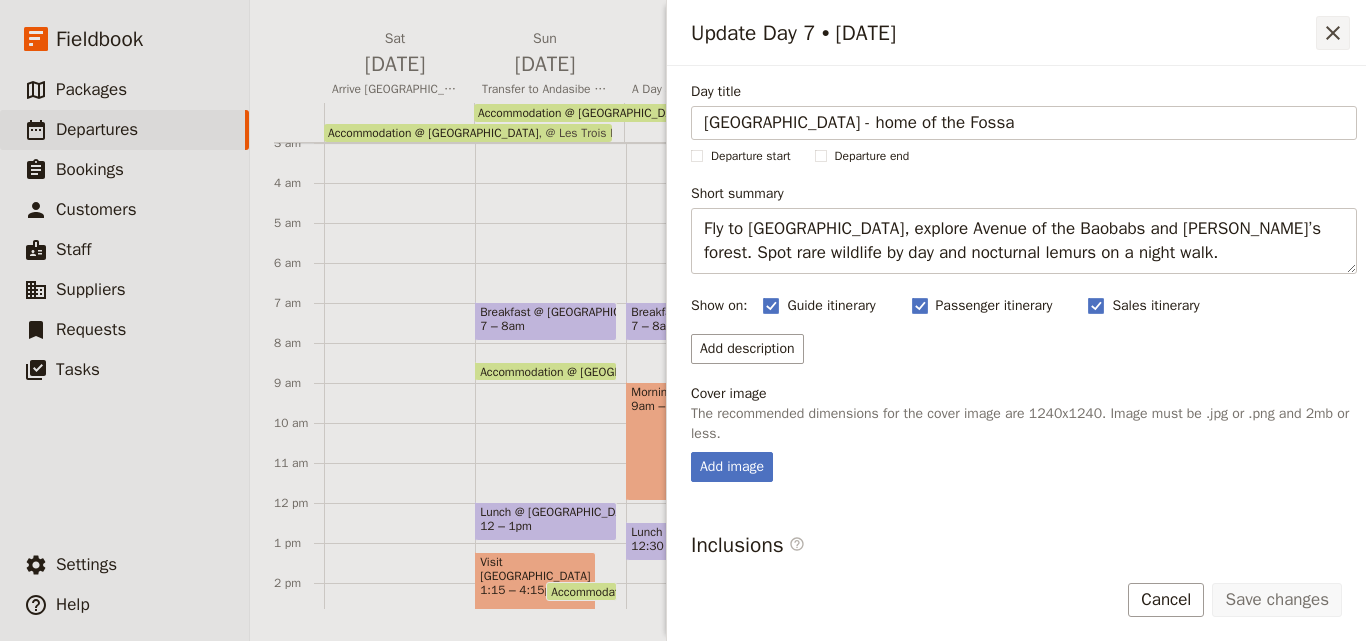 click 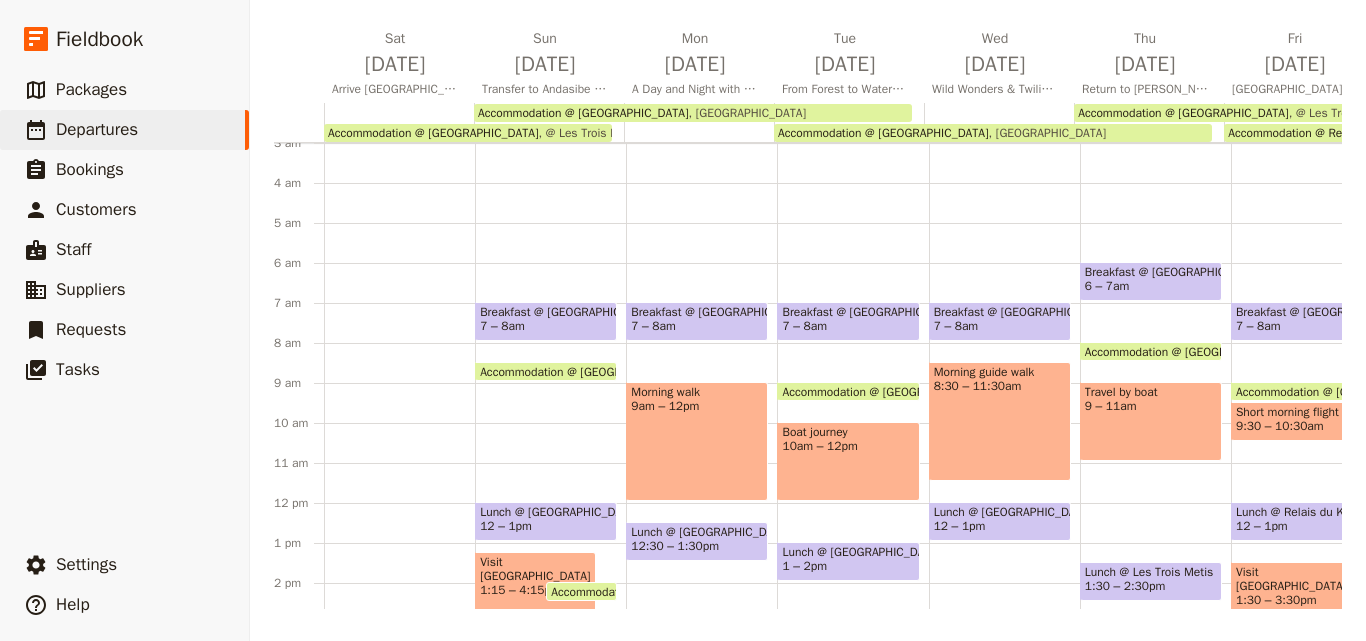 type 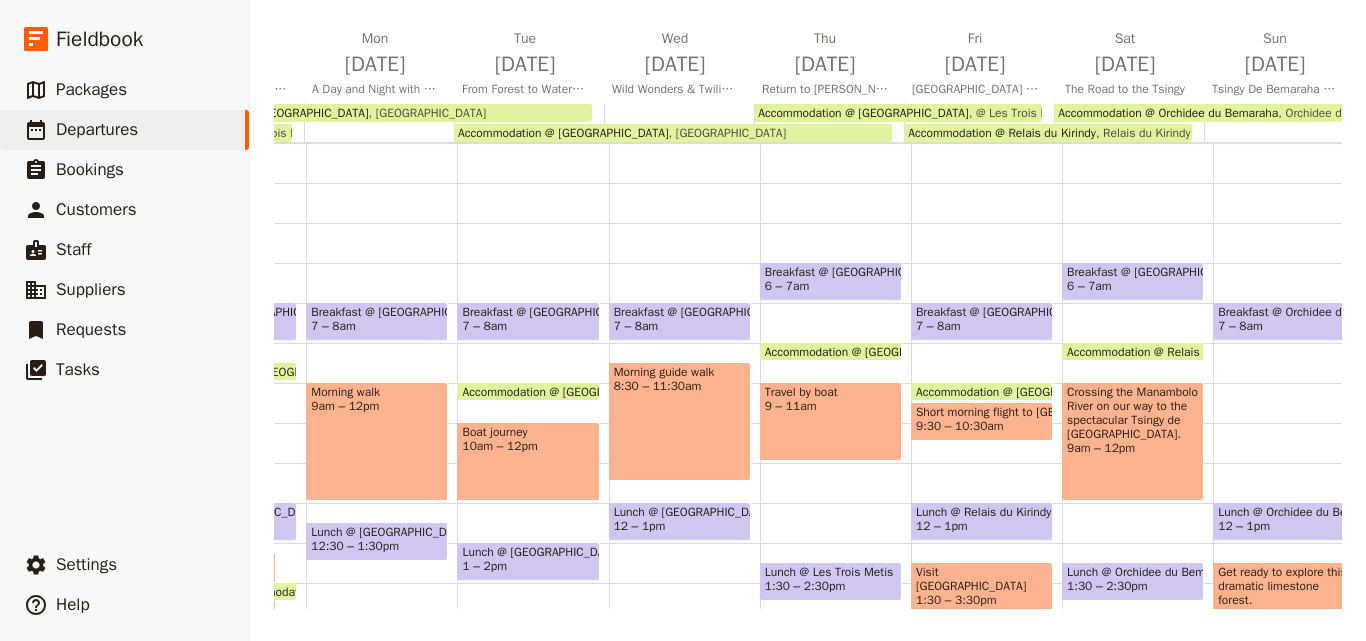 scroll, scrollTop: 0, scrollLeft: 360, axis: horizontal 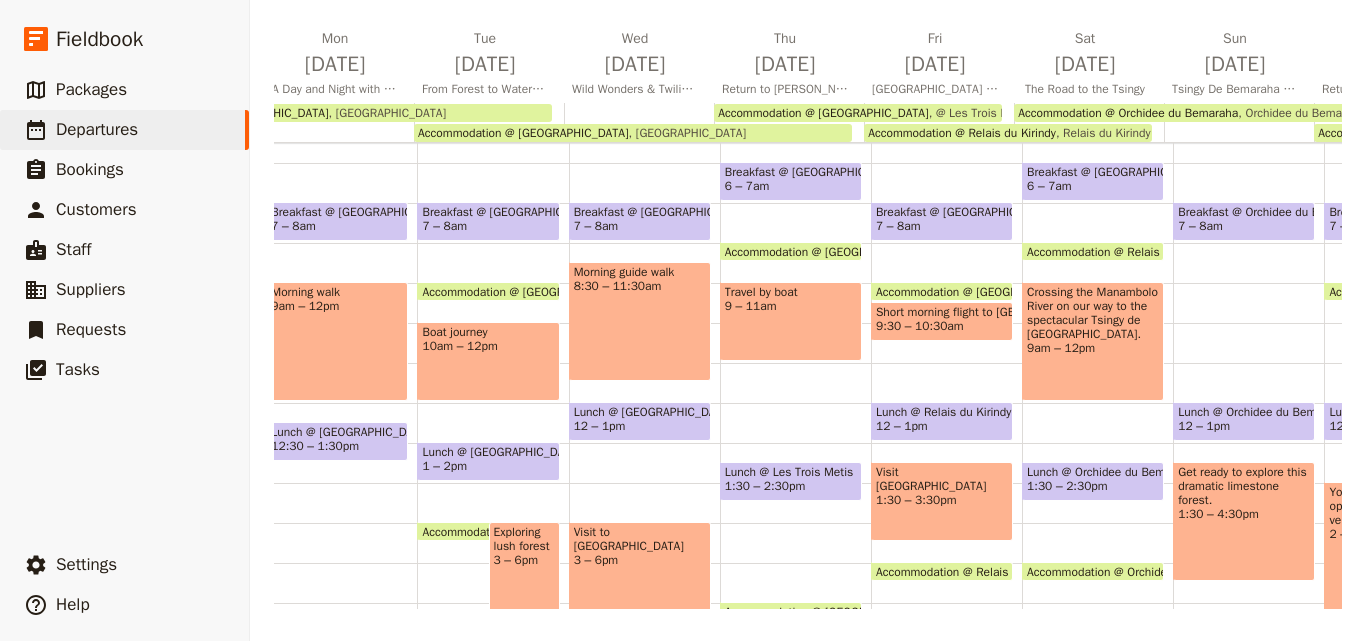 click on "Lunch @ Relais du Kirindy" at bounding box center (942, 412) 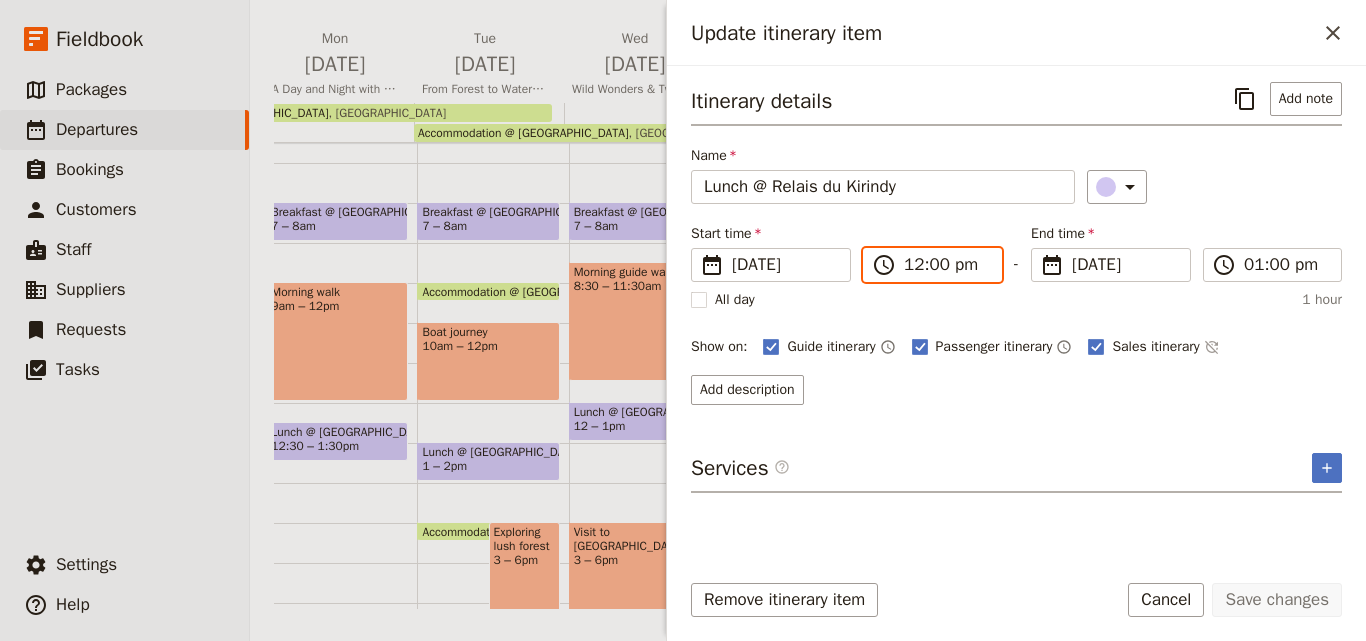 click on "12:00 pm" at bounding box center [946, 265] 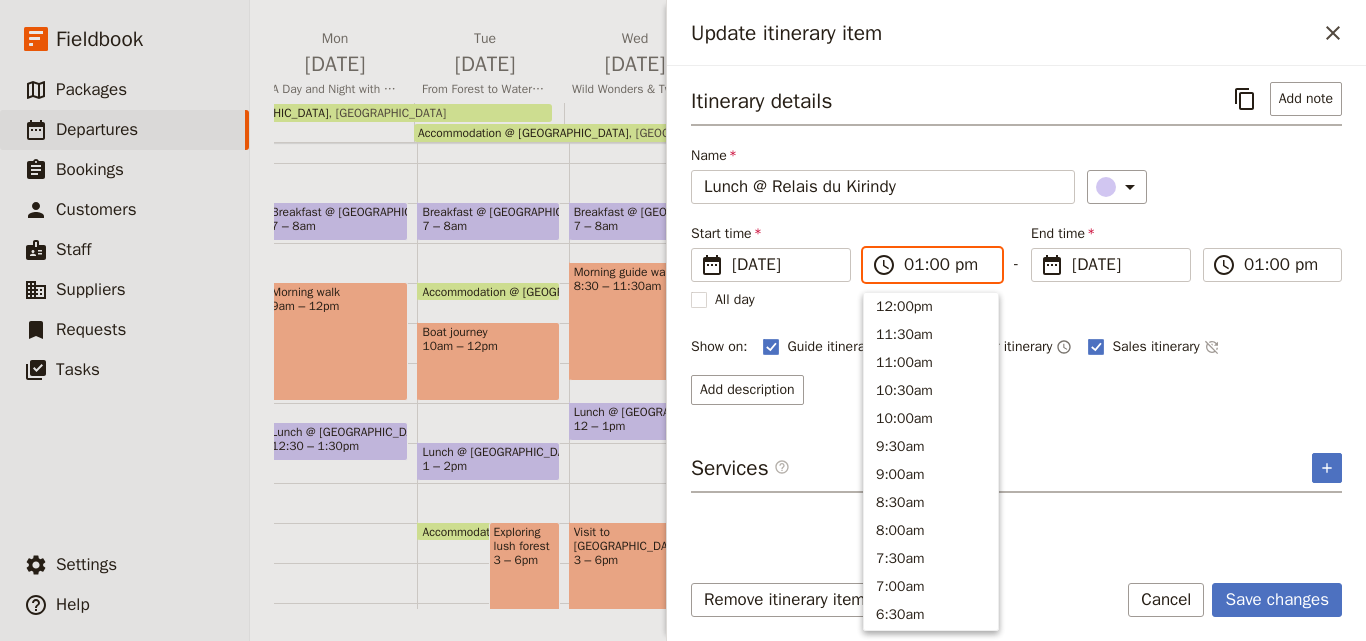 scroll, scrollTop: 593, scrollLeft: 0, axis: vertical 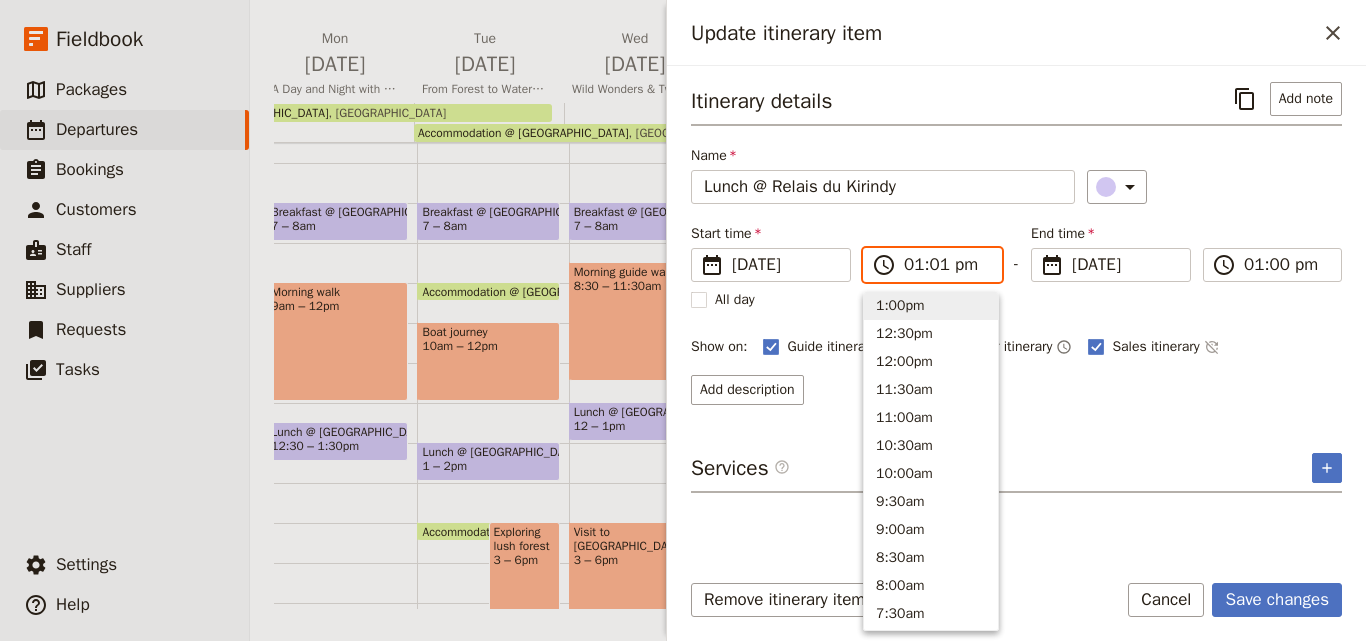 type on "01:10 pm" 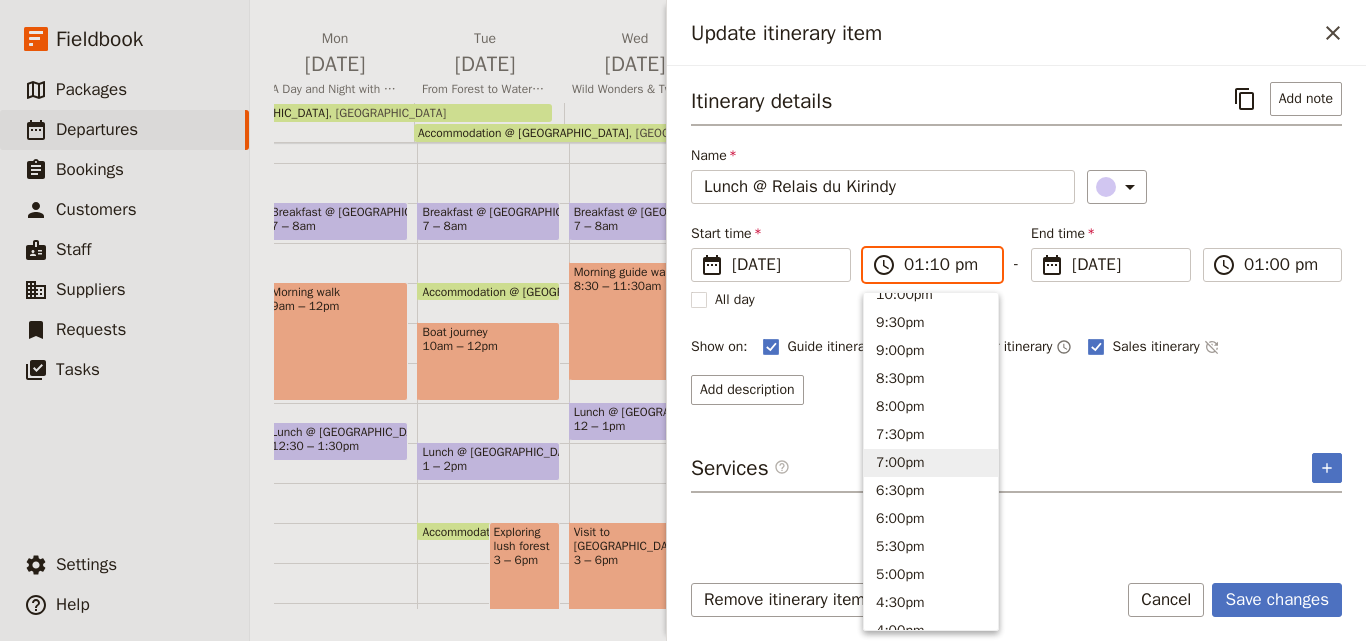 scroll, scrollTop: 200, scrollLeft: 0, axis: vertical 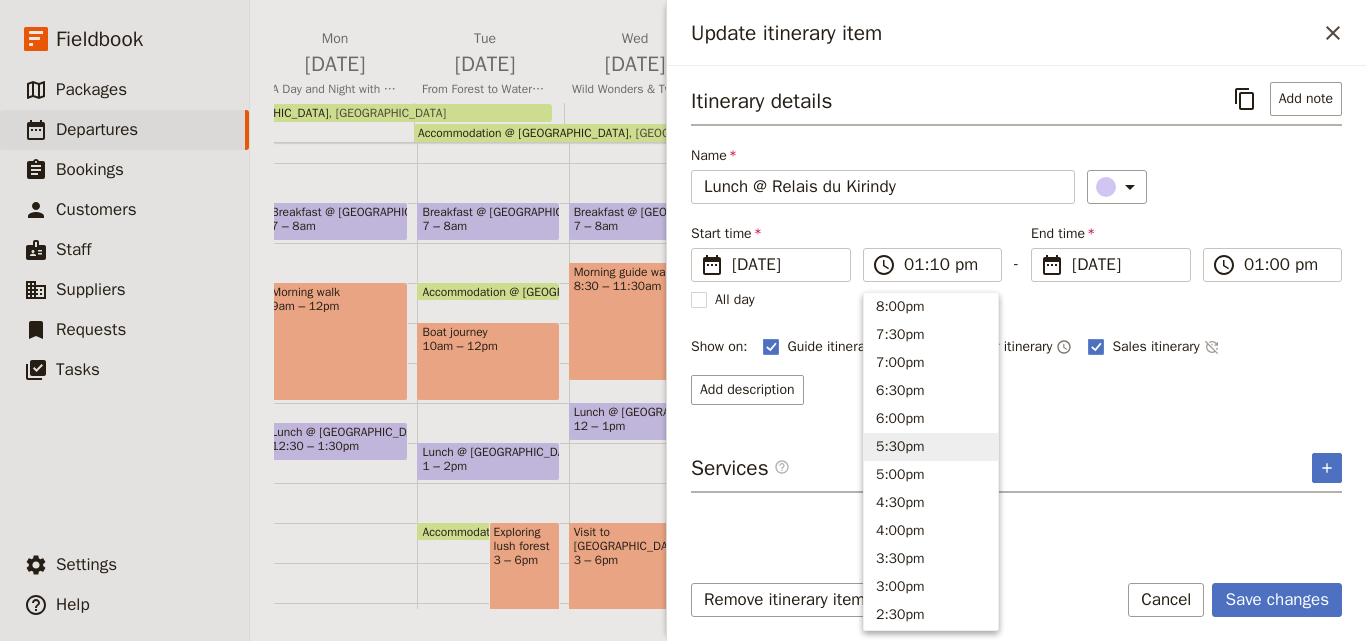 type on "01:10 pm" 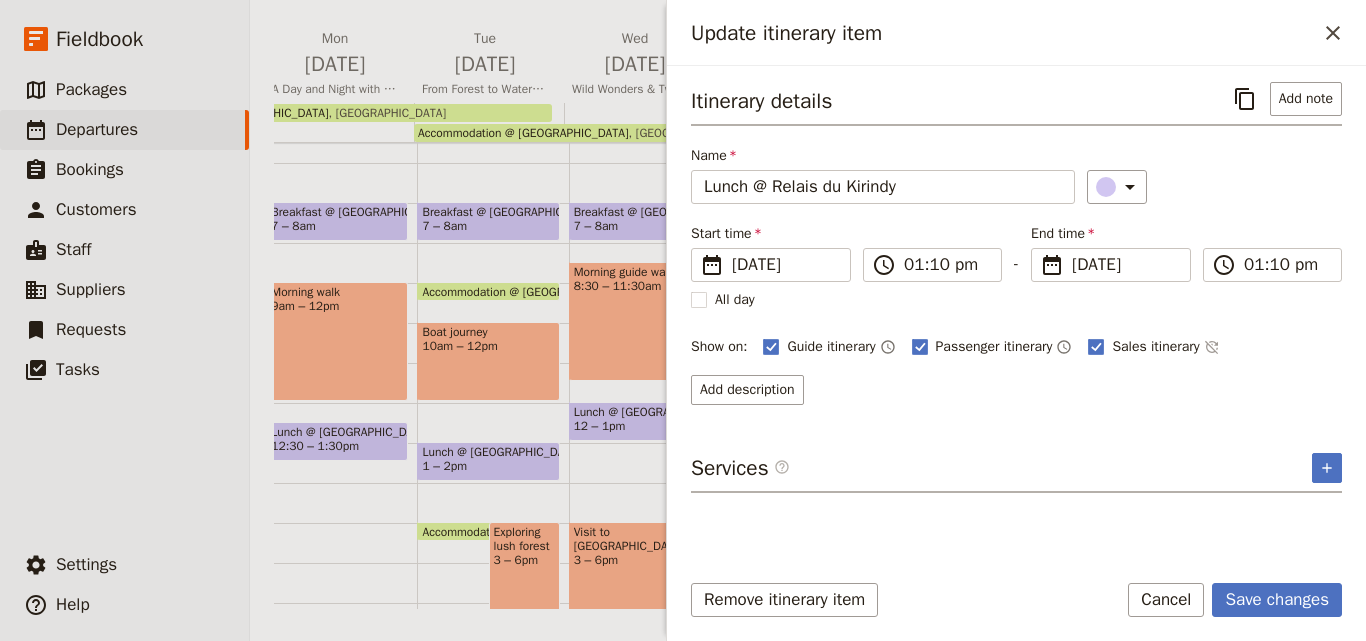 click on "All day" at bounding box center [1016, 300] 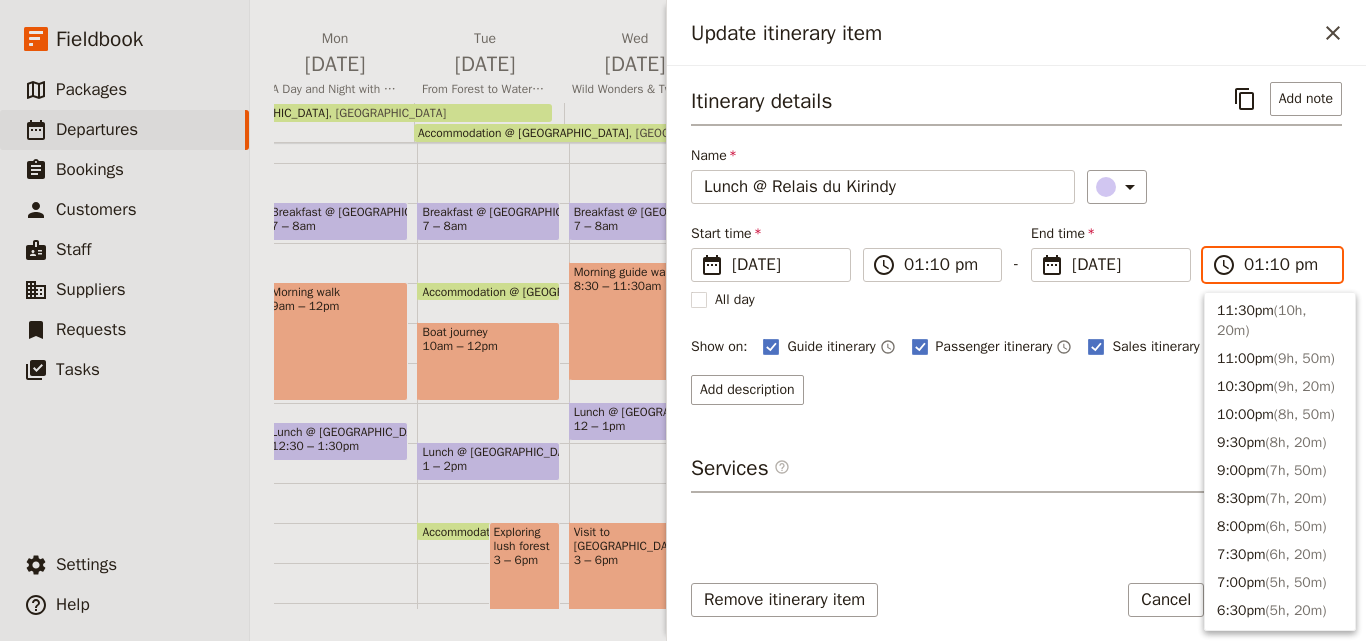click on "01:10 pm" at bounding box center [1286, 265] 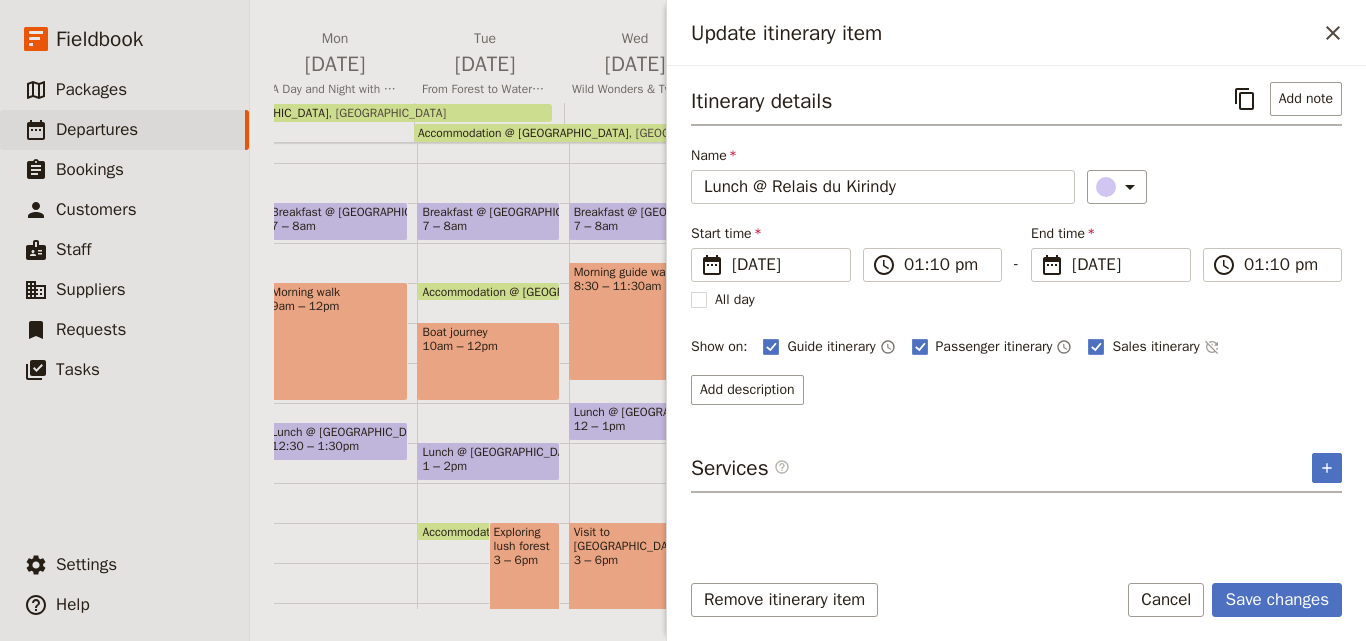 click on "Add description" at bounding box center [1016, 390] 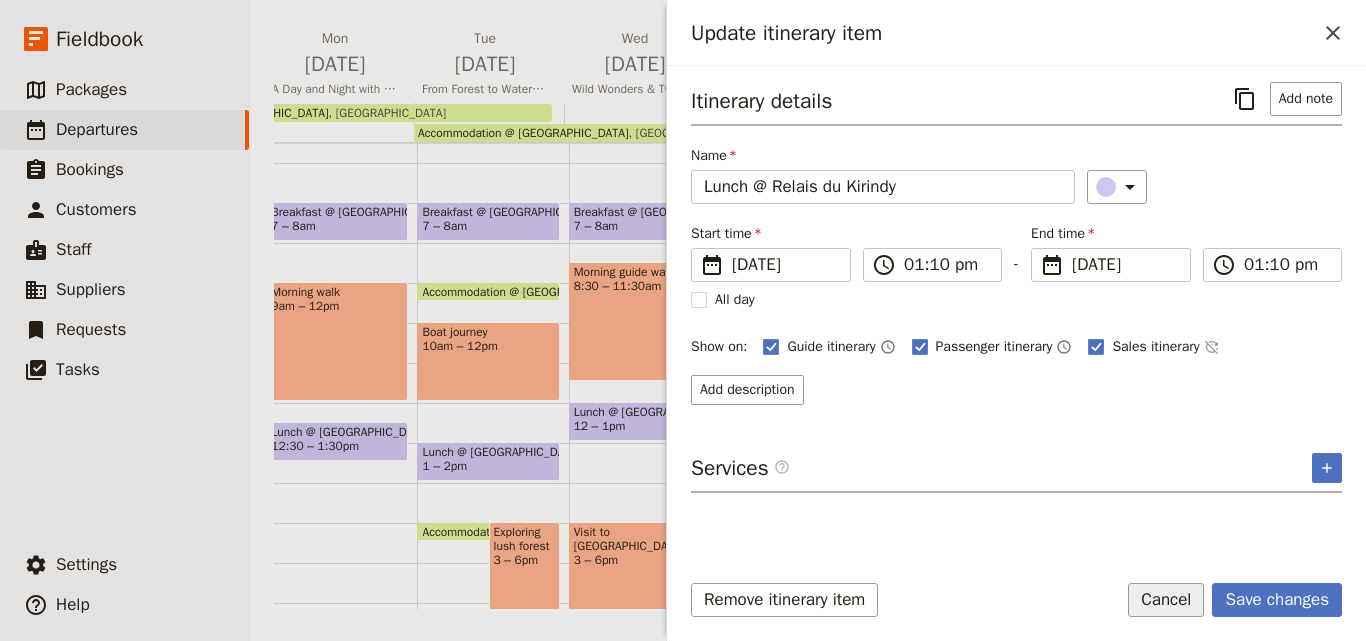 click on "Cancel" at bounding box center [1166, 600] 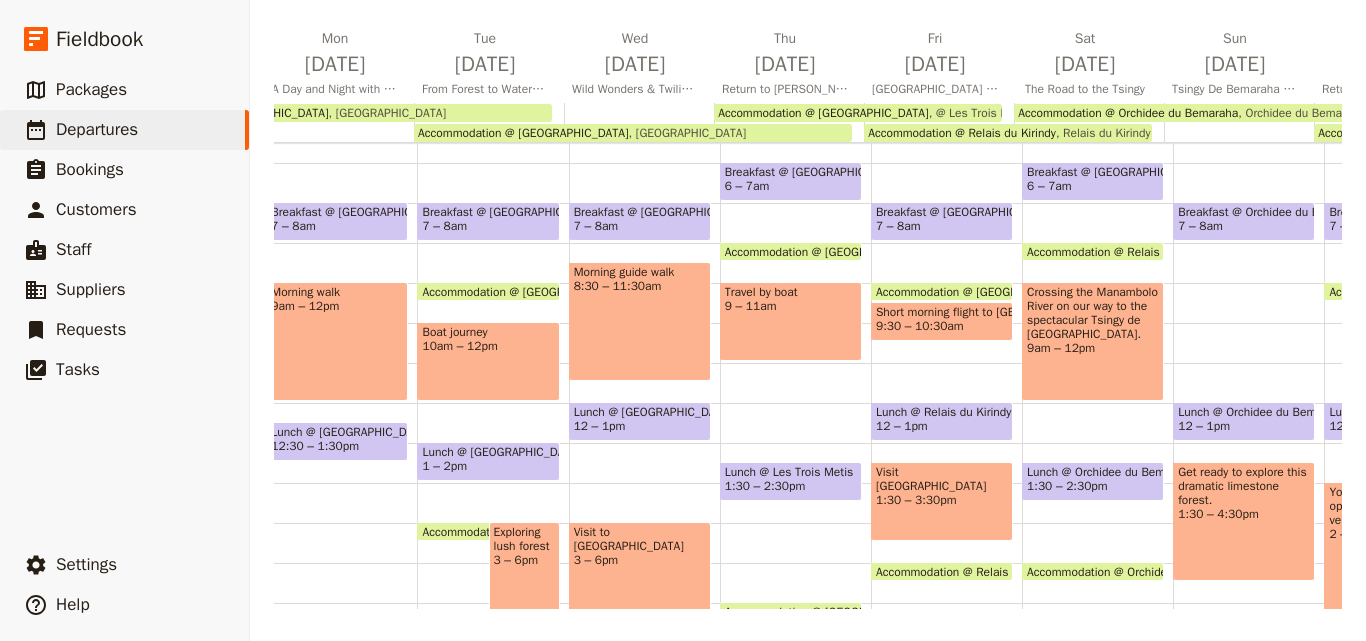 click on "Short morning flight to Morondava" at bounding box center [942, 312] 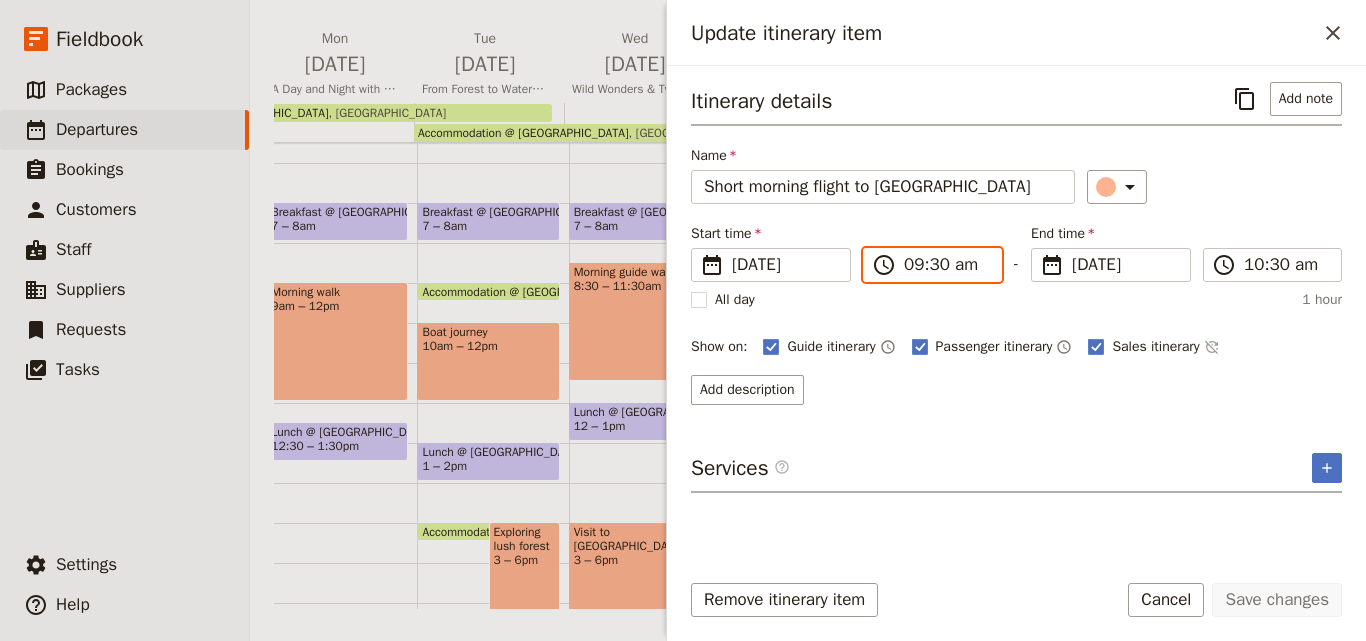 click on "09:30 am" at bounding box center [946, 265] 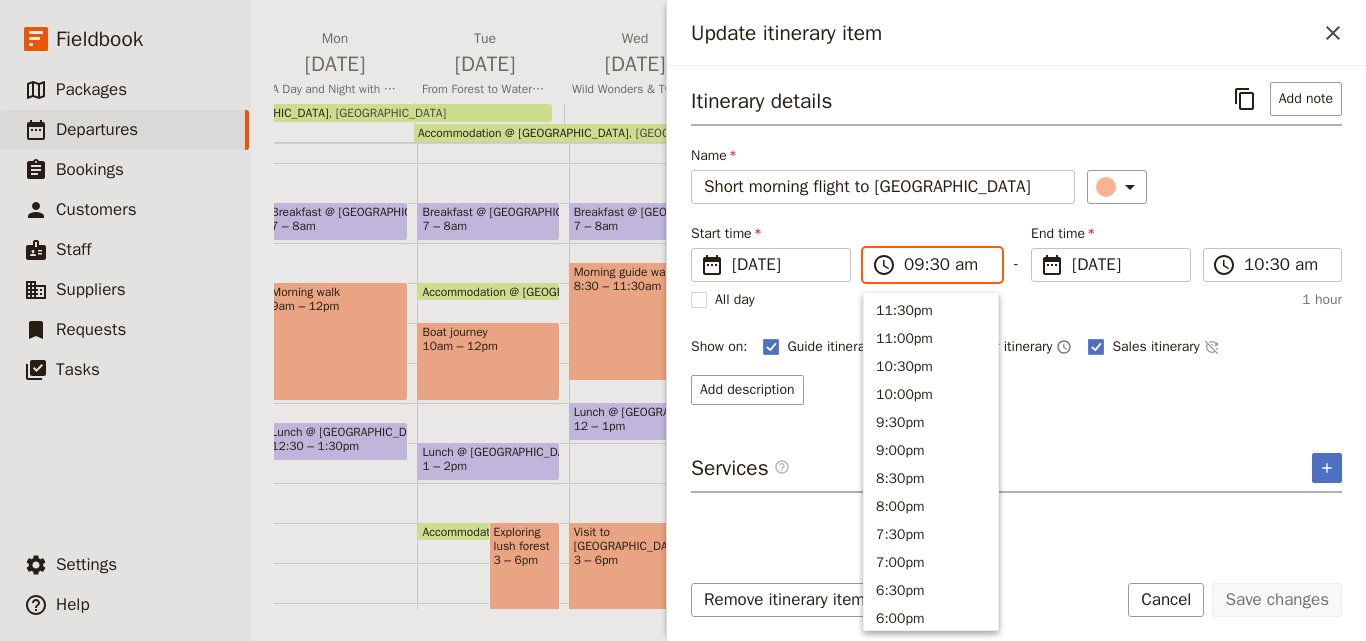 scroll, scrollTop: 788, scrollLeft: 0, axis: vertical 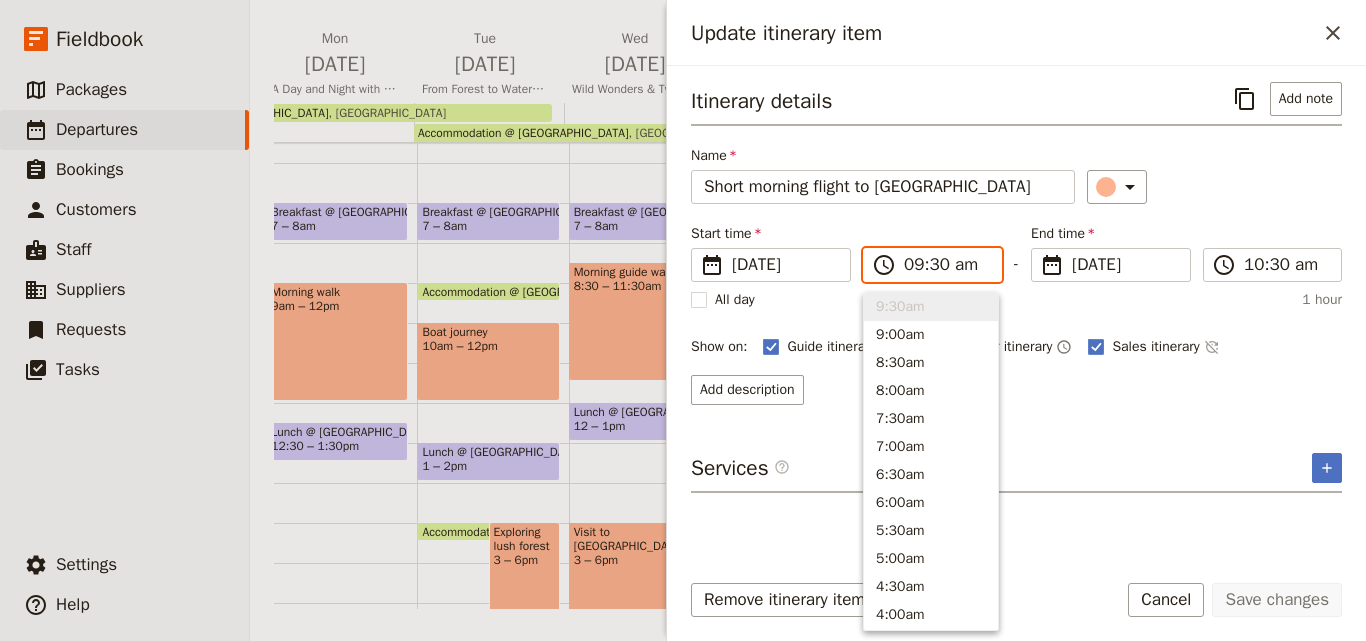 type on "08:30 am" 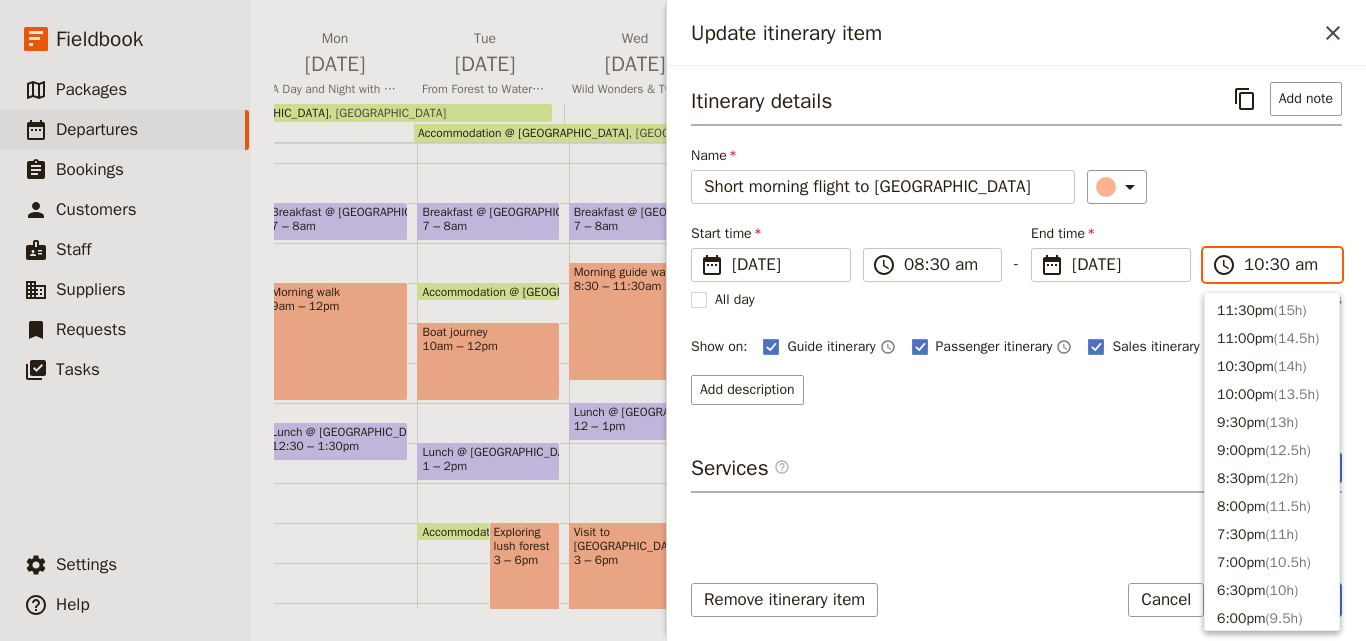 click on "10:30 am" at bounding box center (1286, 265) 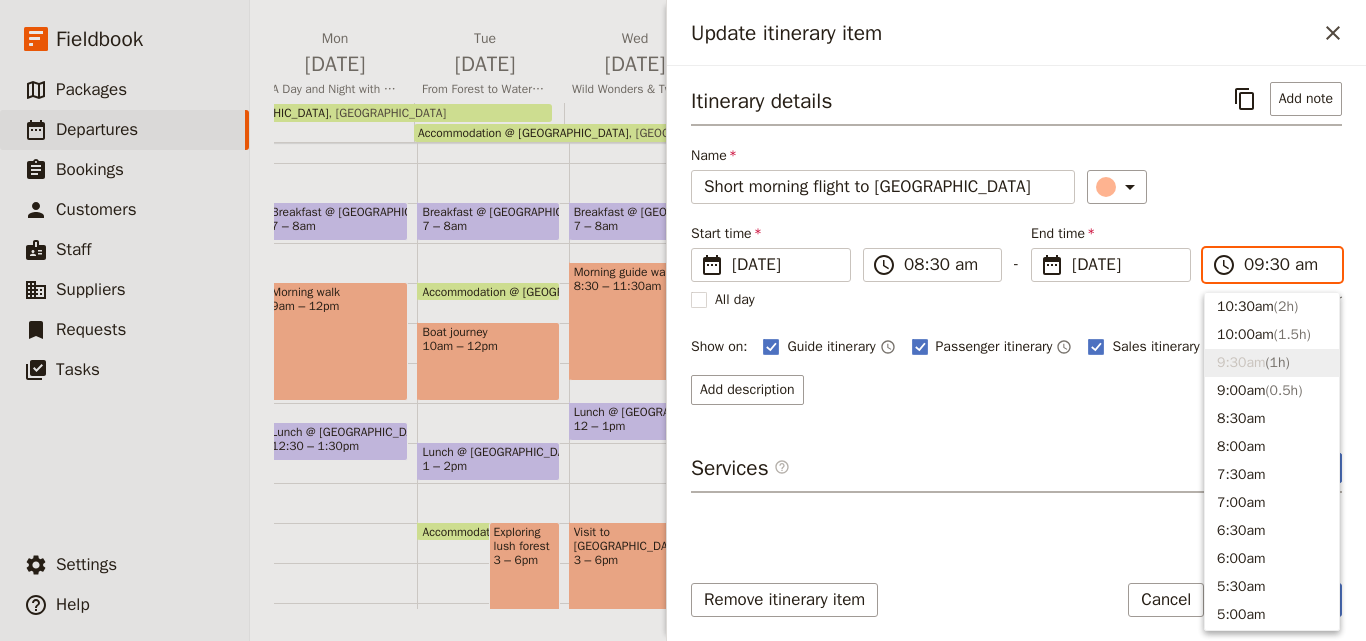 click on "09:30 am" at bounding box center (1286, 265) 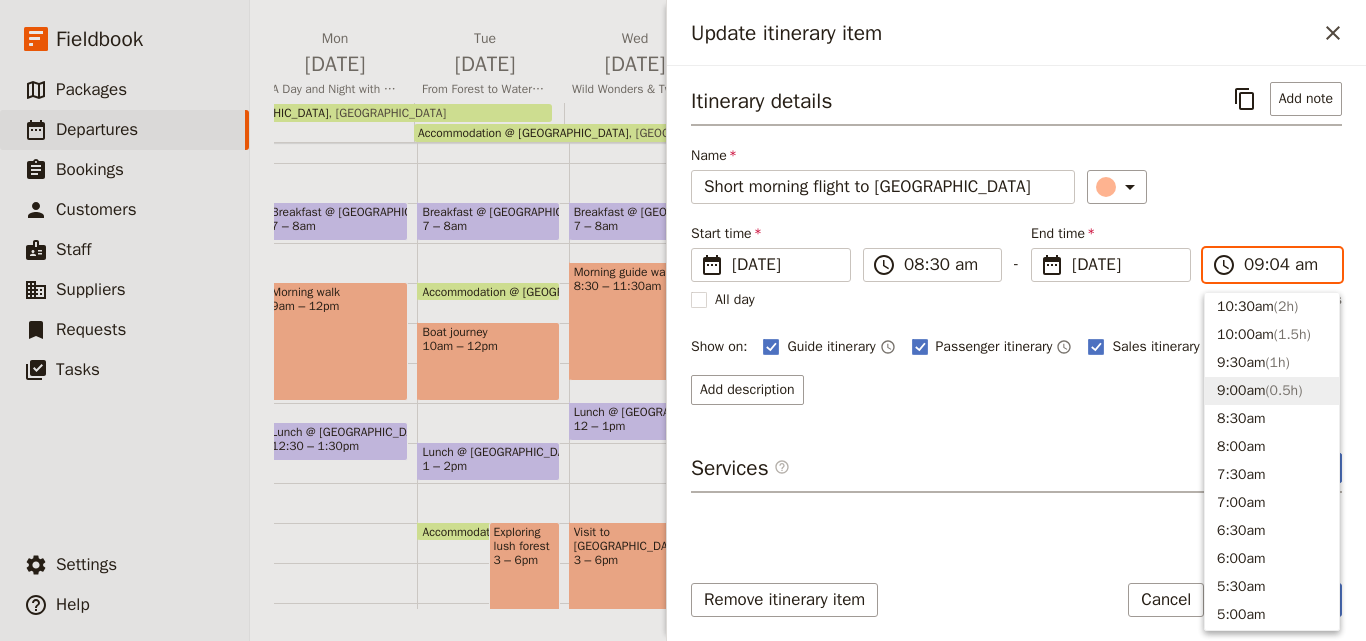 type on "09:40 am" 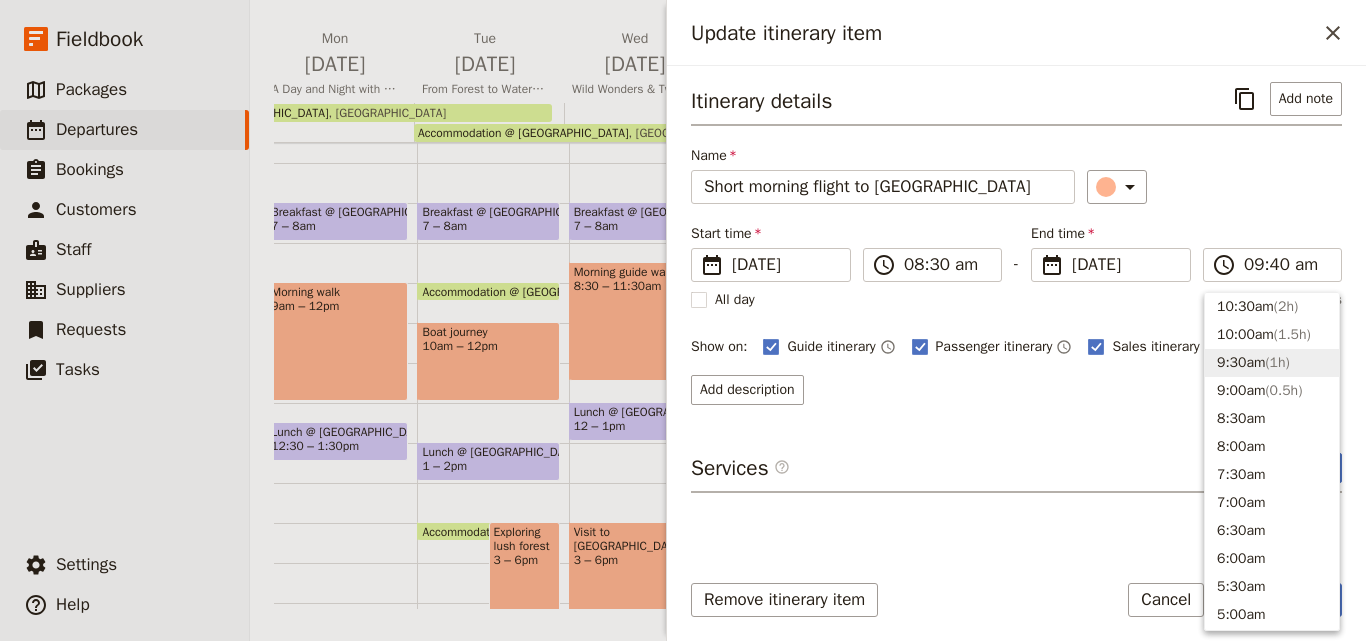 click on "​" at bounding box center [1215, 187] 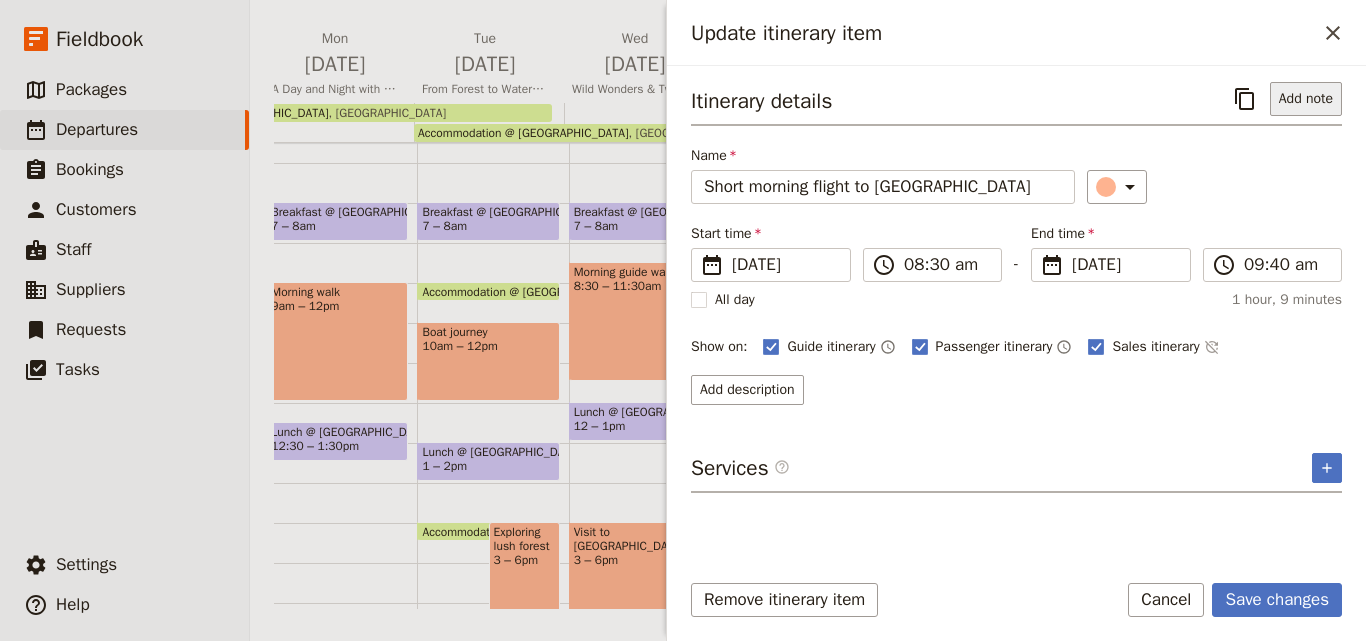 click on "Add note" at bounding box center (1306, 99) 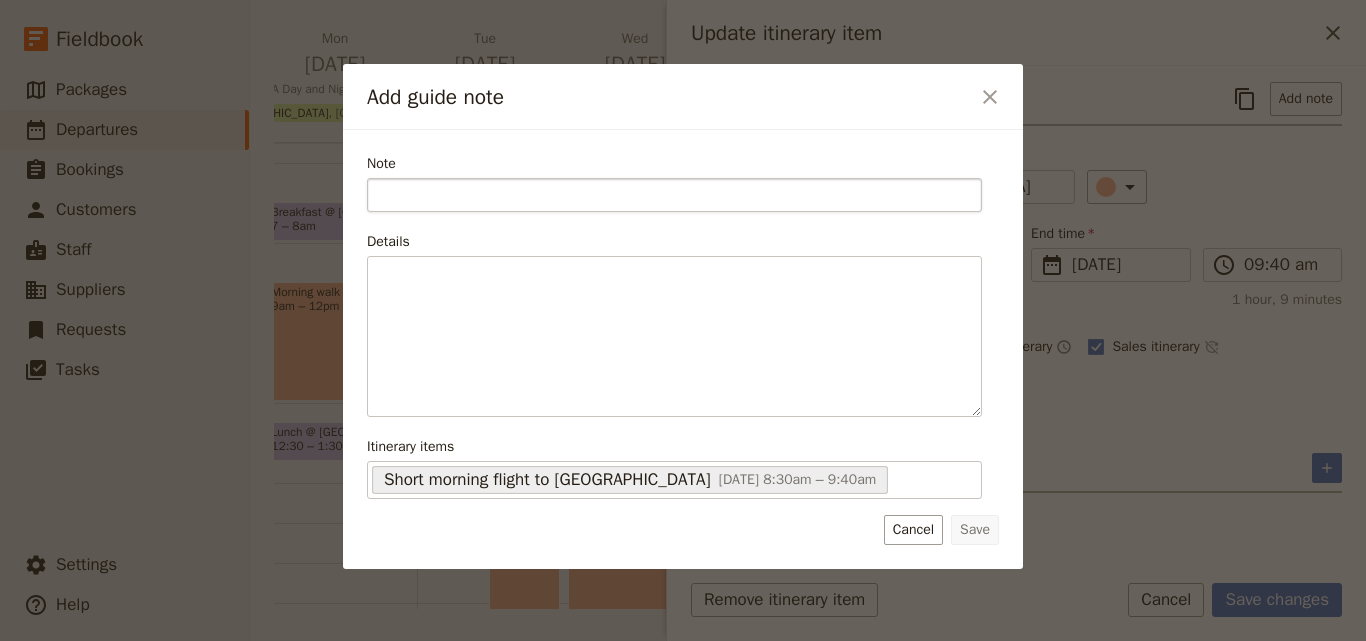 click on "Note" at bounding box center (674, 195) 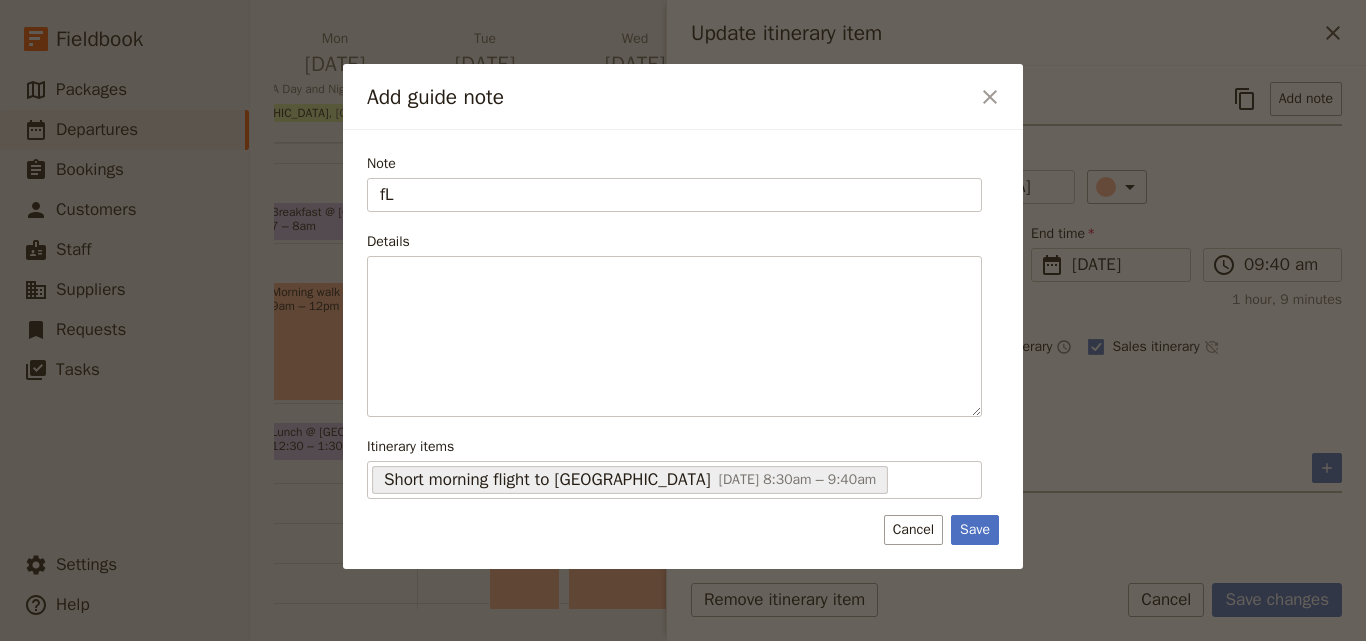 type on "f" 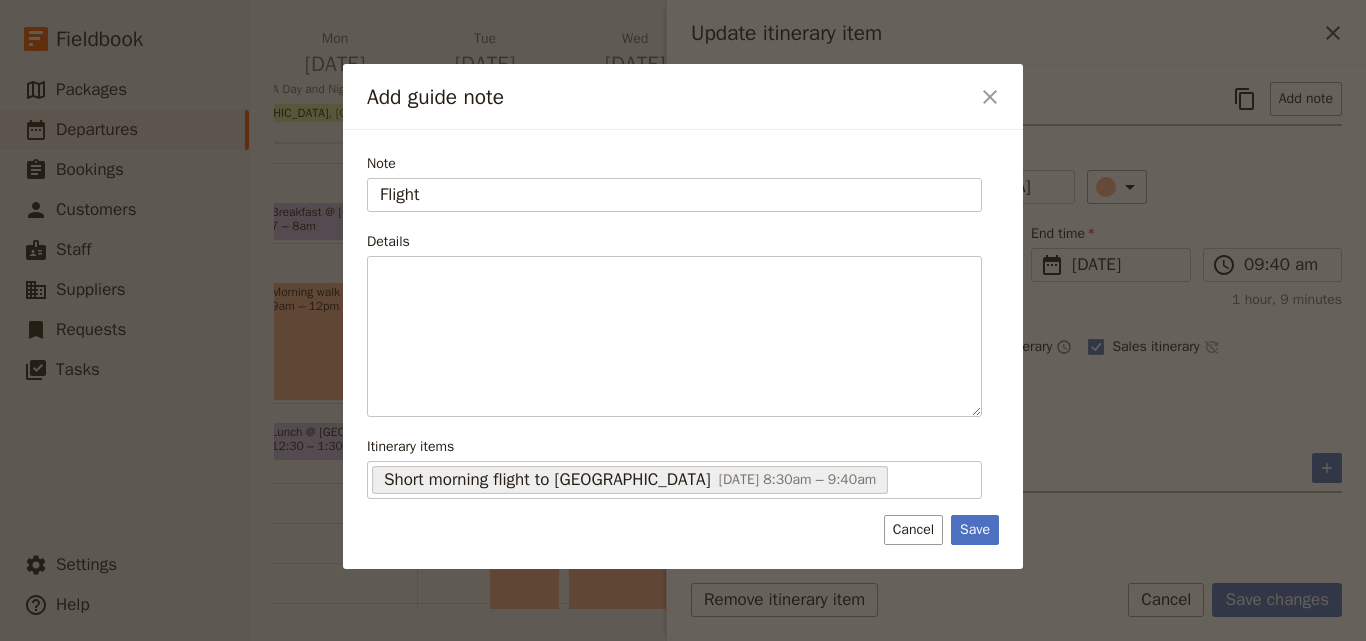 type on "Flight" 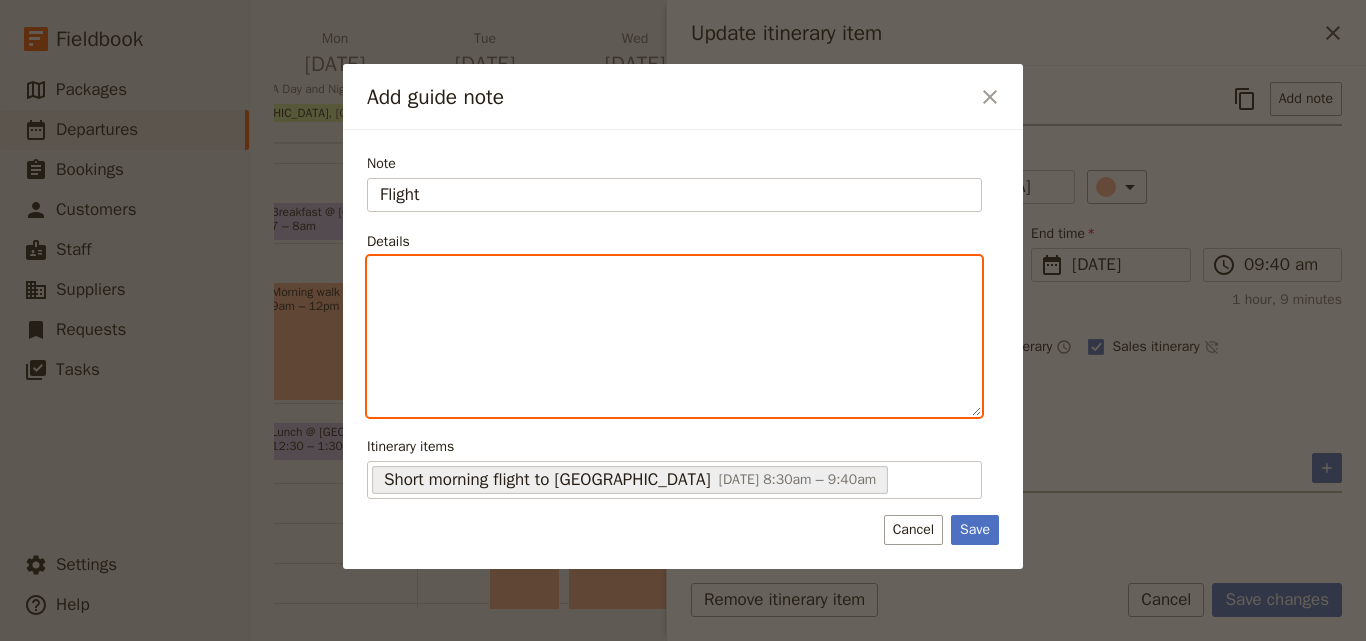click at bounding box center [674, 336] 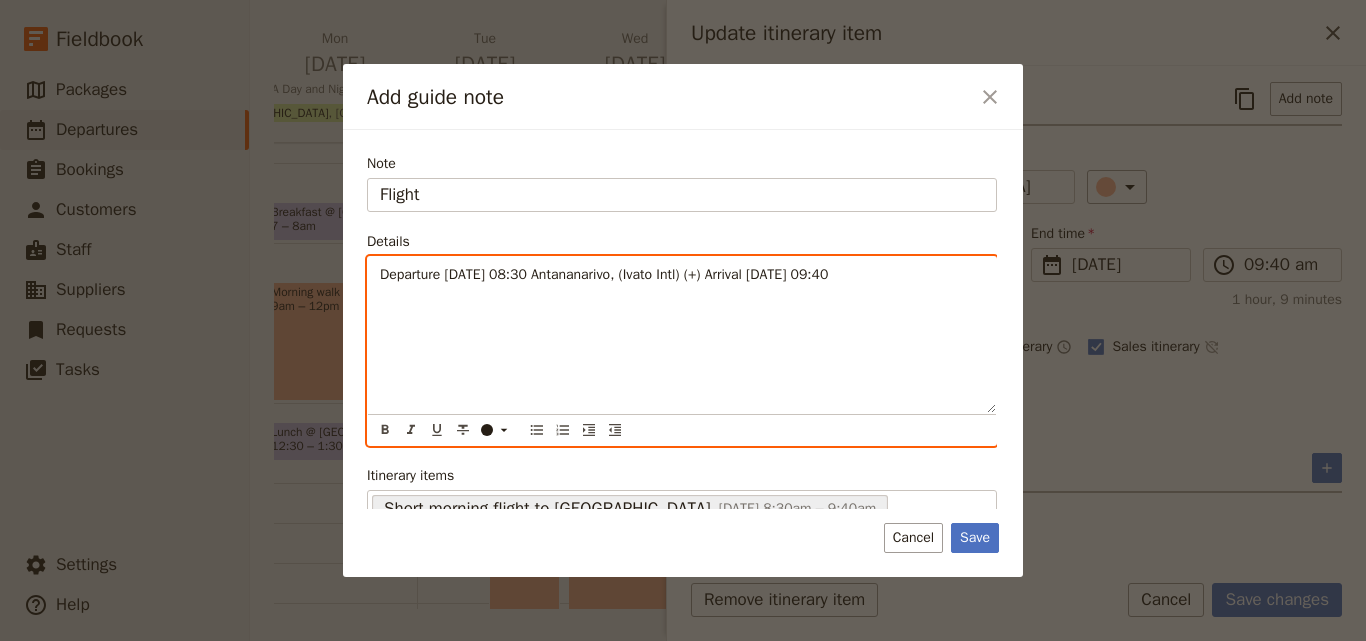 click on "Departure 15 August 08:30 Antananarivo, (Ivato Intl) (+) Arrival 15 August 09:40" at bounding box center (604, 274) 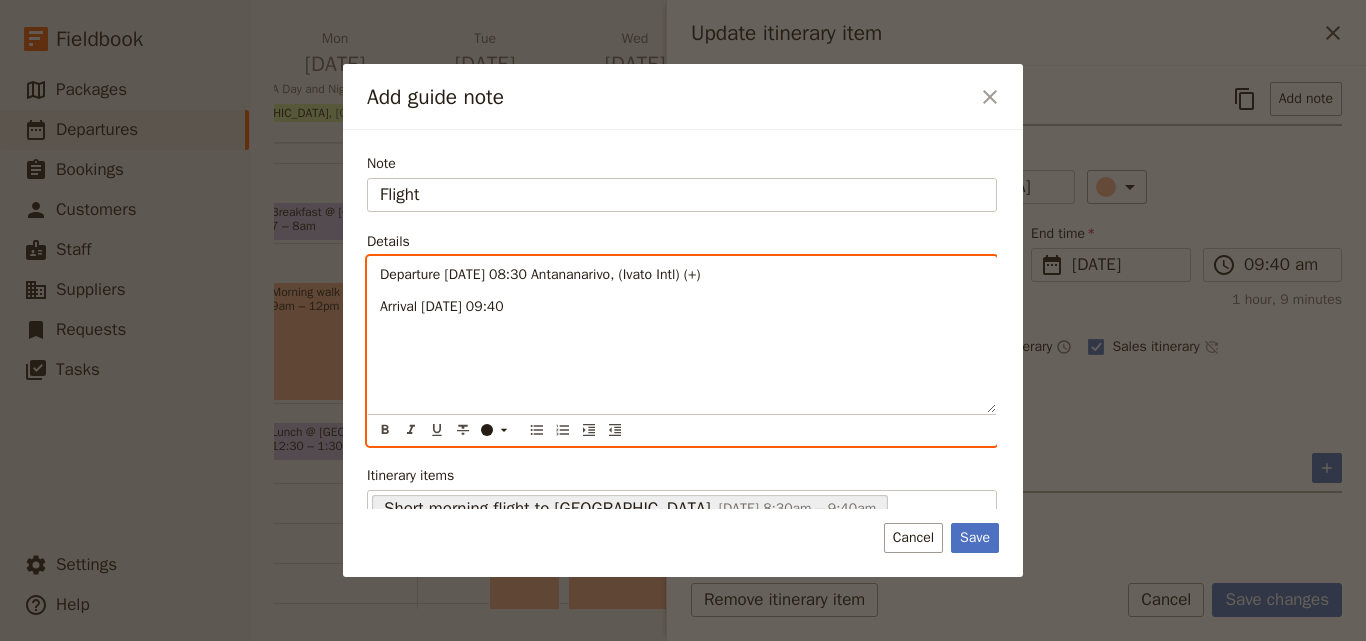 drag, startPoint x: 737, startPoint y: 283, endPoint x: 638, endPoint y: 277, distance: 99.18165 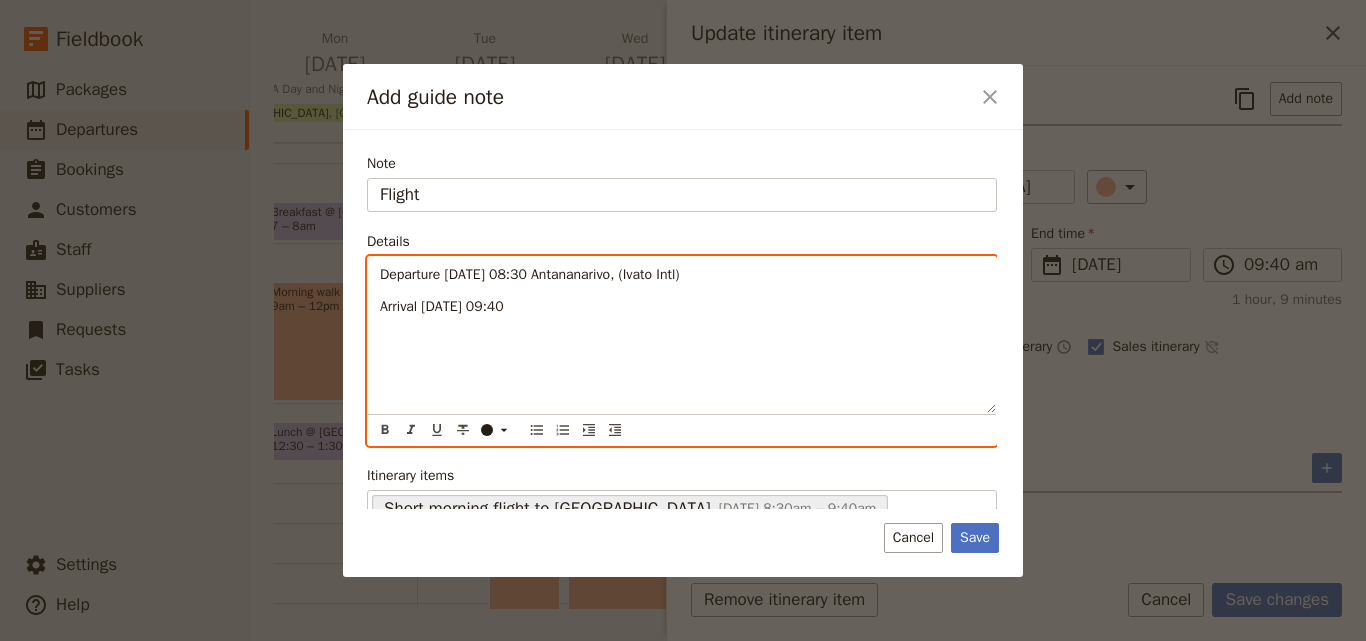 click on "Arrival 15 August 09:40" at bounding box center (682, 307) 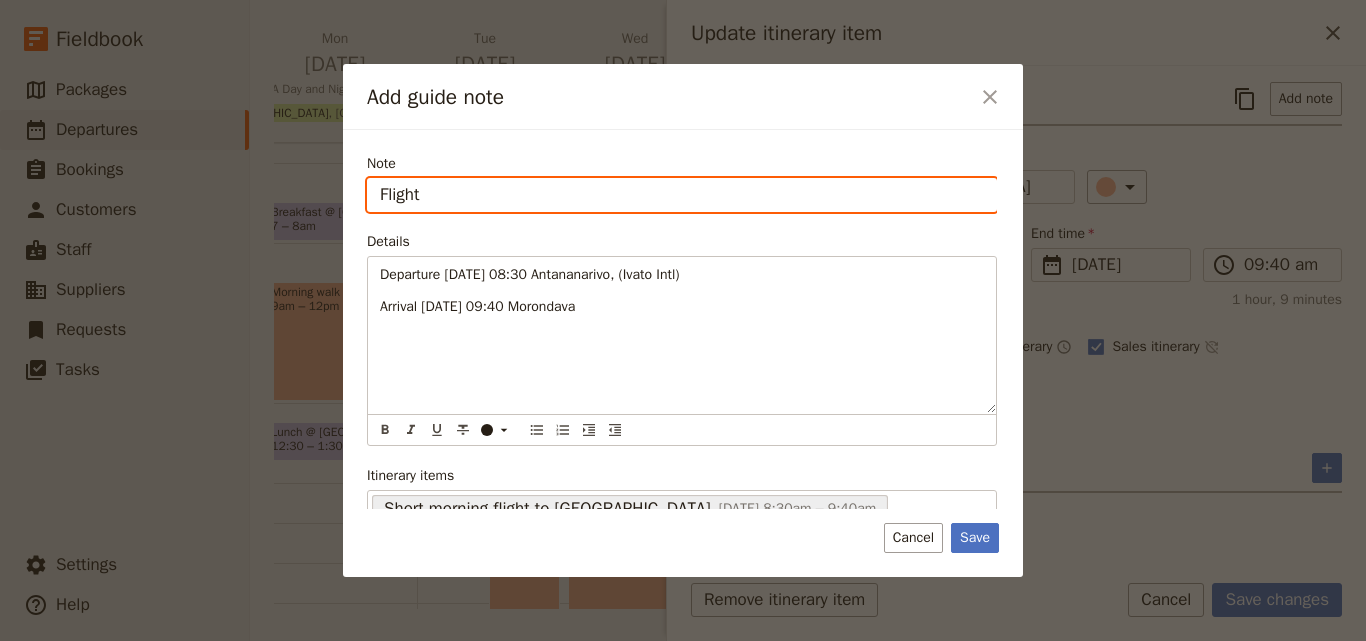 click on "Flight" at bounding box center [682, 195] 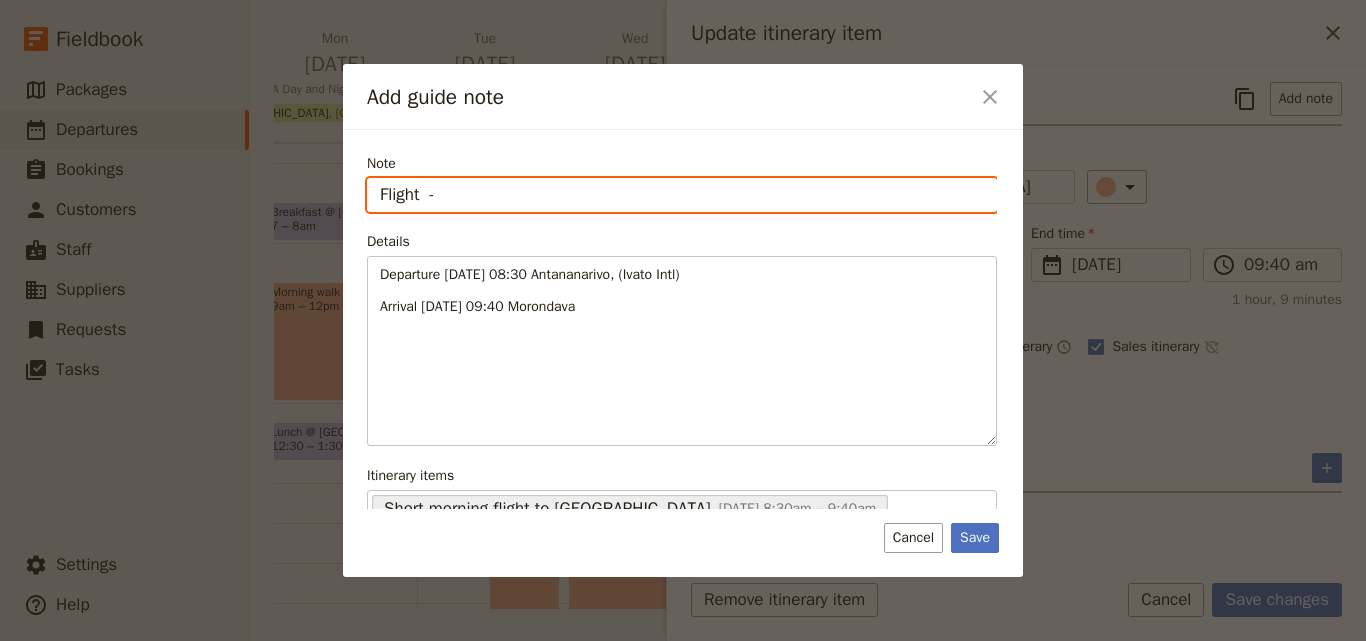 paste on "Madagascar Airlines MD 2700" 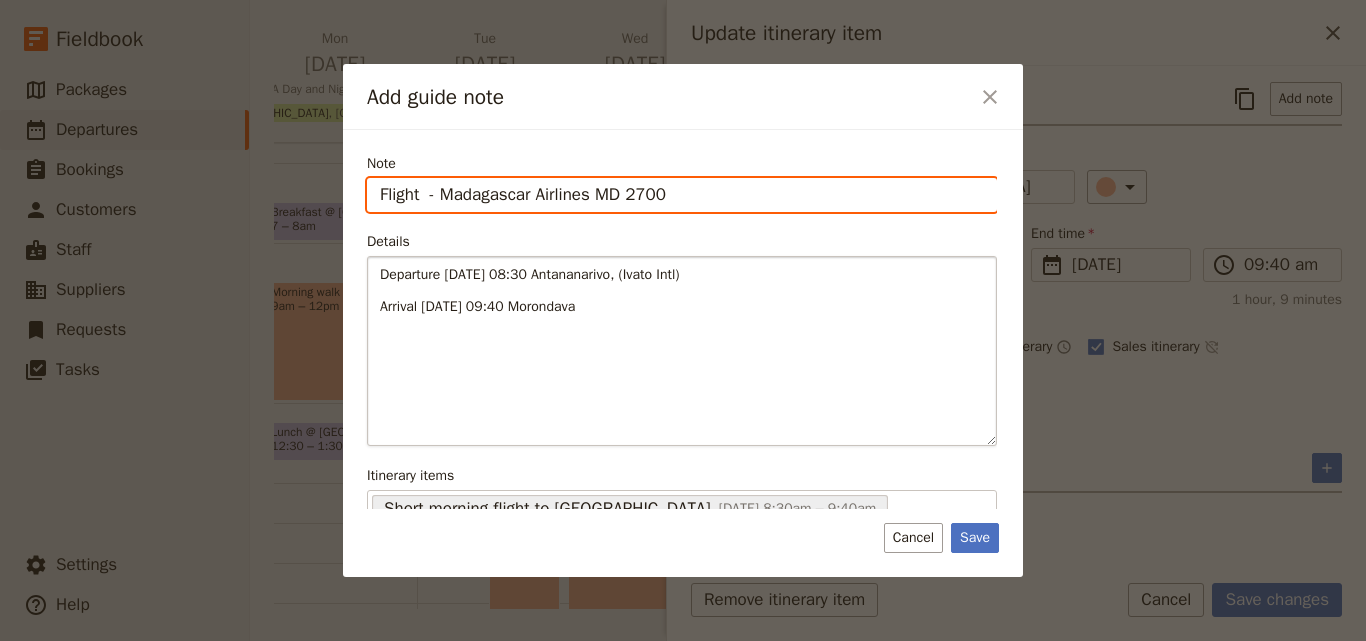 scroll, scrollTop: 21, scrollLeft: 0, axis: vertical 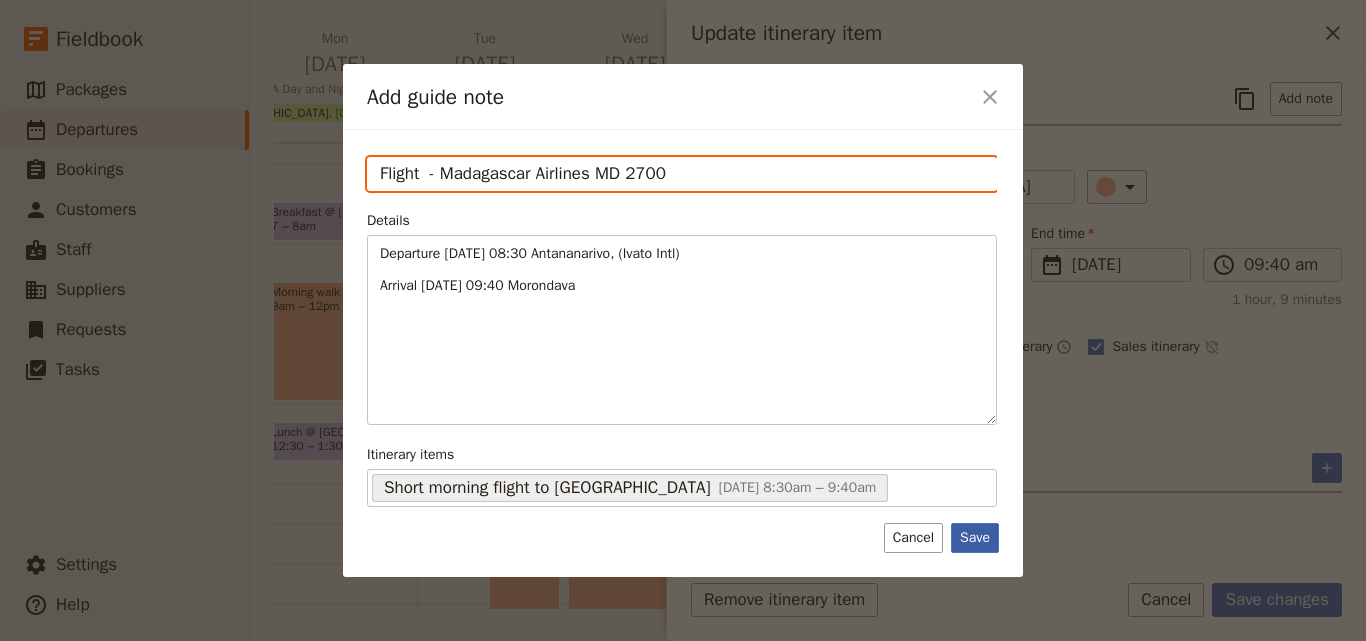 type on "Flight  - Madagascar Airlines MD 2700" 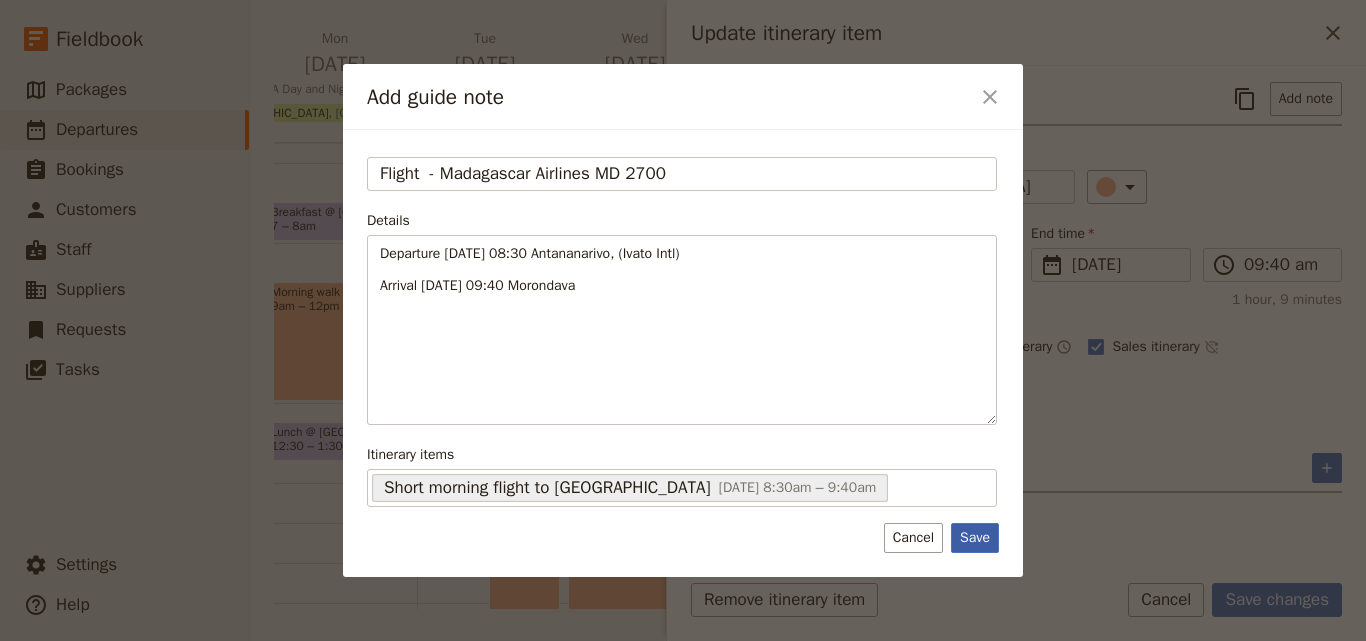click on "Save" at bounding box center (975, 538) 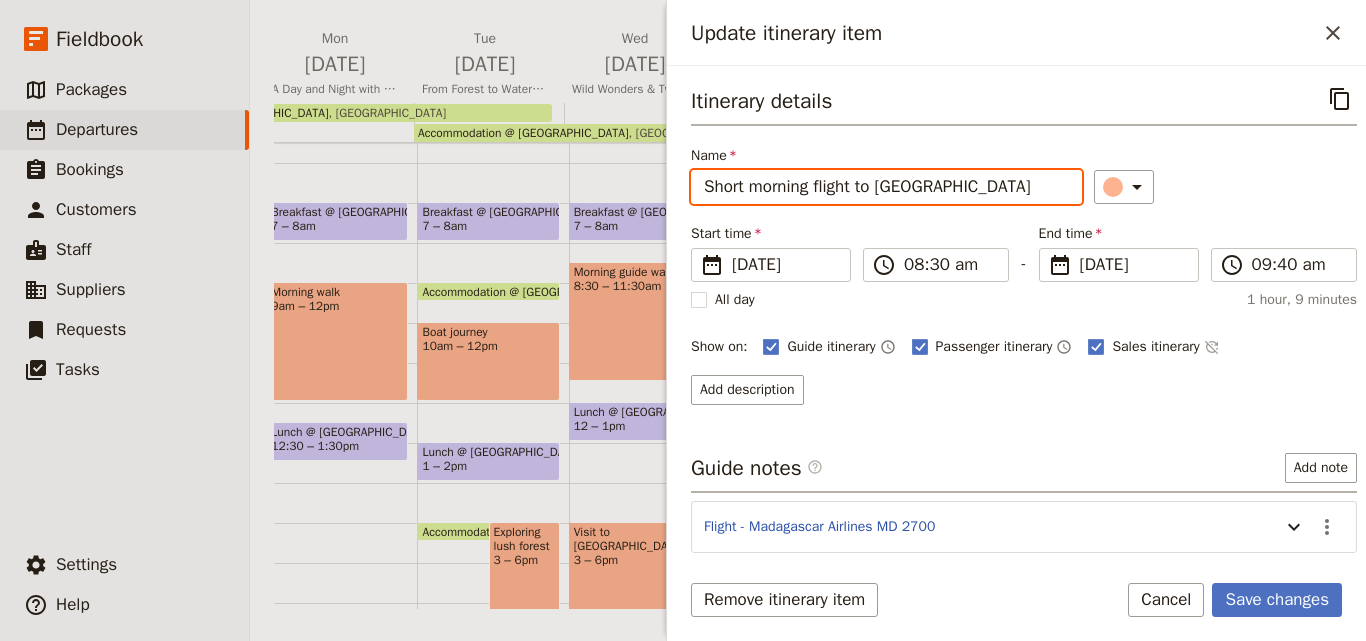 drag, startPoint x: 818, startPoint y: 185, endPoint x: 713, endPoint y: 183, distance: 105.01904 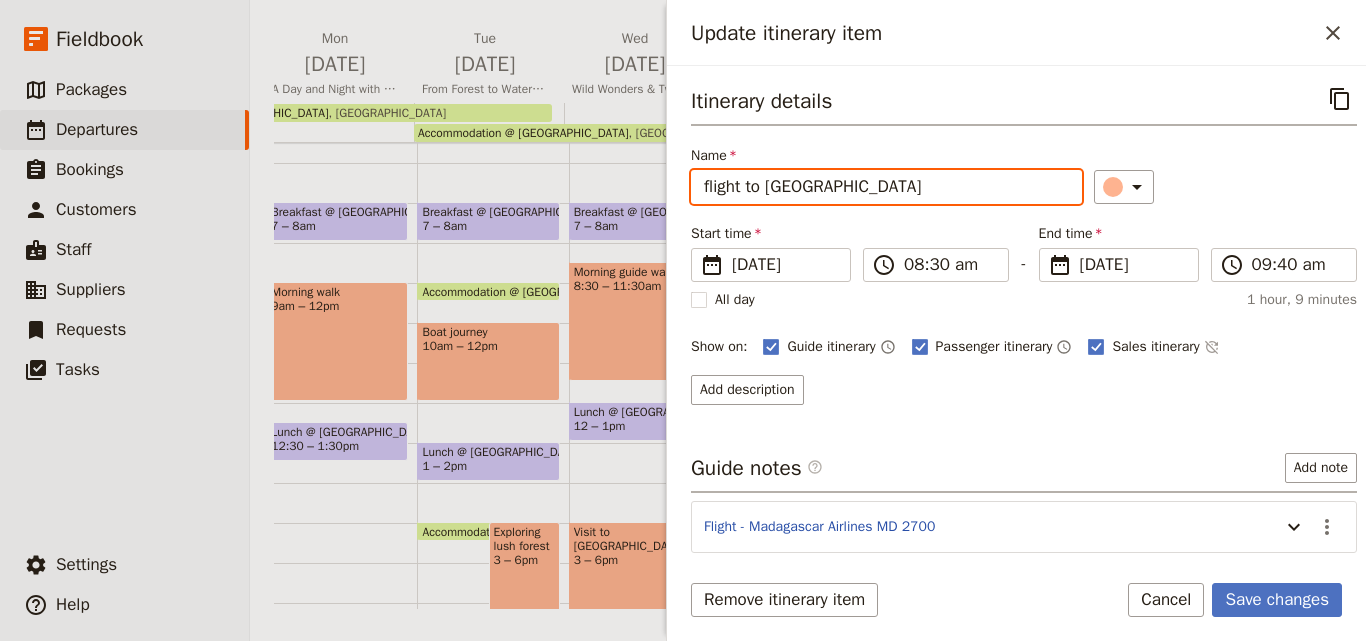 click on "flight to Morondava" at bounding box center (886, 187) 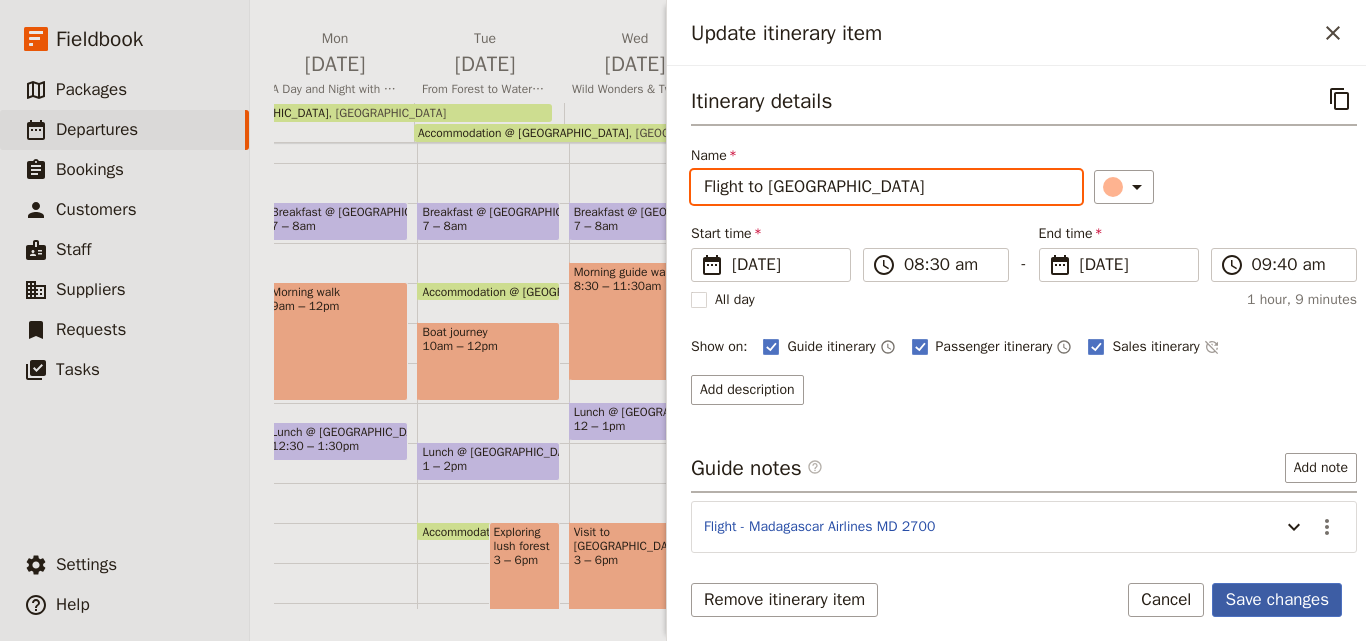 type on "Flight to Morondava" 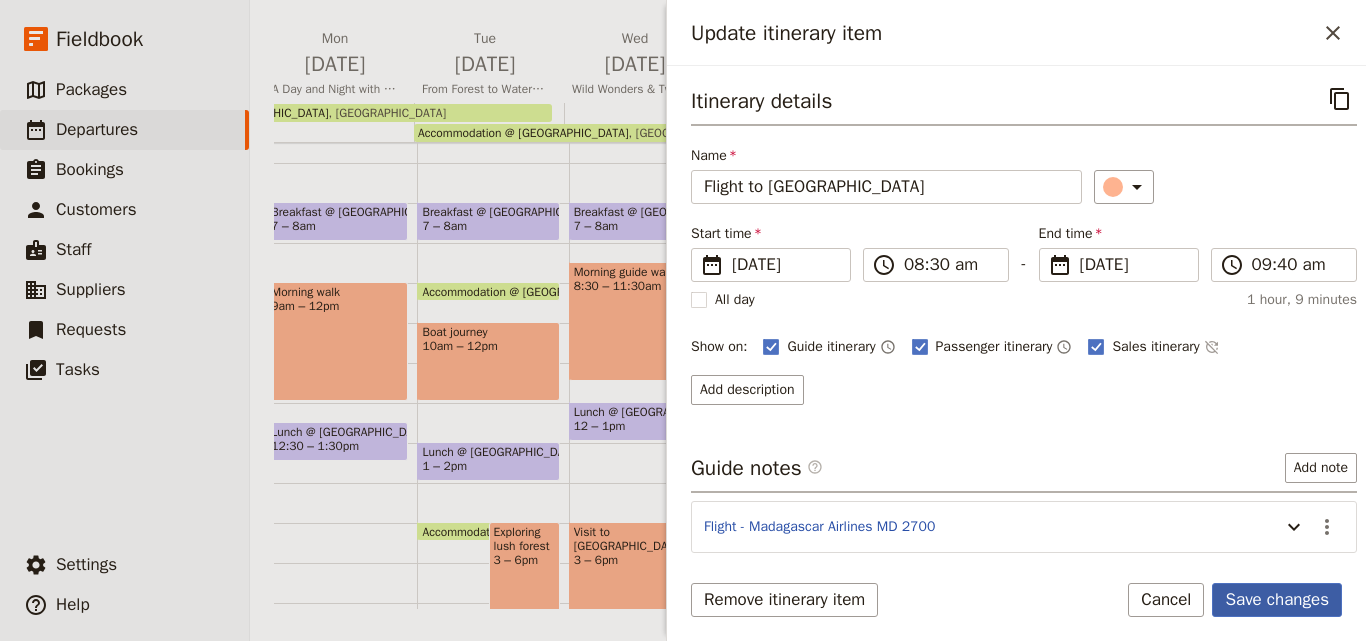 click on "Save changes" at bounding box center (1277, 600) 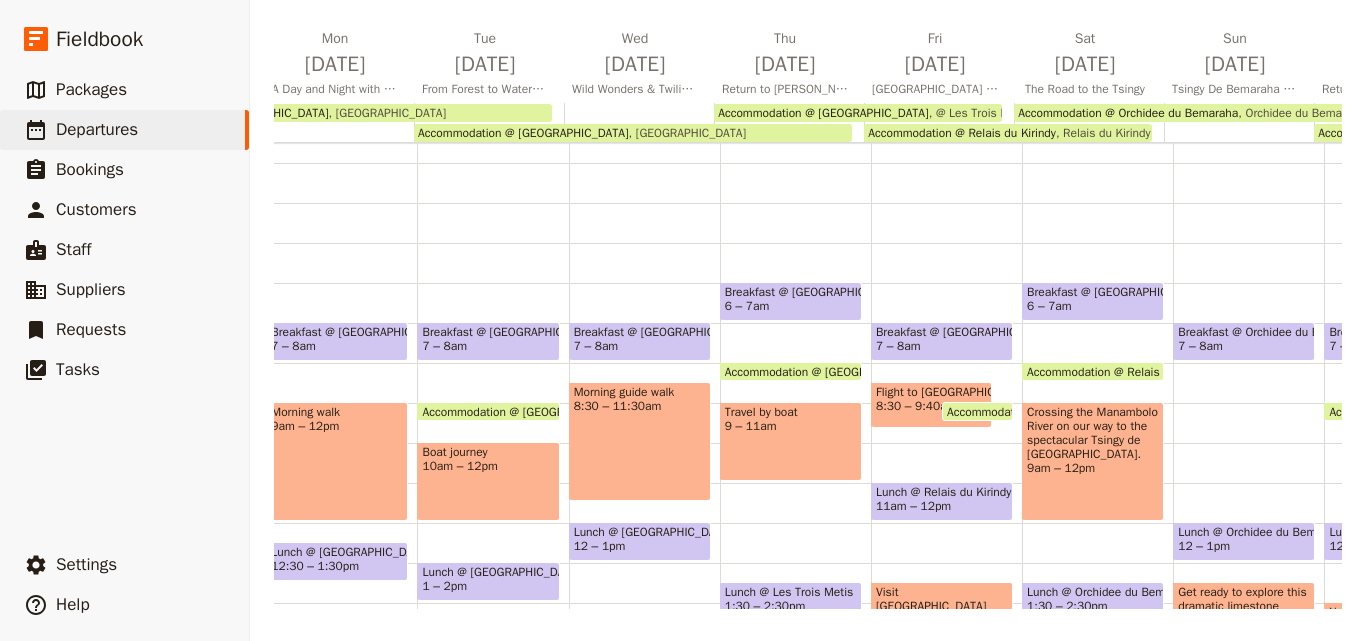 scroll, scrollTop: 200, scrollLeft: 0, axis: vertical 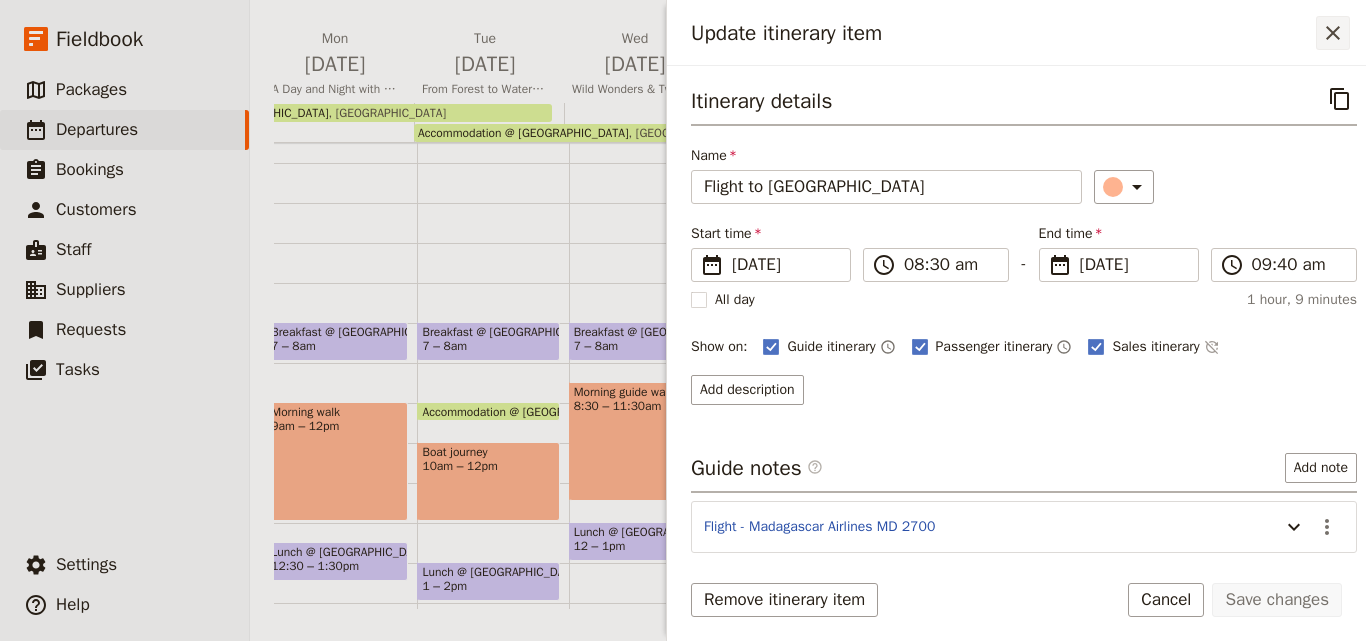 click 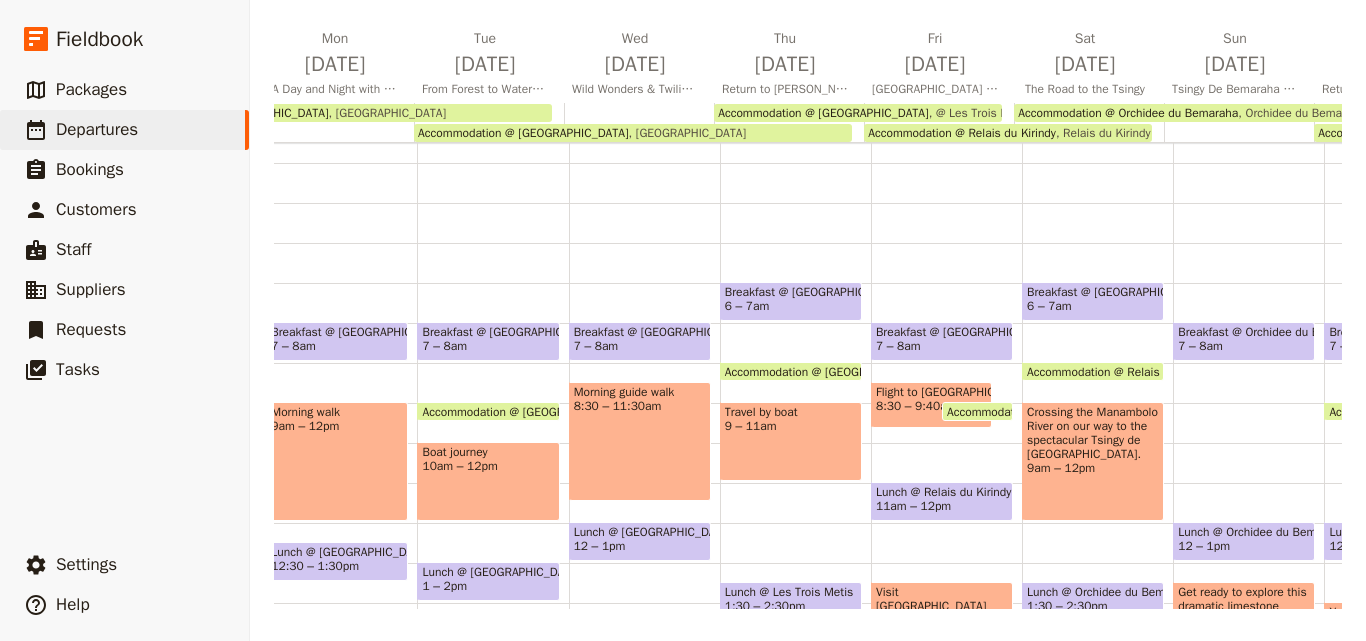 click on "8:30 – 9:40am" at bounding box center [916, 406] 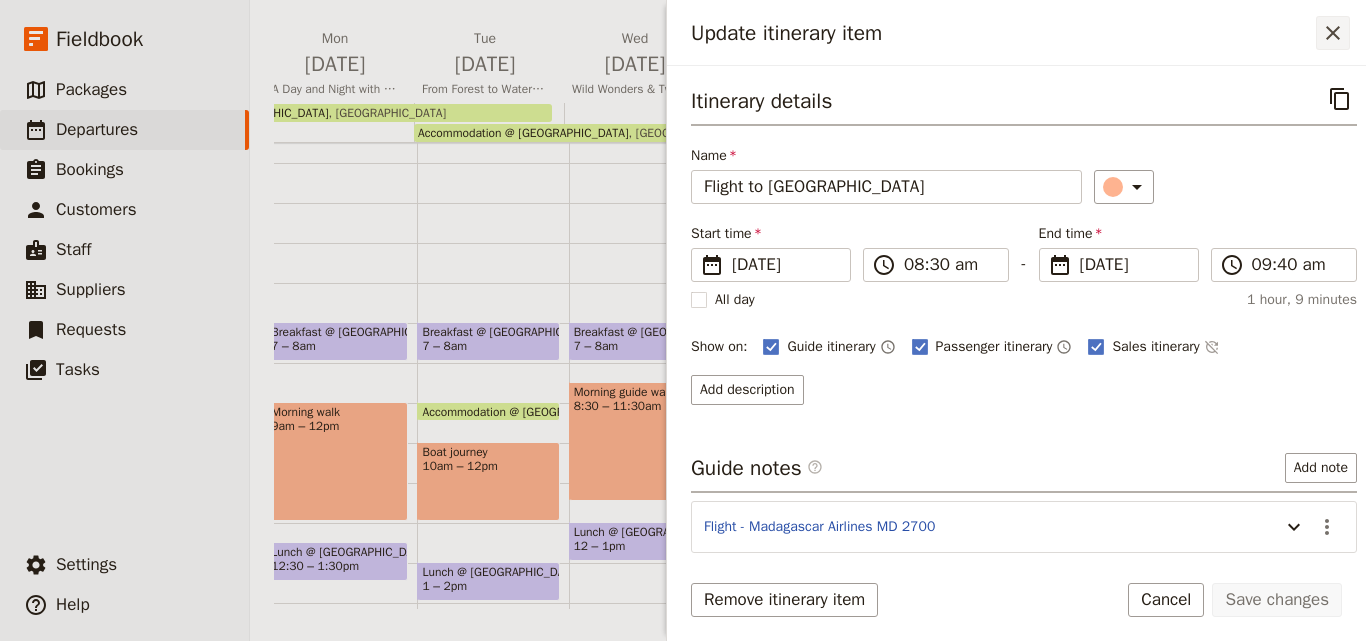 click 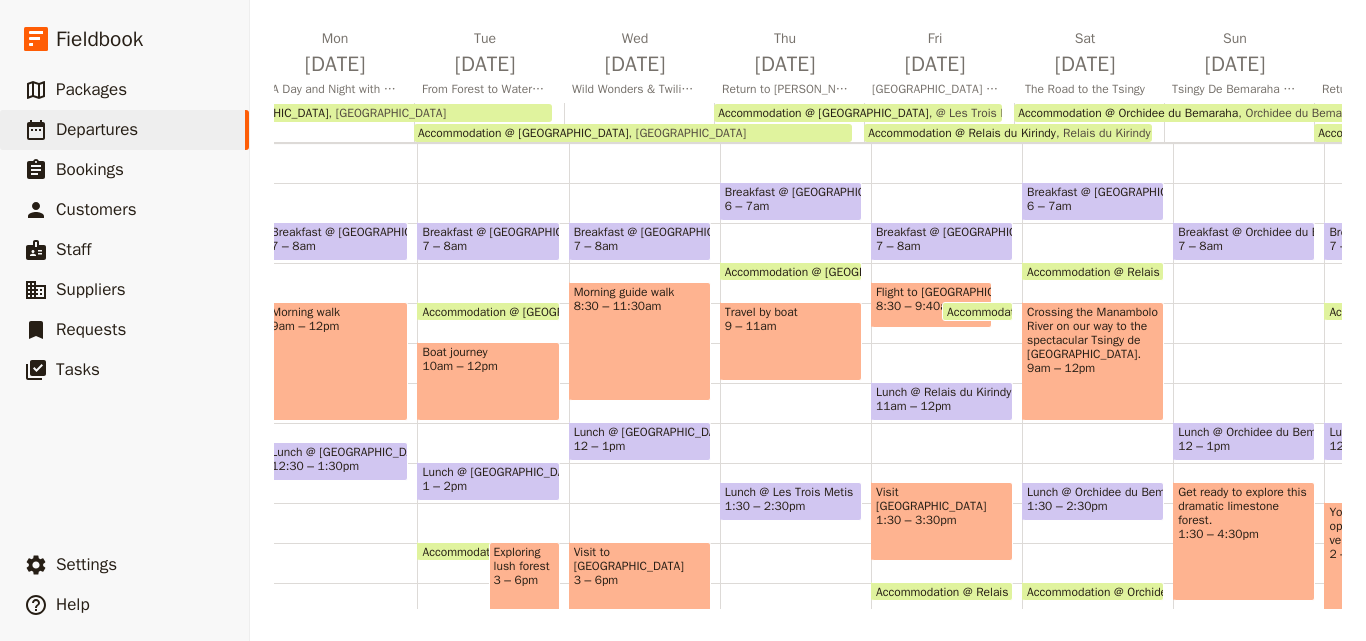 scroll, scrollTop: 300, scrollLeft: 0, axis: vertical 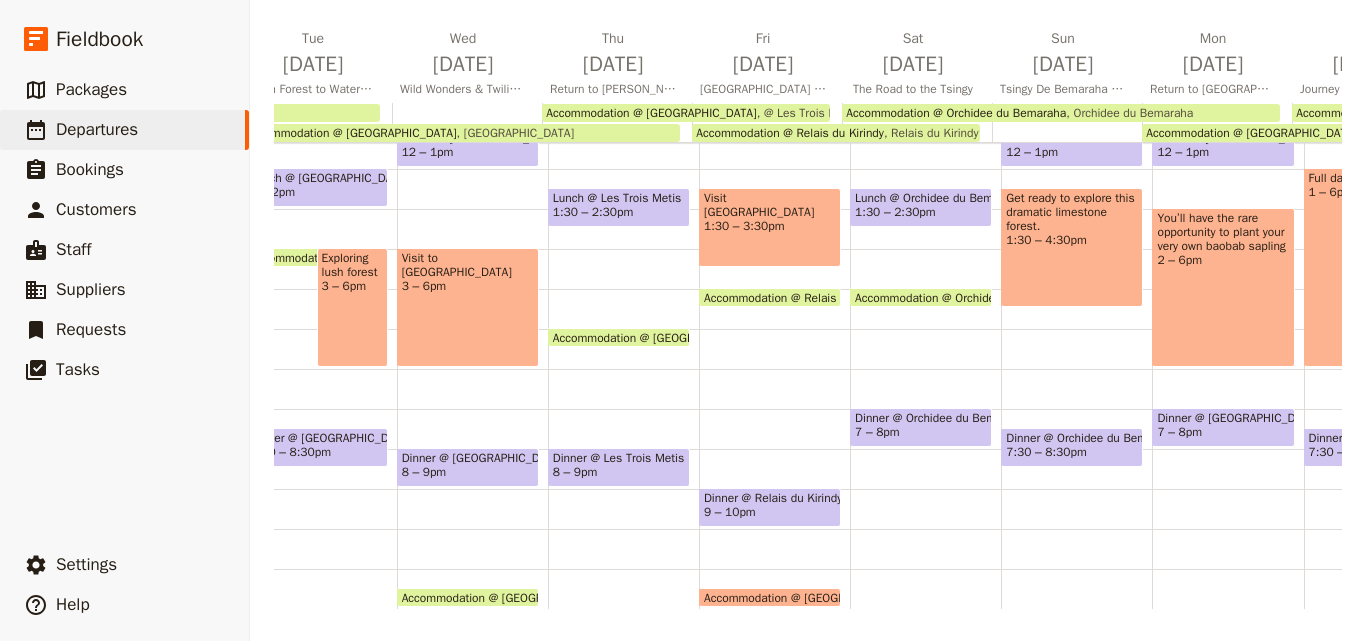 click on "Accommodation @  Feon'ny Ala Hotel" at bounding box center [813, 597] 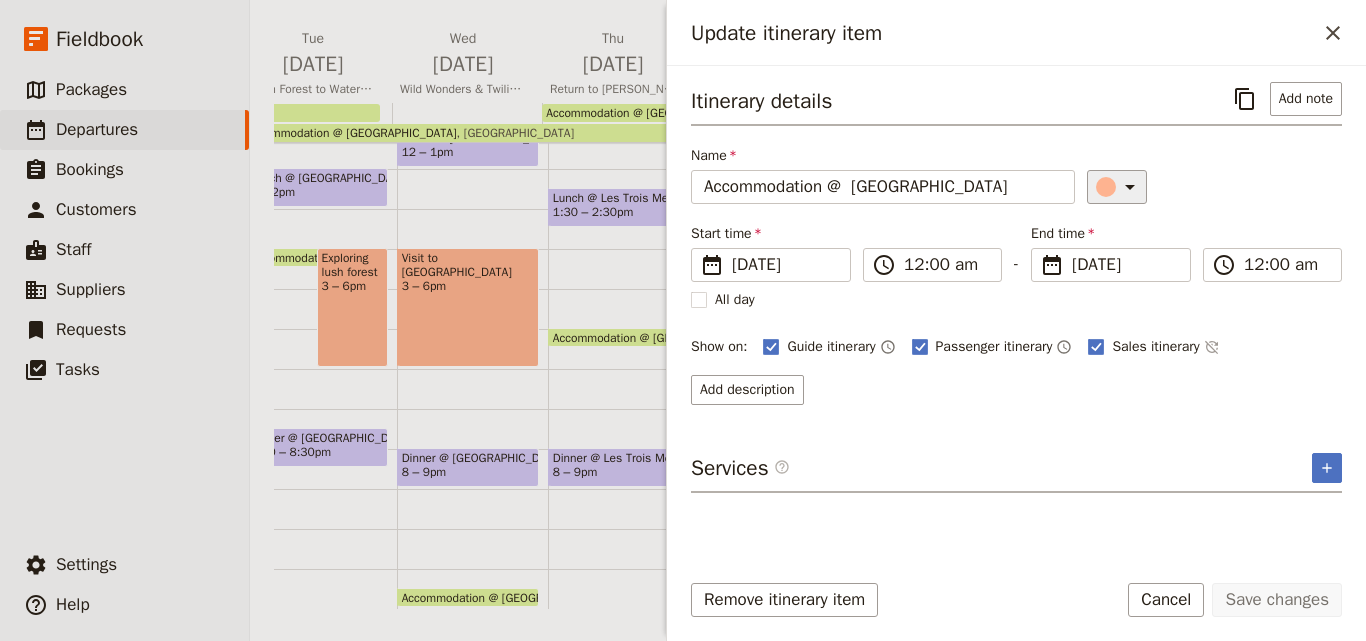 click 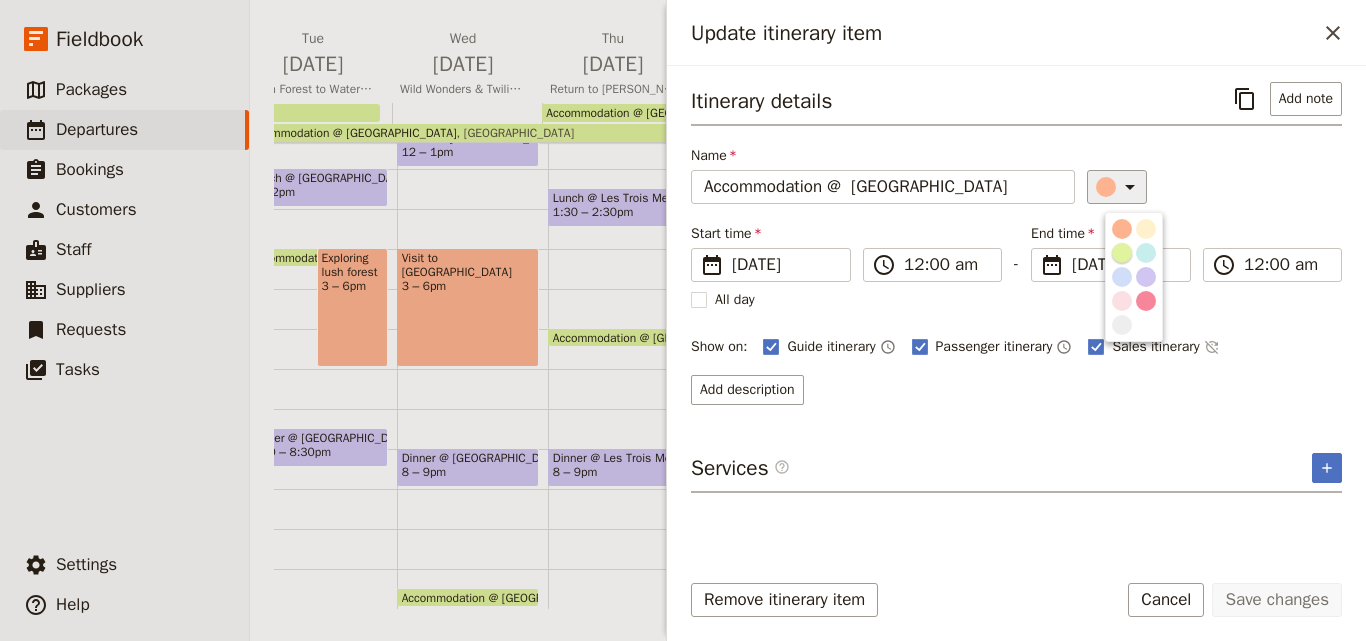 click at bounding box center (1122, 253) 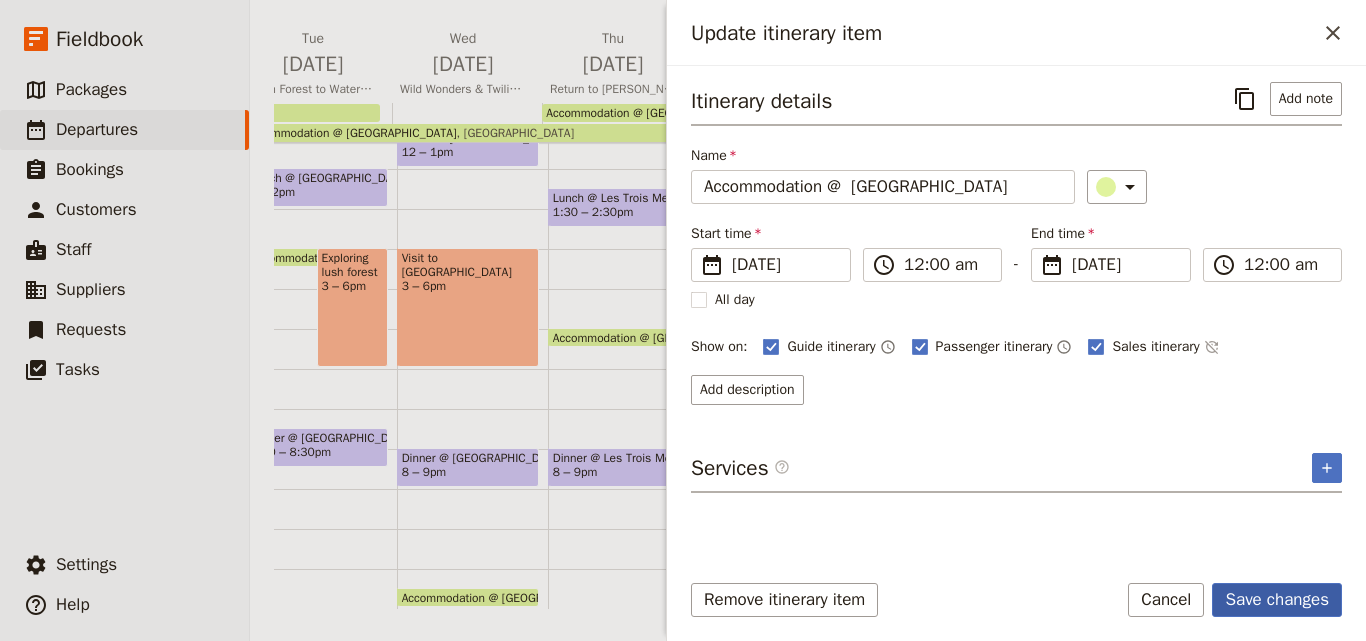 click on "Save changes" at bounding box center (1277, 600) 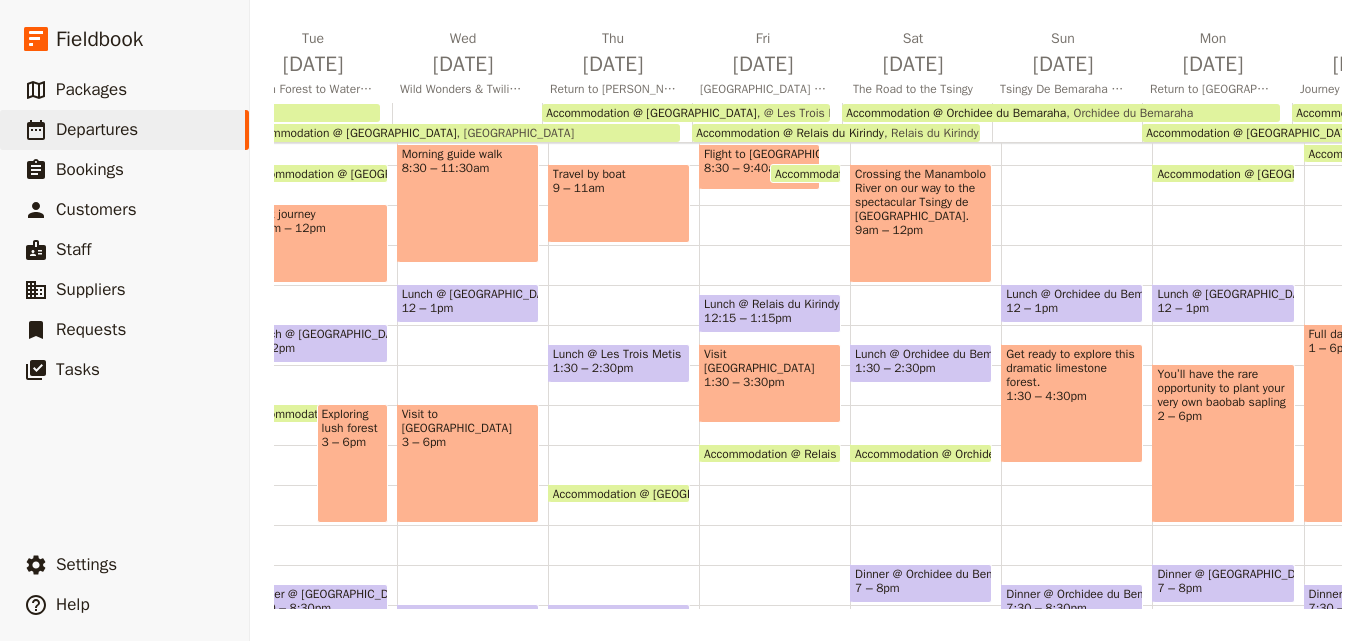 scroll, scrollTop: 209, scrollLeft: 0, axis: vertical 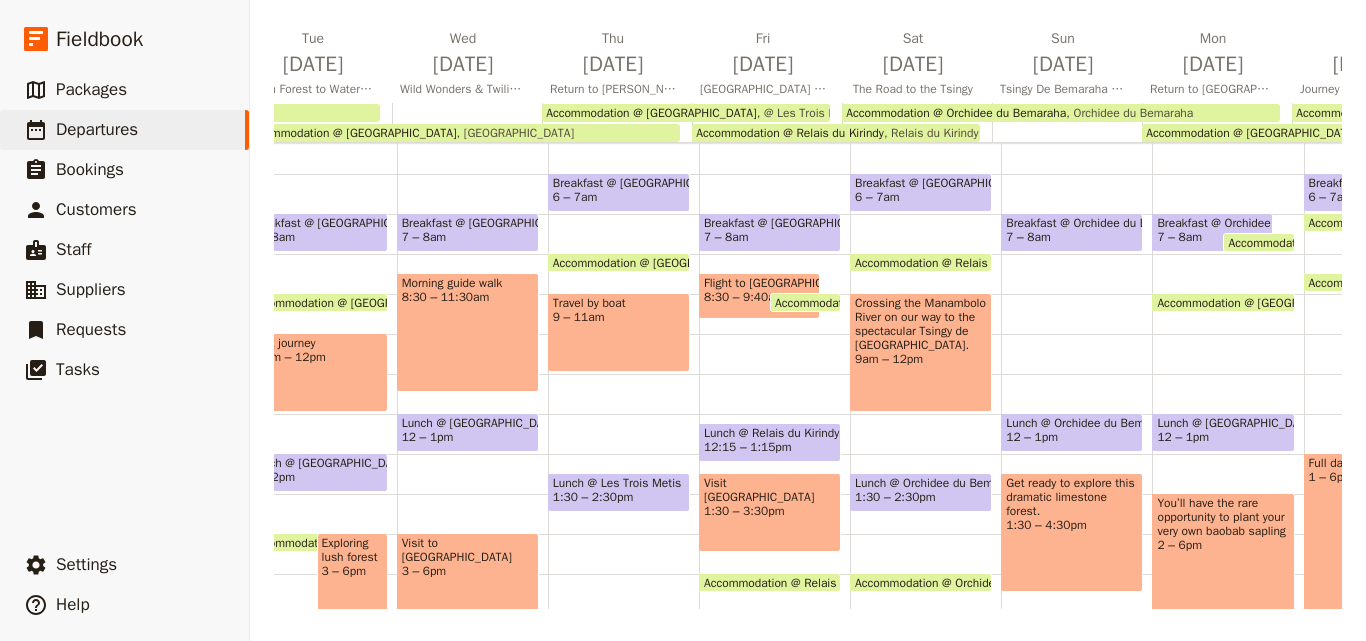 click on "8:30 – 9:40am" at bounding box center [744, 297] 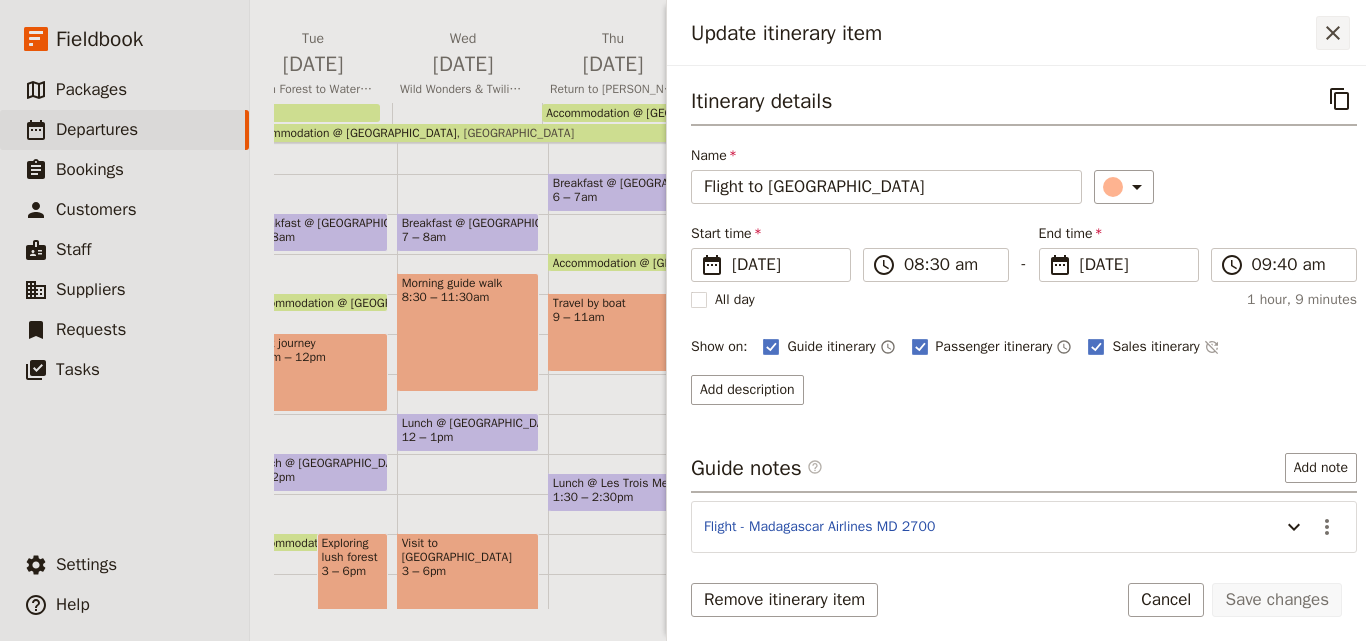 click 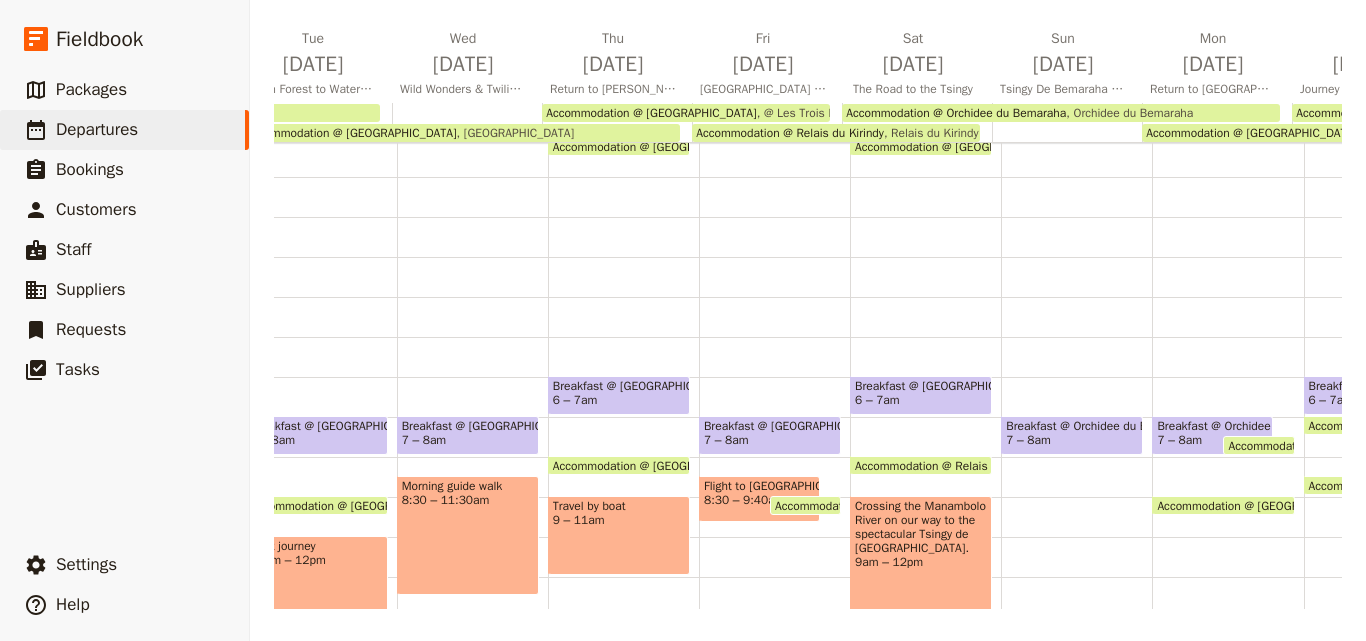 scroll, scrollTop: 0, scrollLeft: 0, axis: both 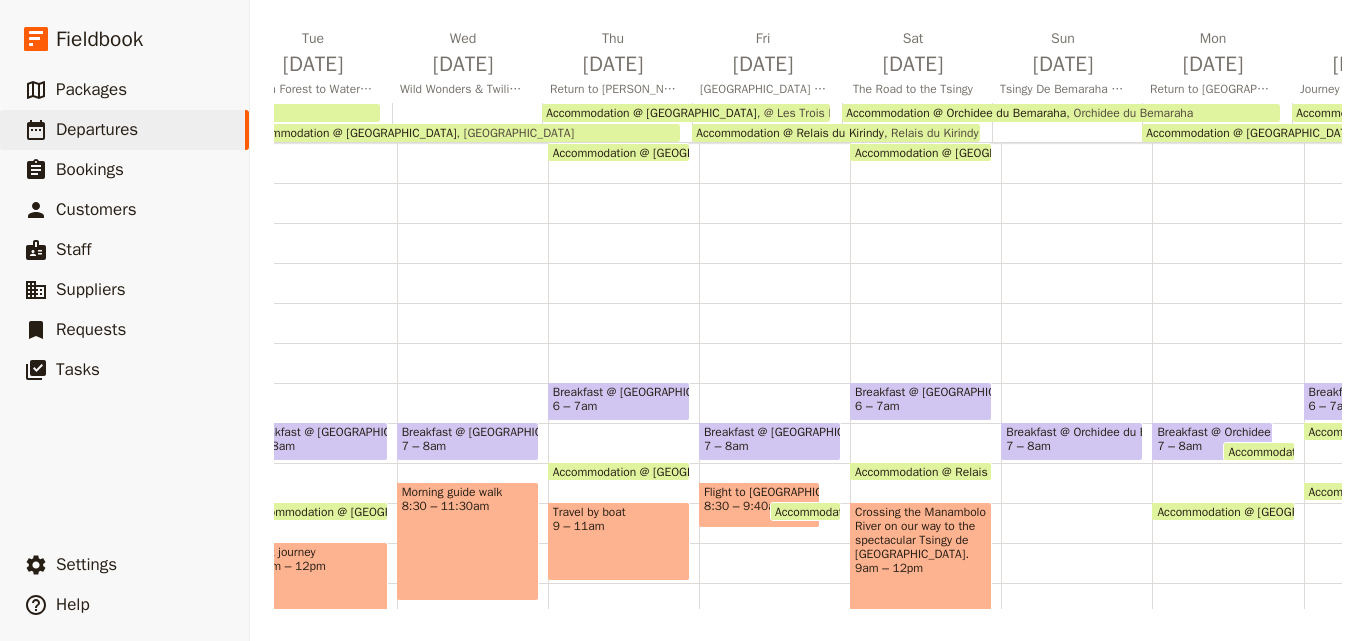 click on "Accommodation @ Kirindy Eco Lodge" at bounding box center [662, 152] 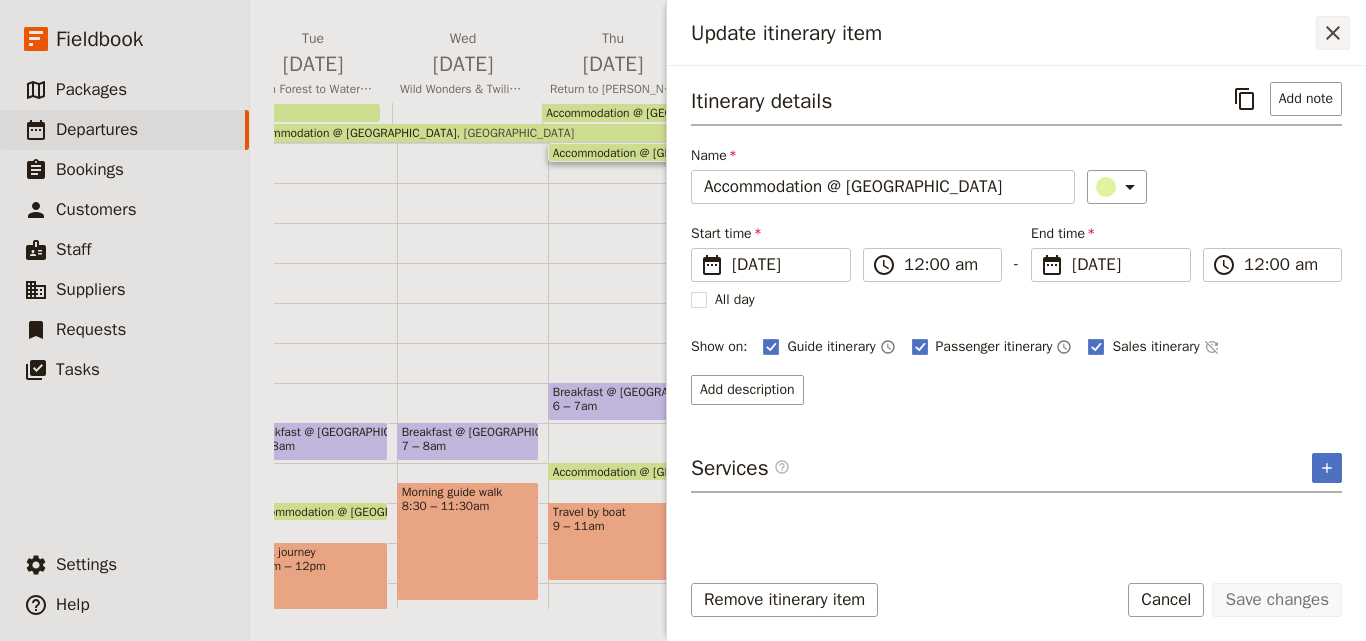 click 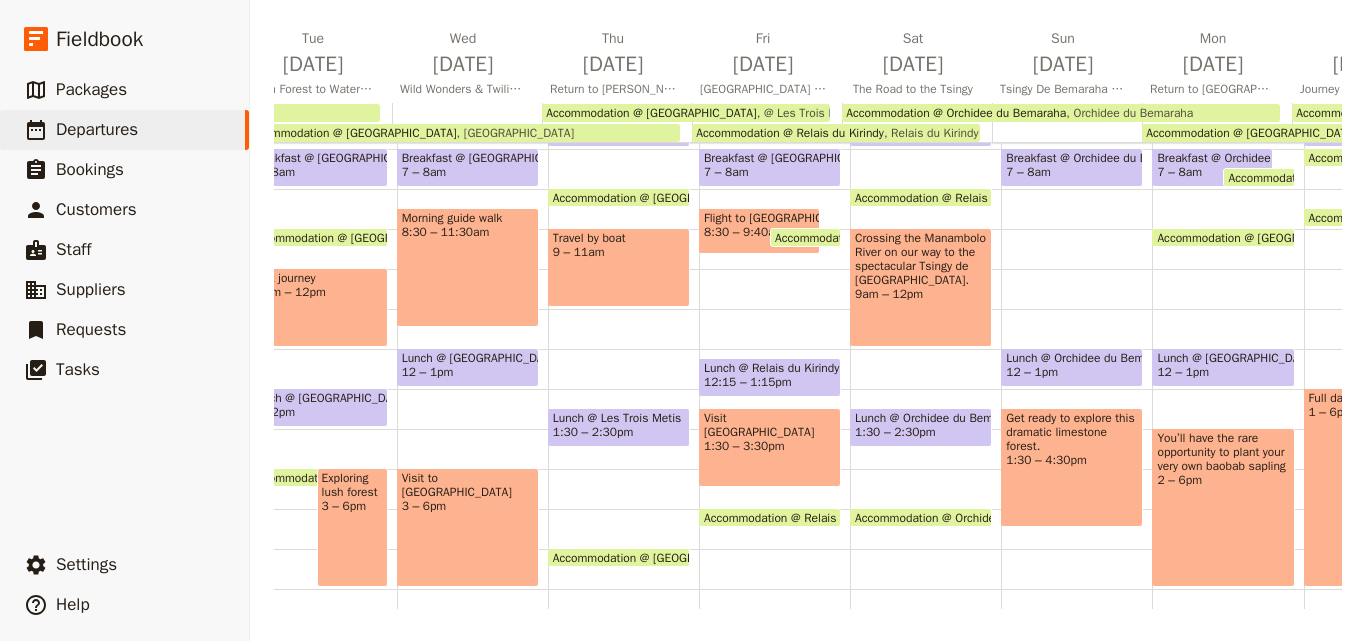 scroll, scrollTop: 100, scrollLeft: 0, axis: vertical 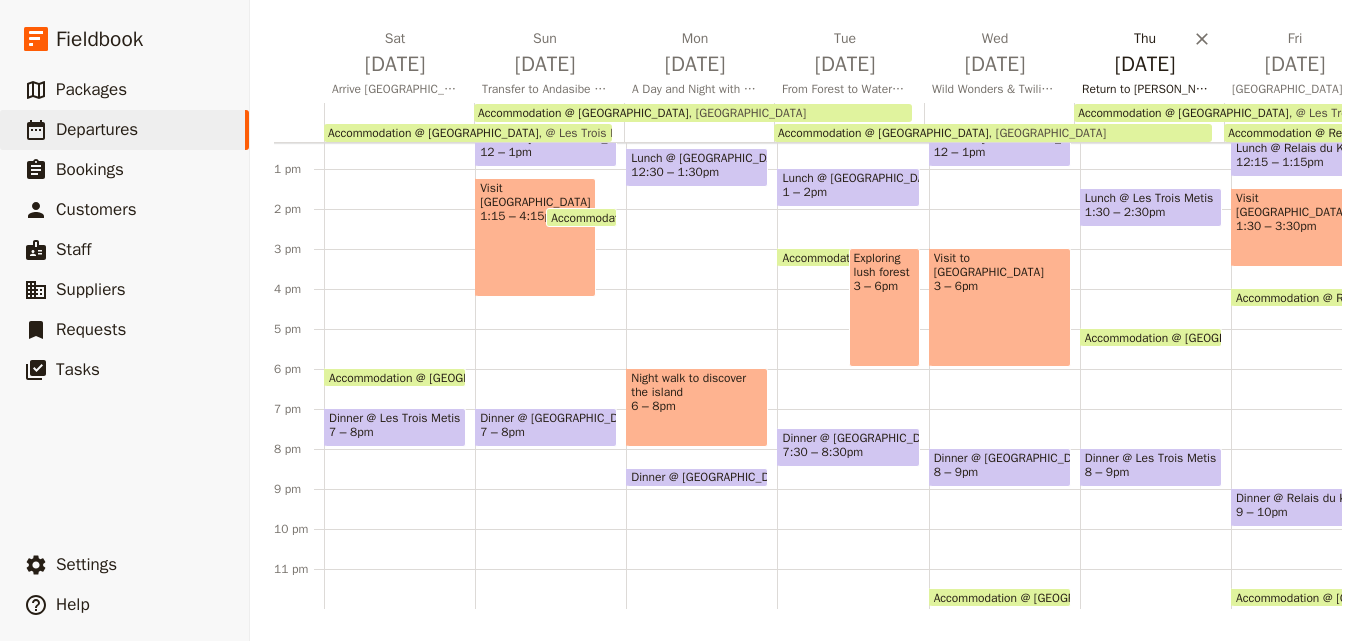 click on "Aug 14" at bounding box center [1145, 64] 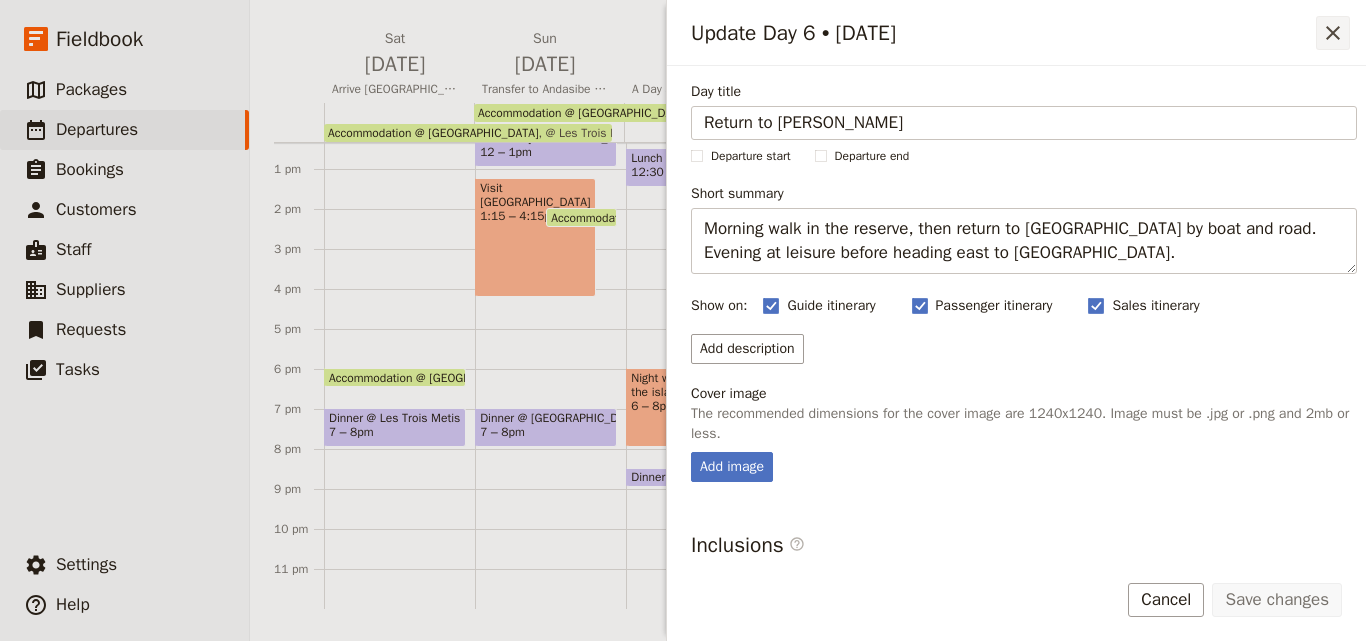 click 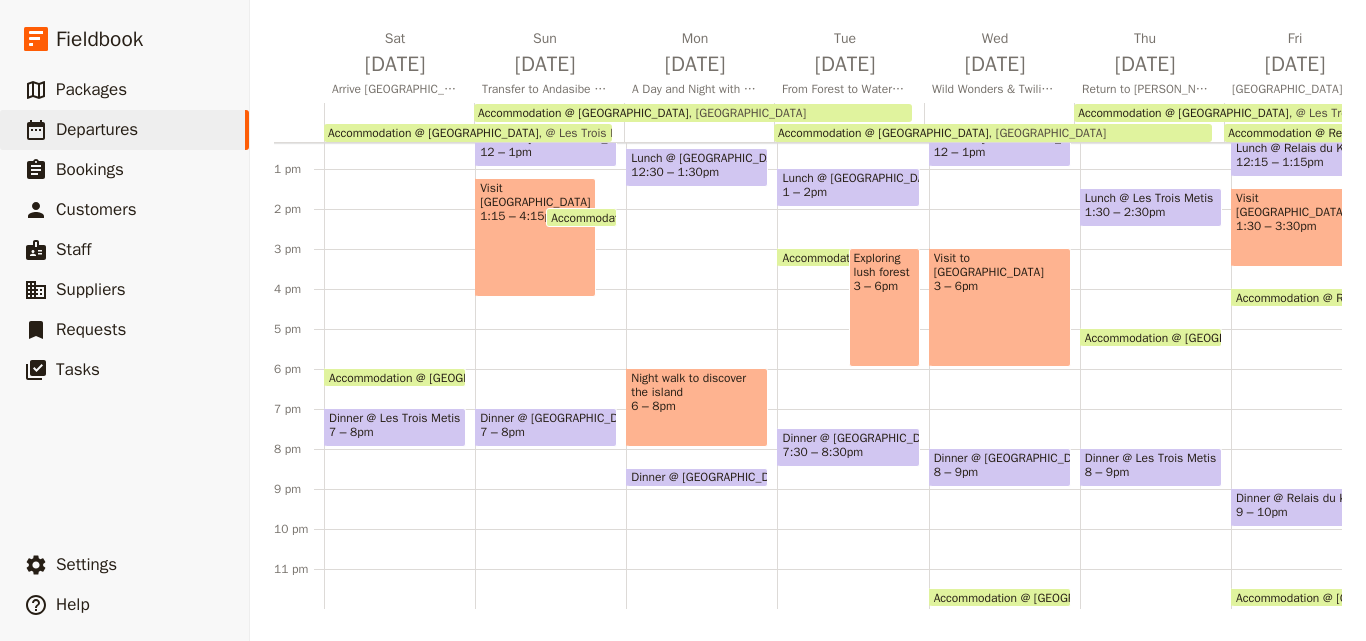 type 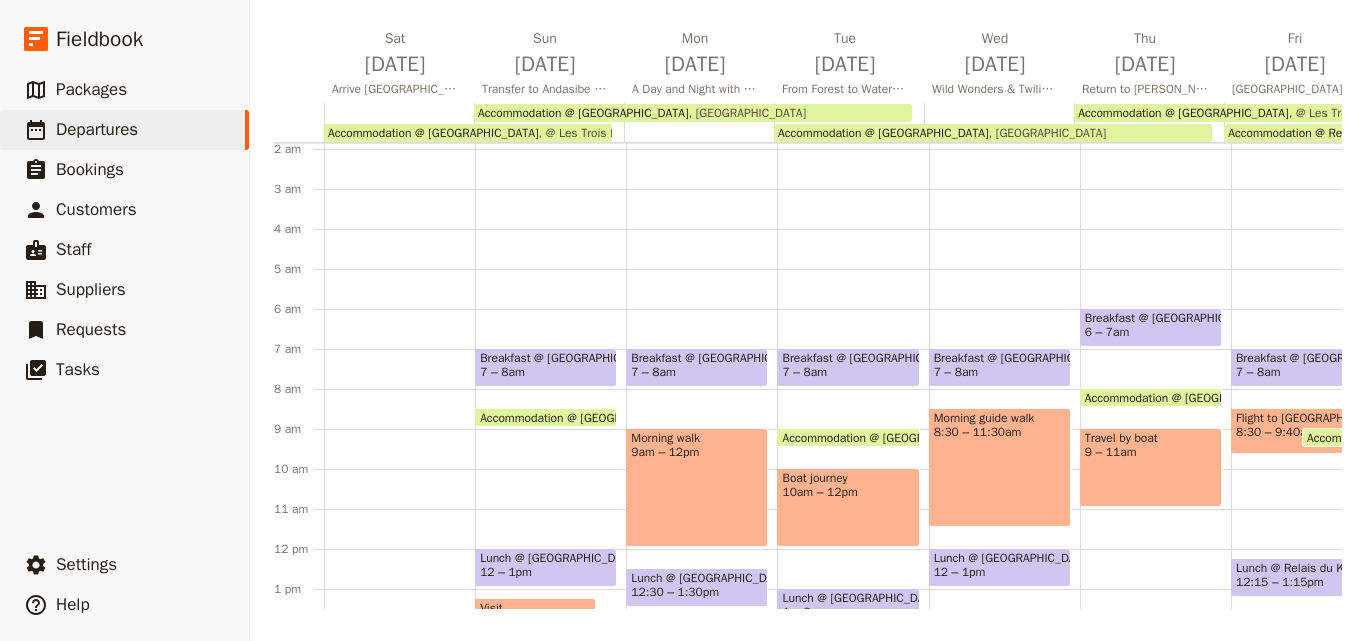 scroll, scrollTop: 0, scrollLeft: 0, axis: both 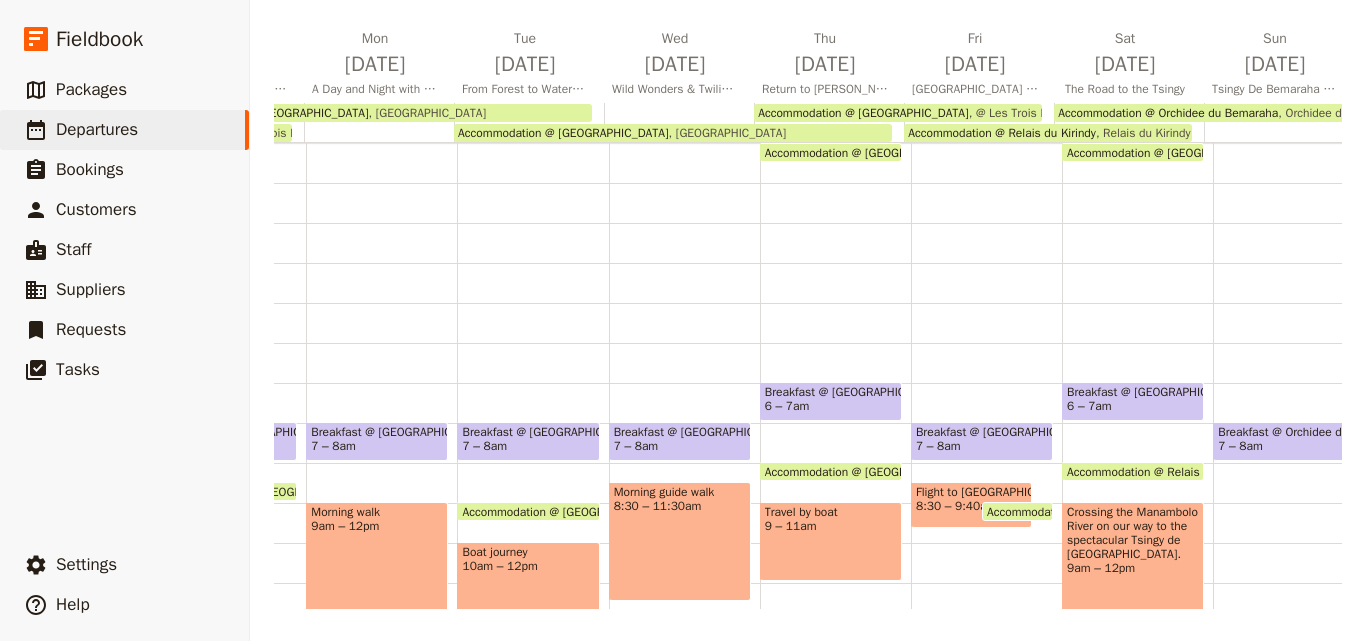 click at bounding box center (1133, 157) 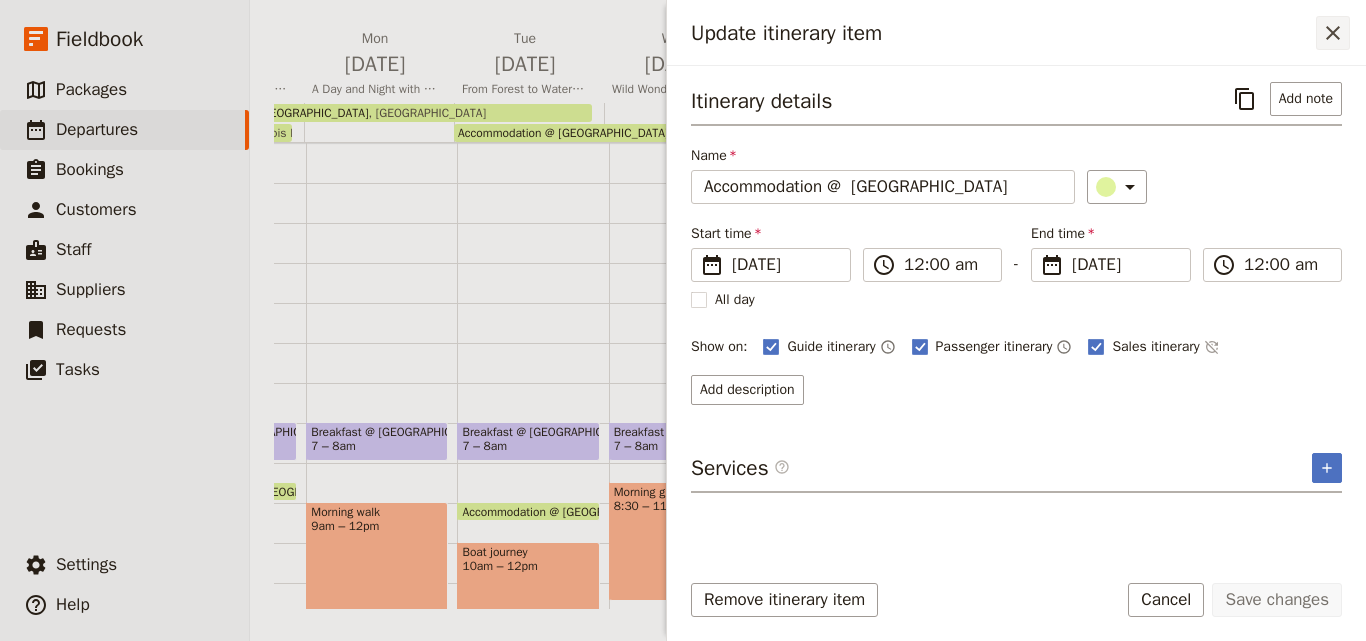 click 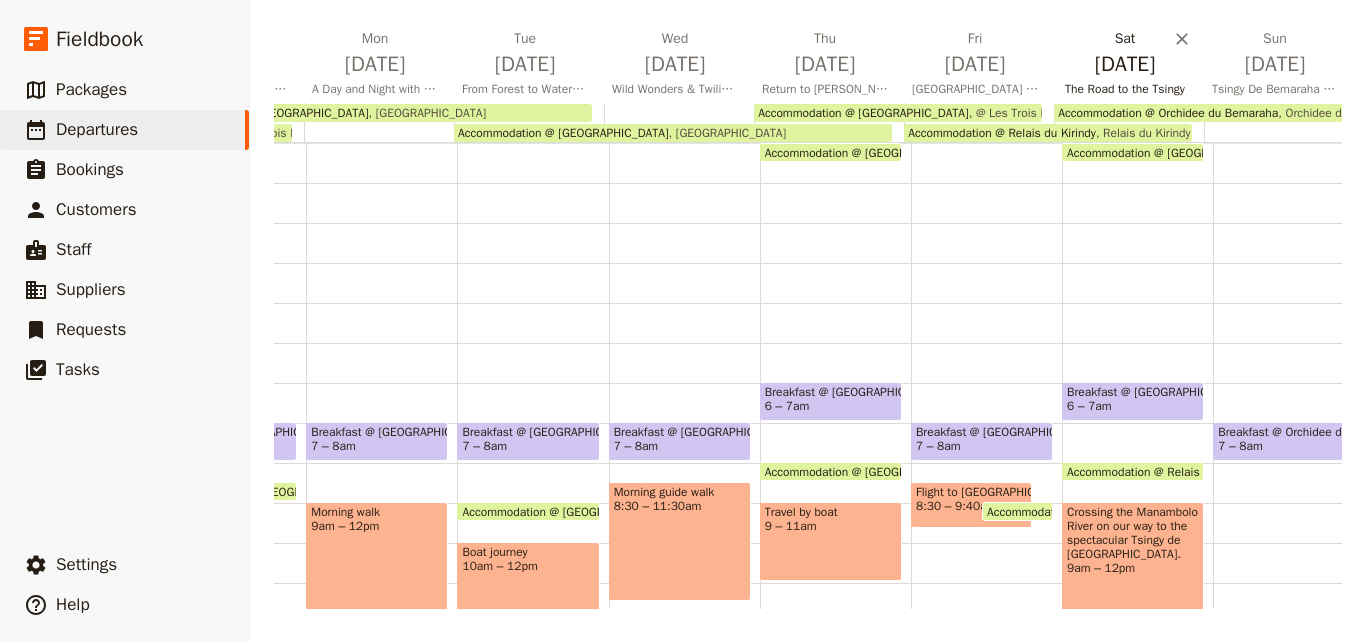 click on "Aug 16" at bounding box center (1125, 64) 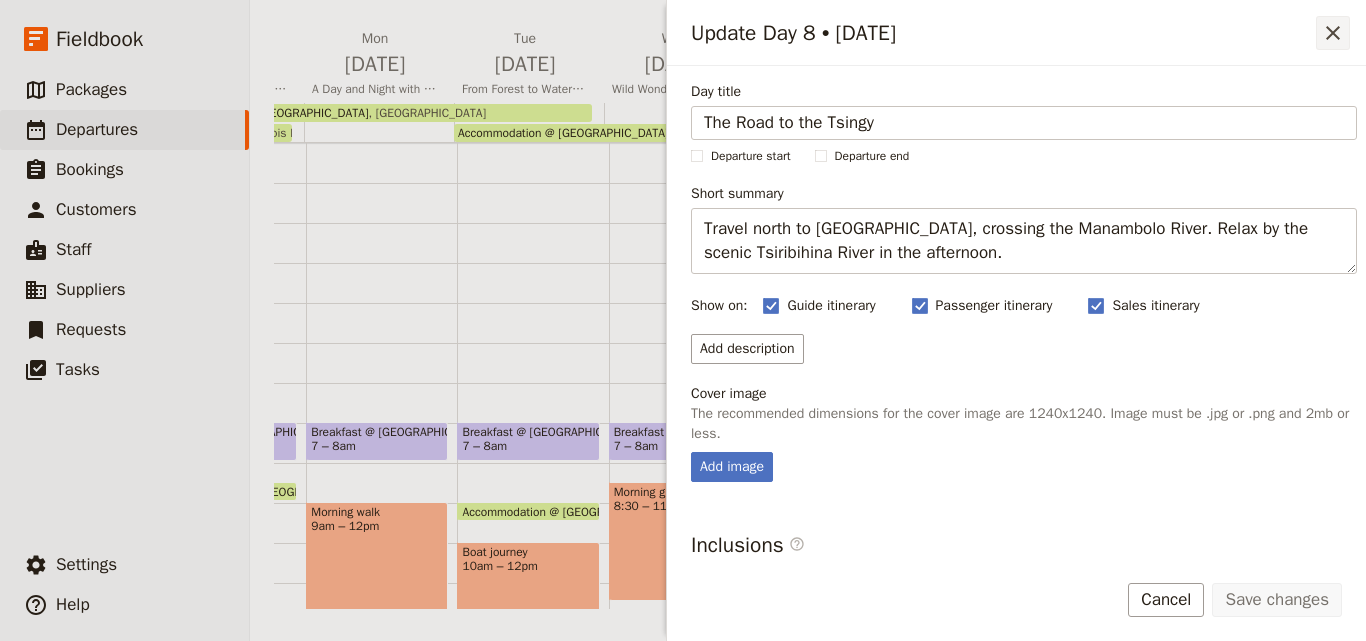 click 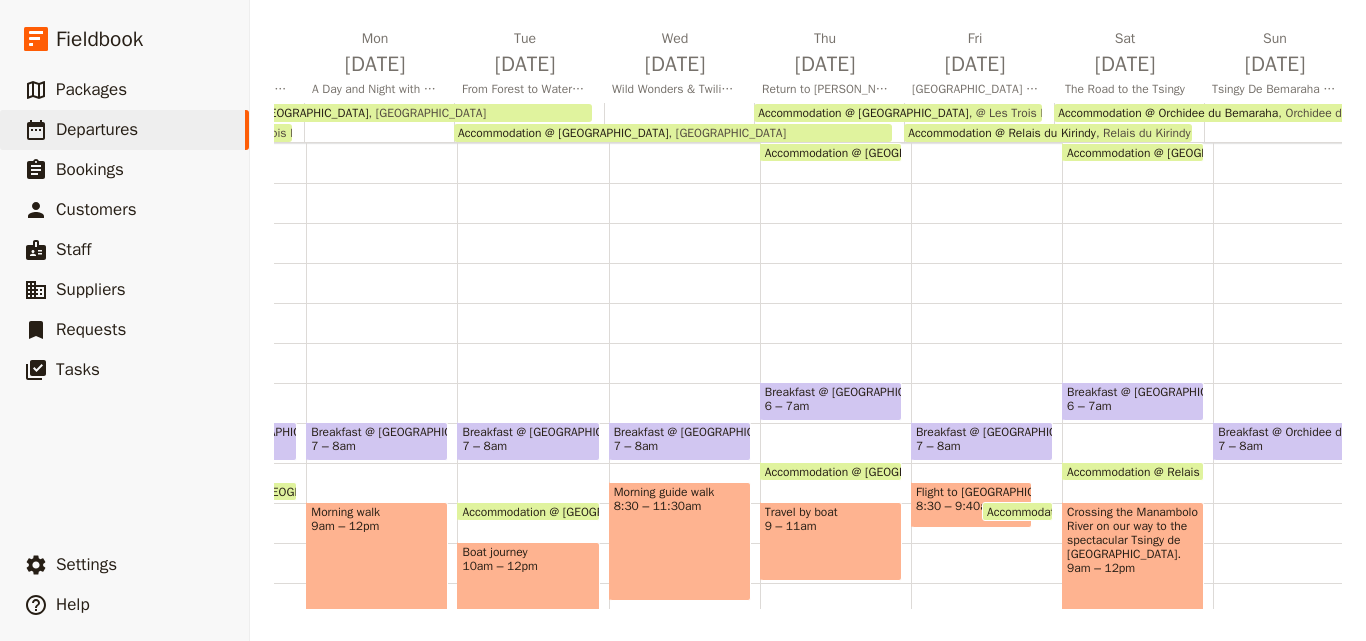 type 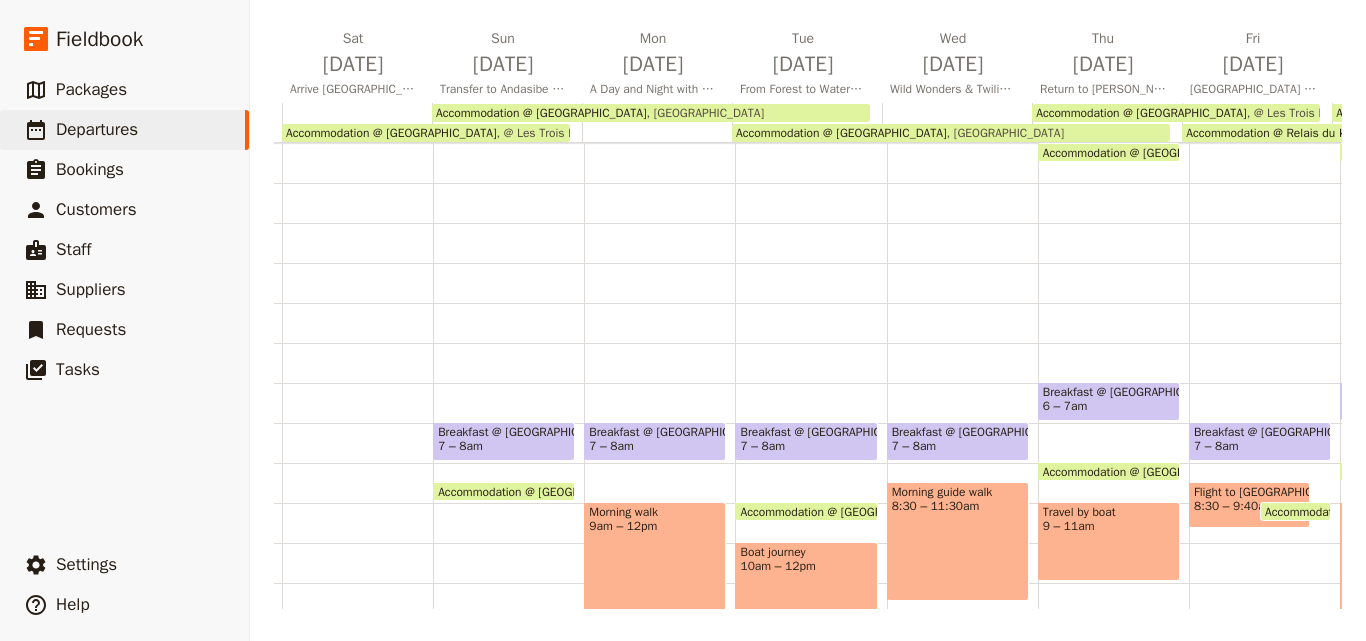 scroll, scrollTop: 0, scrollLeft: 0, axis: both 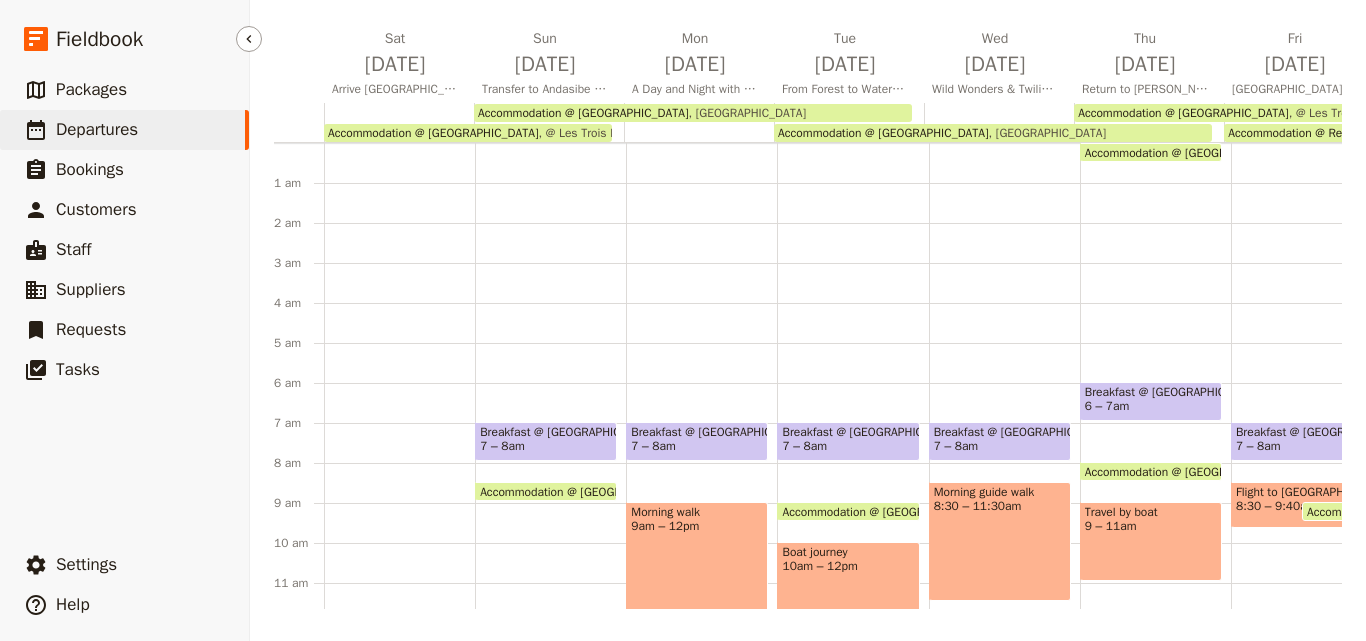 click on "​ Departures" at bounding box center [124, 130] 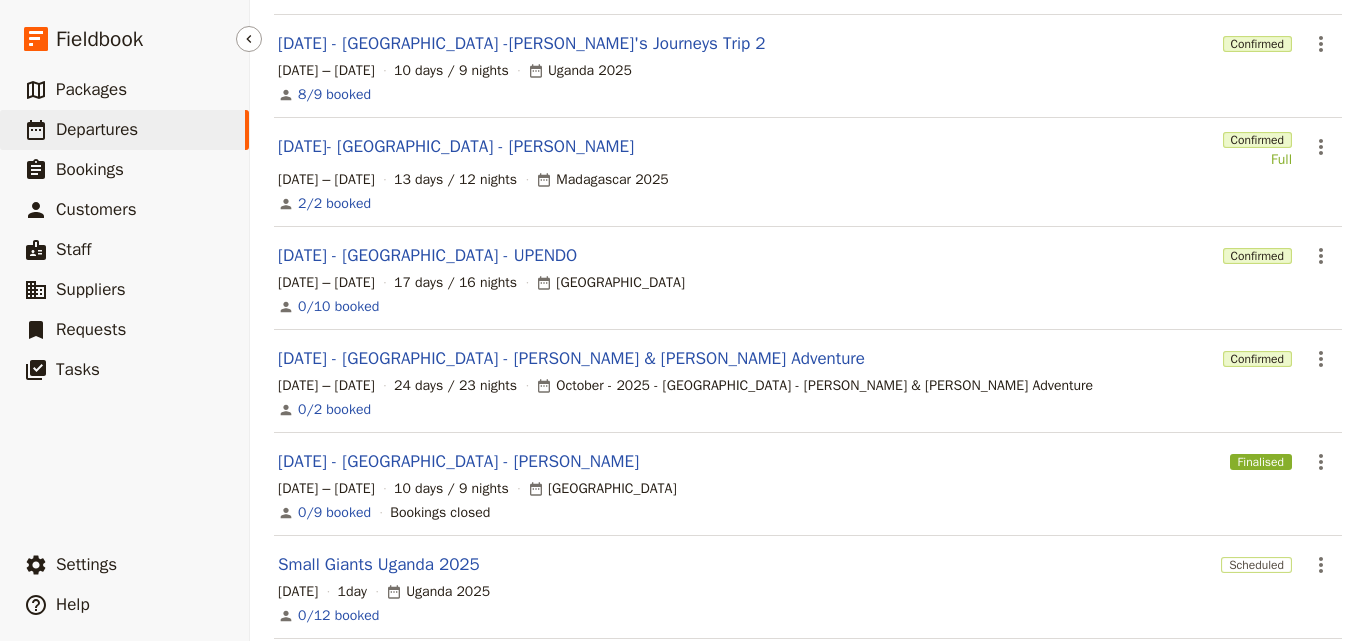 scroll, scrollTop: 271, scrollLeft: 0, axis: vertical 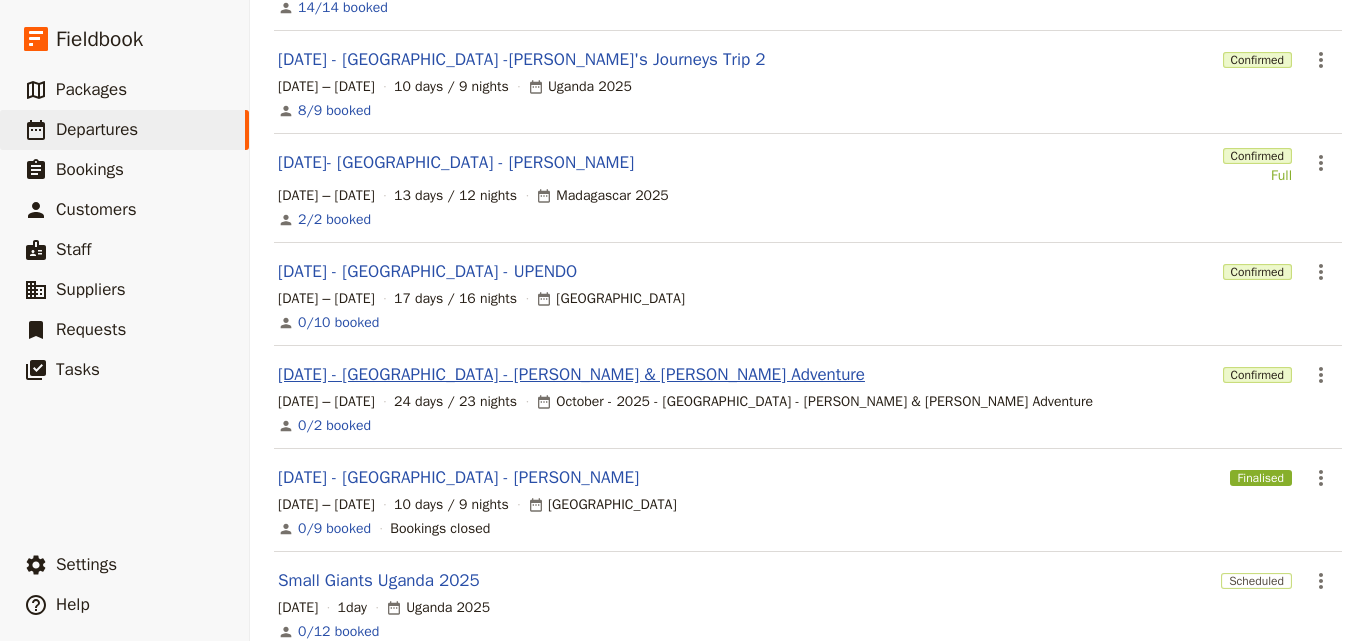 click on "Oct 2025 - Madagascar - Yvonne & Neal Adventure" at bounding box center [571, 375] 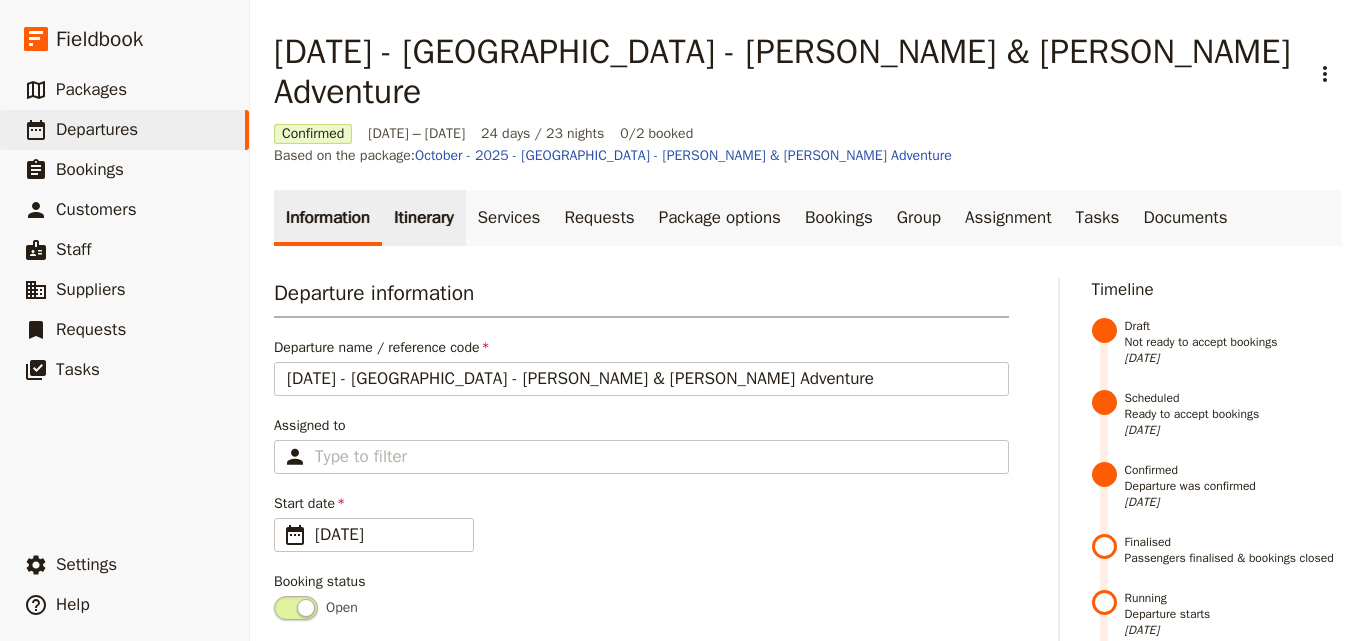 click on "Itinerary" at bounding box center (423, 218) 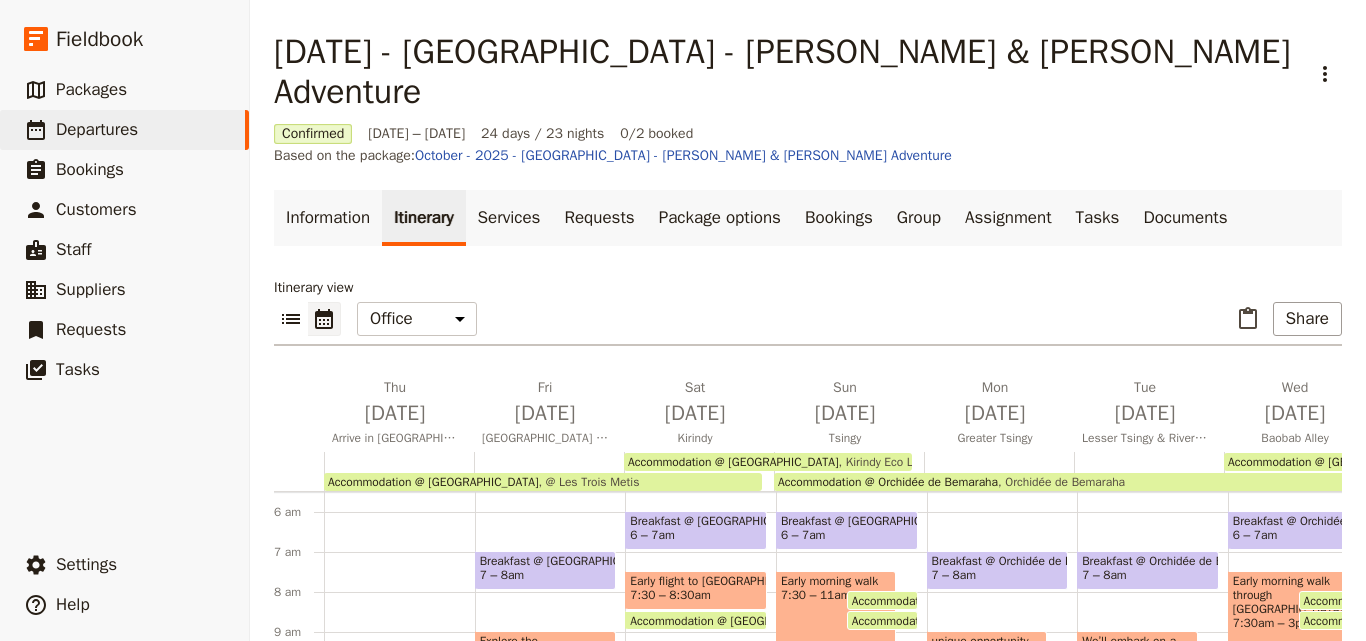 scroll, scrollTop: 420, scrollLeft: 0, axis: vertical 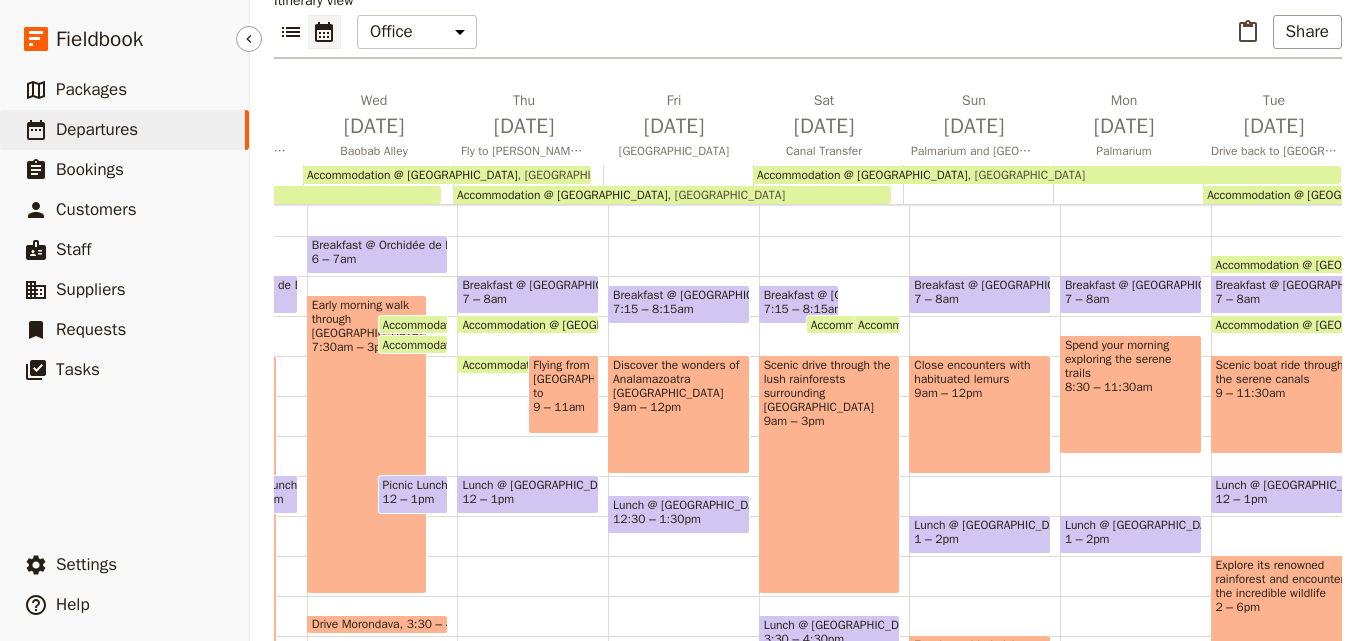 click on "​ Departures" at bounding box center (124, 130) 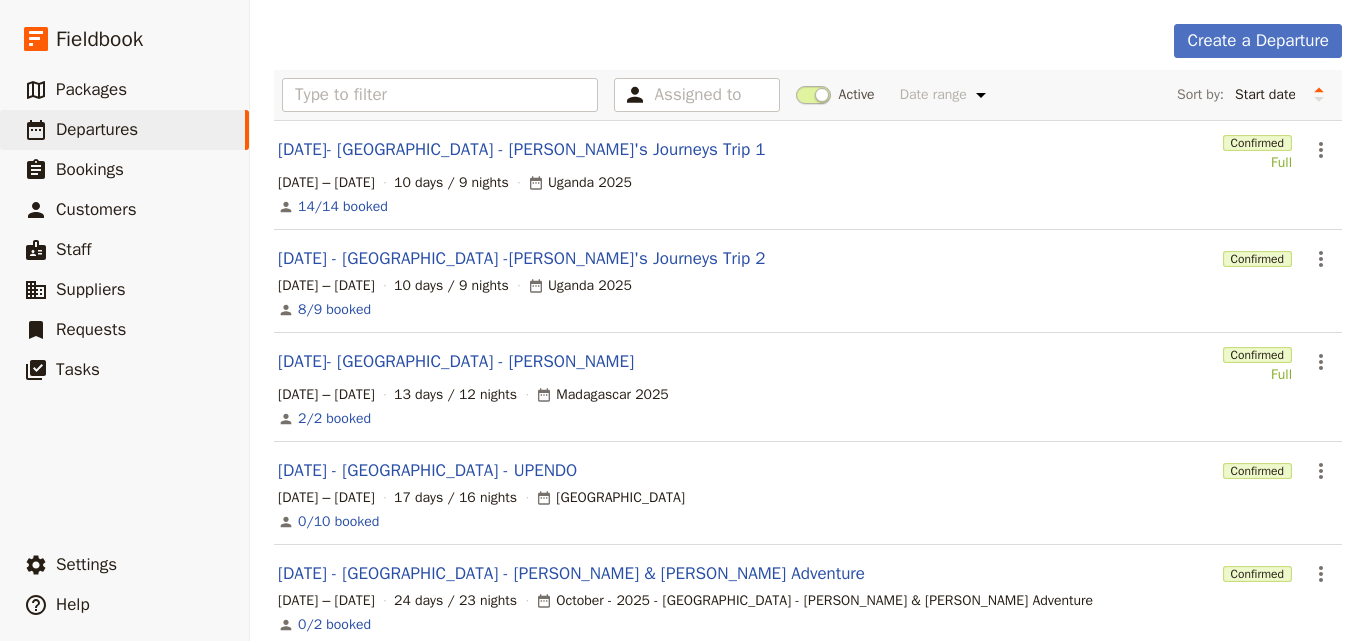 scroll, scrollTop: 0, scrollLeft: 0, axis: both 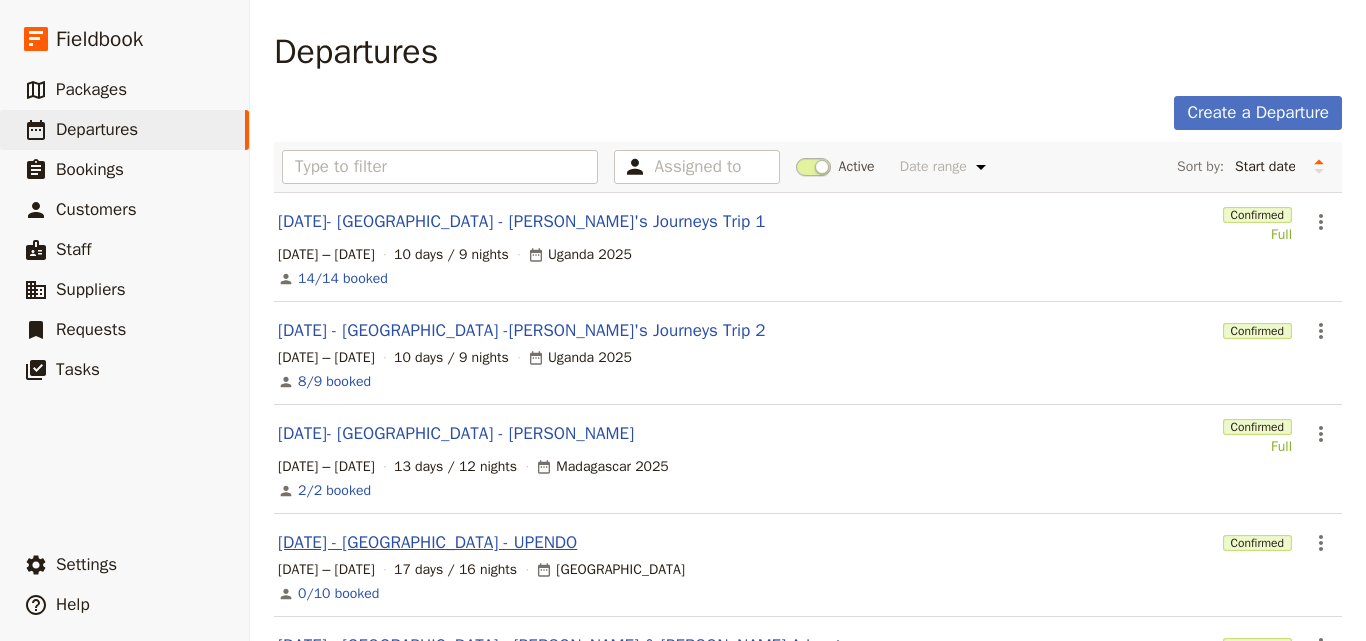 click on "SEP 2025 - TANZANIA - UPENDO" at bounding box center (427, 543) 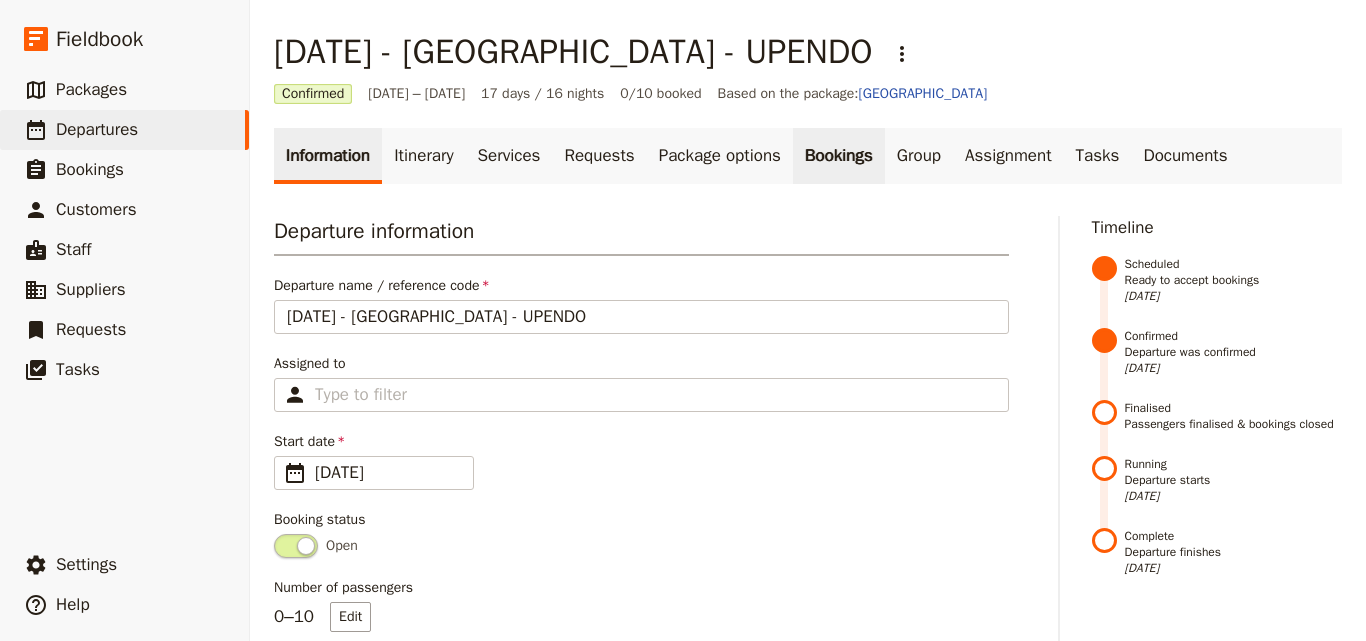click on "Bookings" at bounding box center [839, 156] 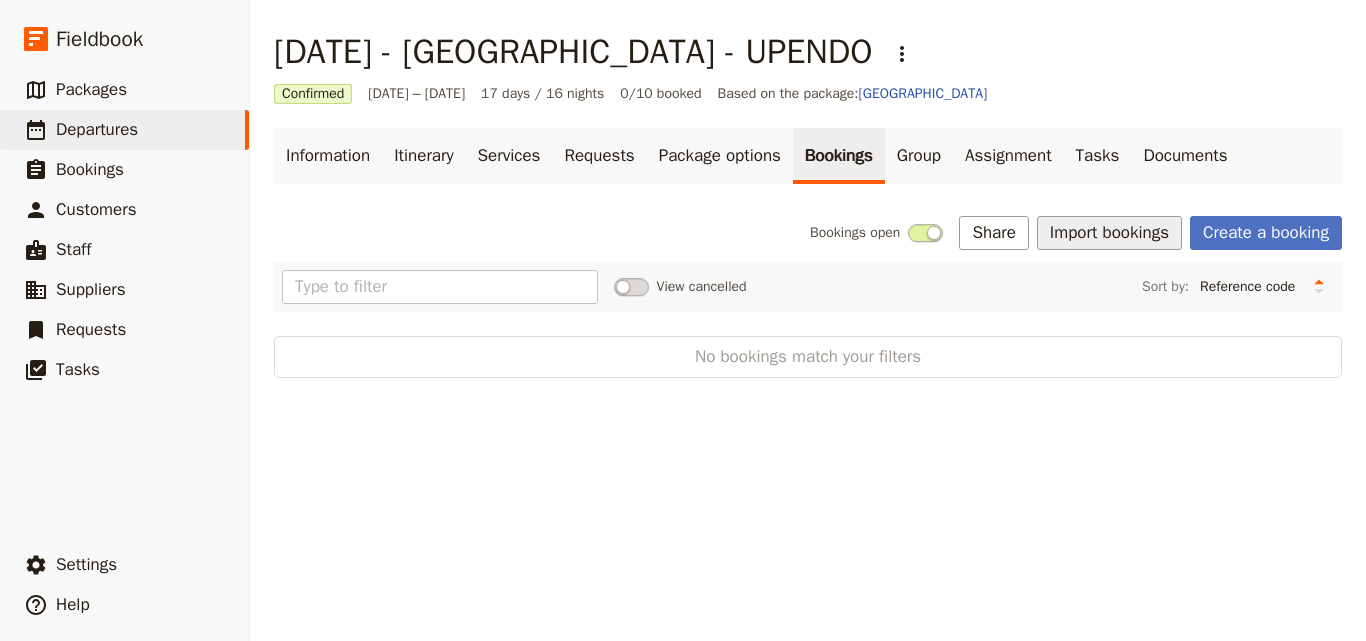 click on "Import bookings" at bounding box center [1109, 233] 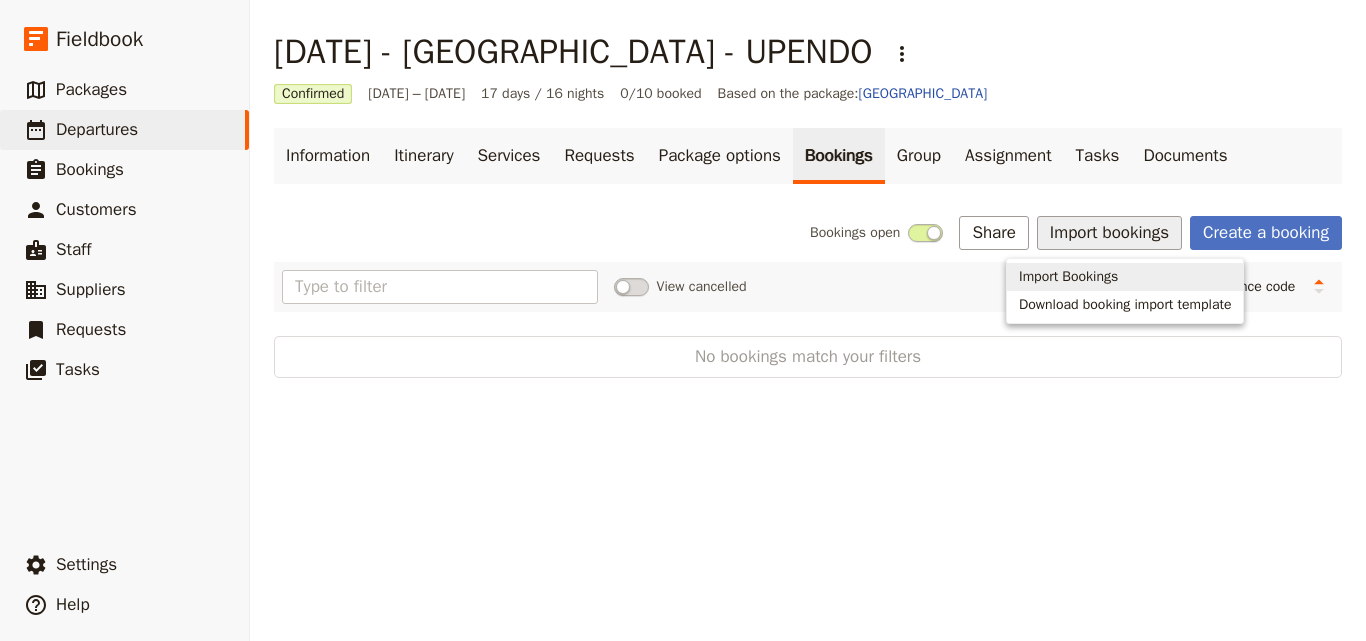 click on "Import Bookings" at bounding box center [1068, 277] 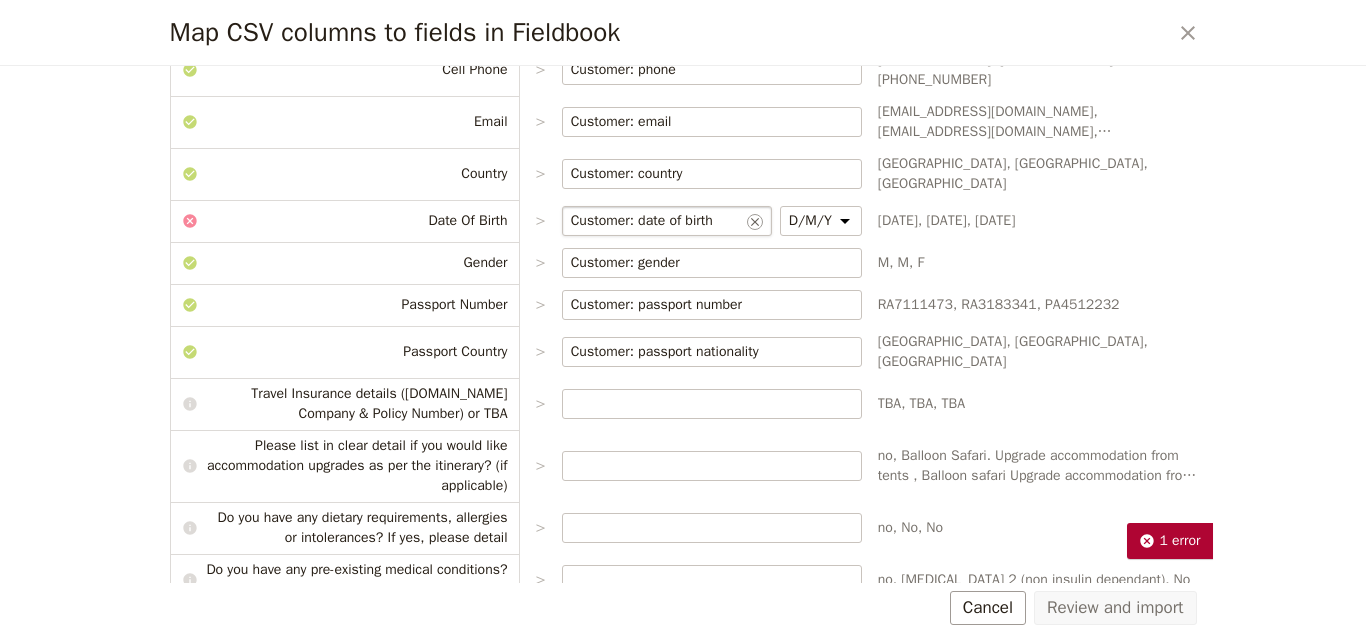scroll, scrollTop: 298, scrollLeft: 0, axis: vertical 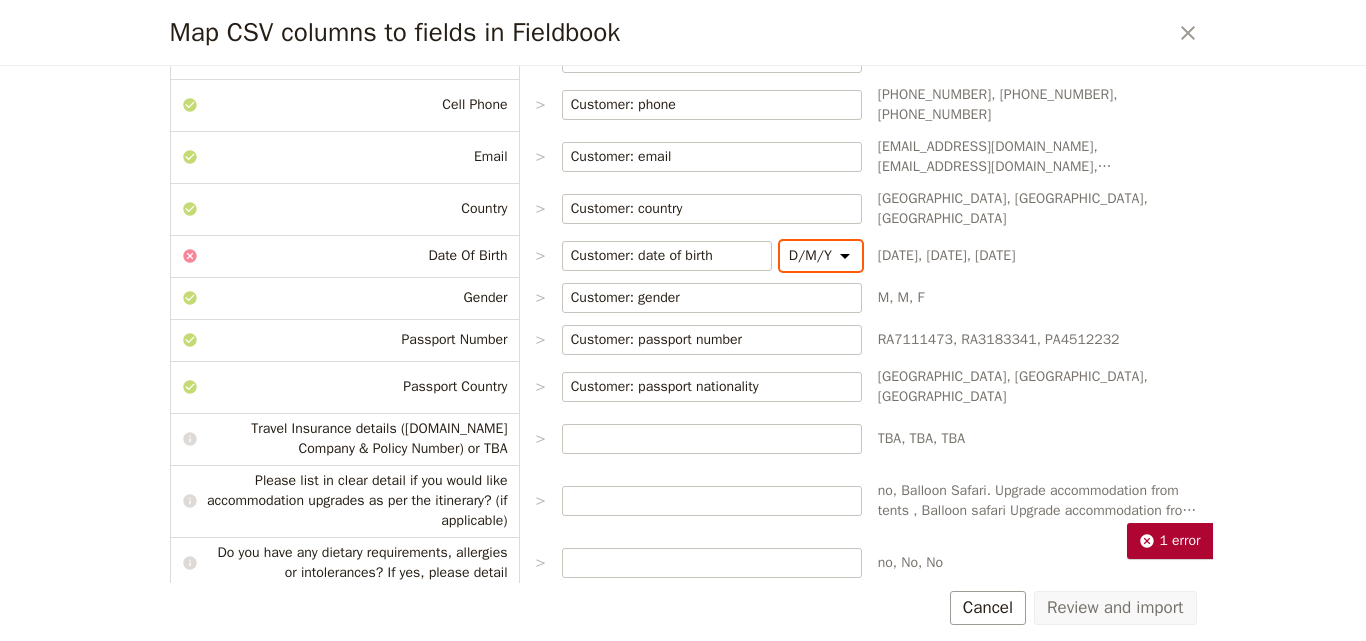click on "D/M/Y M/D/Y Y/M/D Y/D/M" at bounding box center (821, 256) 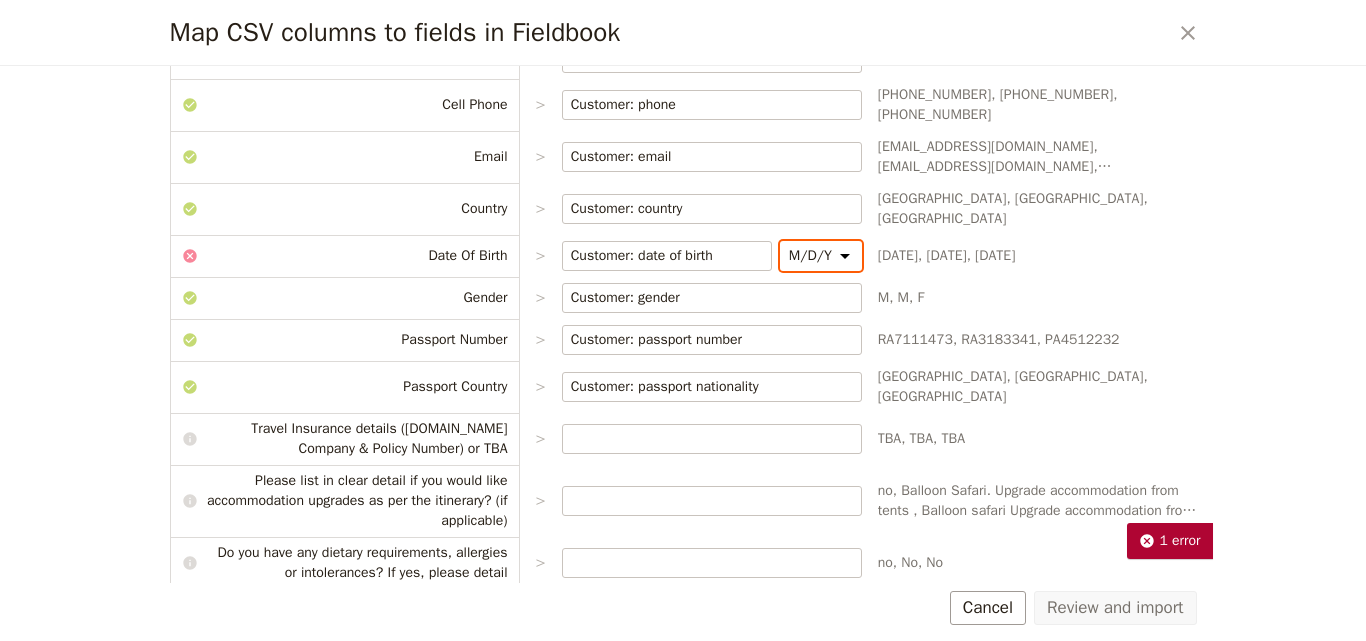 click on "D/M/Y M/D/Y Y/M/D Y/D/M" at bounding box center (821, 256) 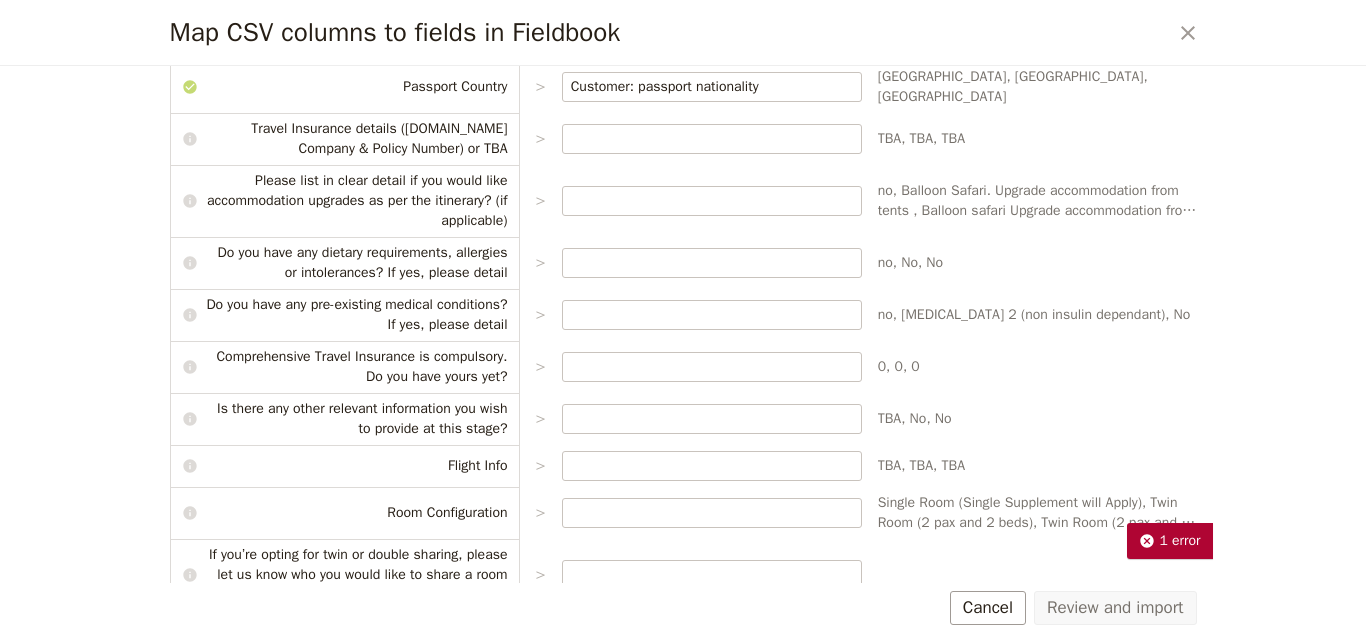 scroll, scrollTop: 398, scrollLeft: 0, axis: vertical 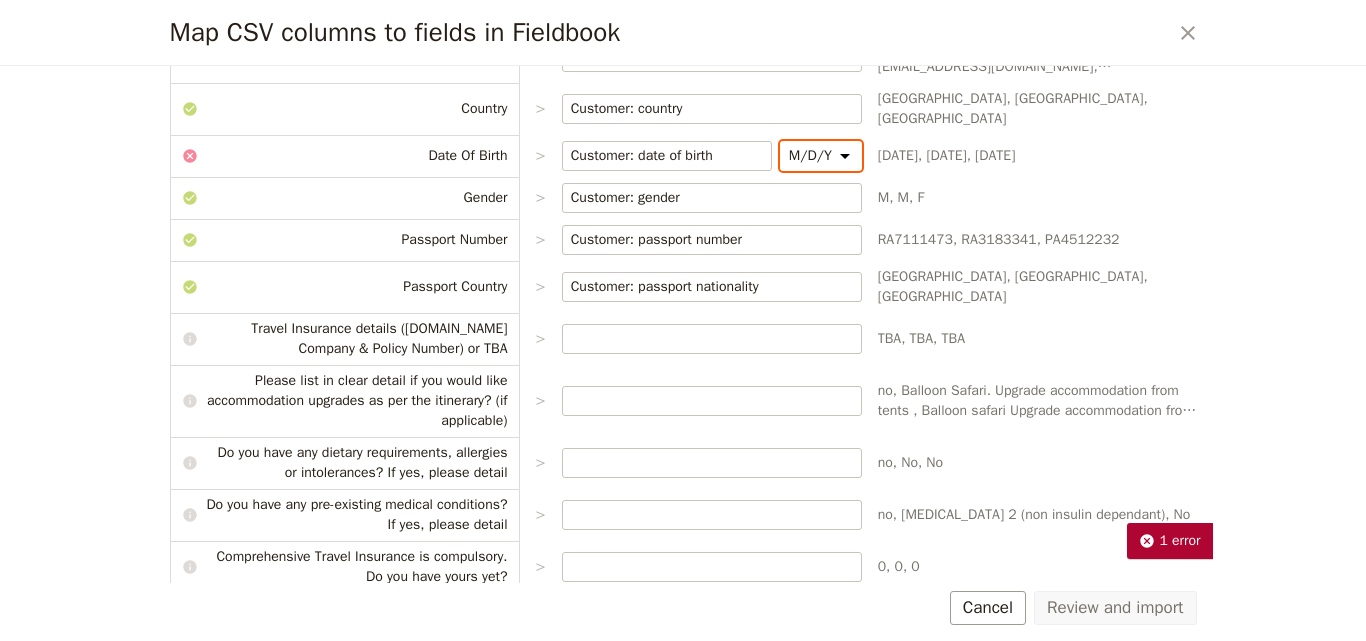 click on "D/M/Y M/D/Y Y/M/D Y/D/M" at bounding box center (821, 156) 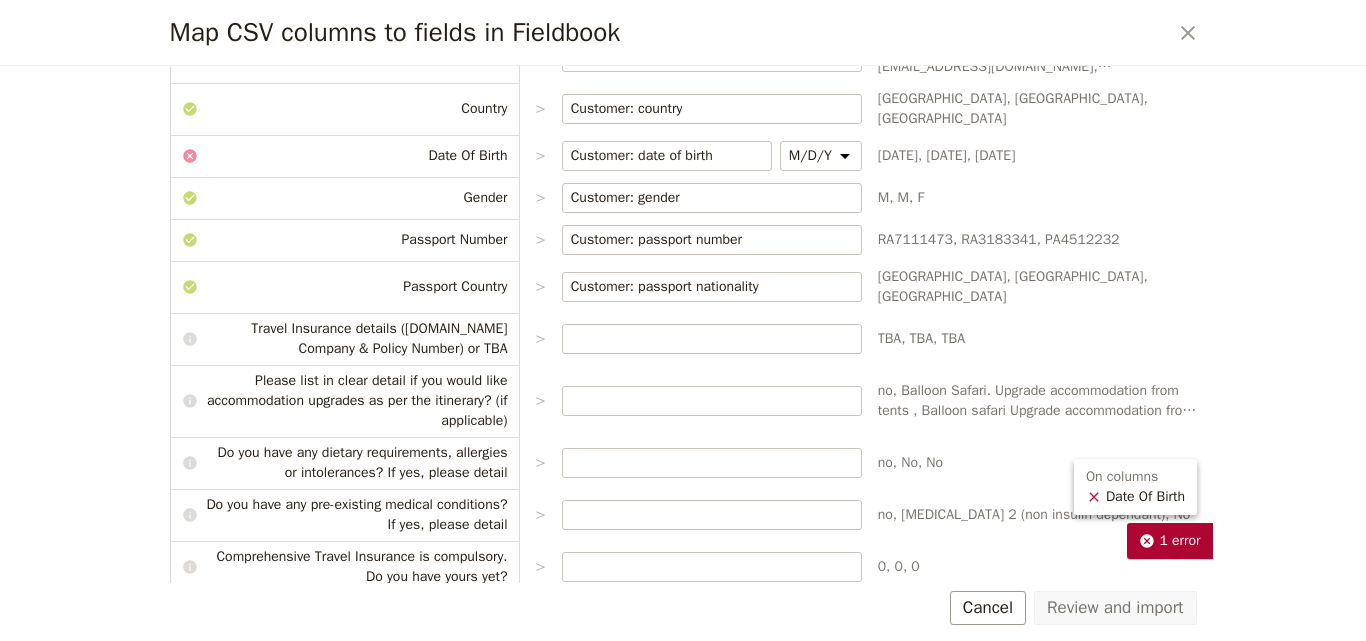 click 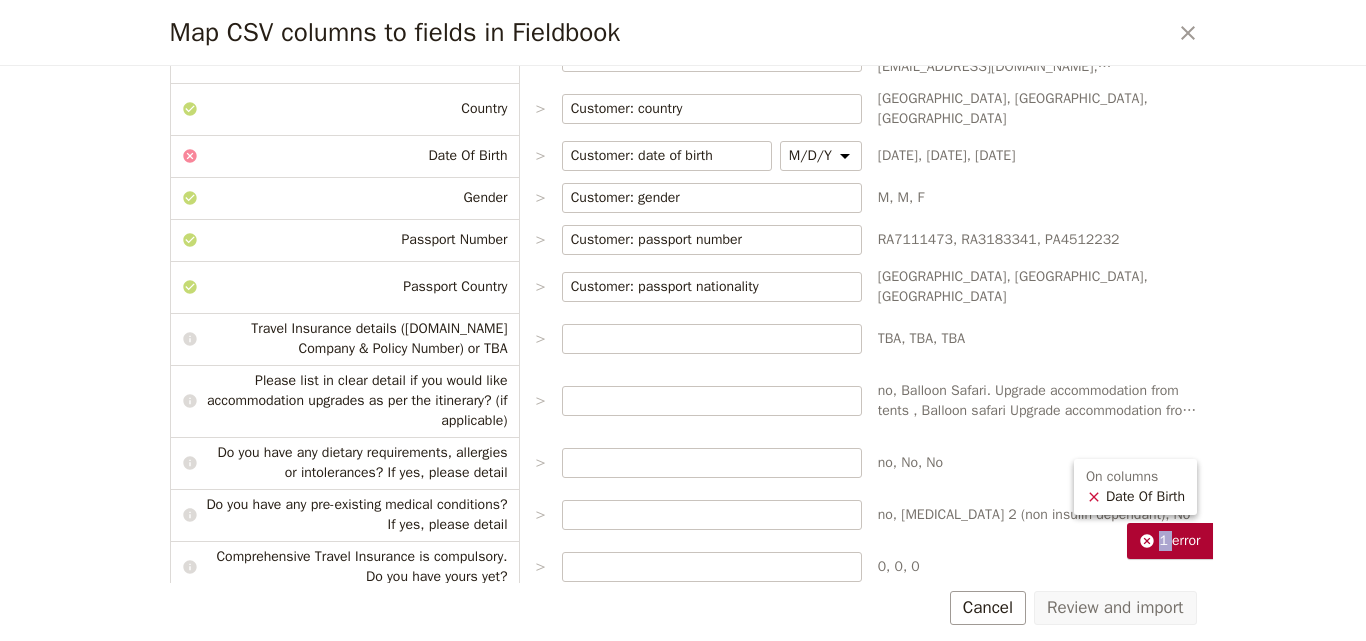 click 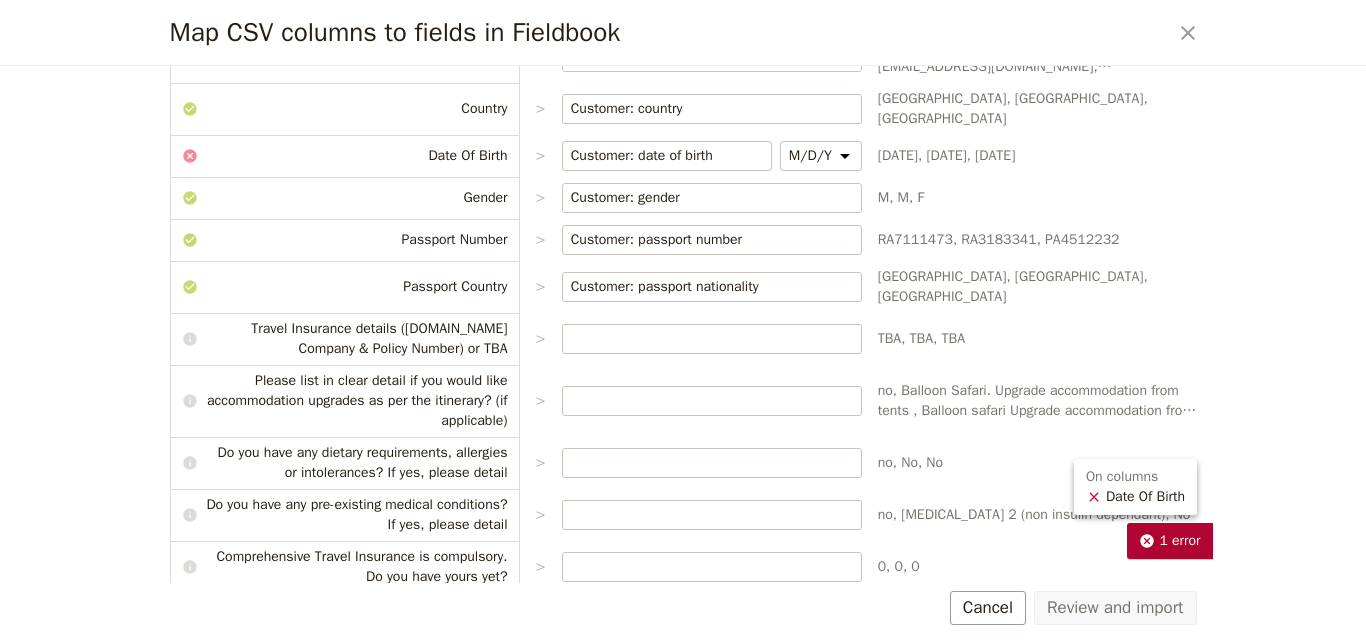 click 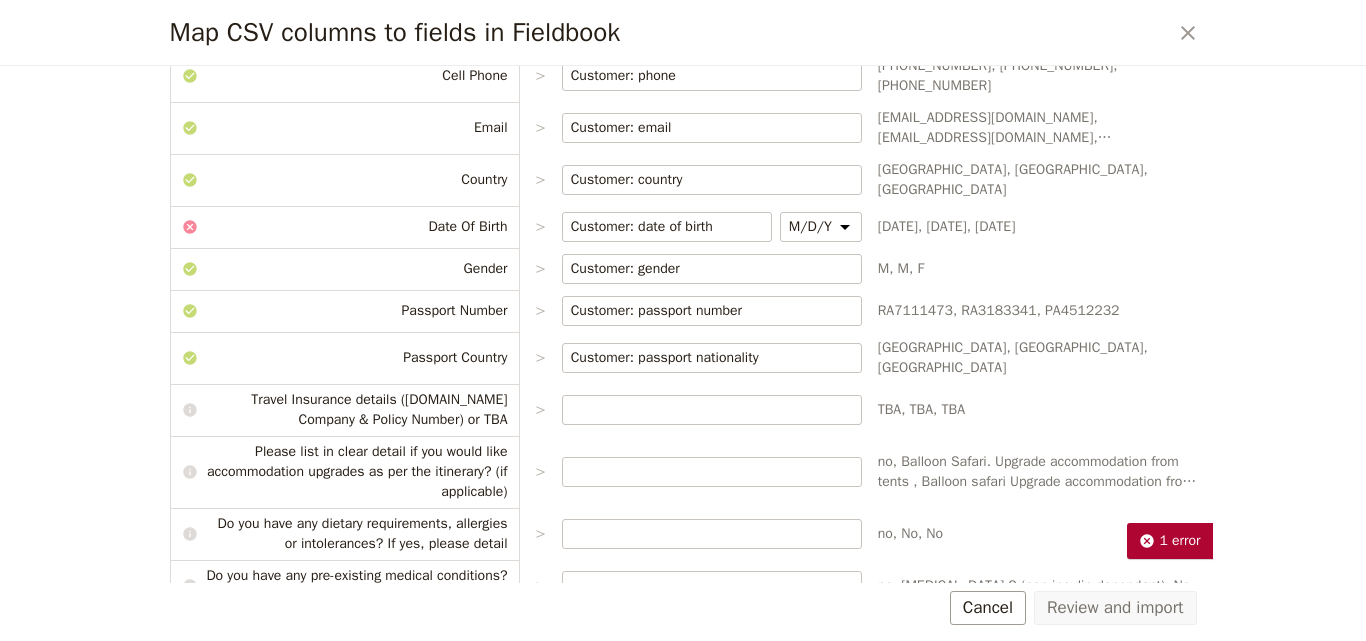 scroll, scrollTop: 298, scrollLeft: 0, axis: vertical 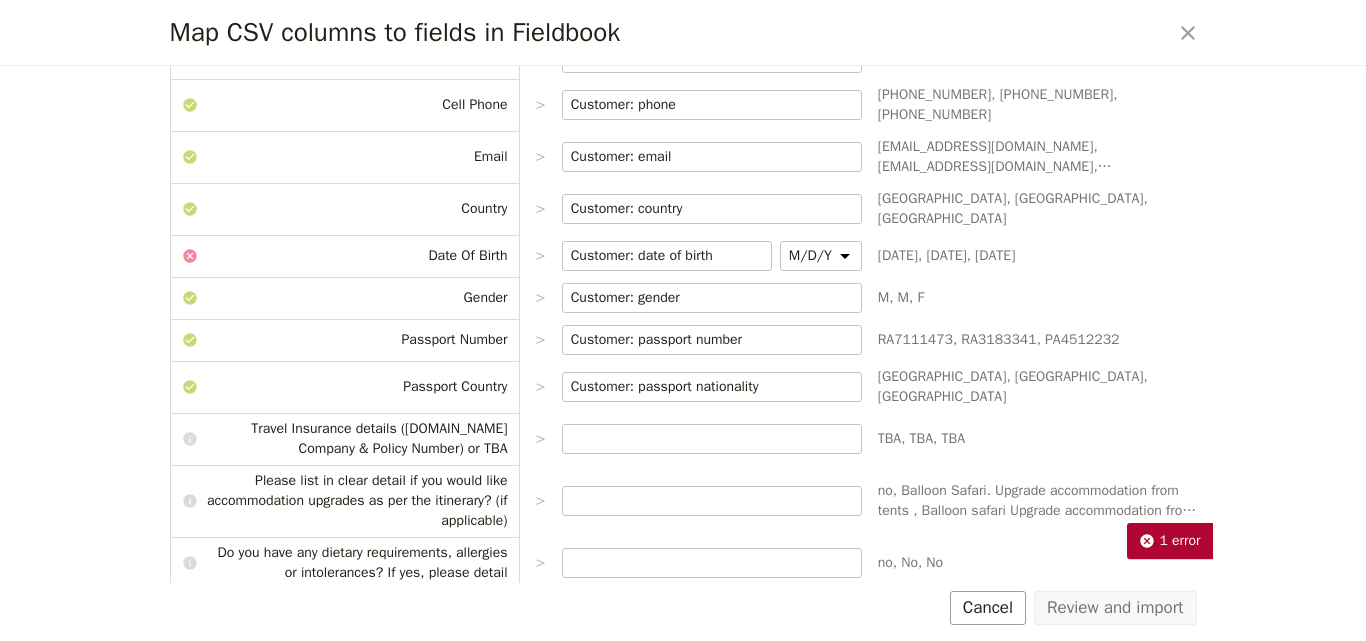 click on "CSV Column Imported as Booking Id > Booking: reference code ​ 143540, 143540, 143540 PAX Id > Booking: booking contact ​ 231701, 219402, 219401 First Name > Customer: first name ​ Maxwell, Graeme, HELEN Last Name > Customer: last name ​ Chappell, DAVID, DAVID Cell Phone > Customer: phone ​ +61 481060733, +61409976002, +61 409976072 Email > Customer: email ​ tropomax@gmail.com, graemedavid@outlook.com, hgdavid@bigpond.net.au Country > Customer: country ​ Australia, Australia, Australia Date Of Birth > Customer: date of birth ​ D/M/Y M/D/Y Y/M/D Y/D/M Sep 19, 1949, Jul 22, 1950, May 1, 1951 Gender > Customer: gender ​ M, M, F Passport Number > Customer: passport number ​ RA7111473, RA3183341, PA4512232 Passport Country > Customer: passport nationality ​ Australia, Australia, Australia Travel Insurance details (ie.Insurance Company & Policy Number) or TBA > TBA, TBA, TBA Please list in clear detail if you would like accommodation upgrades as per the itinerary? (if applicable) > > no, No, No" at bounding box center [683, 508] 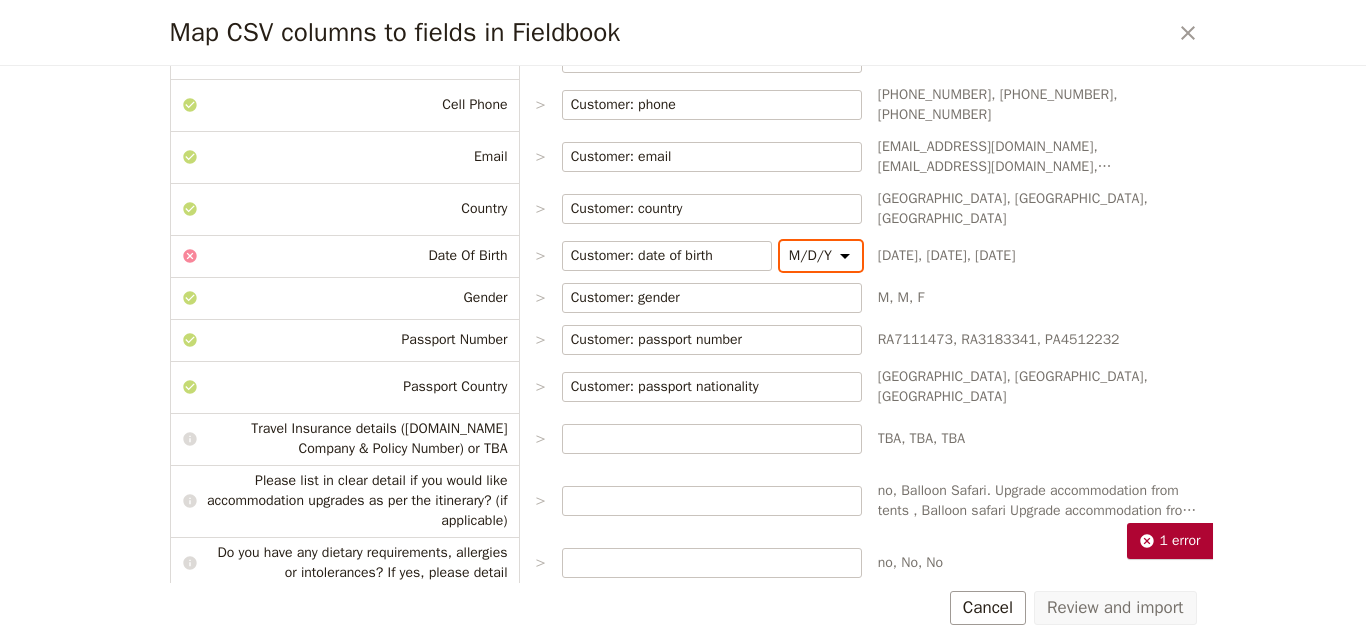 click on "D/M/Y M/D/Y Y/M/D Y/D/M" at bounding box center (821, 256) 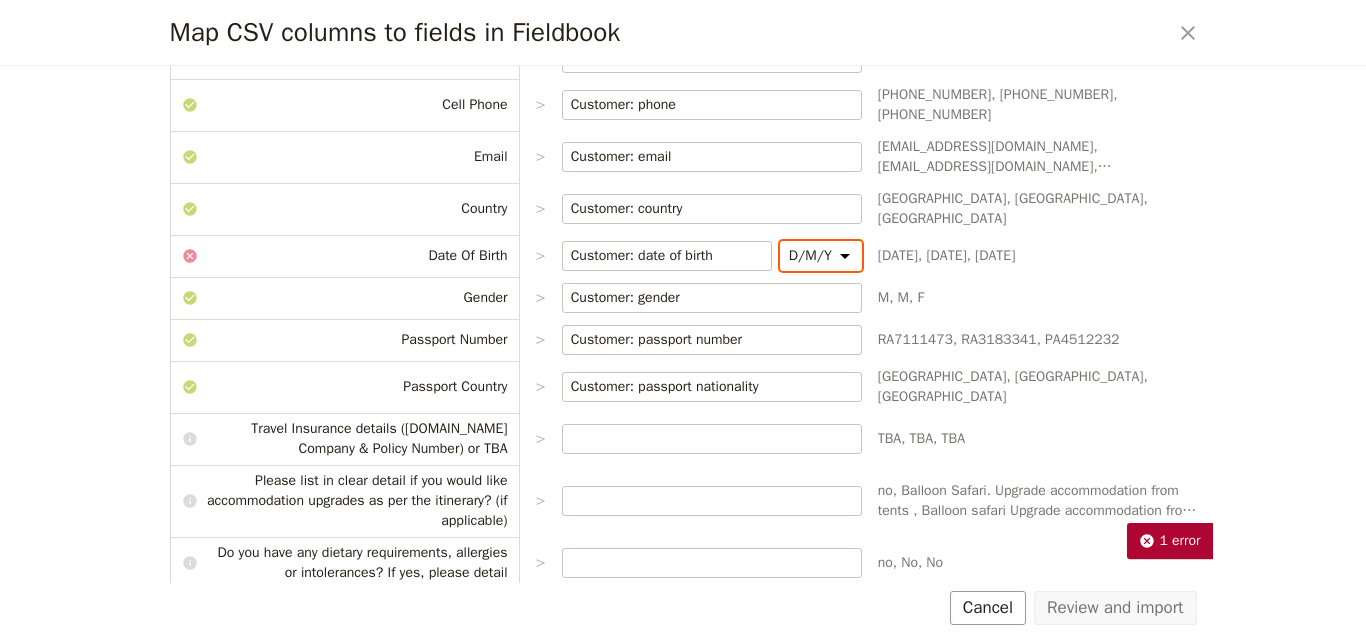 click on "D/M/Y M/D/Y Y/M/D Y/D/M" at bounding box center (821, 256) 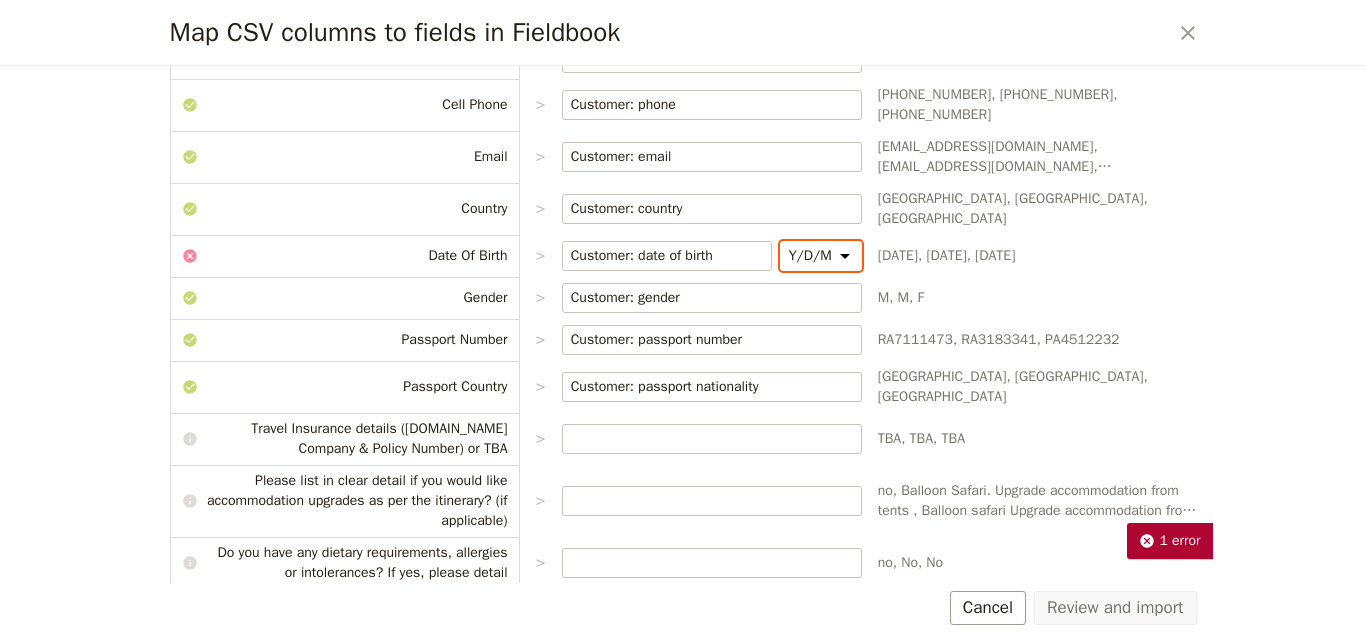 click on "D/M/Y M/D/Y Y/M/D Y/D/M" at bounding box center (821, 256) 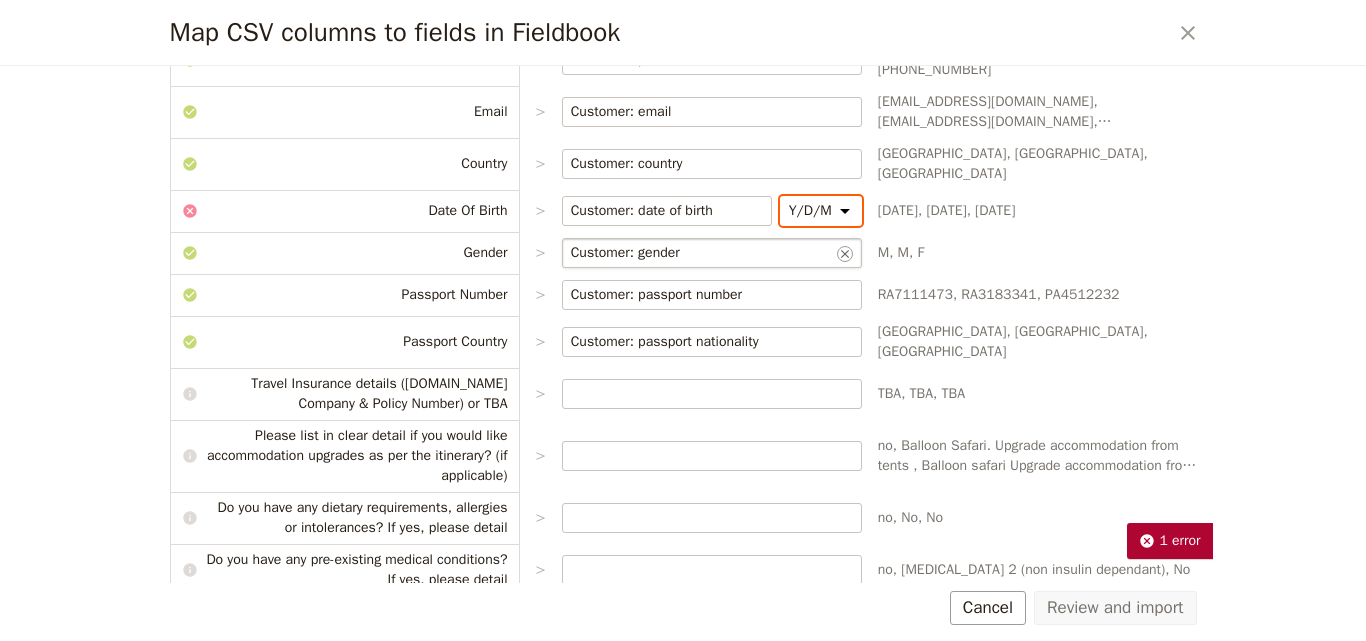 scroll, scrollTop: 298, scrollLeft: 0, axis: vertical 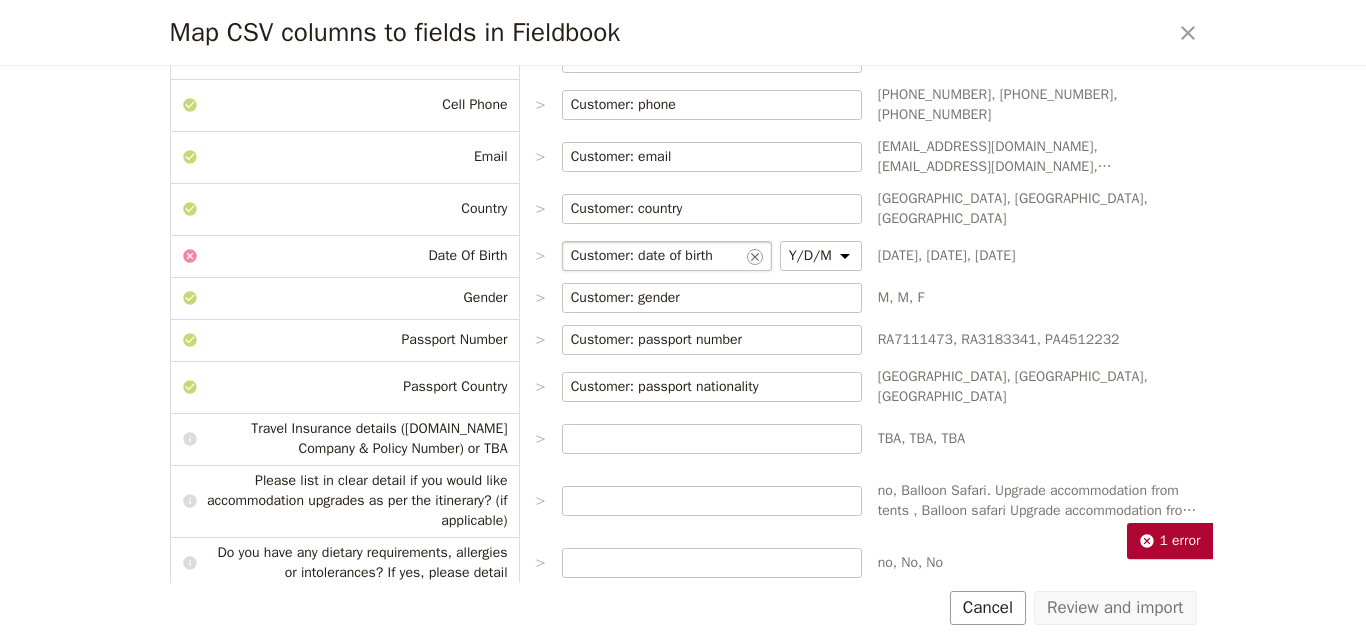 click on "Customer: date of birth ​" at bounding box center [667, 256] 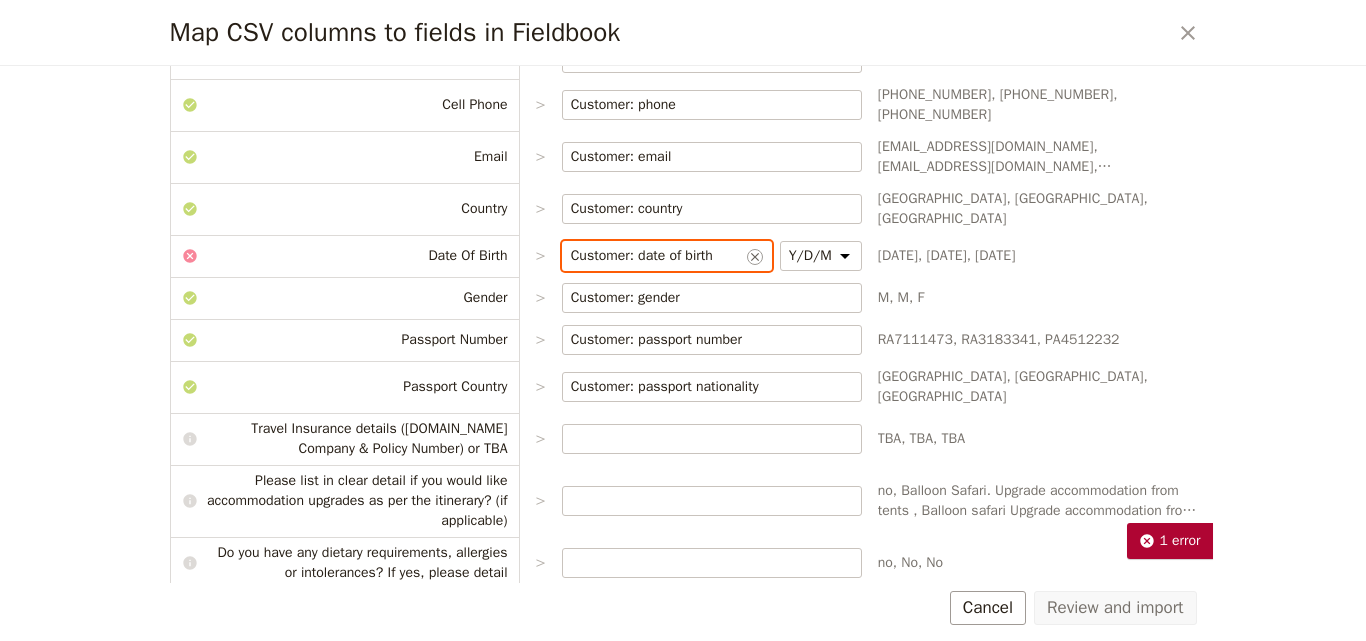 click on "Customer: date of birth" at bounding box center (657, 256) 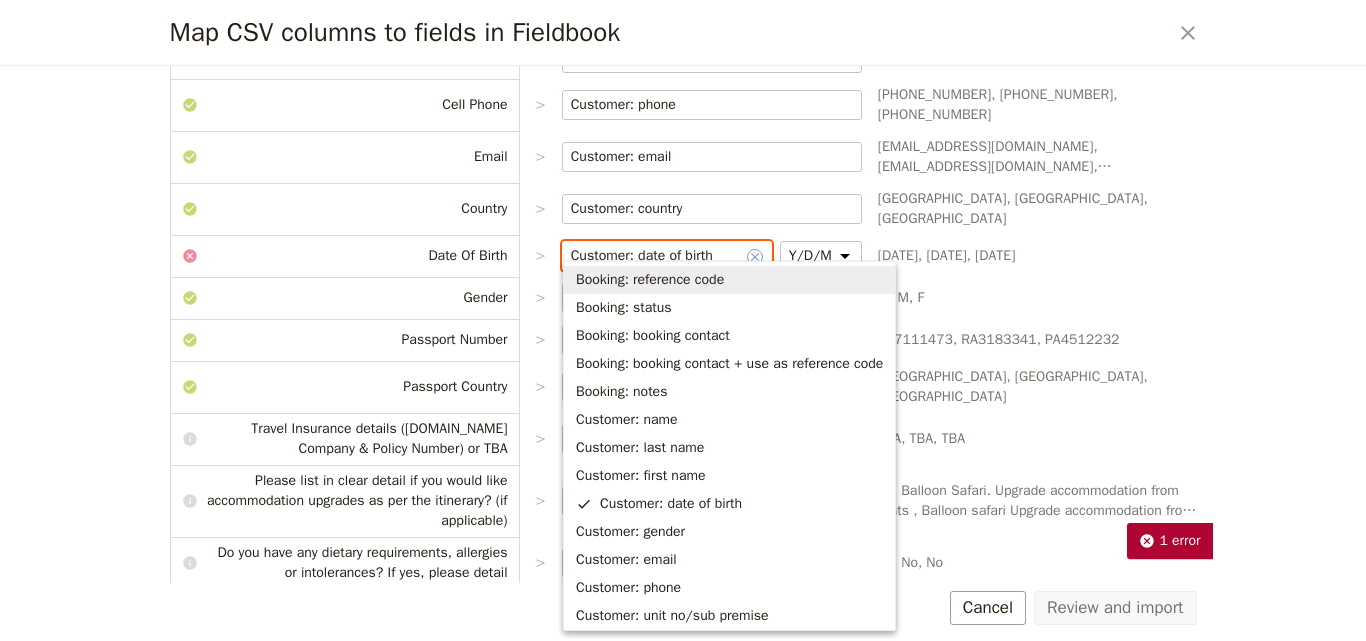 click 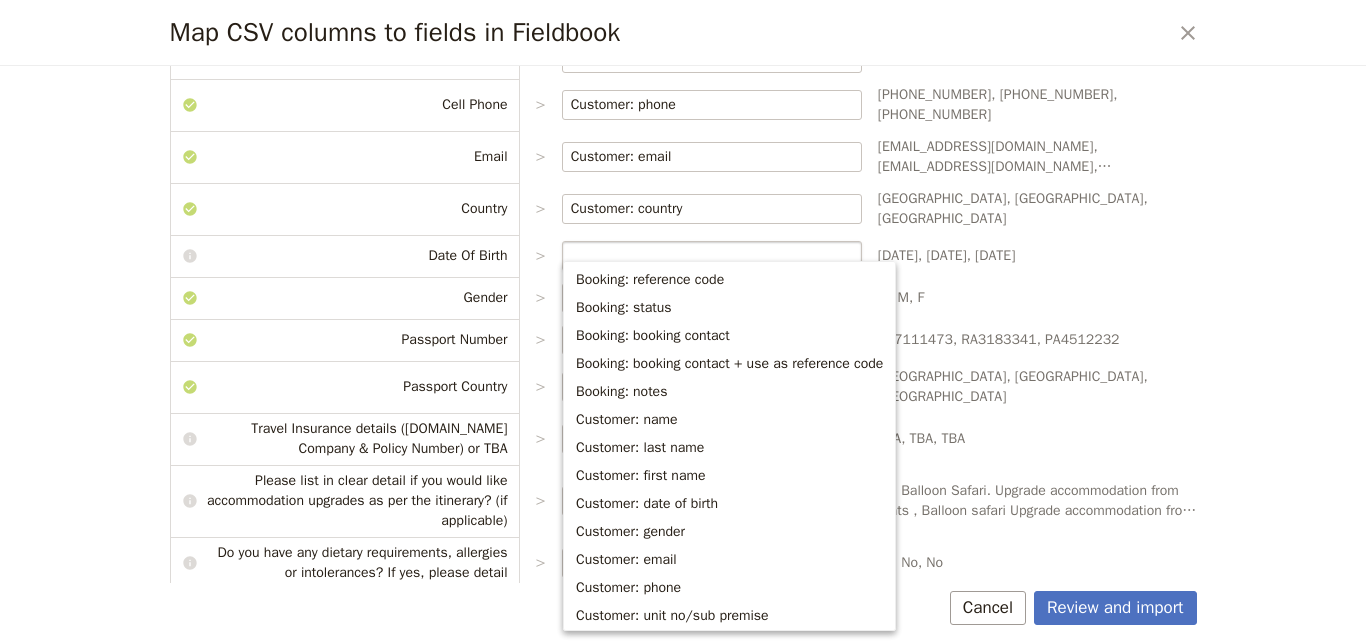 click on "Map CSV columns to fields in Fieldbook ​ Choose the data types that you would like each csv column to map to. Please ensure the mappings are accurate to ensure data is imported correctly. For detailed guidance on importing bookings, refer to our step-by-step guide   here. CSV Column Imported as Booking Id > Booking: reference code ​ 143540, 143540, 143540 PAX Id > Booking: booking contact ​ 231701, 219402, 219401 First Name > Customer: first name ​ Maxwell, Graeme, HELEN Last Name > Customer: last name ​ Chappell, DAVID, DAVID Cell Phone > Customer: phone ​ +61 481060733, +61409976002, +61 409976072 Email > Customer: email ​ tropomax@gmail.com, graemedavid@outlook.com, hgdavid@bigpond.net.au Country > Customer: country ​ Australia, Australia, Australia Date Of Birth > Sep 19, 1949, Jul 22, 1950, May 1, 1951 Gender > Customer: gender ​ M, M, F Passport Number > Customer: passport number ​ RA7111473, RA3183341, PA4512232 Passport Country > Customer: passport nationality ​ > TBA, TBA, TBA >" at bounding box center (683, 320) 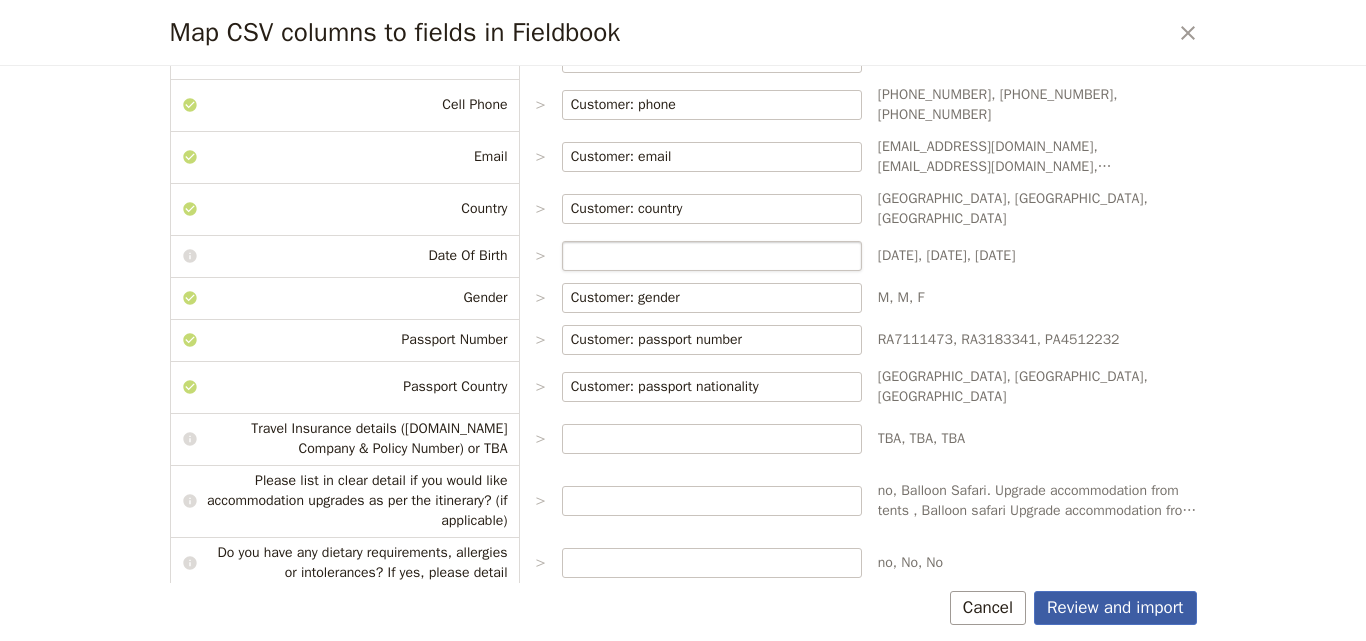 click on "Review and import" at bounding box center [1115, 608] 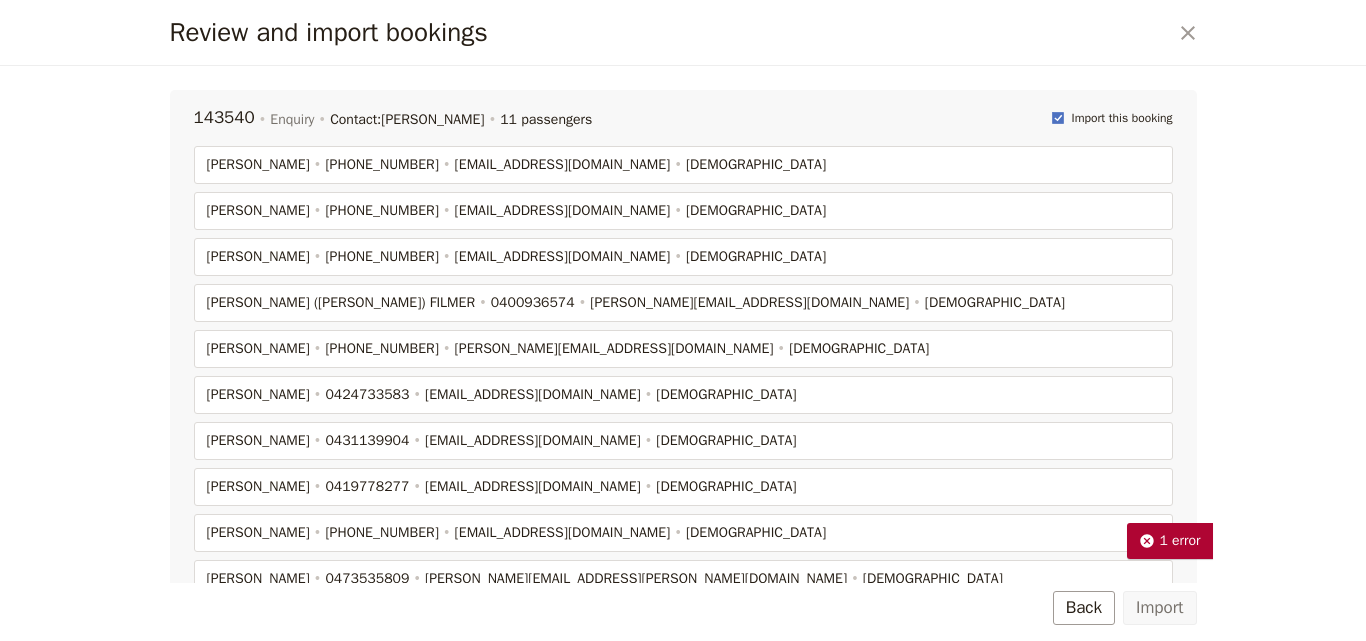 scroll, scrollTop: 100, scrollLeft: 0, axis: vertical 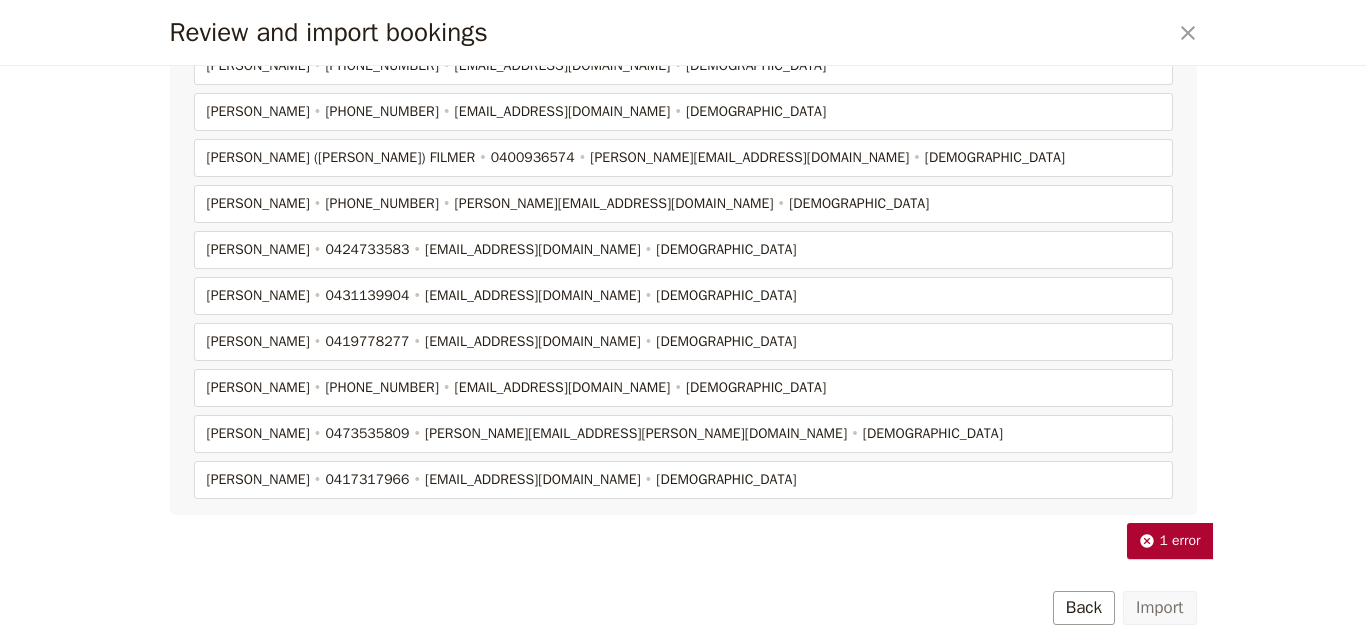 click on "Scott Victor-Gordon 0473535809 scott.victor-gordon@hotmail.com Male" at bounding box center (683, 434) 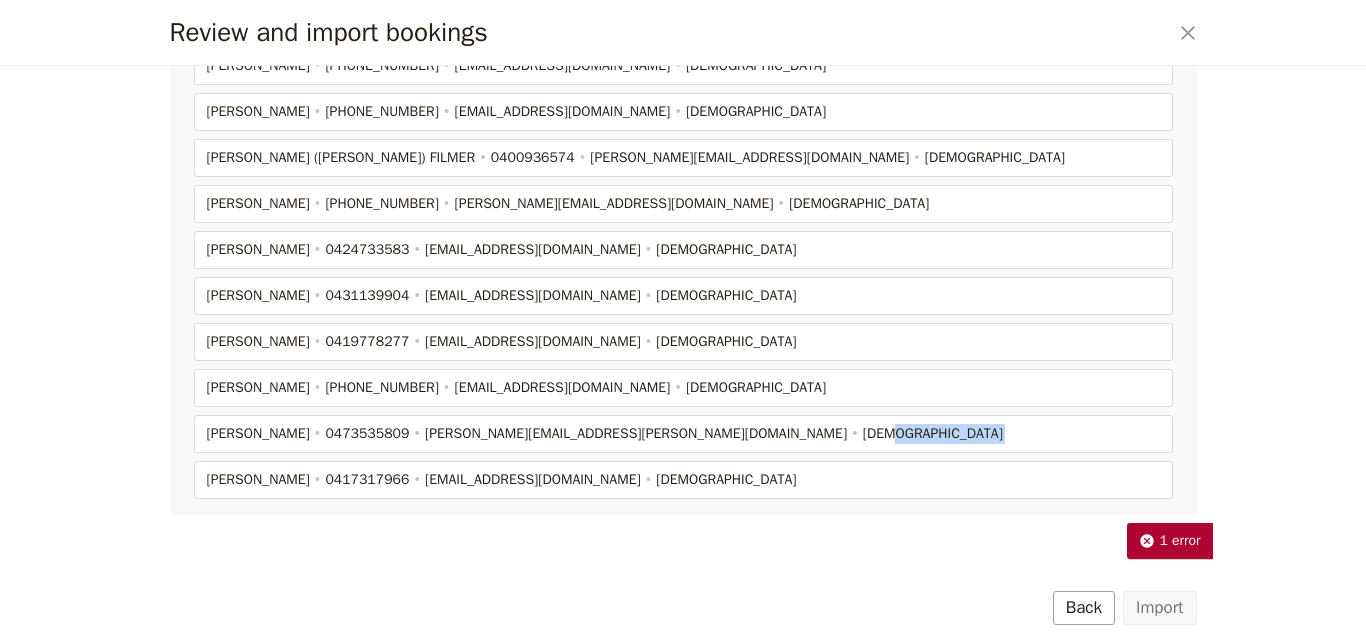 click on "Scott Victor-Gordon 0473535809 scott.victor-gordon@hotmail.com Male" at bounding box center (683, 434) 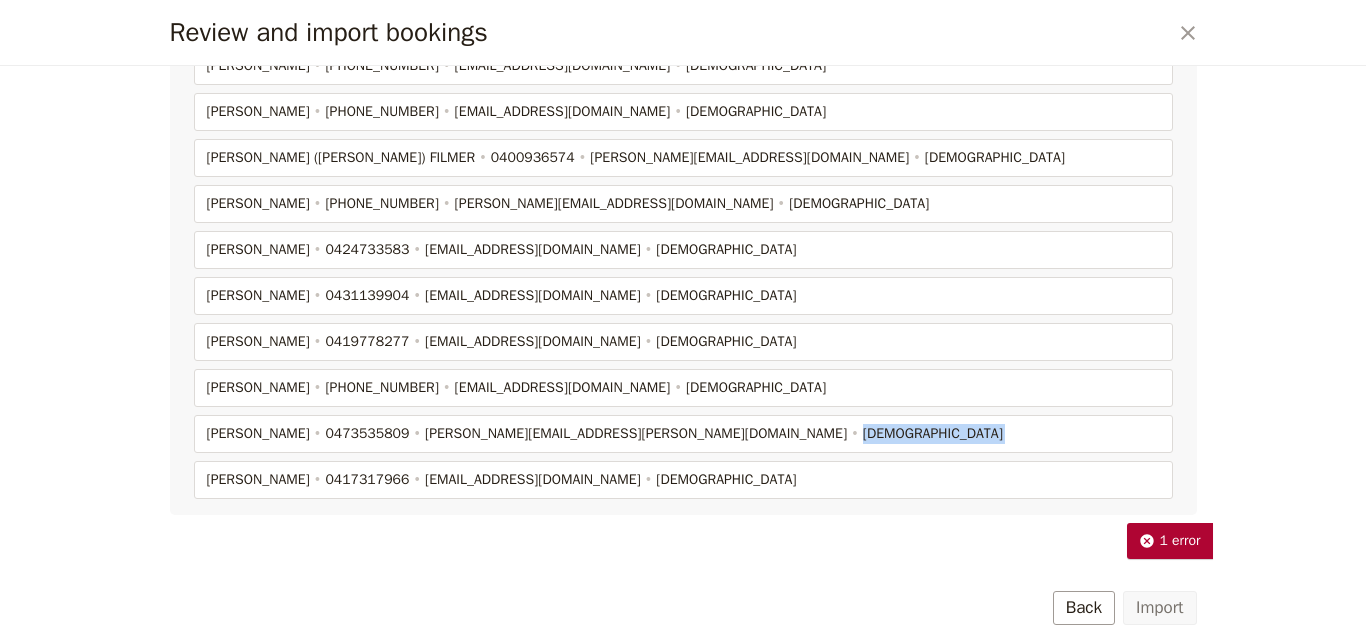 click on "Scott Victor-Gordon 0473535809 scott.victor-gordon@hotmail.com Male" at bounding box center (683, 434) 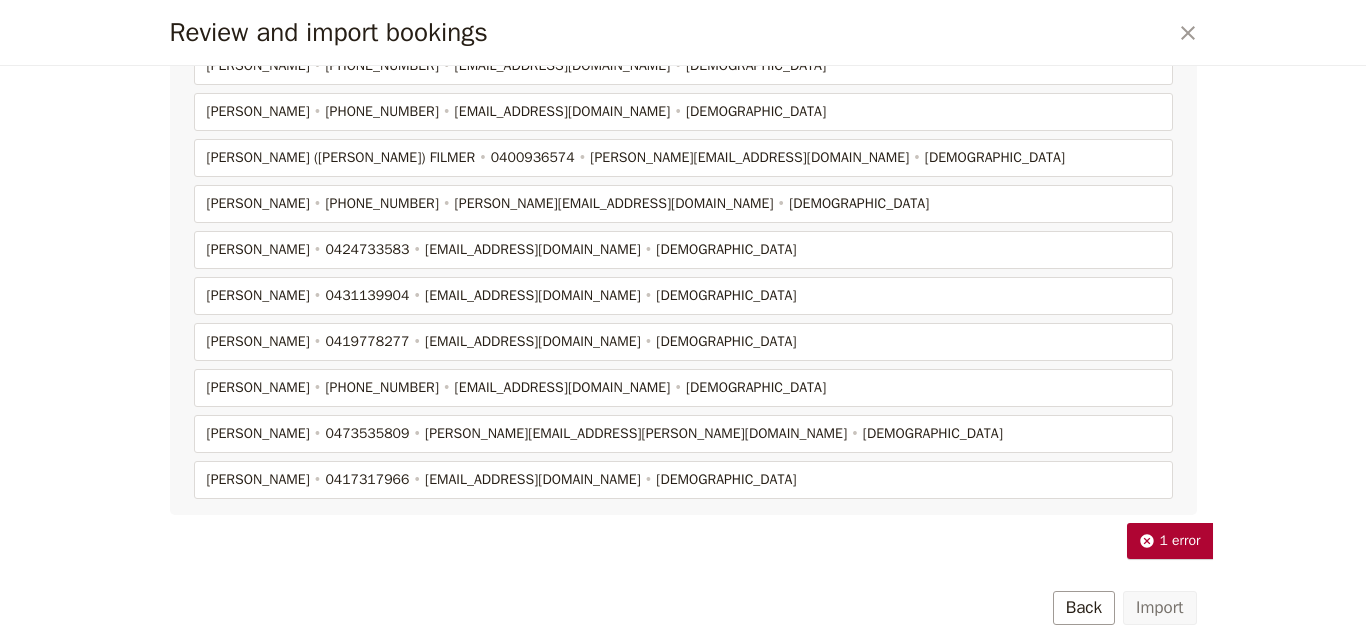 click on "Scott Victor-Gordon" at bounding box center (258, 434) 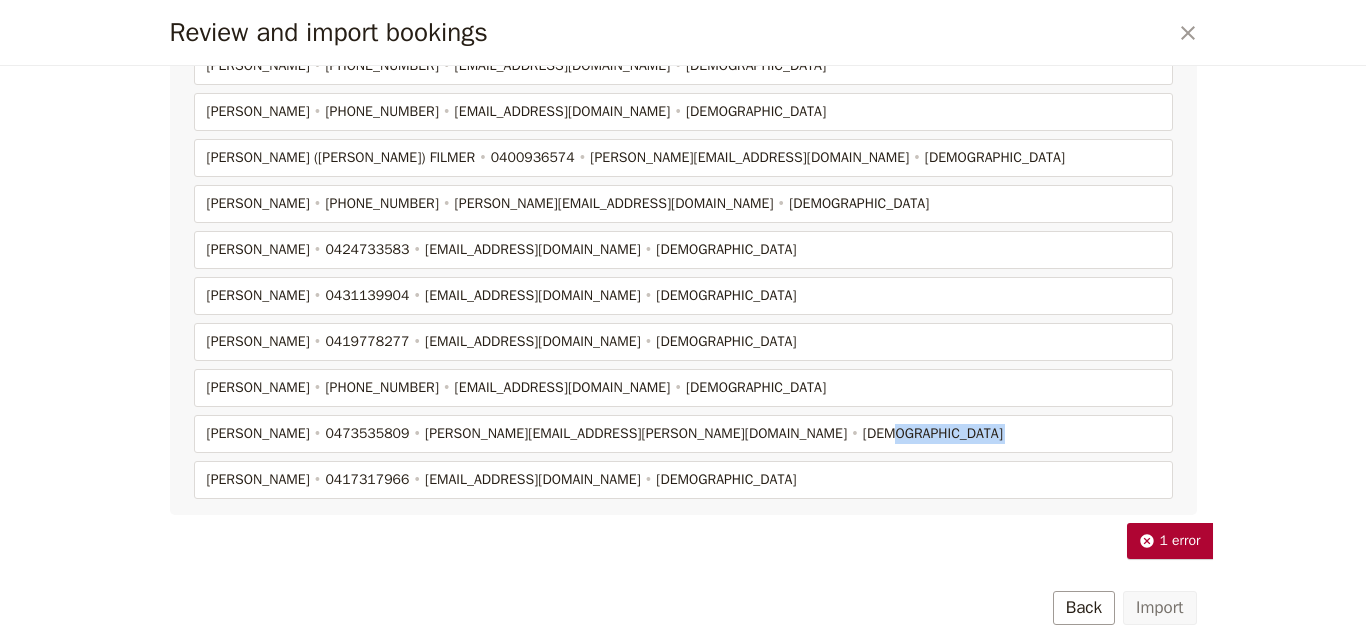 click on "Scott Victor-Gordon 0473535809 scott.victor-gordon@hotmail.com Male" at bounding box center (683, 434) 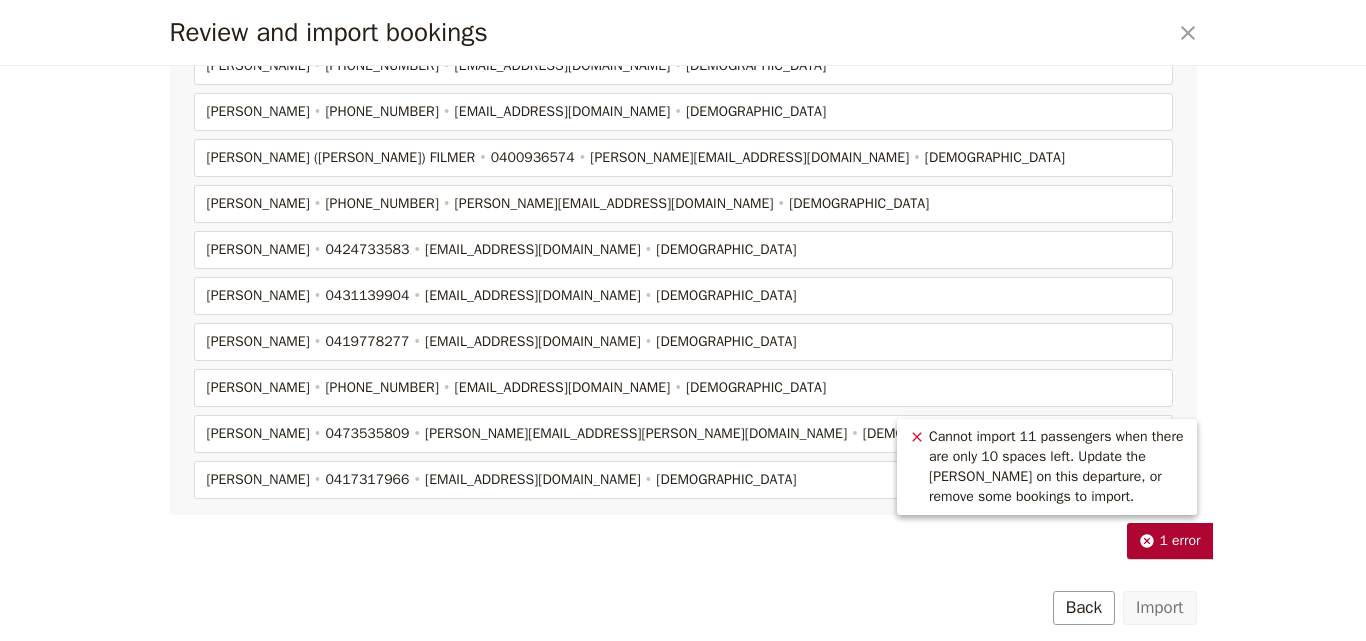 click on "1   error" at bounding box center [1169, 541] 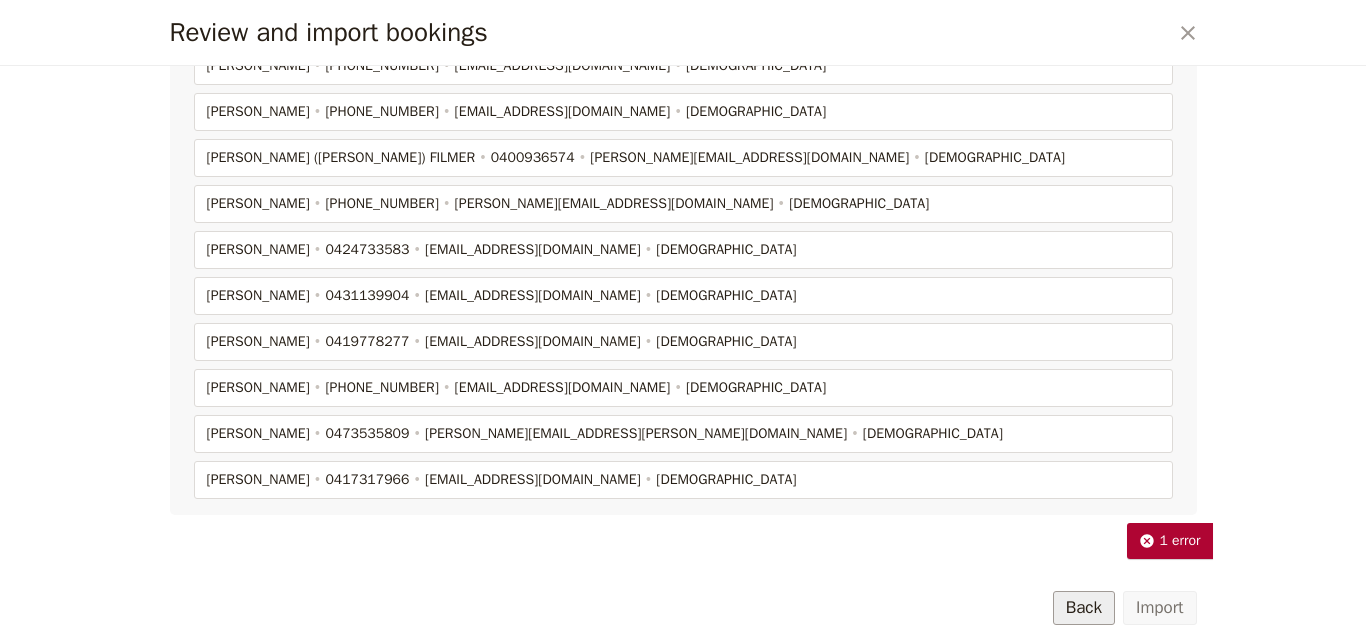 click on "Back" at bounding box center [1084, 608] 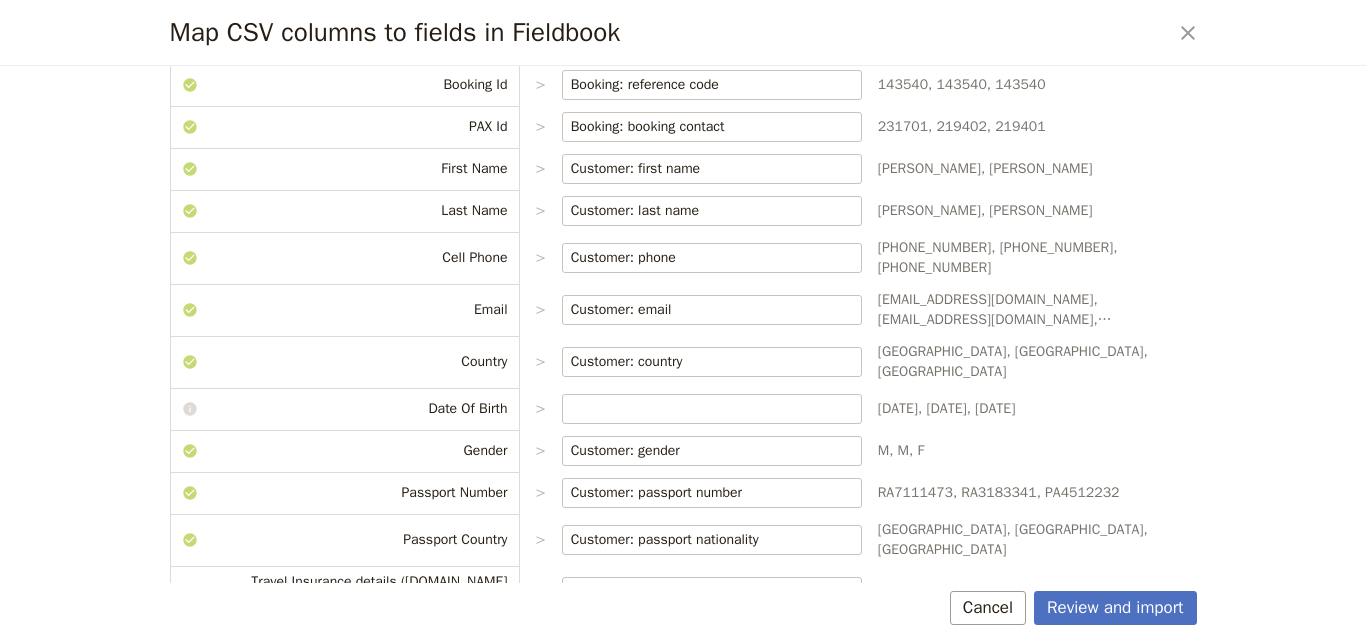 scroll, scrollTop: 0, scrollLeft: 0, axis: both 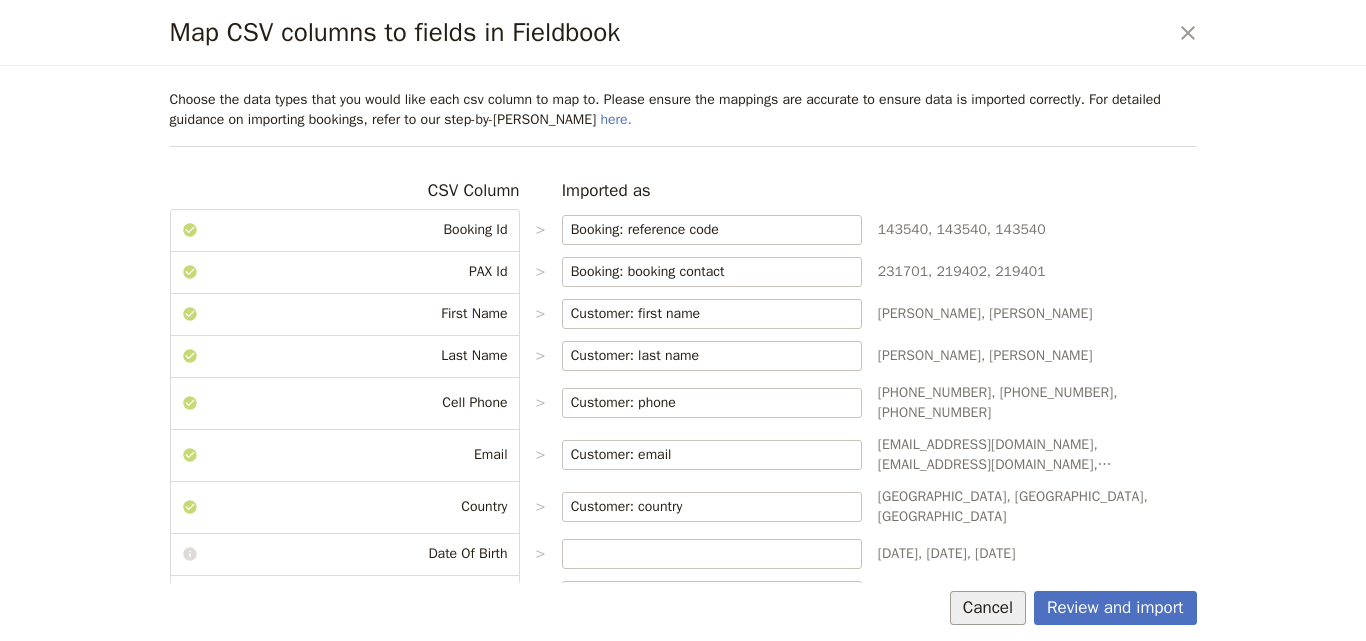 click on "Cancel" at bounding box center (988, 608) 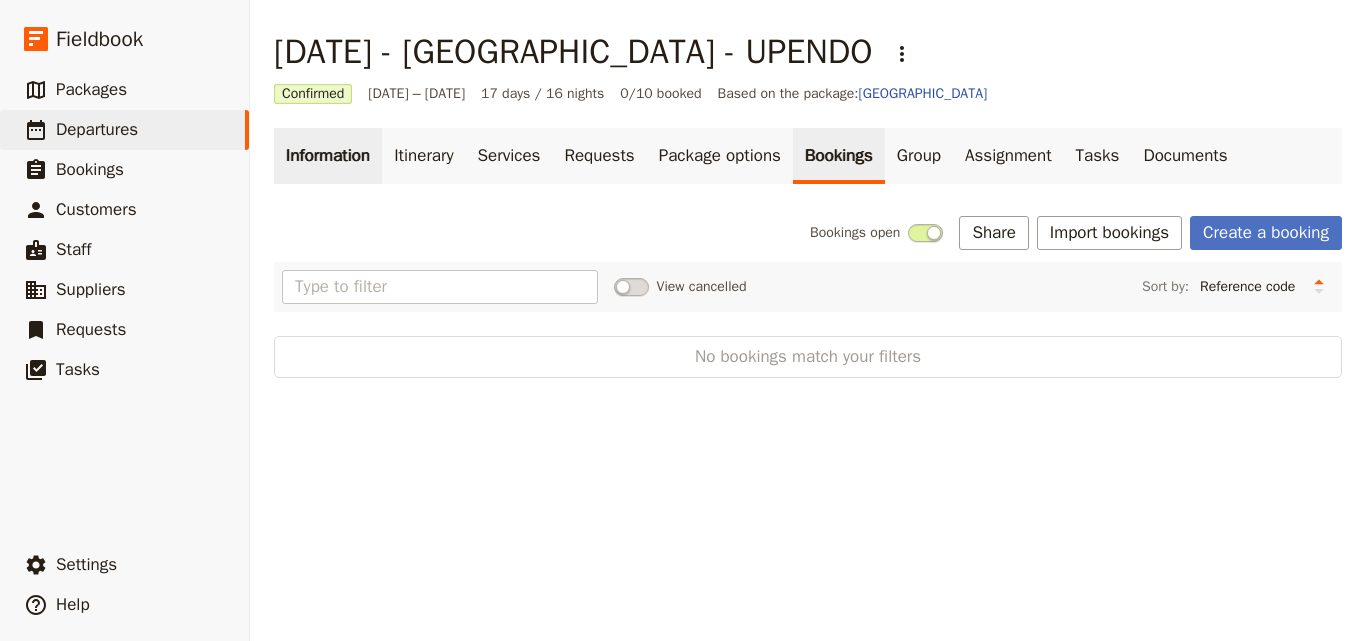 click on "Information" at bounding box center [328, 156] 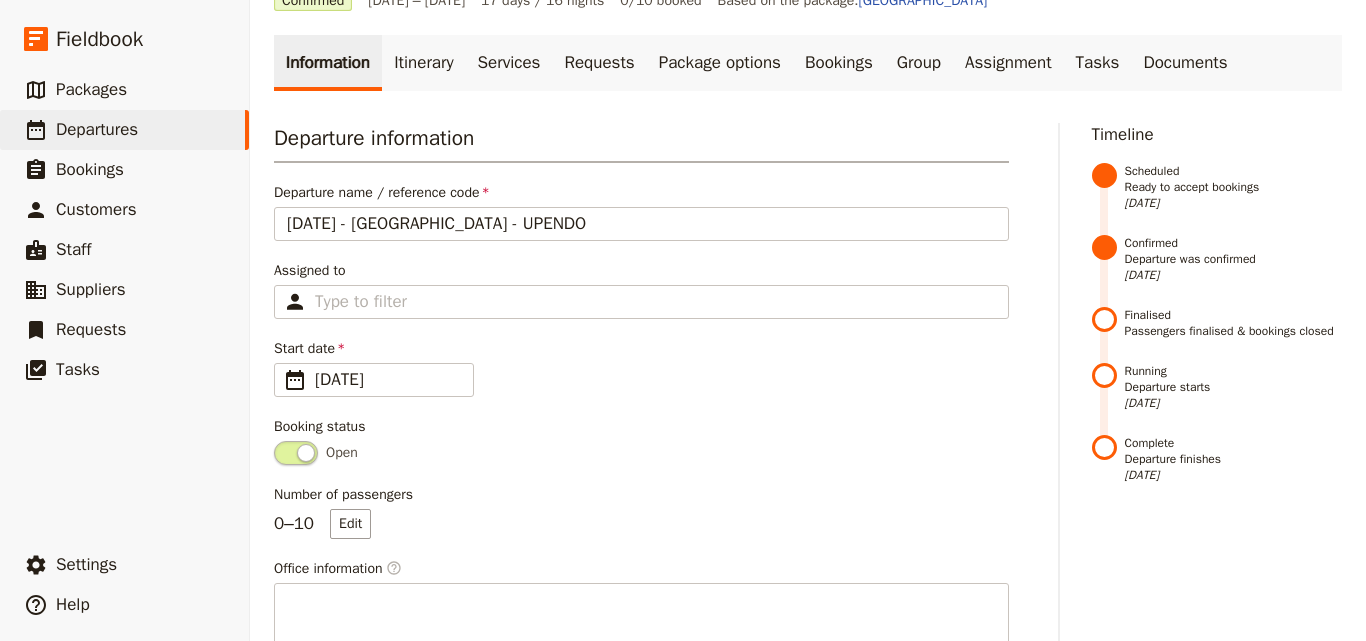 scroll, scrollTop: 200, scrollLeft: 0, axis: vertical 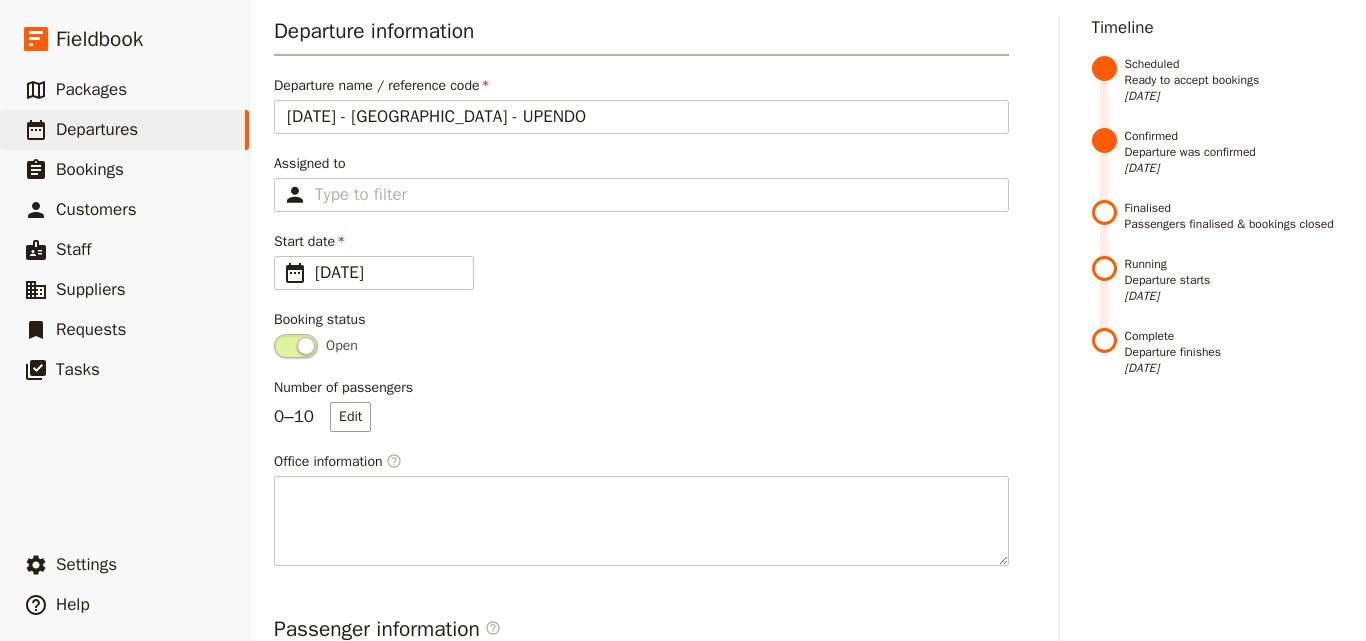 click on "Edit" at bounding box center [350, 417] 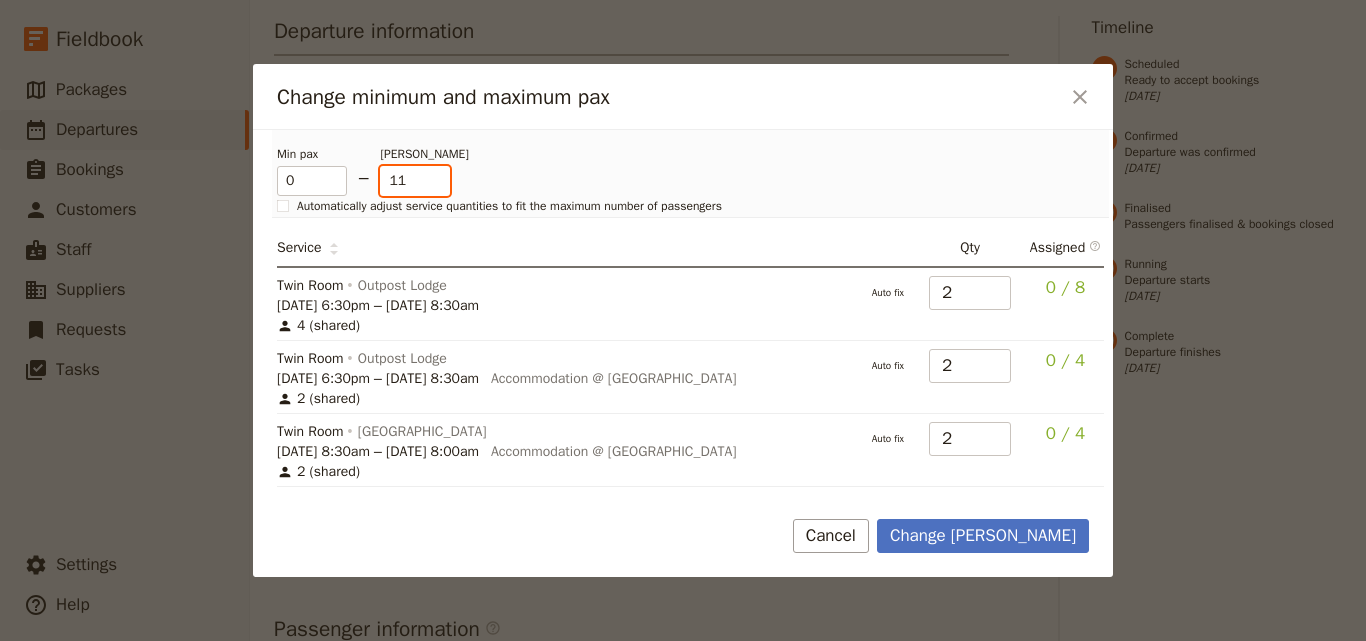 type on "11" 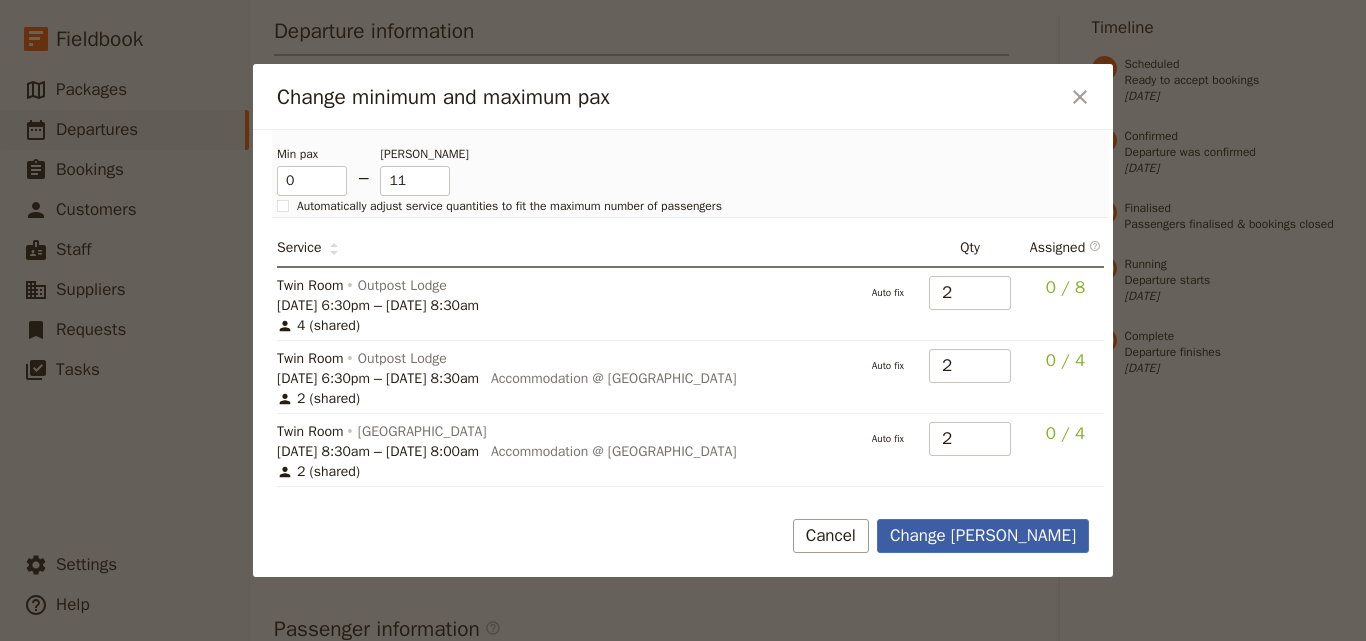 click on "Change max pax" at bounding box center (983, 536) 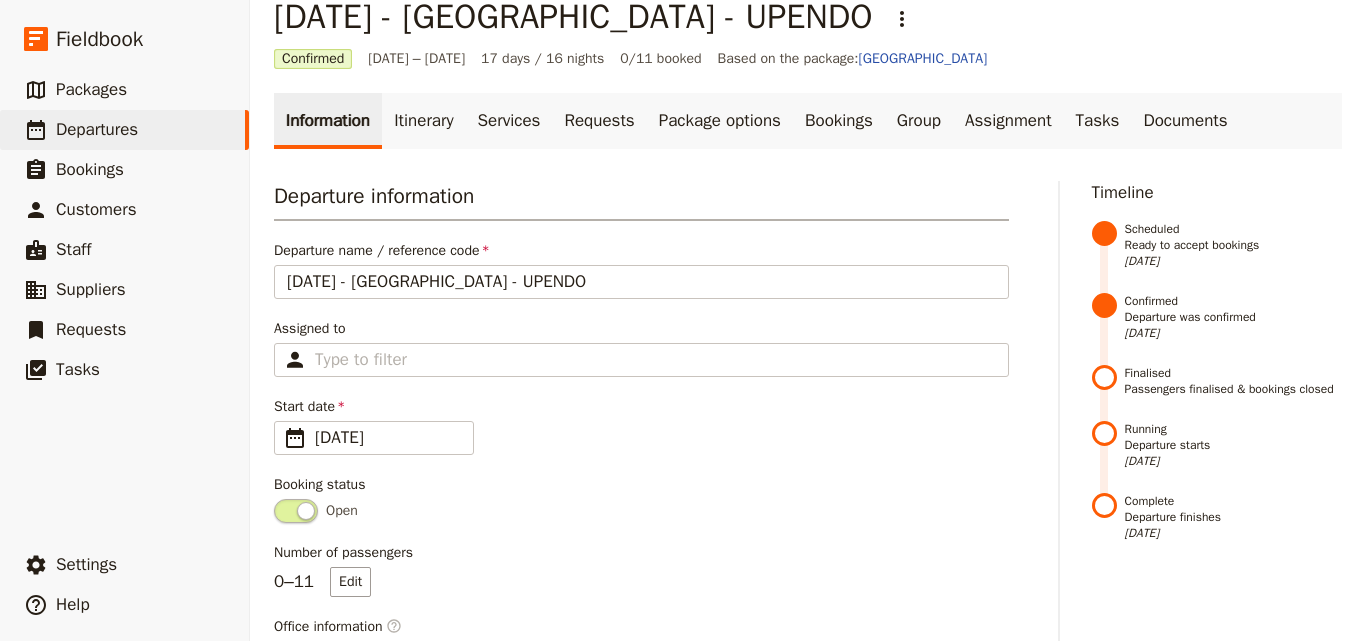 scroll, scrollTop: 0, scrollLeft: 0, axis: both 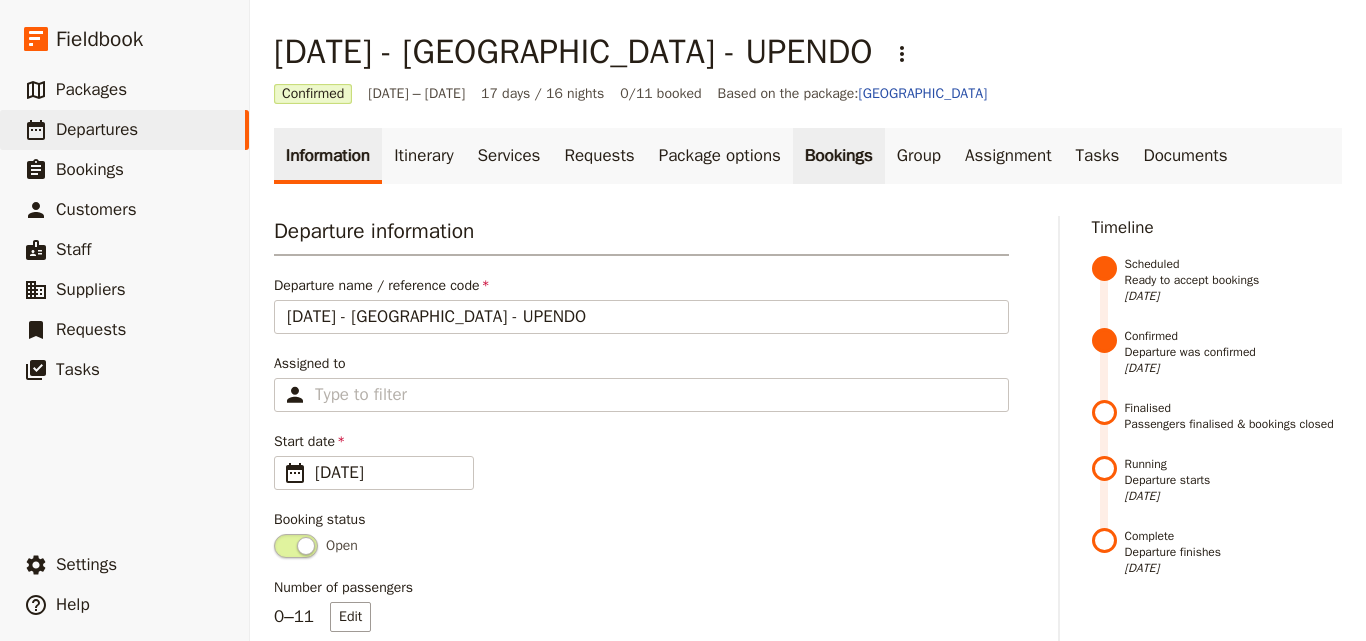click on "Bookings" at bounding box center [839, 156] 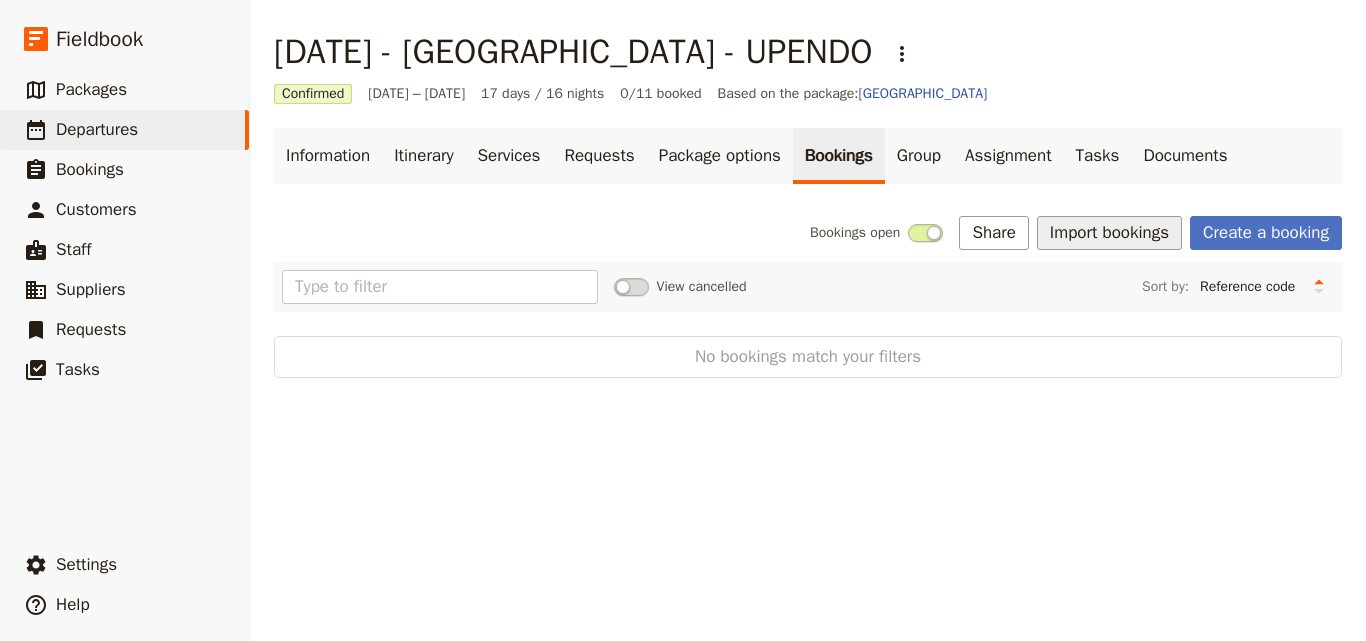 click on "Import bookings" at bounding box center [1109, 233] 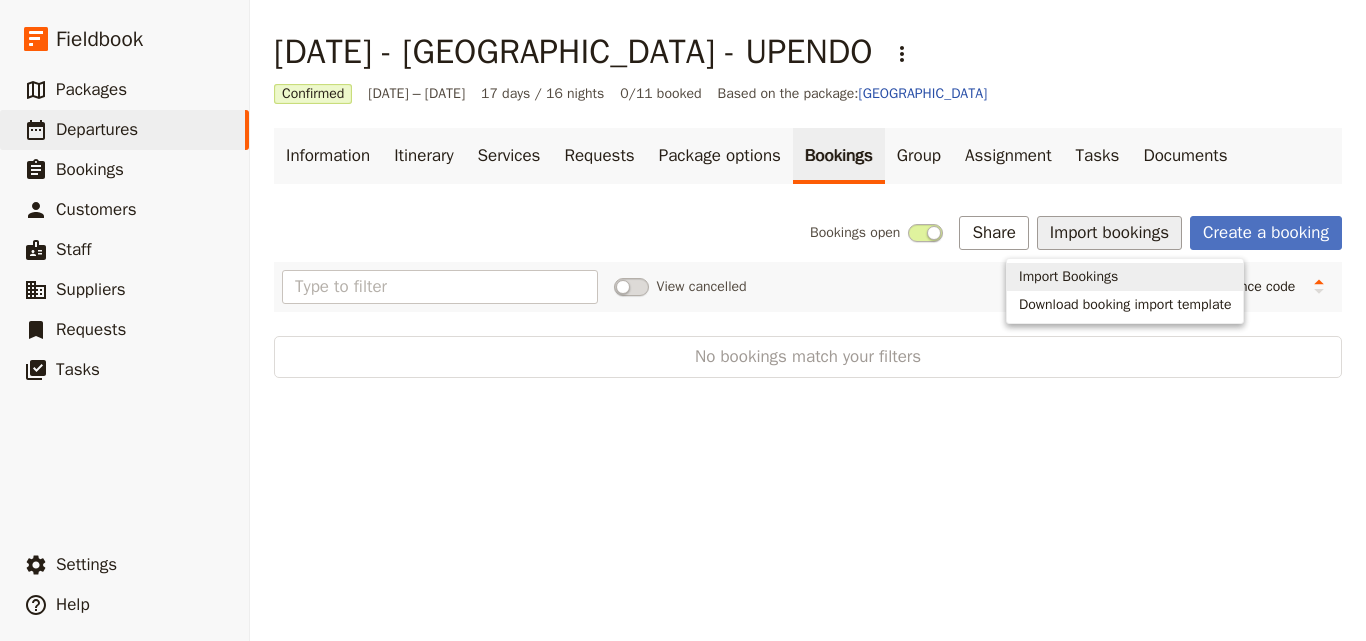 click on "Import Bookings" at bounding box center (1125, 277) 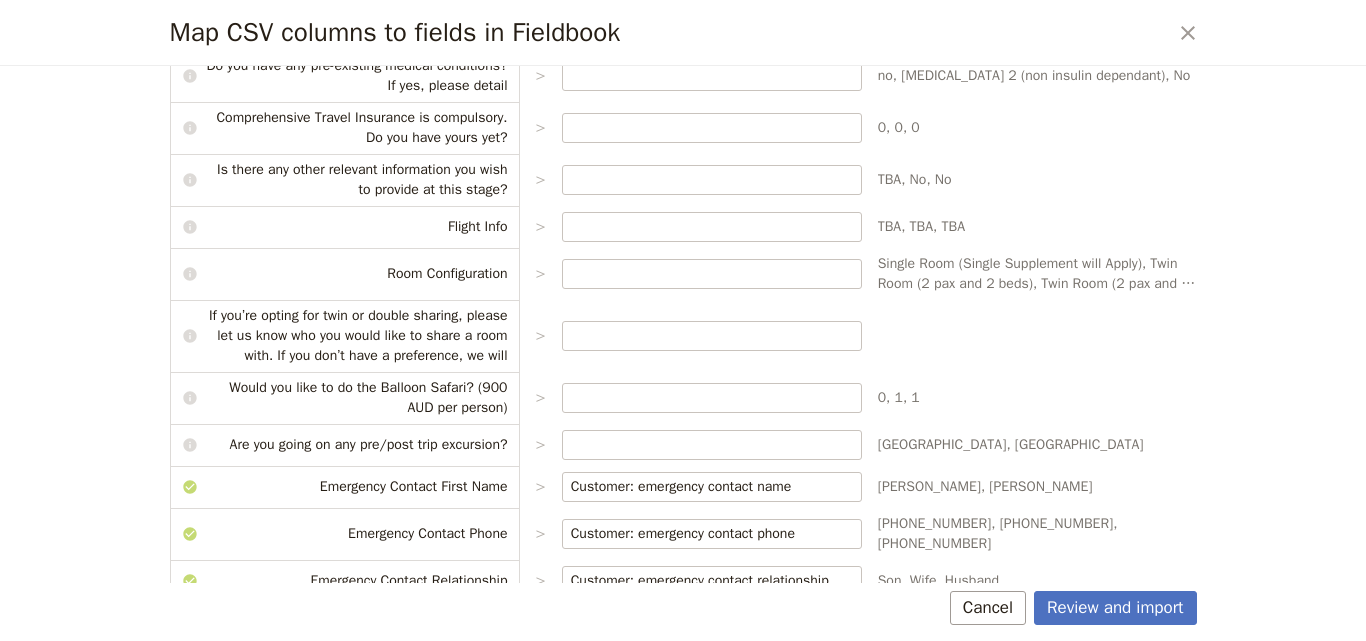 scroll, scrollTop: 854, scrollLeft: 0, axis: vertical 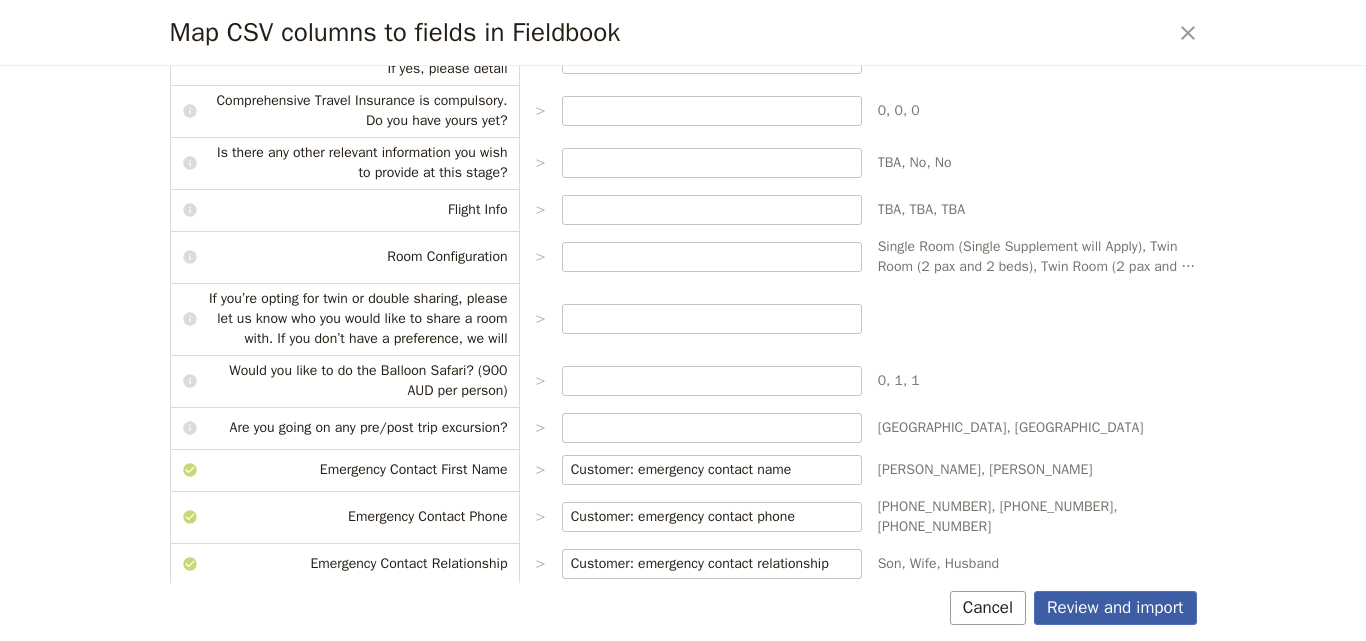 click on "Review and import" at bounding box center [1115, 608] 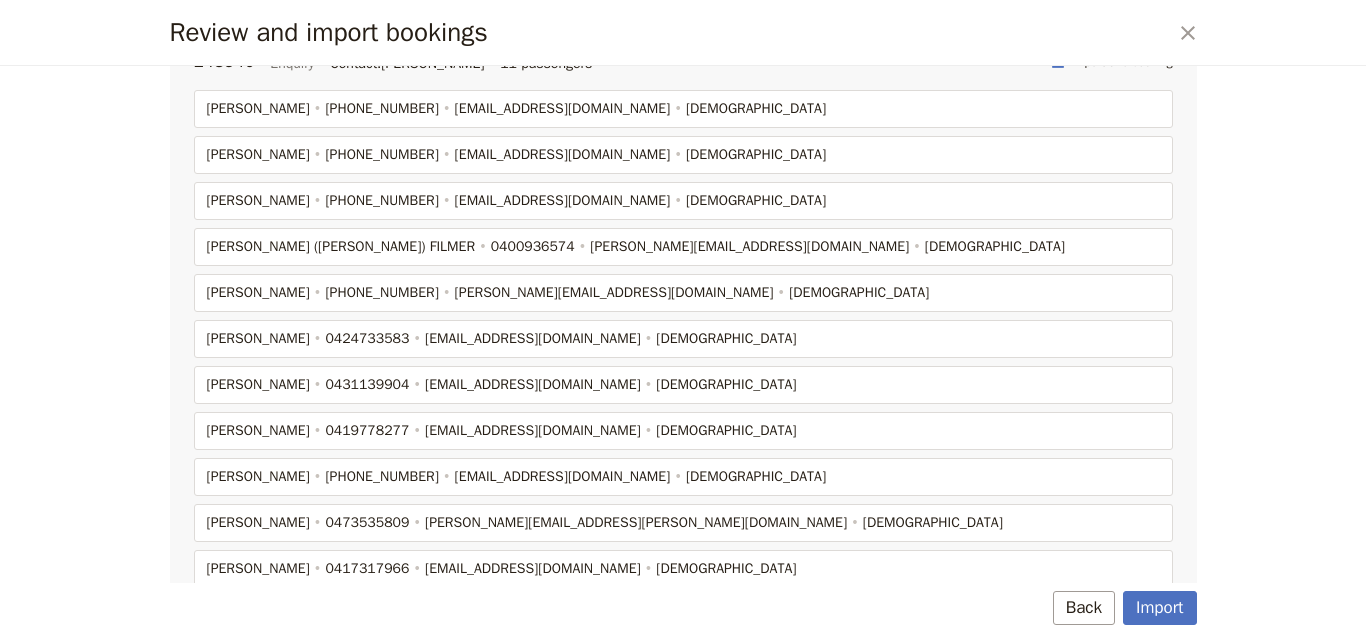 scroll, scrollTop: 101, scrollLeft: 0, axis: vertical 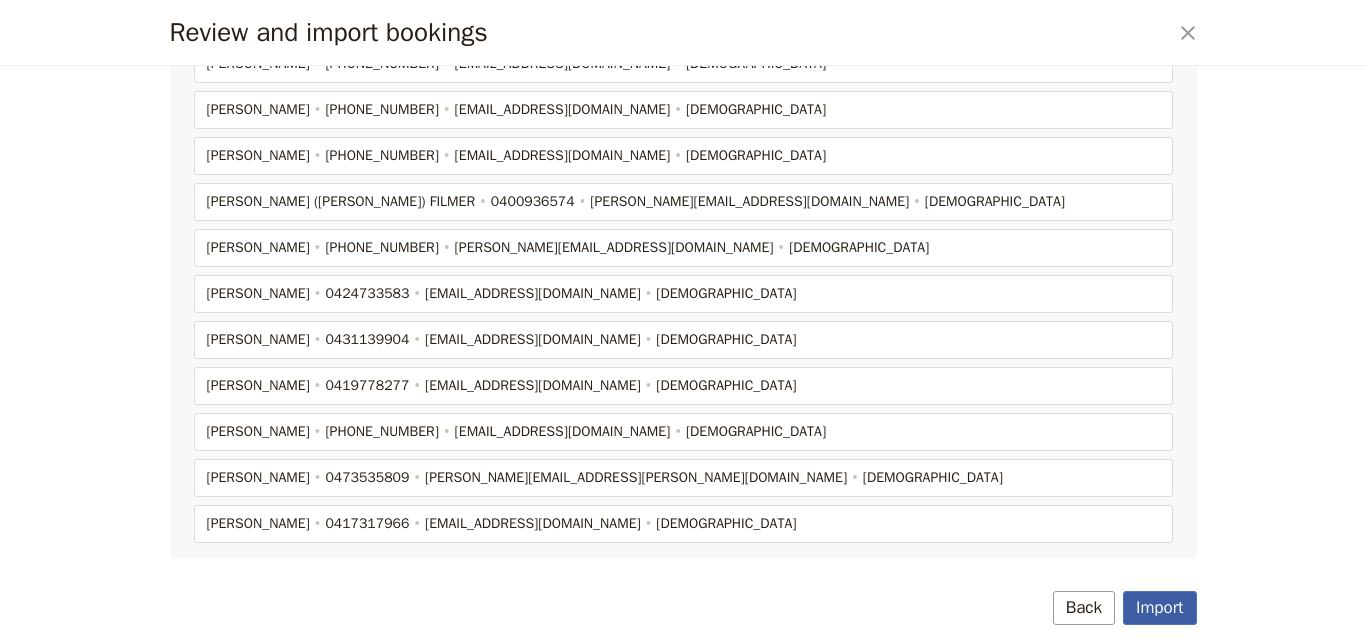 click on "Import" at bounding box center [1160, 608] 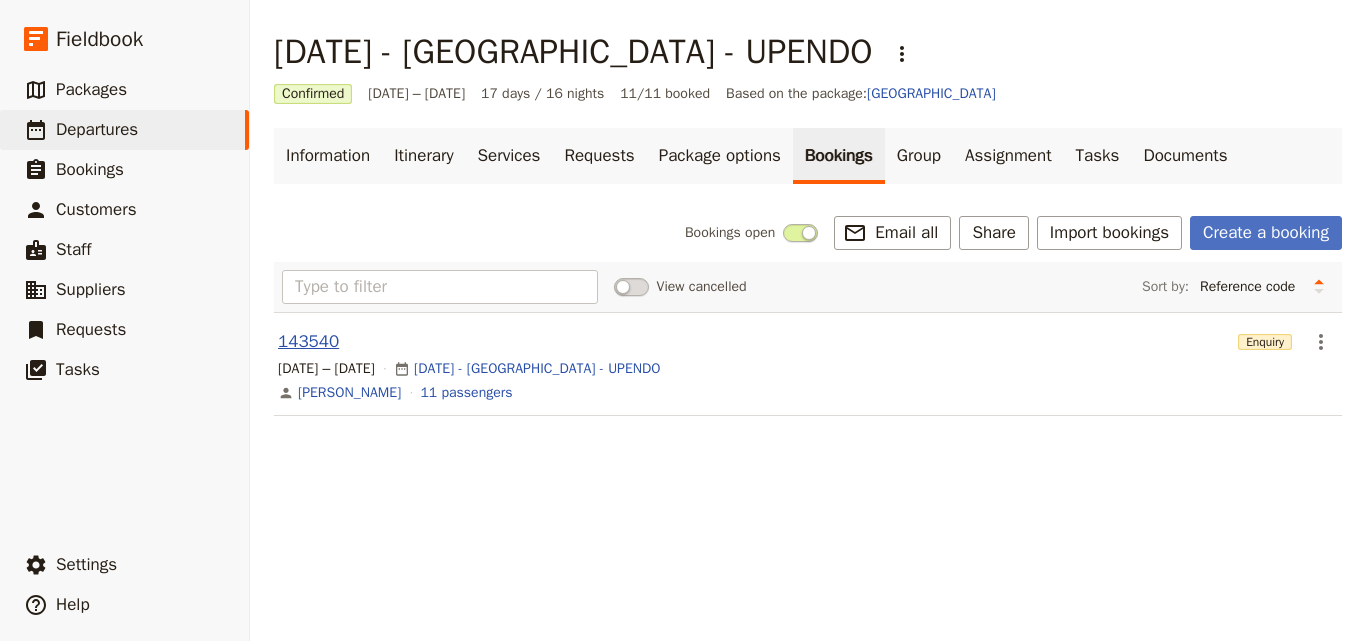 click on "143540" at bounding box center (308, 342) 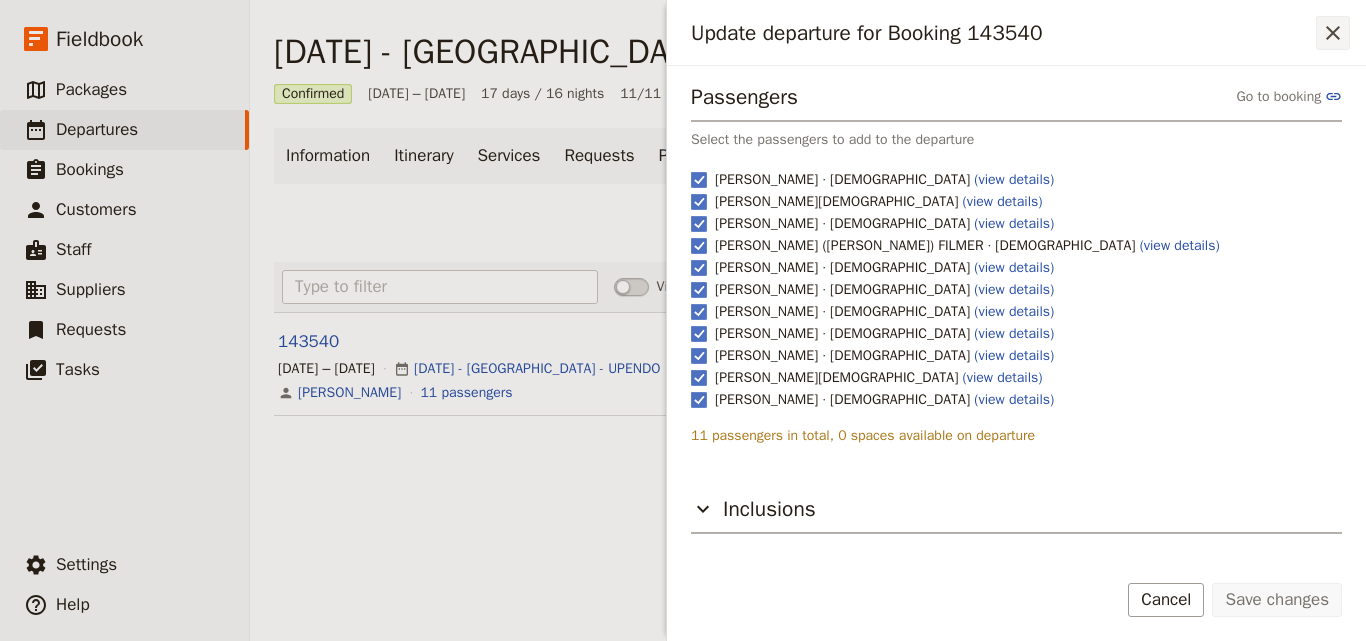 click 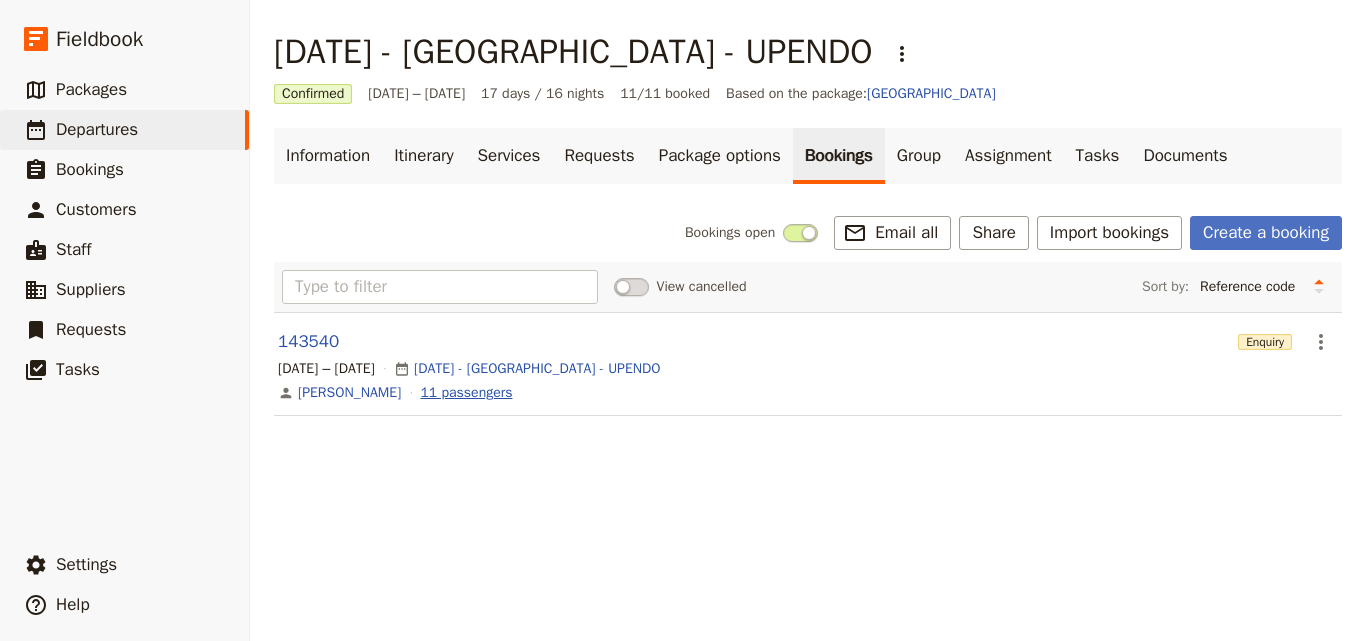 click on "11 passengers" at bounding box center (466, 393) 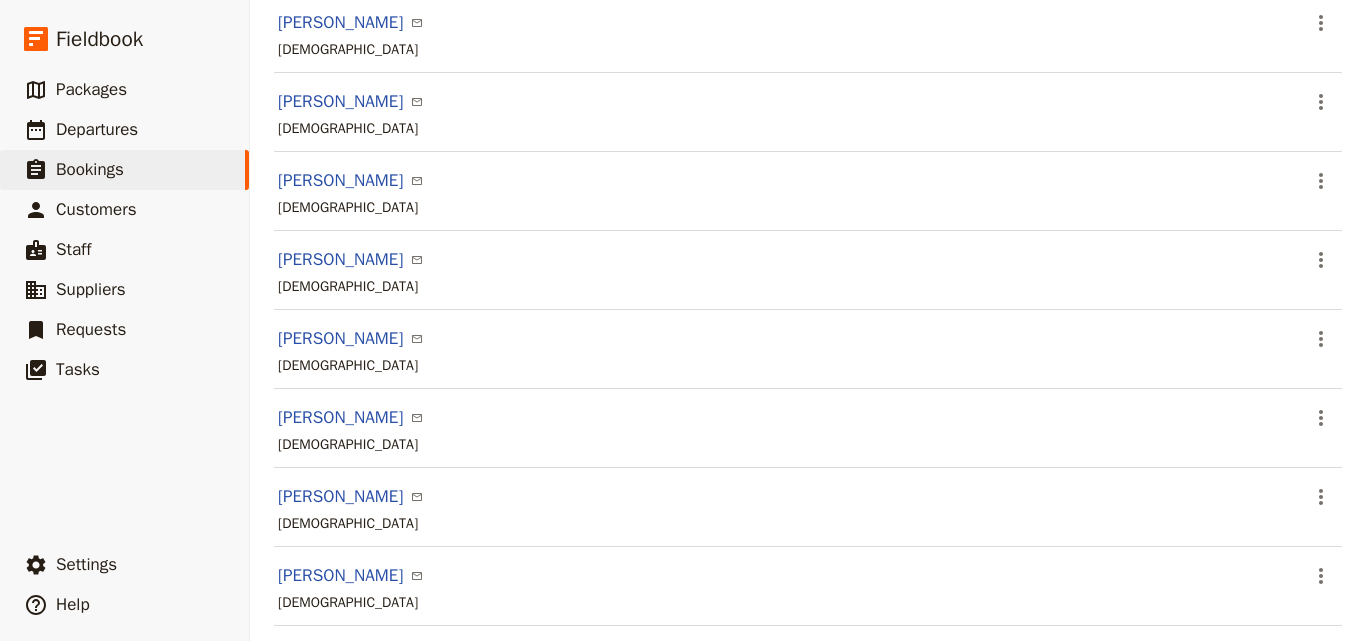 scroll, scrollTop: 597, scrollLeft: 0, axis: vertical 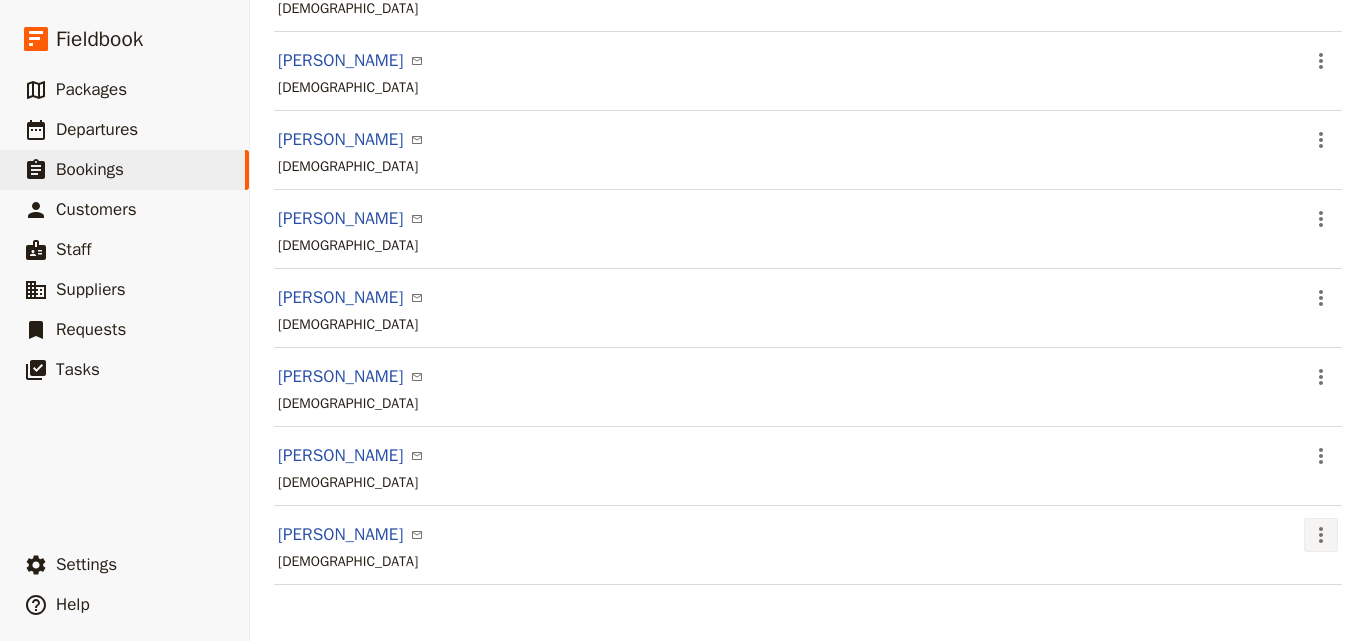 click 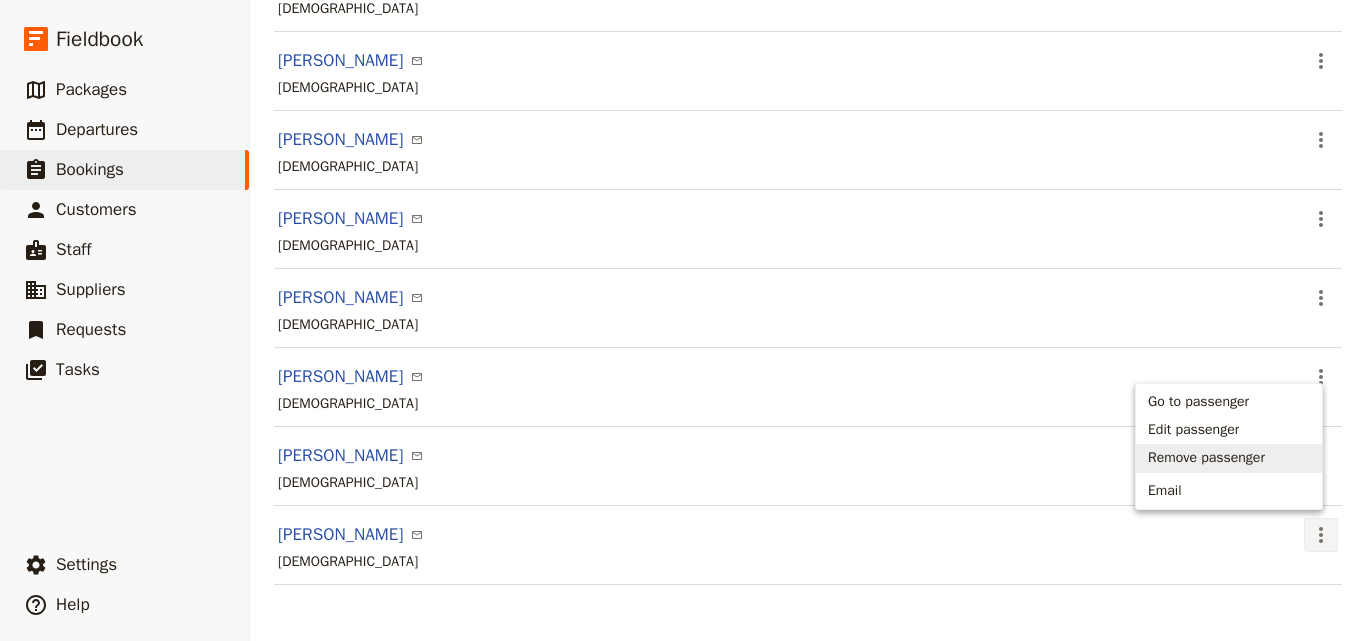 click on "Remove passenger" at bounding box center (1206, 458) 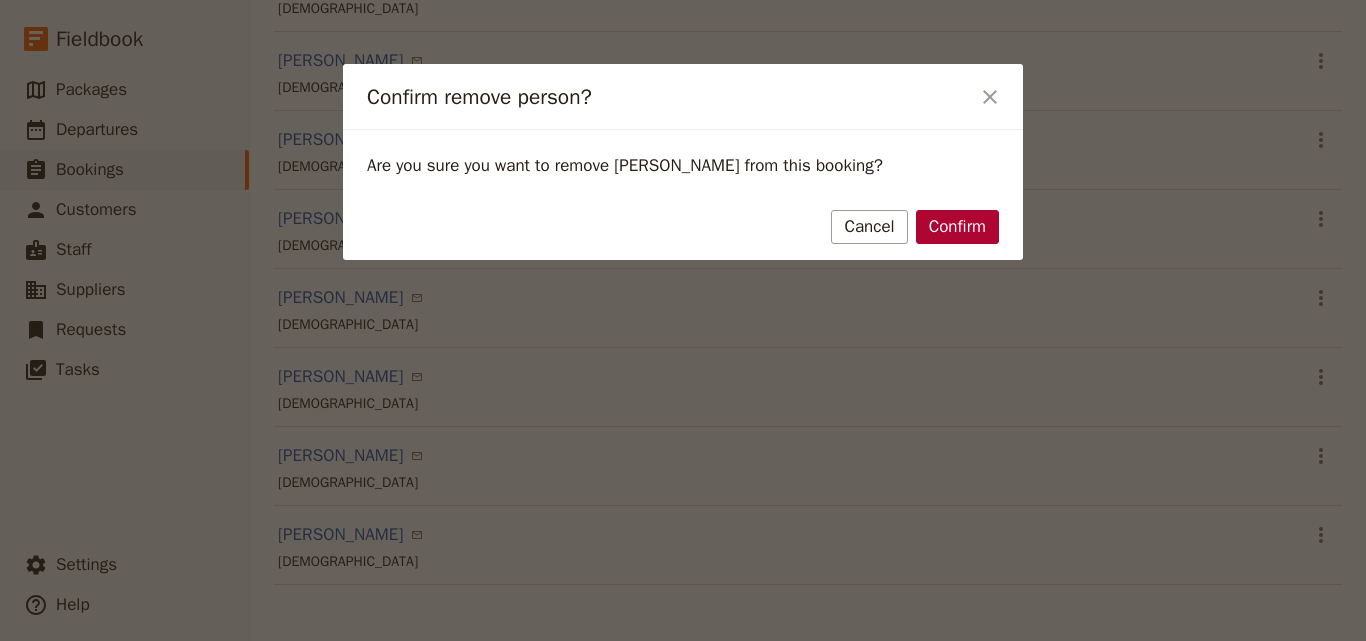 click on "Confirm" at bounding box center (957, 227) 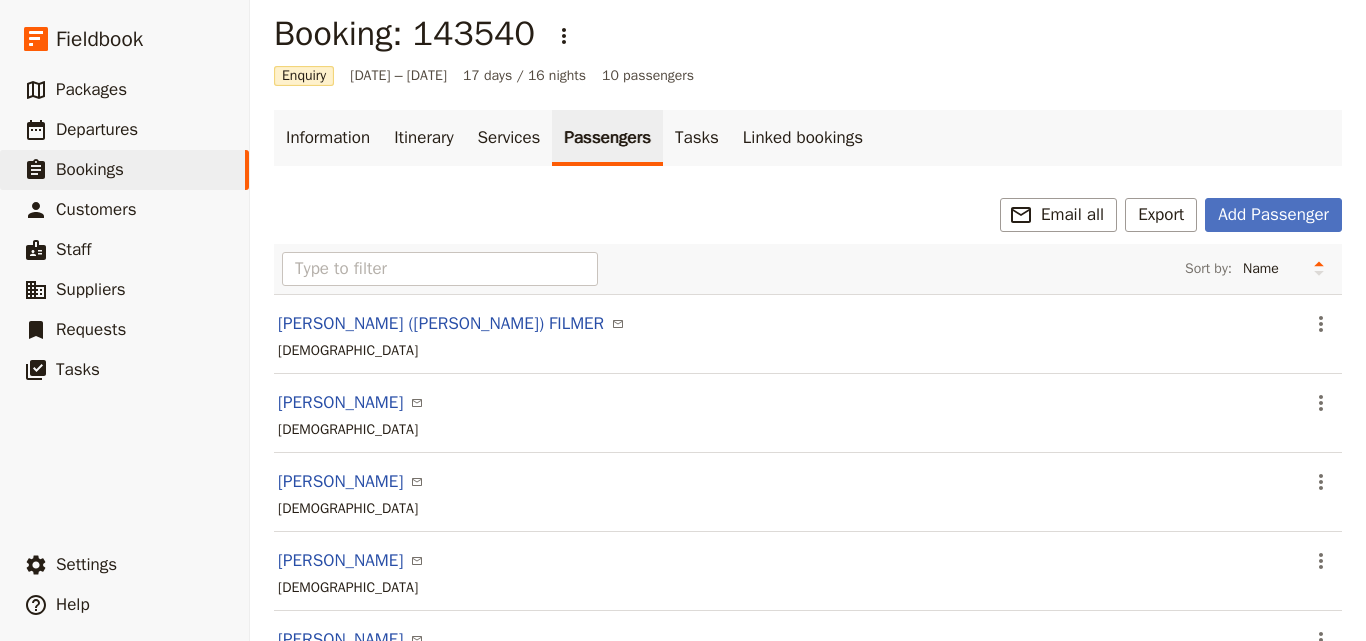 scroll, scrollTop: 0, scrollLeft: 0, axis: both 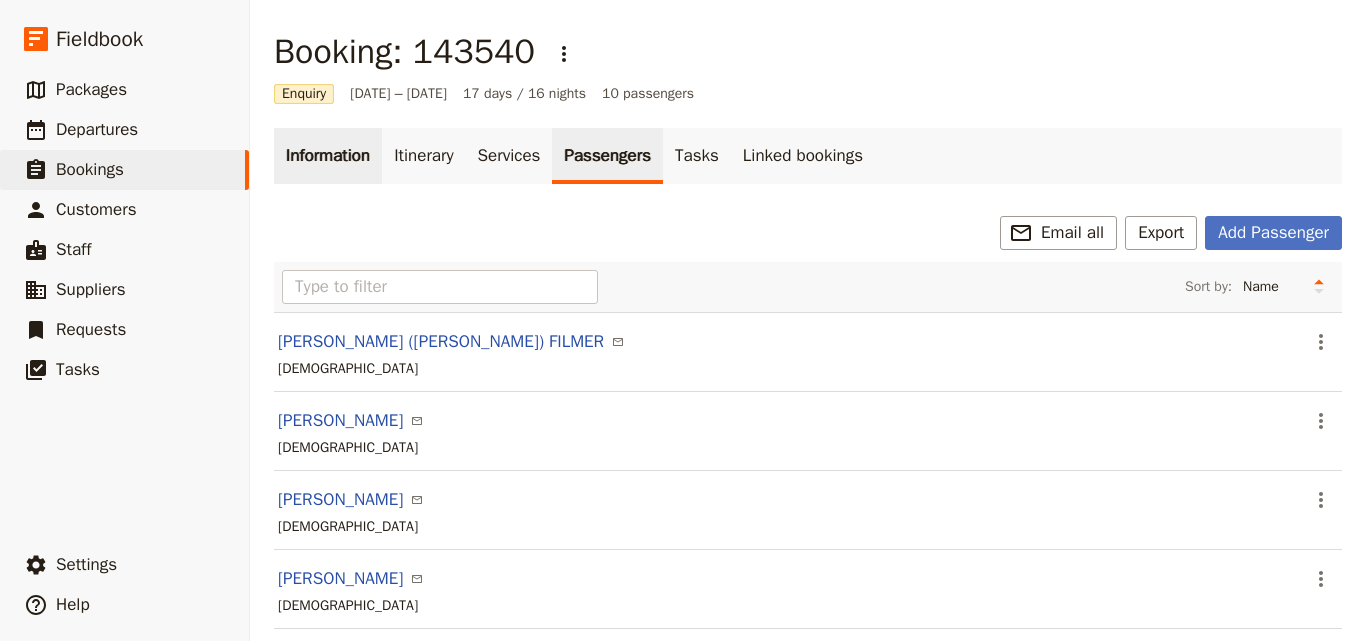 click on "Information" at bounding box center [328, 156] 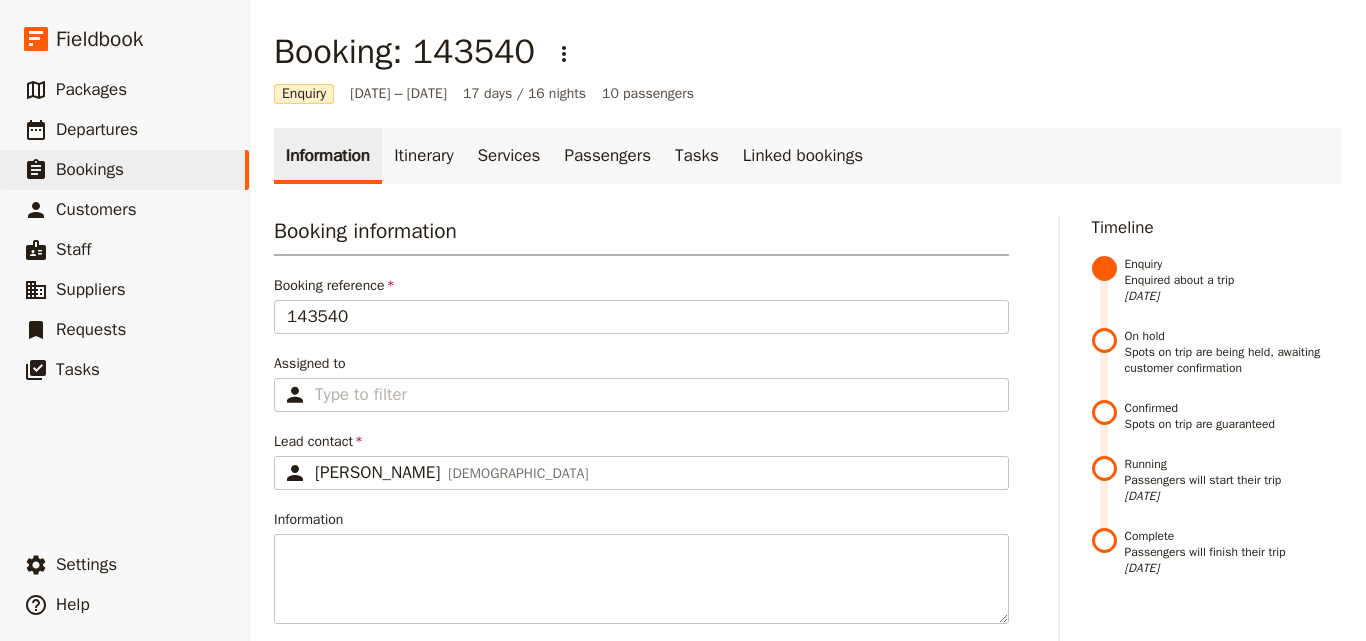 scroll, scrollTop: 81, scrollLeft: 0, axis: vertical 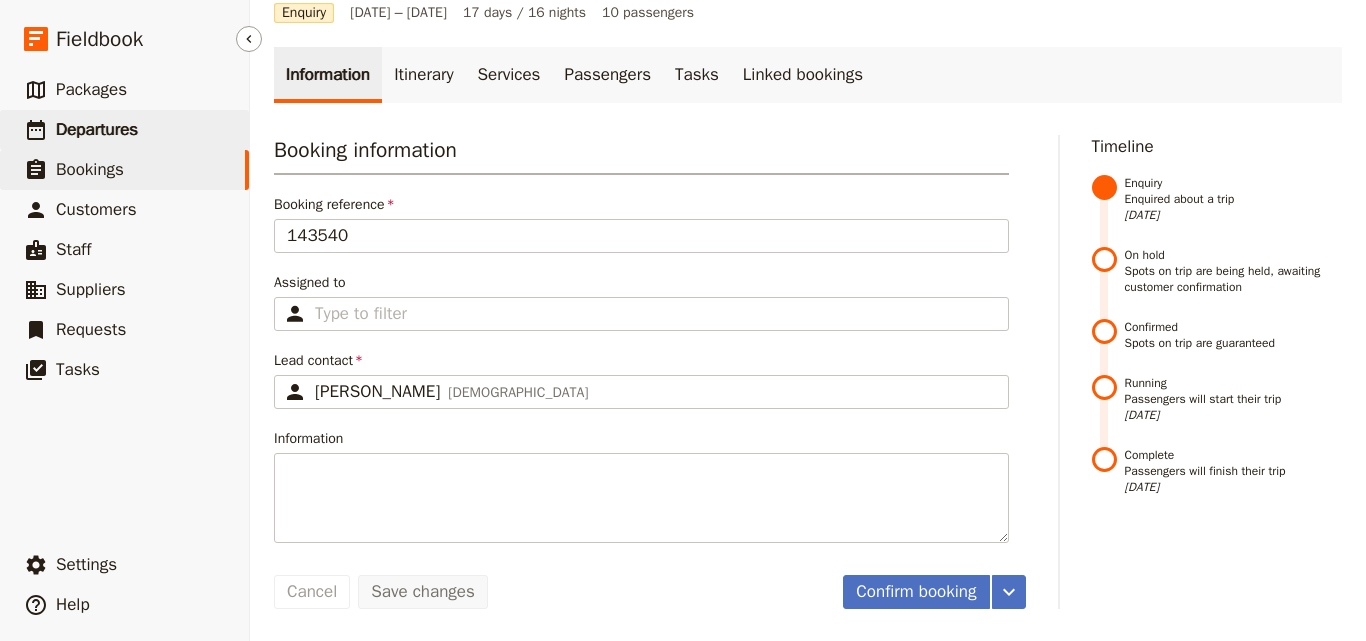 click on "​ Departures" at bounding box center [124, 130] 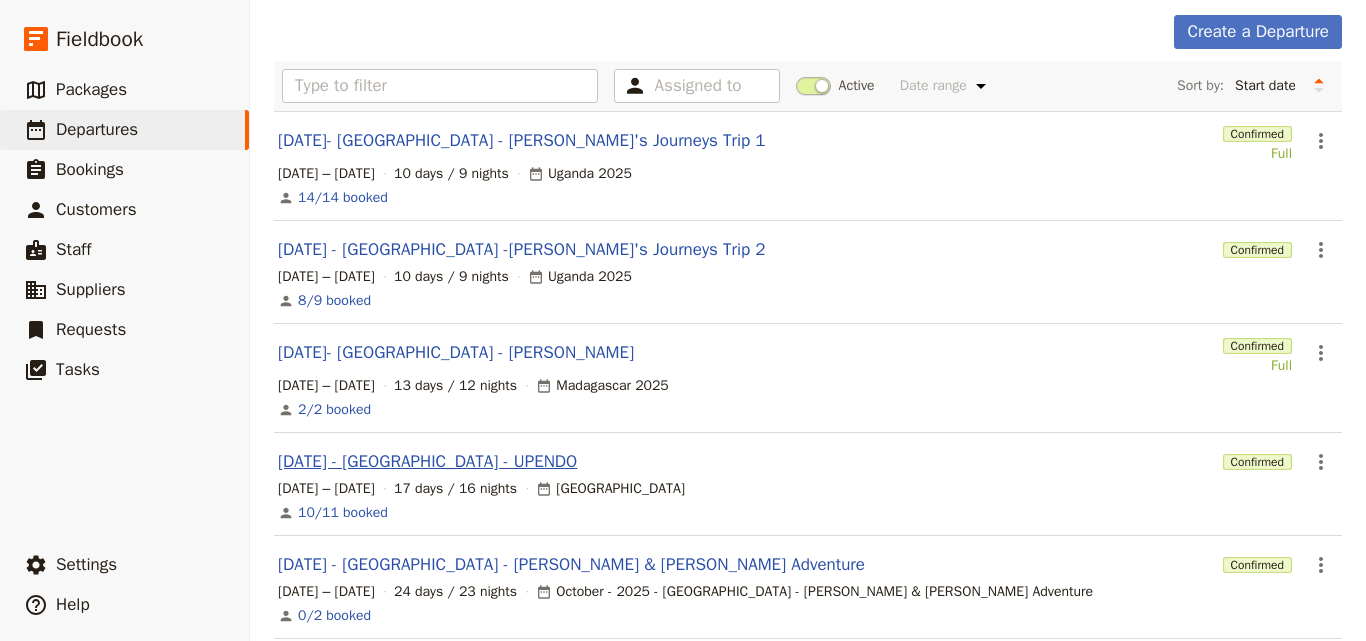 click on "SEP 2025 - TANZANIA - UPENDO" at bounding box center [427, 462] 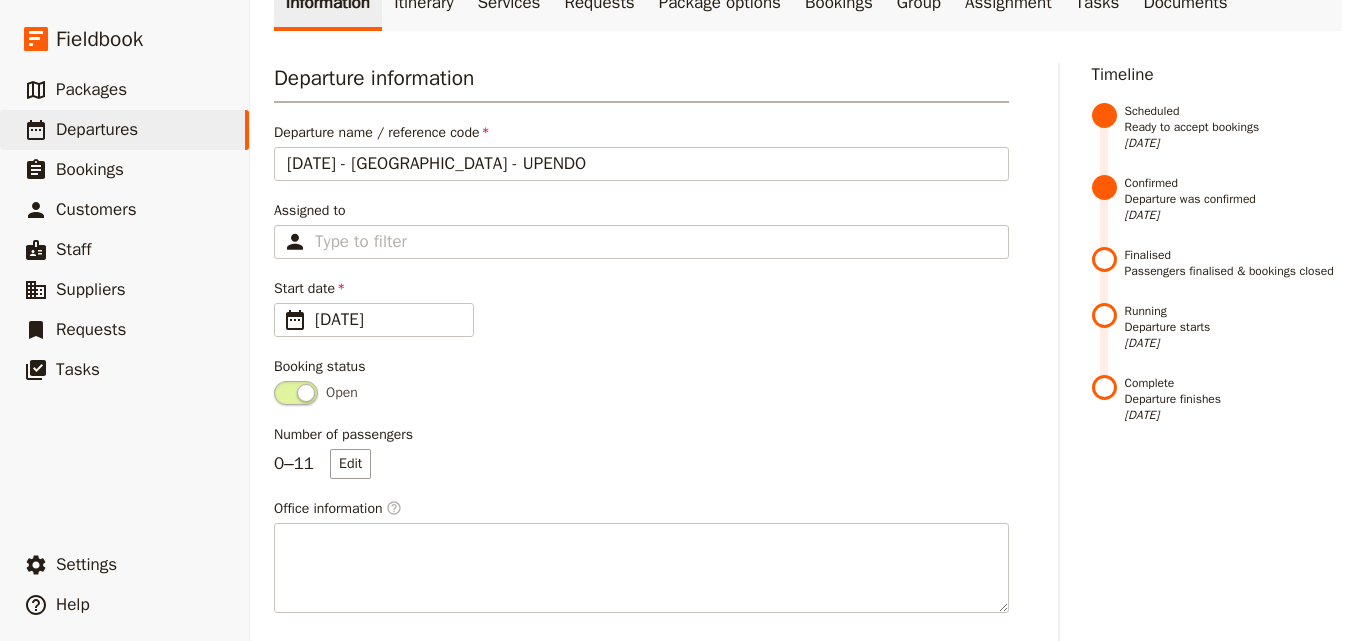 scroll, scrollTop: 200, scrollLeft: 0, axis: vertical 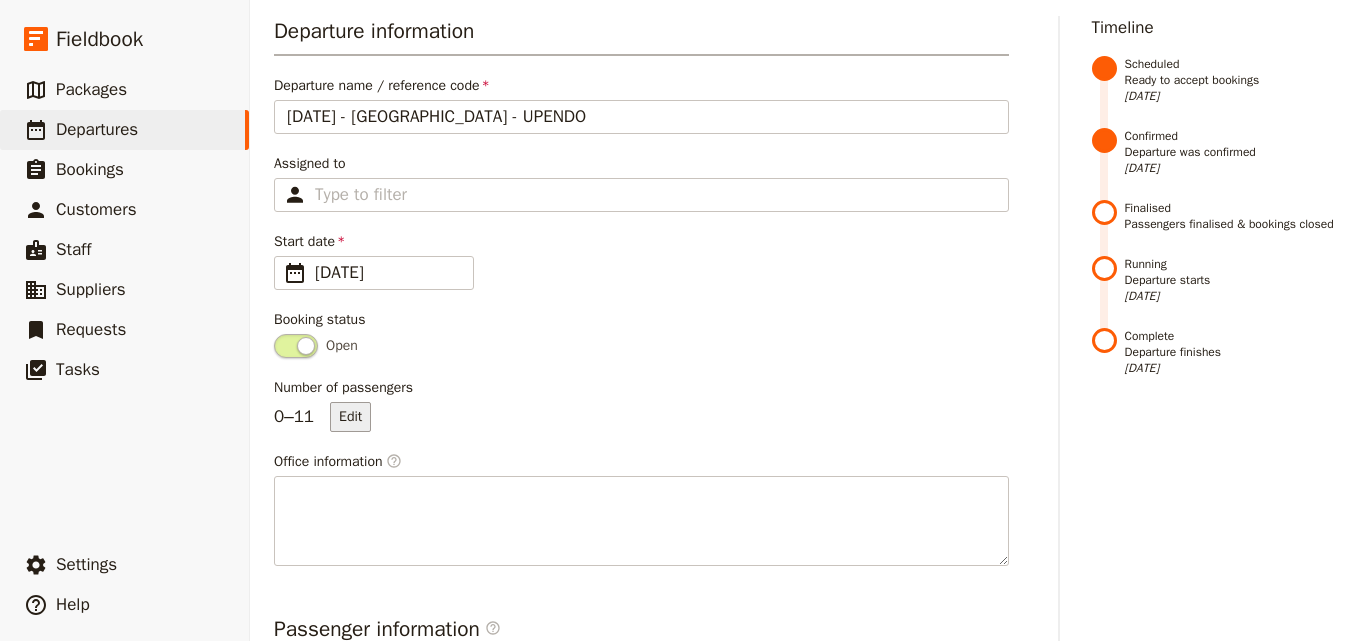 click on "Edit" at bounding box center [350, 417] 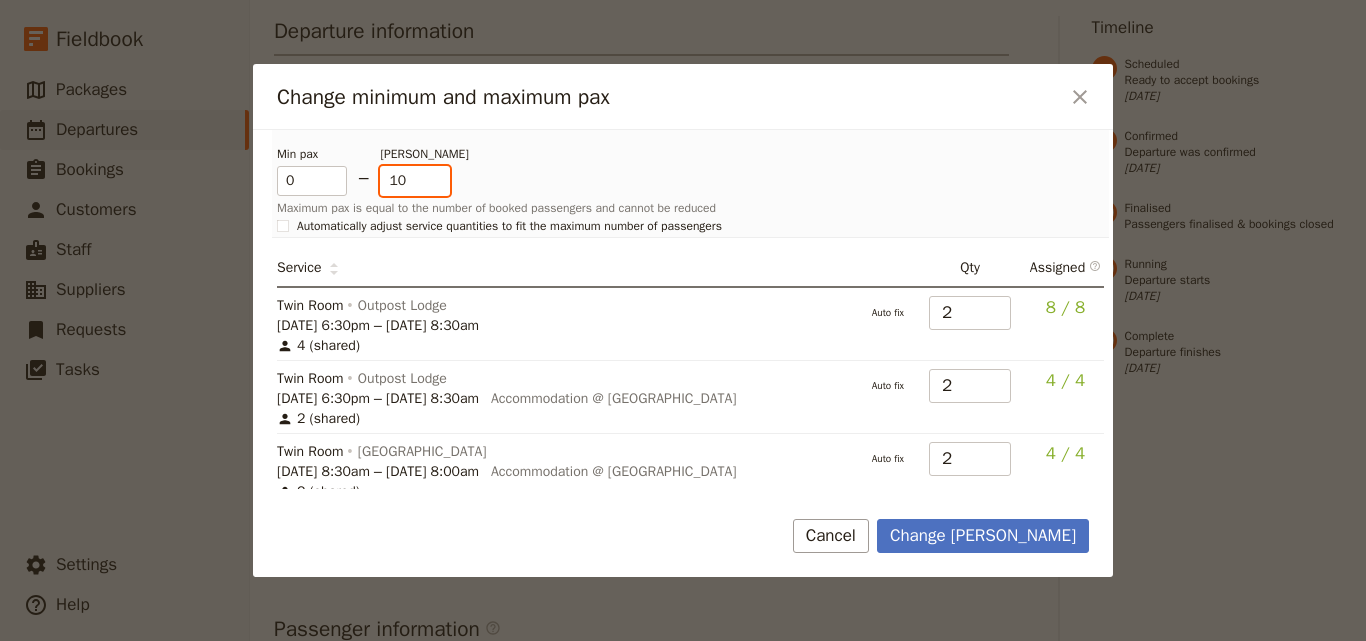 type on "10" 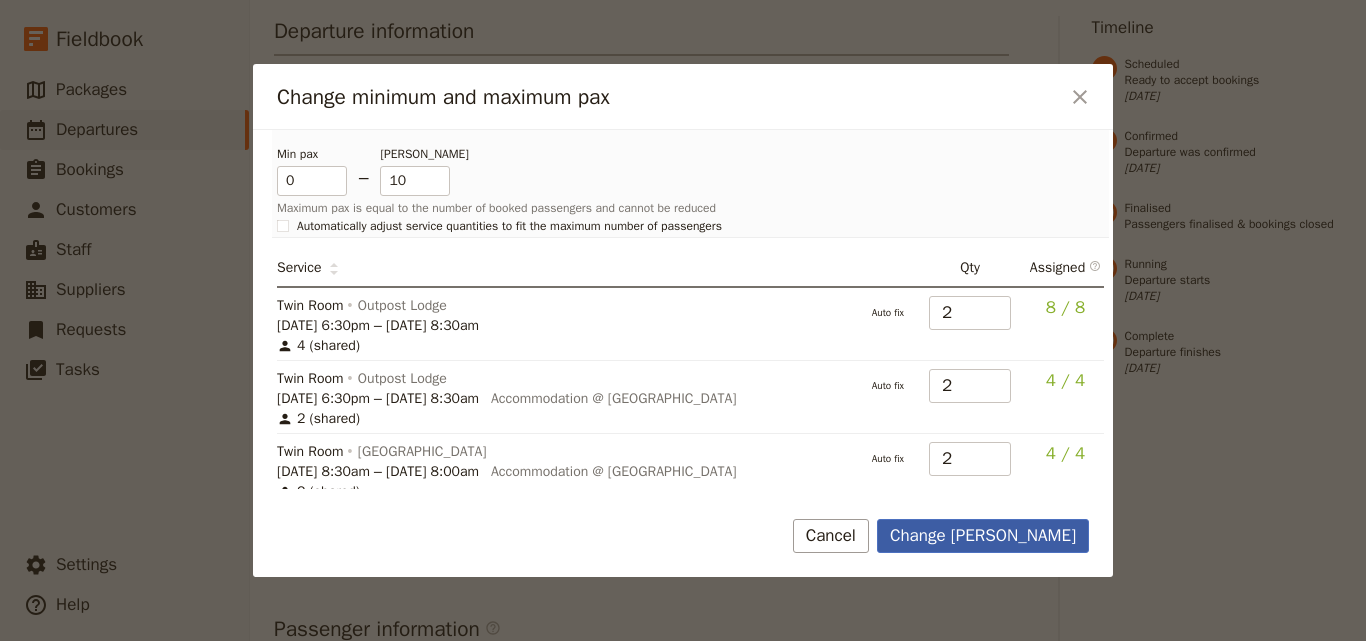 click on "Change max pax" at bounding box center [983, 536] 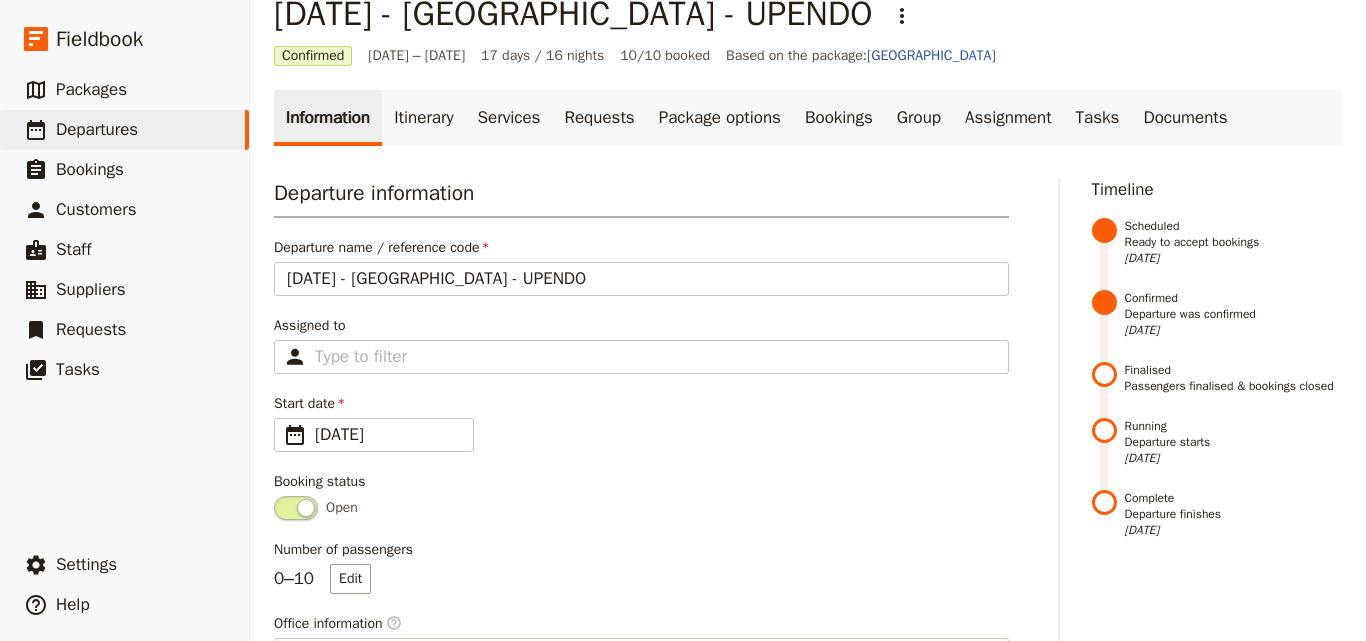 scroll, scrollTop: 0, scrollLeft: 0, axis: both 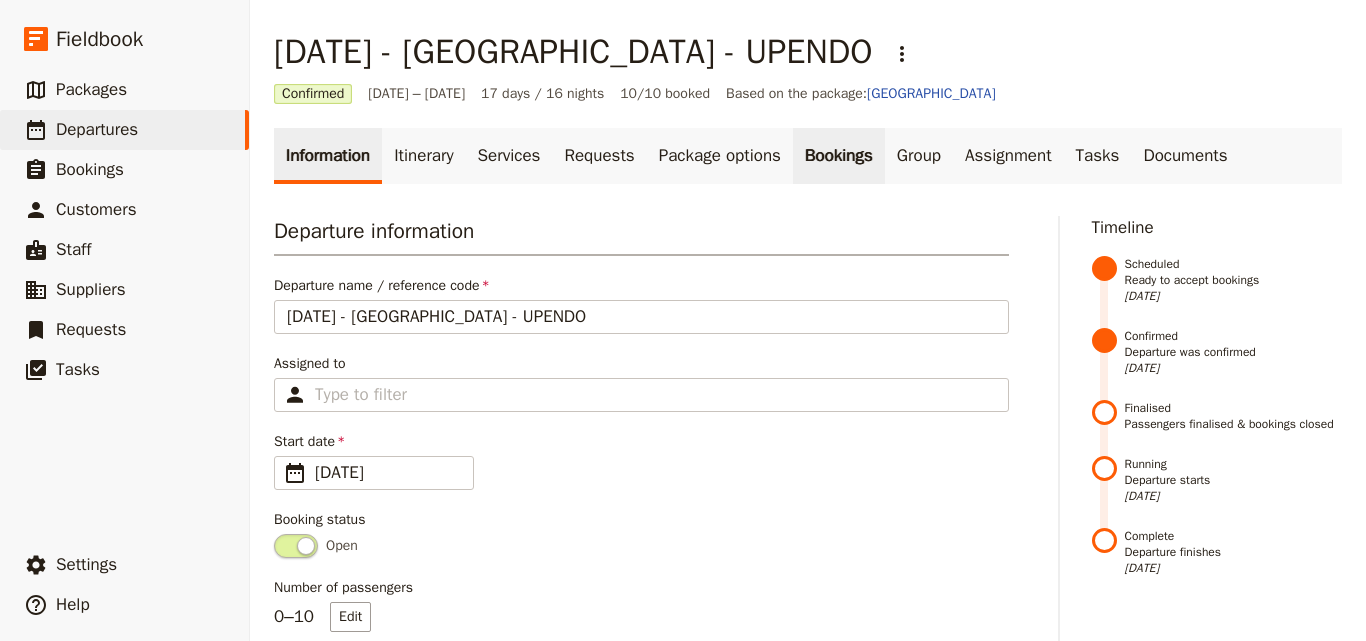 click on "Bookings" at bounding box center [839, 156] 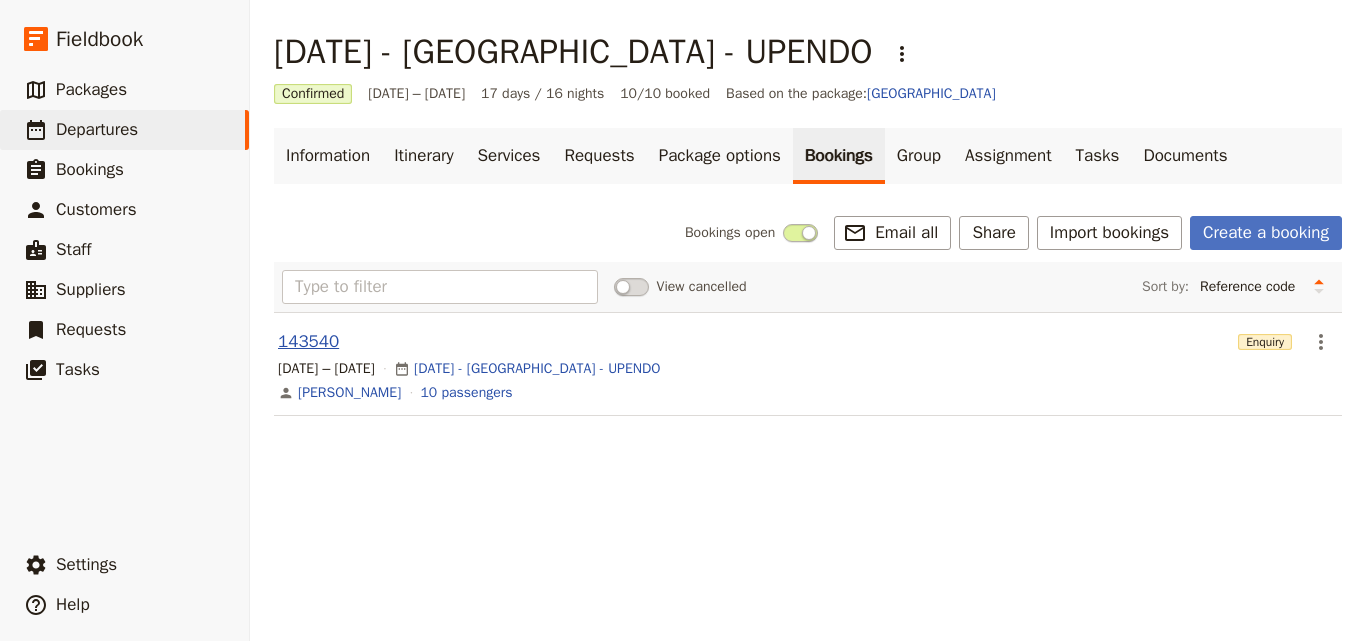 click on "143540" at bounding box center (308, 342) 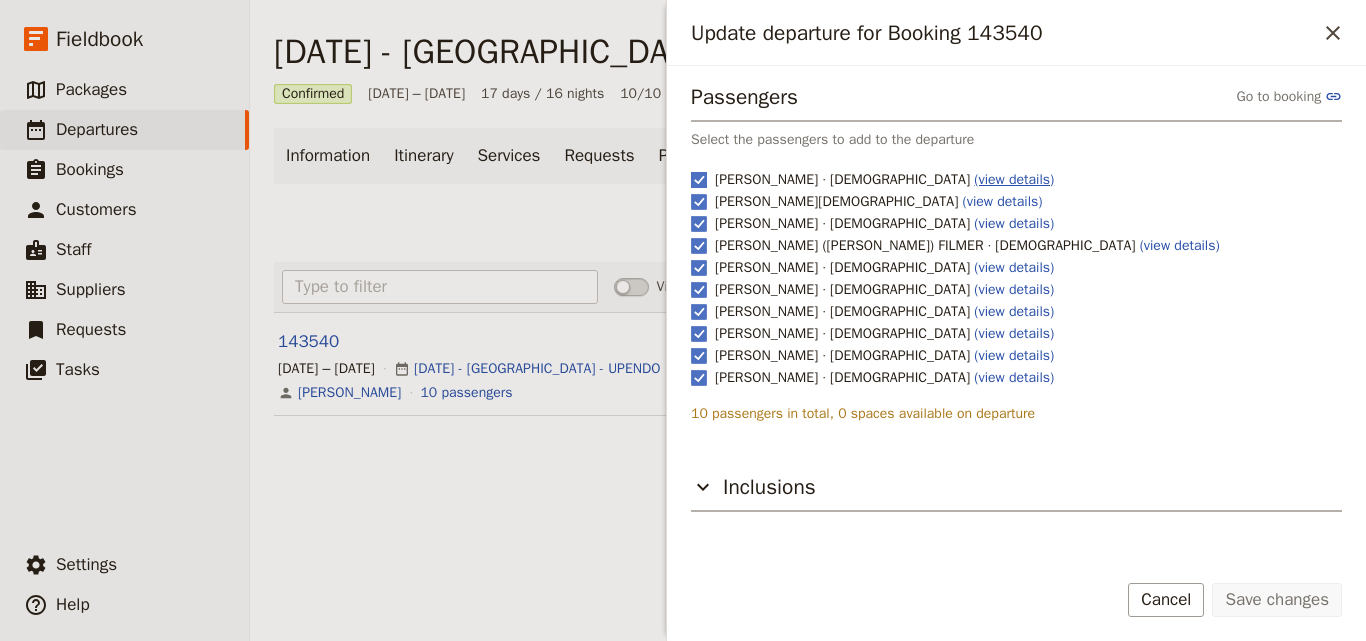 click on "(view details)" at bounding box center (1014, 179) 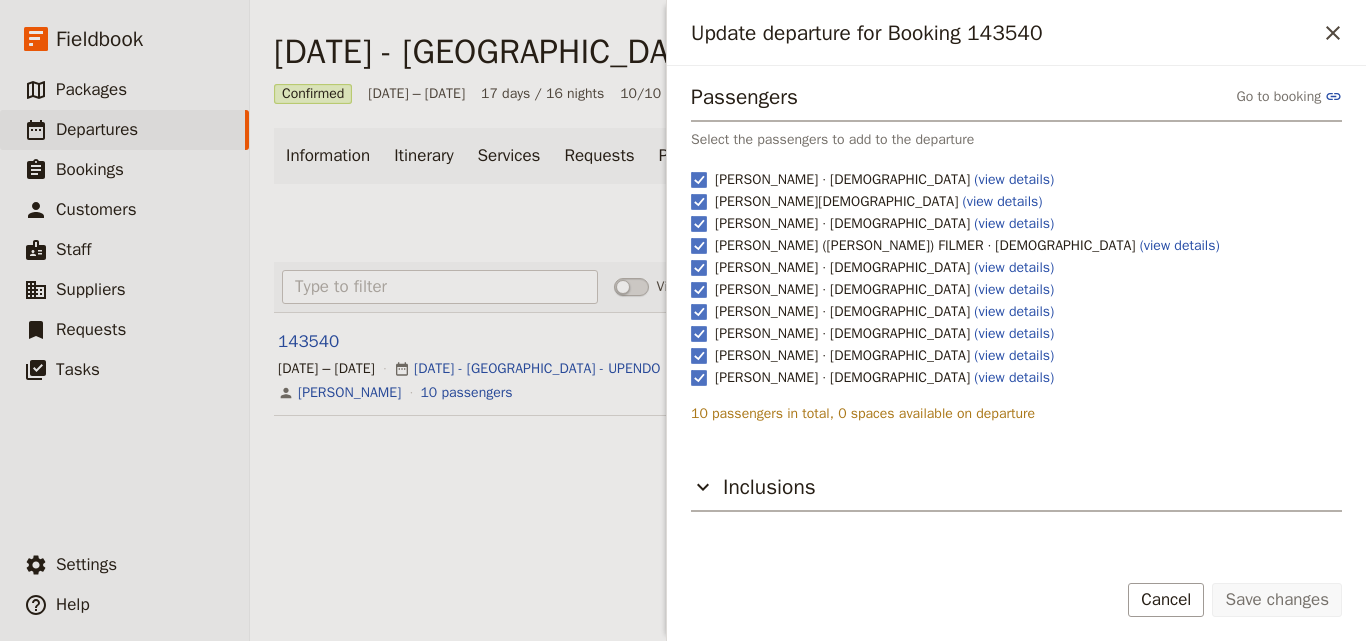 click on "SEP 2025 - TANZANIA - UPENDO ​ Confirmed 19 Sep – 5 Oct 2025 17 days   /   16 nights 10/10 booked Based on the package:  Tanzania  Information Itinerary Services Requests Package options Bookings Group Assignment Tasks Documents Bookings open ​ Email all Share Import bookings Create a booking View cancelled Sort by: Reference code Contact Status PAX Most recently updated Most recently created 143540 Enquiry ​ 19 Sep – 5 Oct 2025 SEP 2025 - TANZANIA - UPENDO Maxwell Chappell 10 passengers" at bounding box center [808, 236] 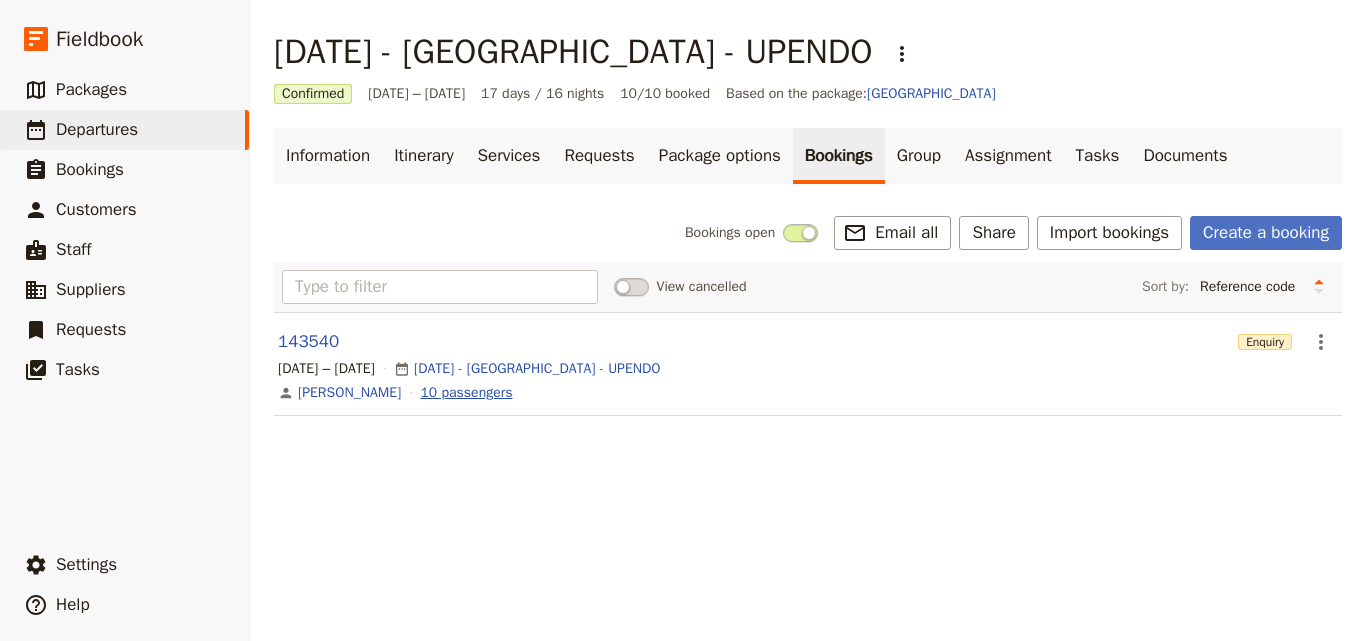 click on "10 passengers" at bounding box center (466, 393) 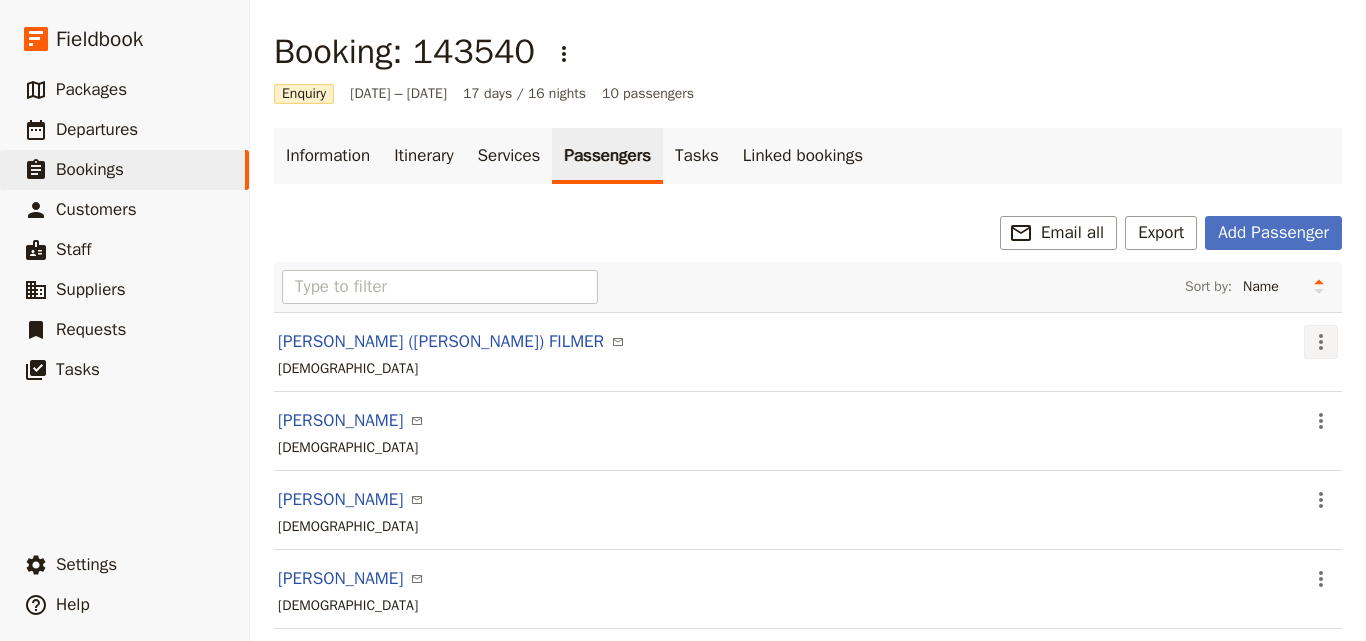 click 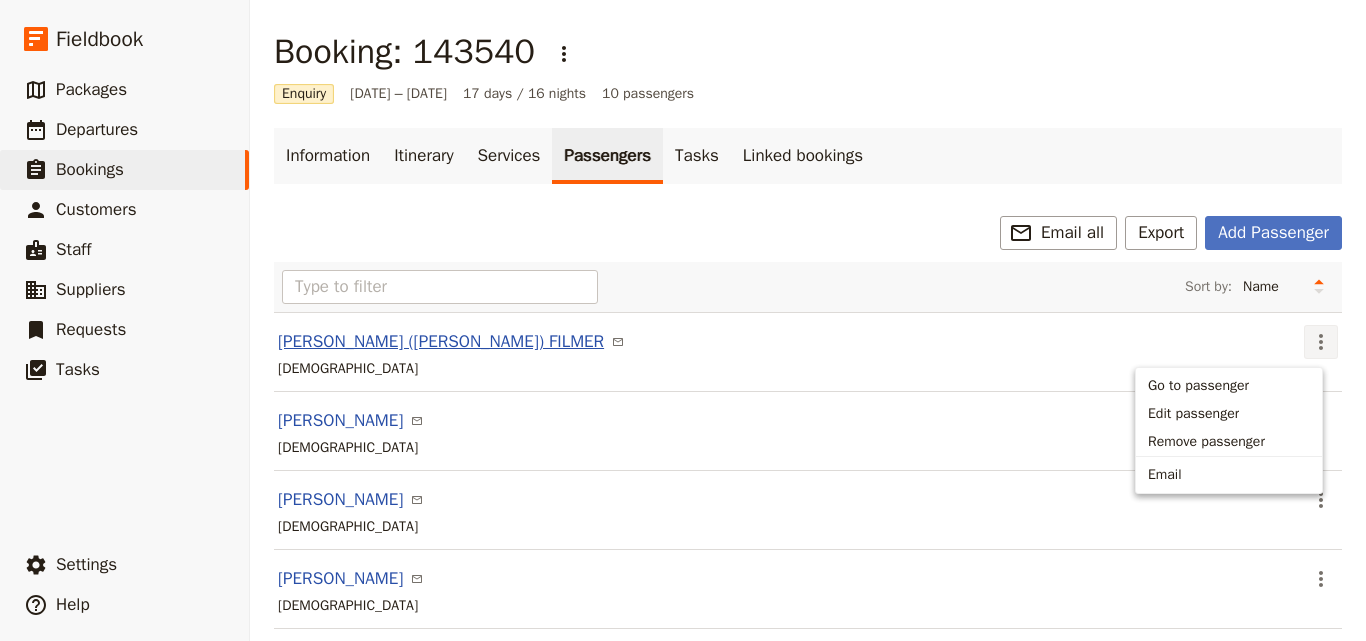 click on "[PERSON_NAME] ([PERSON_NAME]) FILMER" at bounding box center [441, 342] 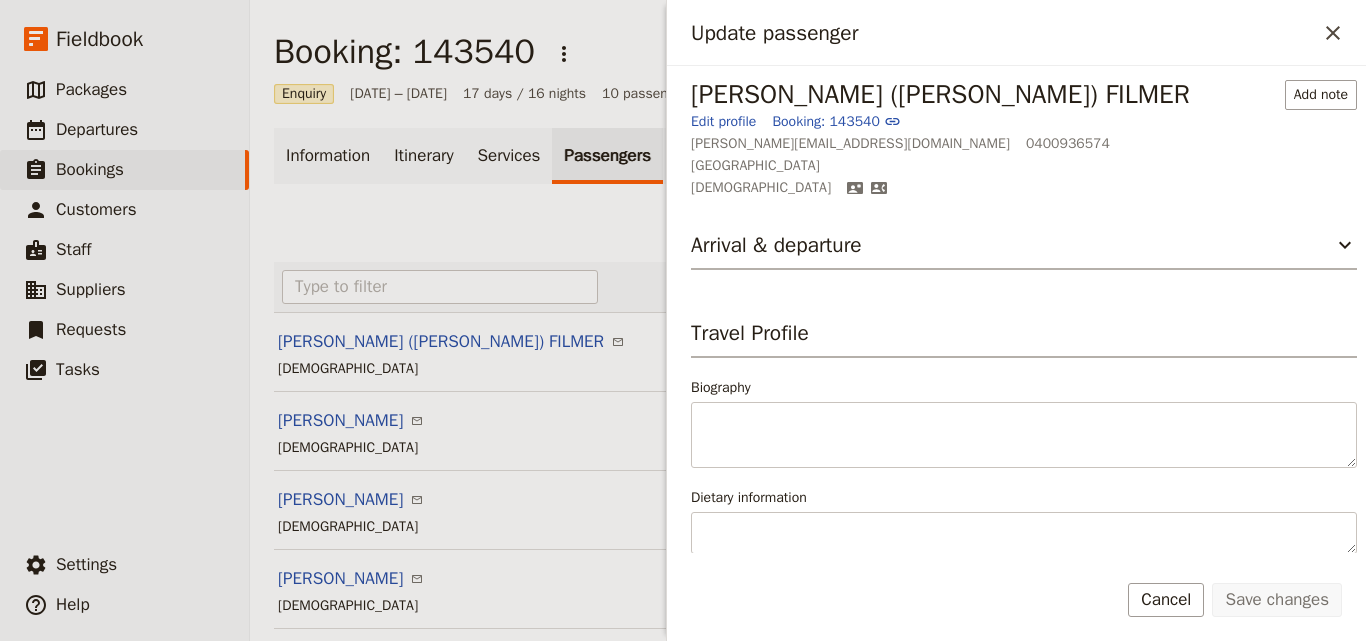 scroll, scrollTop: 0, scrollLeft: 0, axis: both 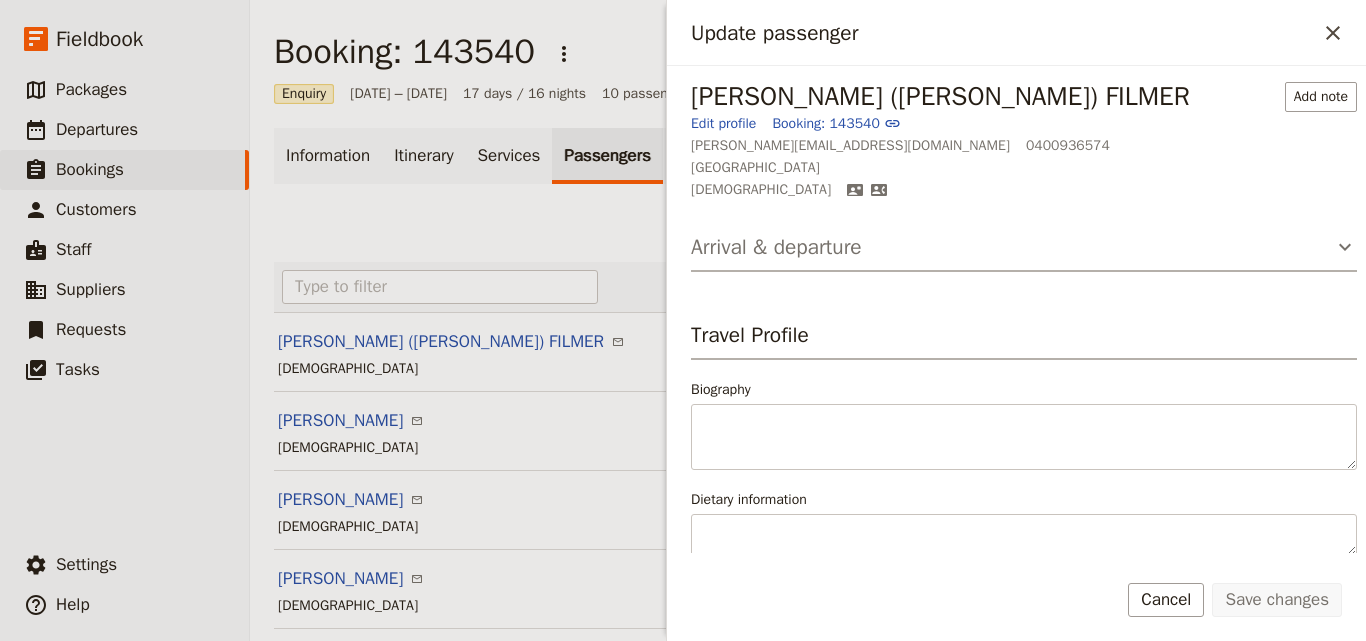 click 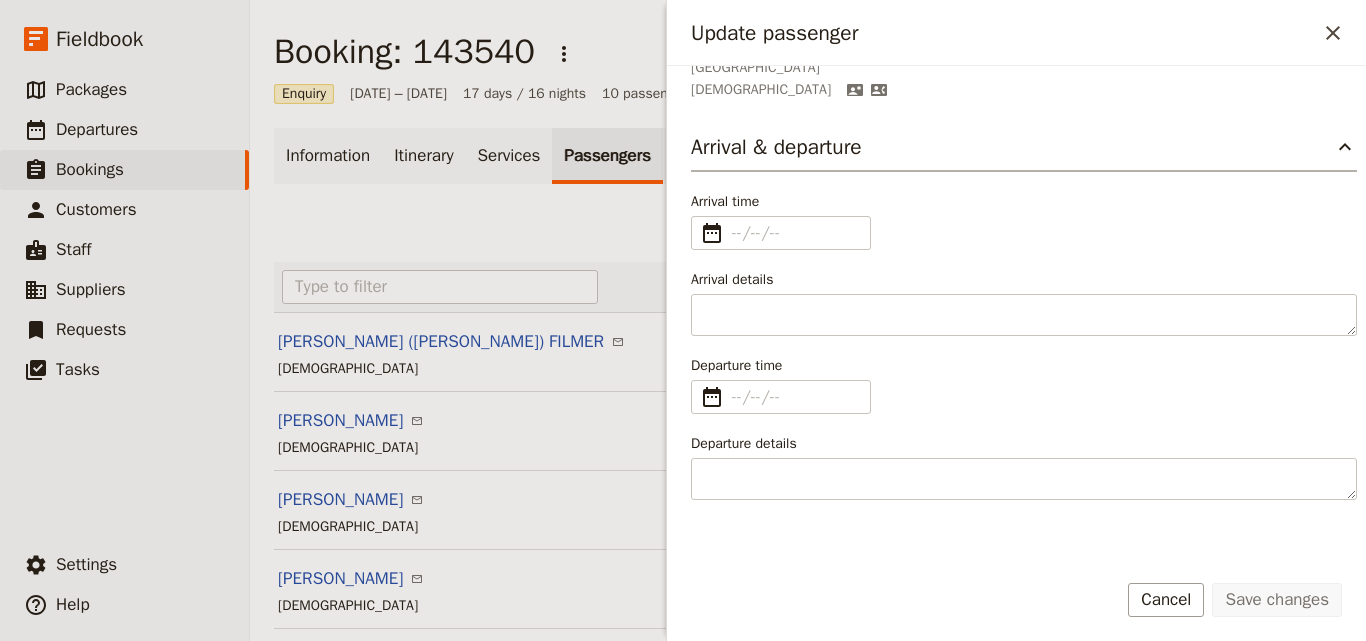 scroll, scrollTop: 0, scrollLeft: 0, axis: both 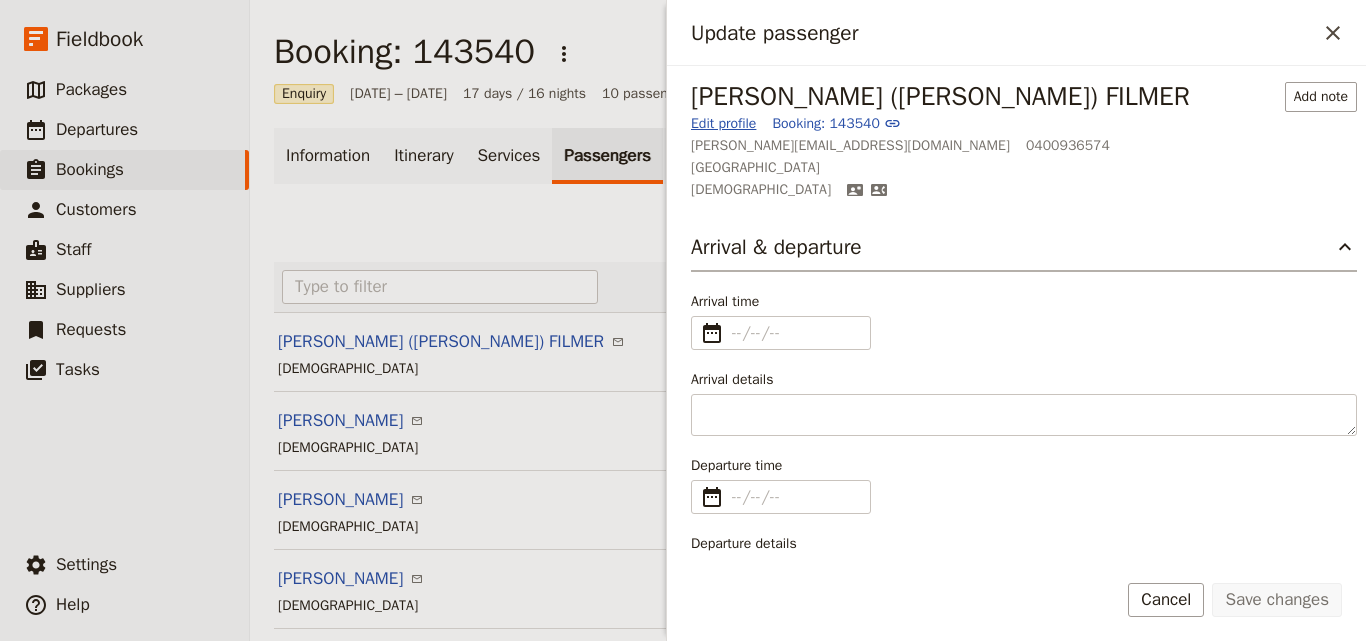 click on "Edit profile" at bounding box center (723, 124) 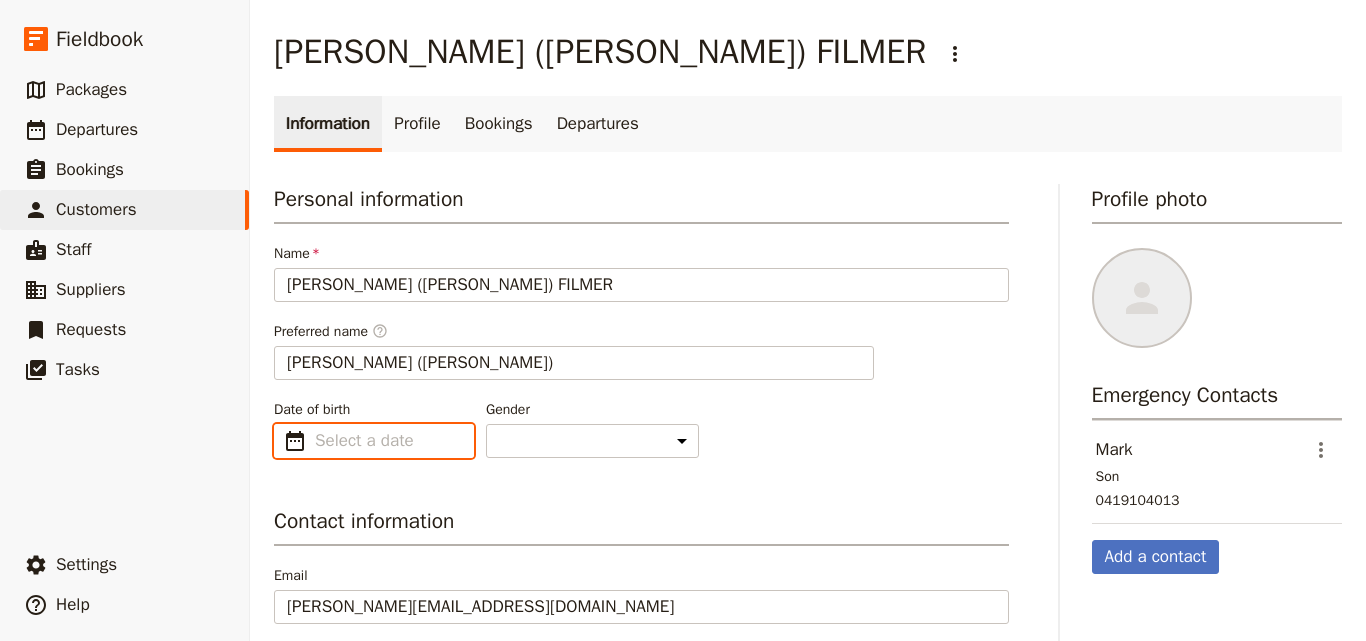 type on "dd/mm/yyyy" 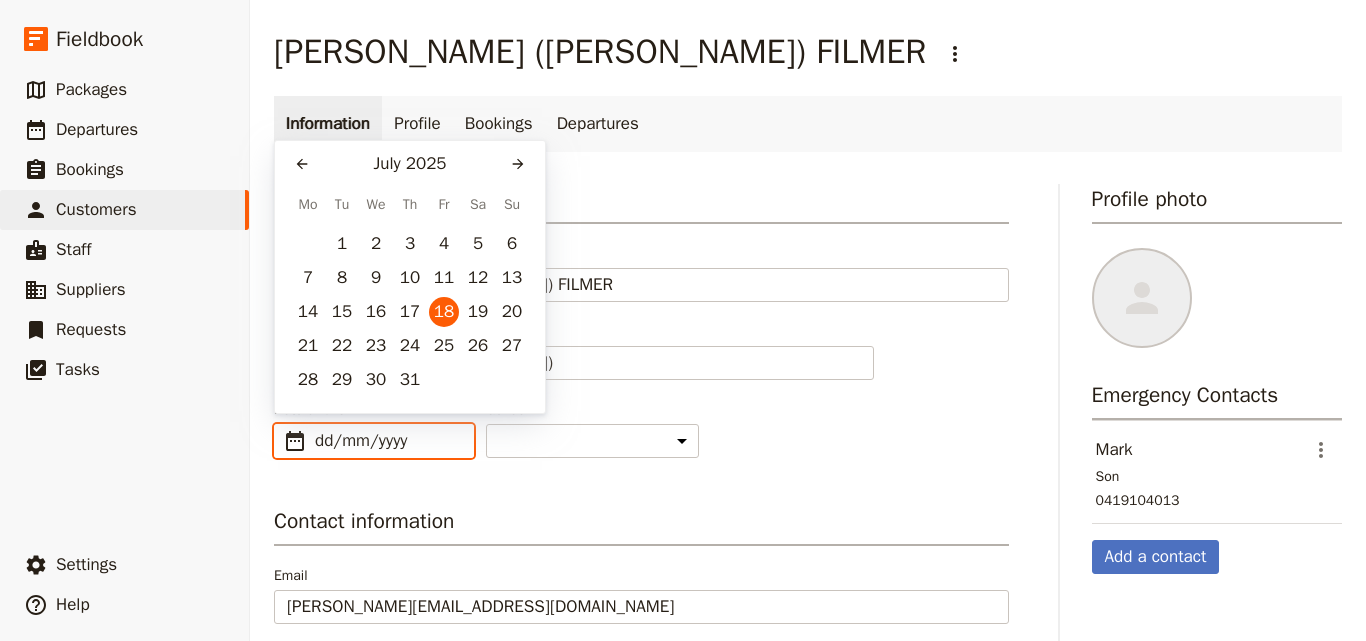 click on "dd/mm/yyyy" at bounding box center [388, 441] 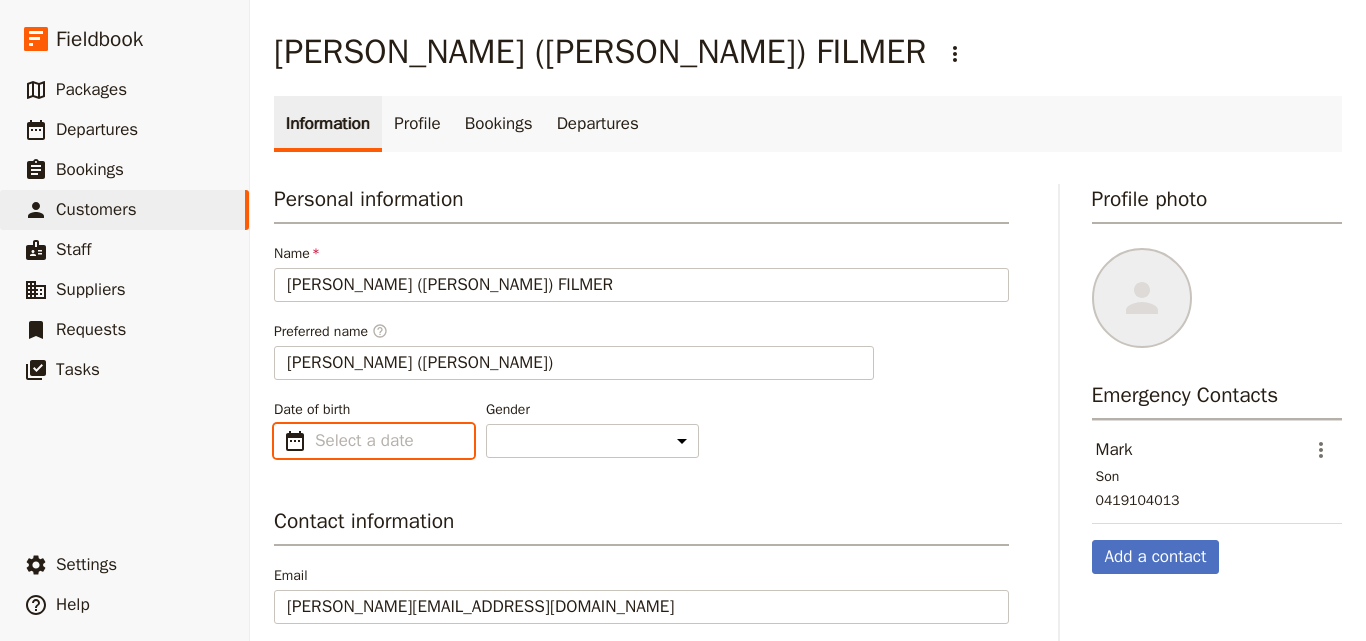 type on "dd/mm/yyyy" 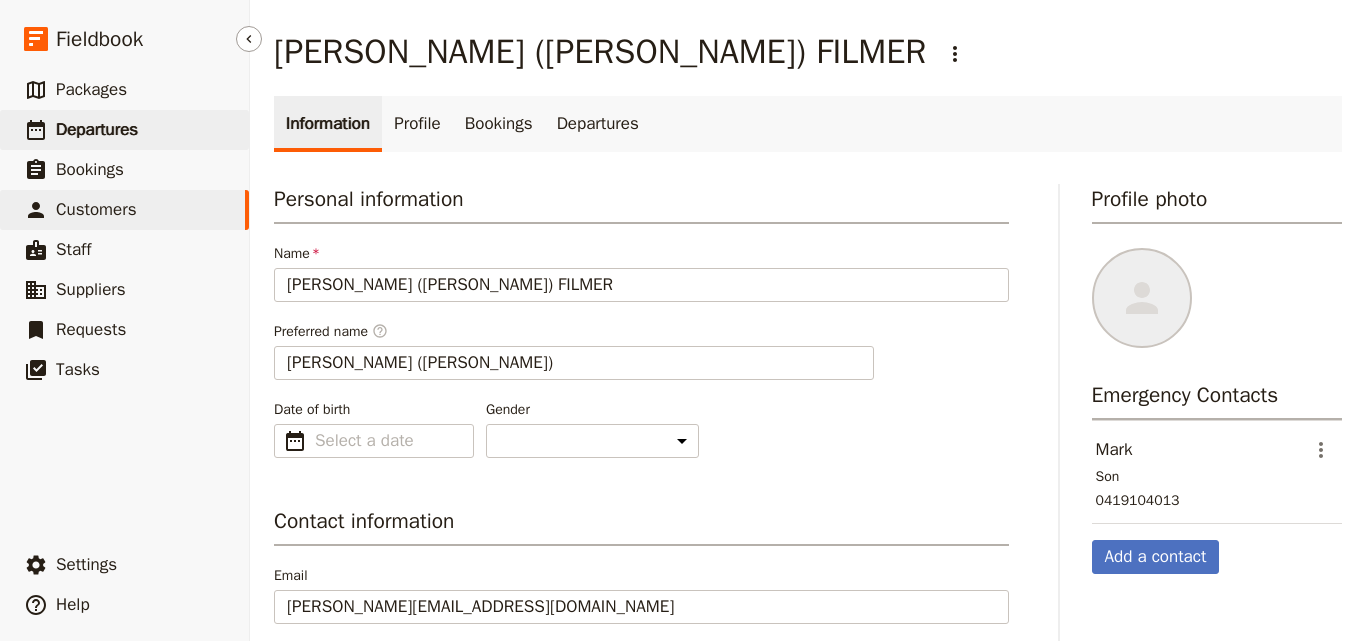 click on "Departures" at bounding box center (97, 129) 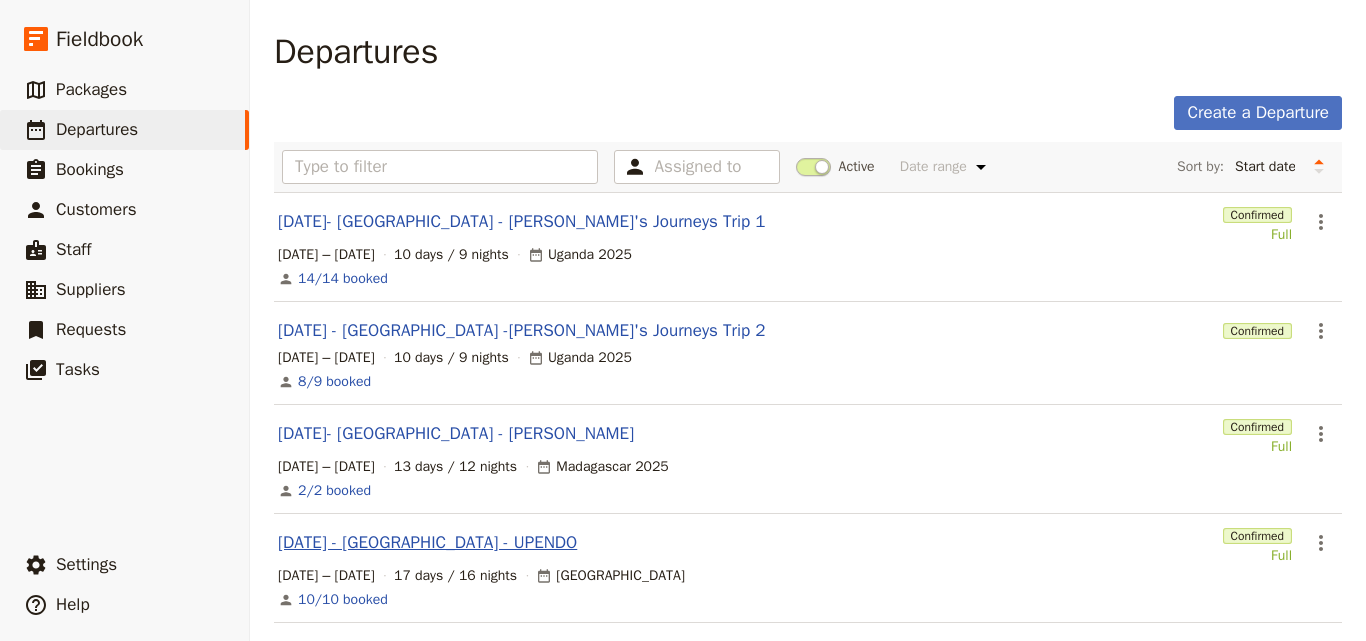 click on "SEP 2025 - TANZANIA - UPENDO" at bounding box center [427, 543] 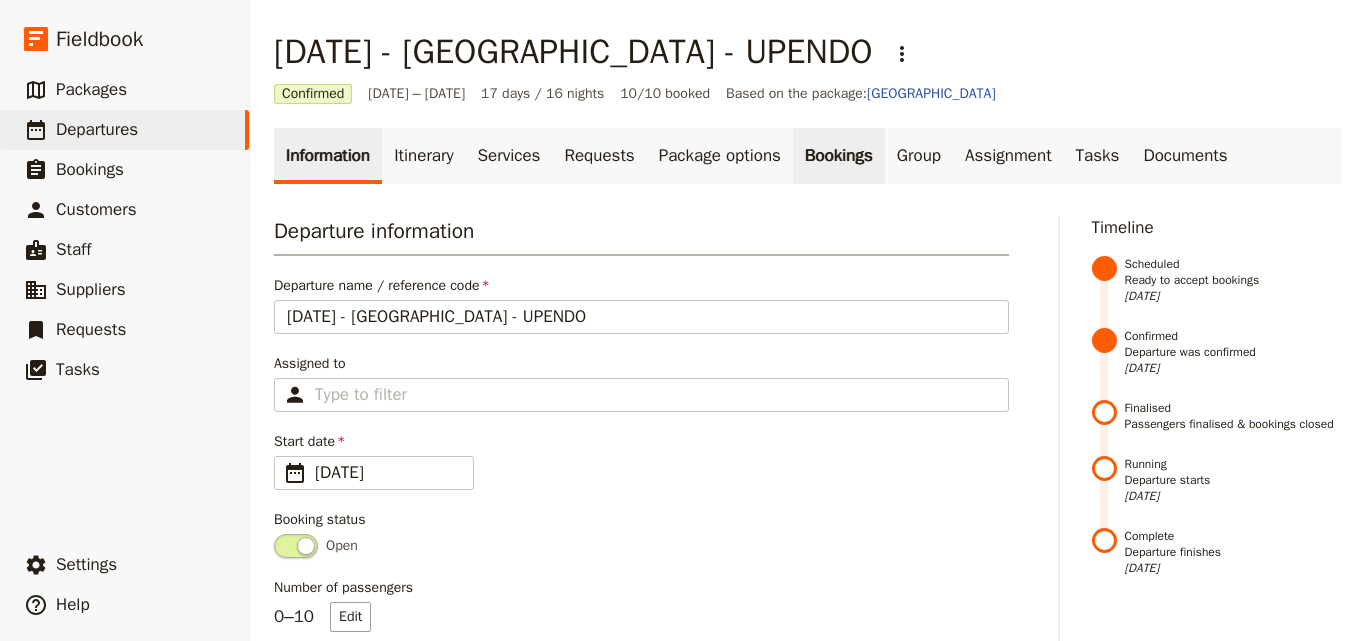 click on "Bookings" at bounding box center [839, 156] 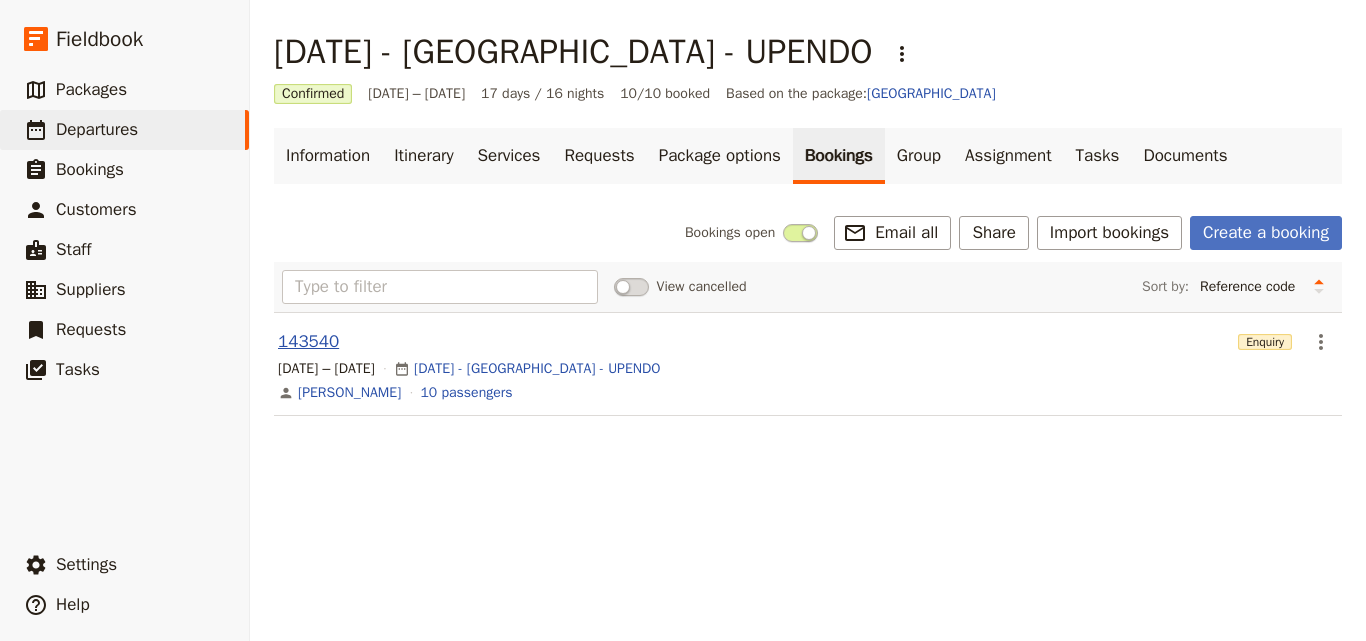 click on "143540" at bounding box center [308, 342] 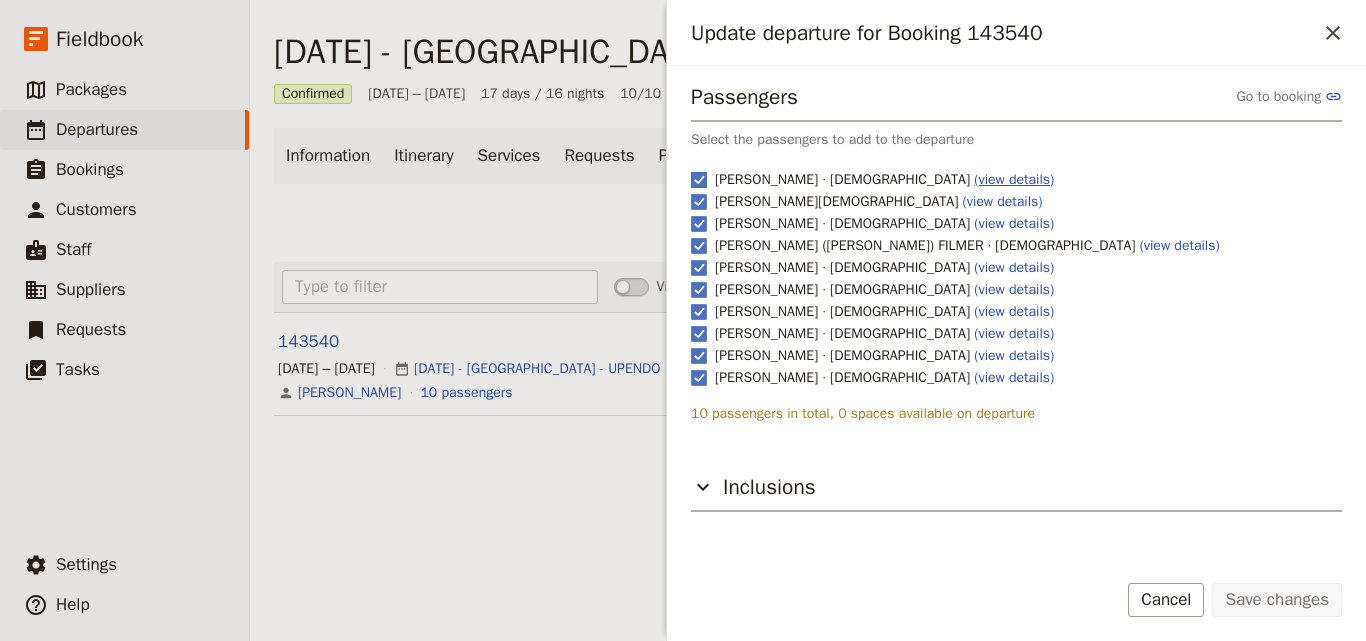 click on "(view details)" at bounding box center (1014, 179) 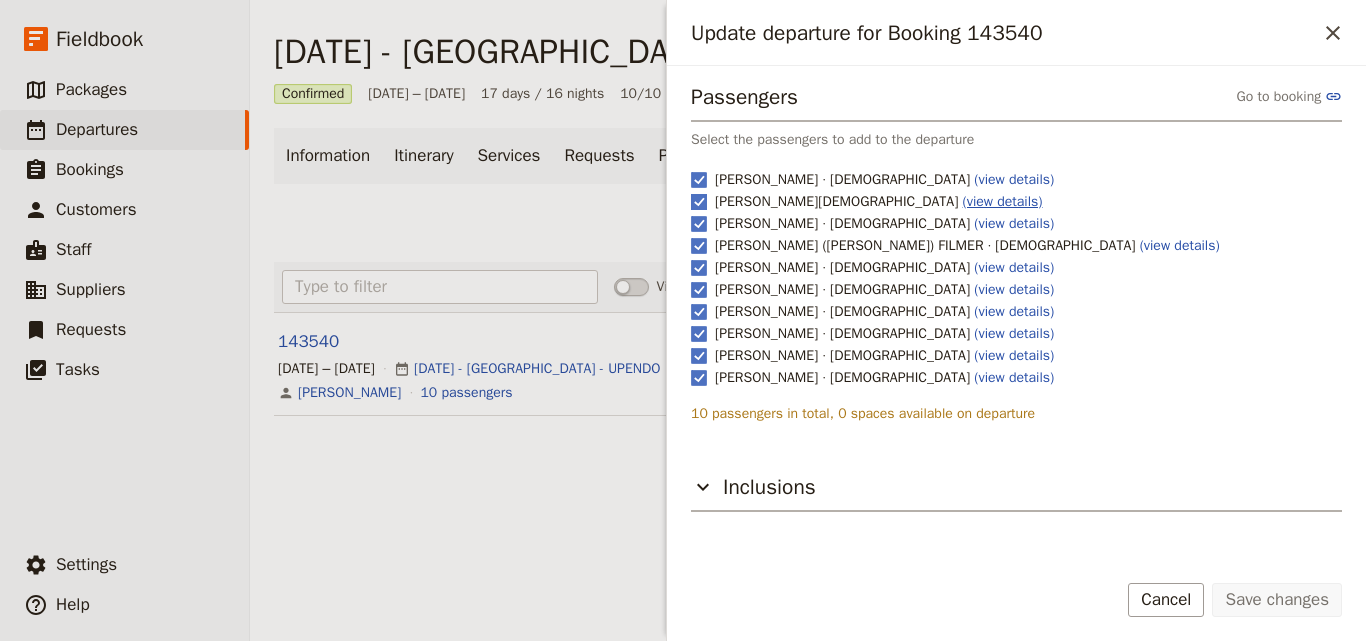 click on "(view details)" at bounding box center (1003, 201) 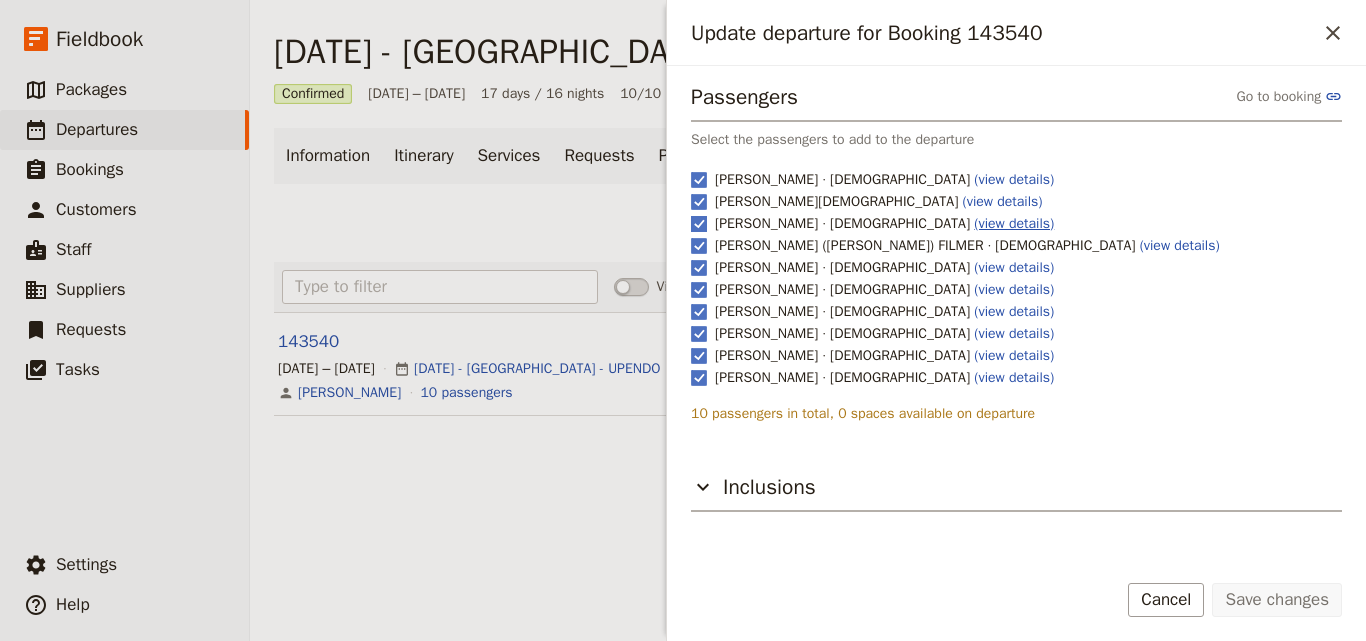 click on "(view details)" at bounding box center (1014, 223) 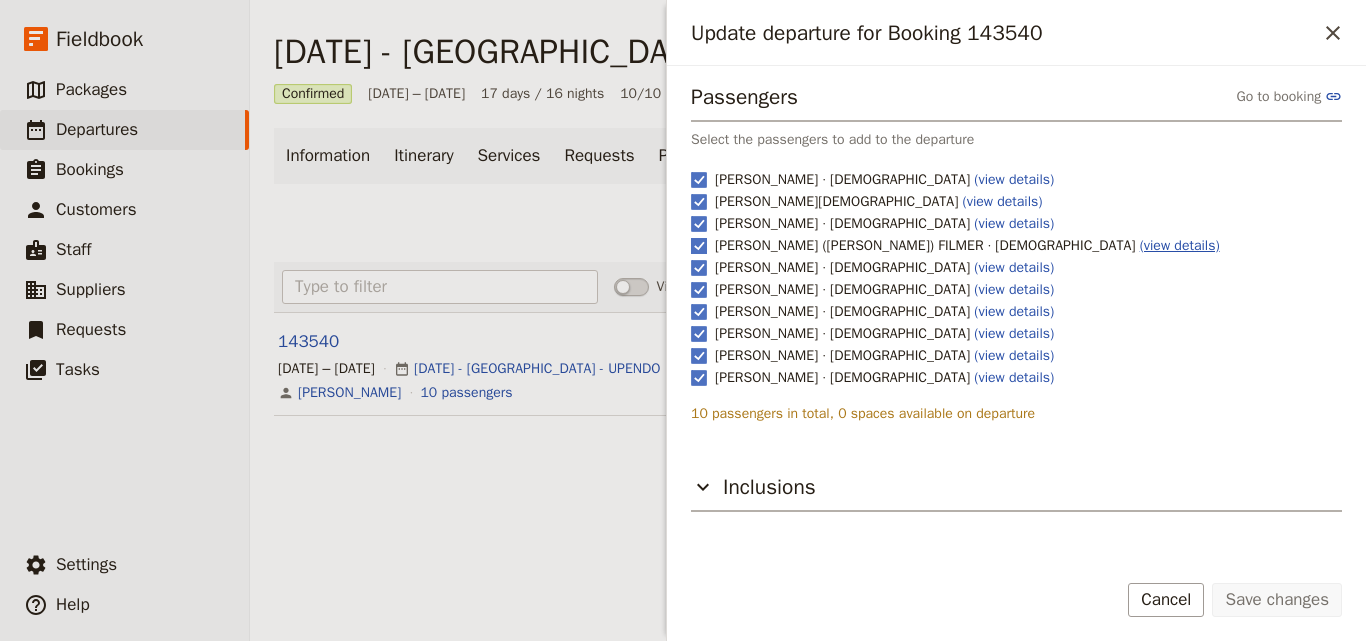 click on "(view details)" at bounding box center (1180, 245) 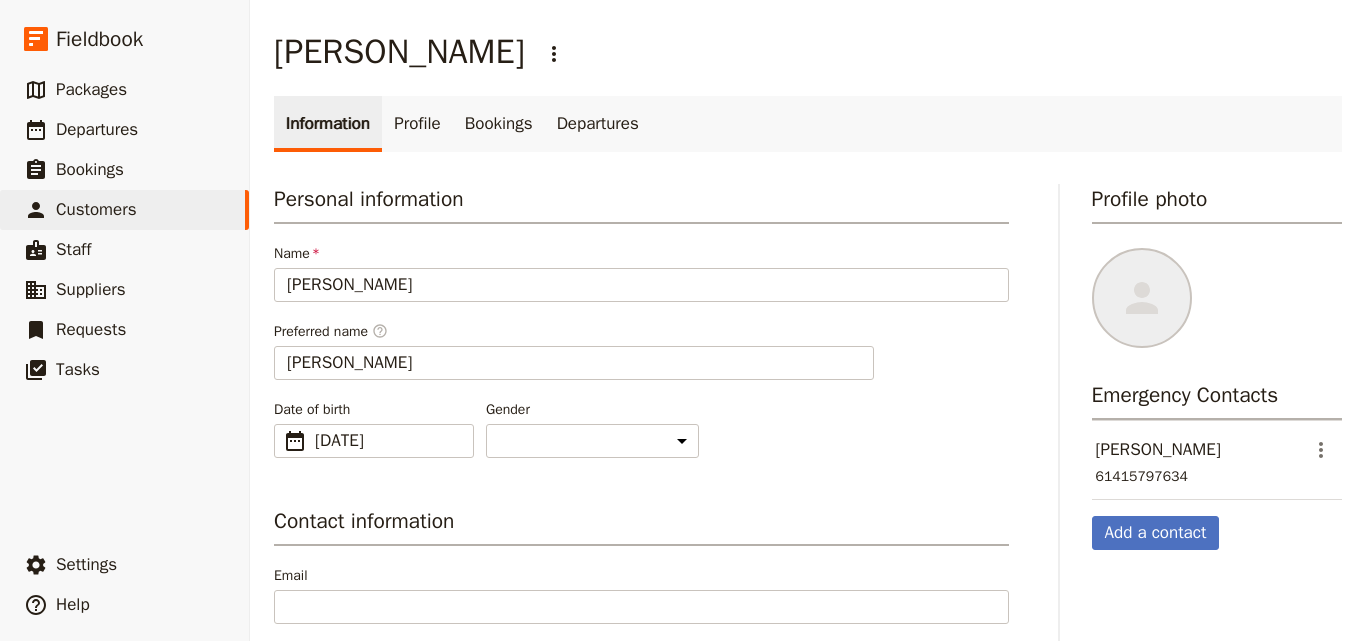select on "FEMALE" 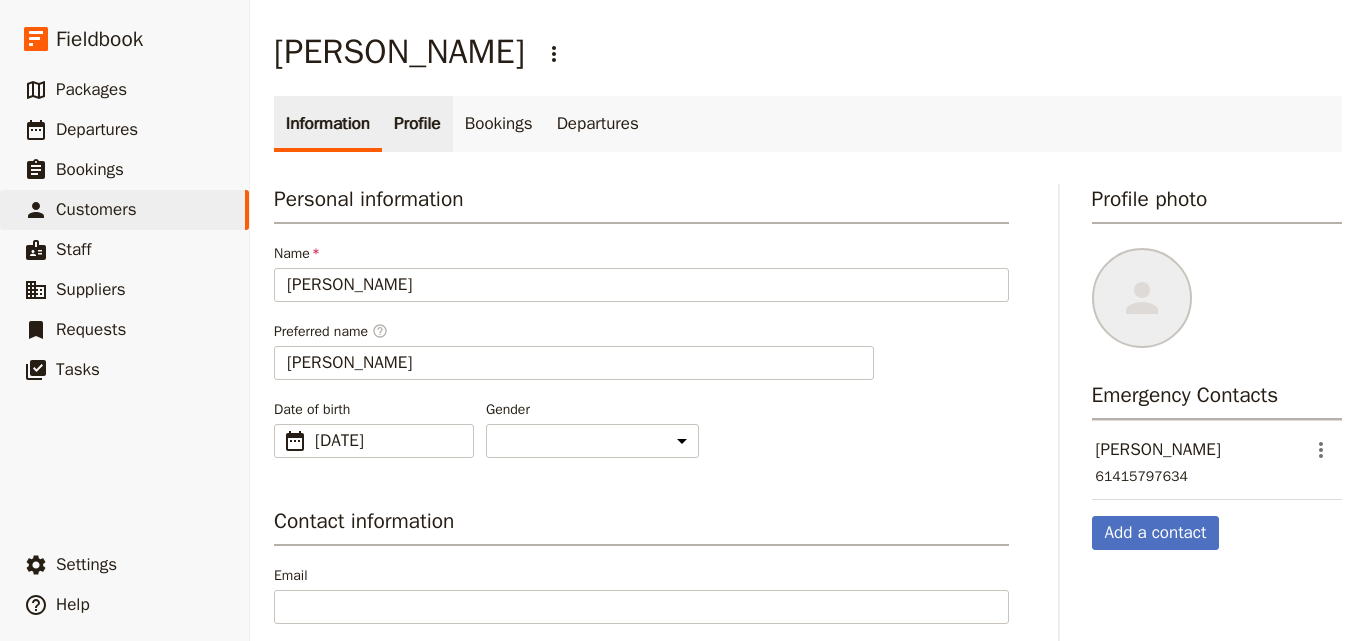 click on "Profile" at bounding box center (417, 124) 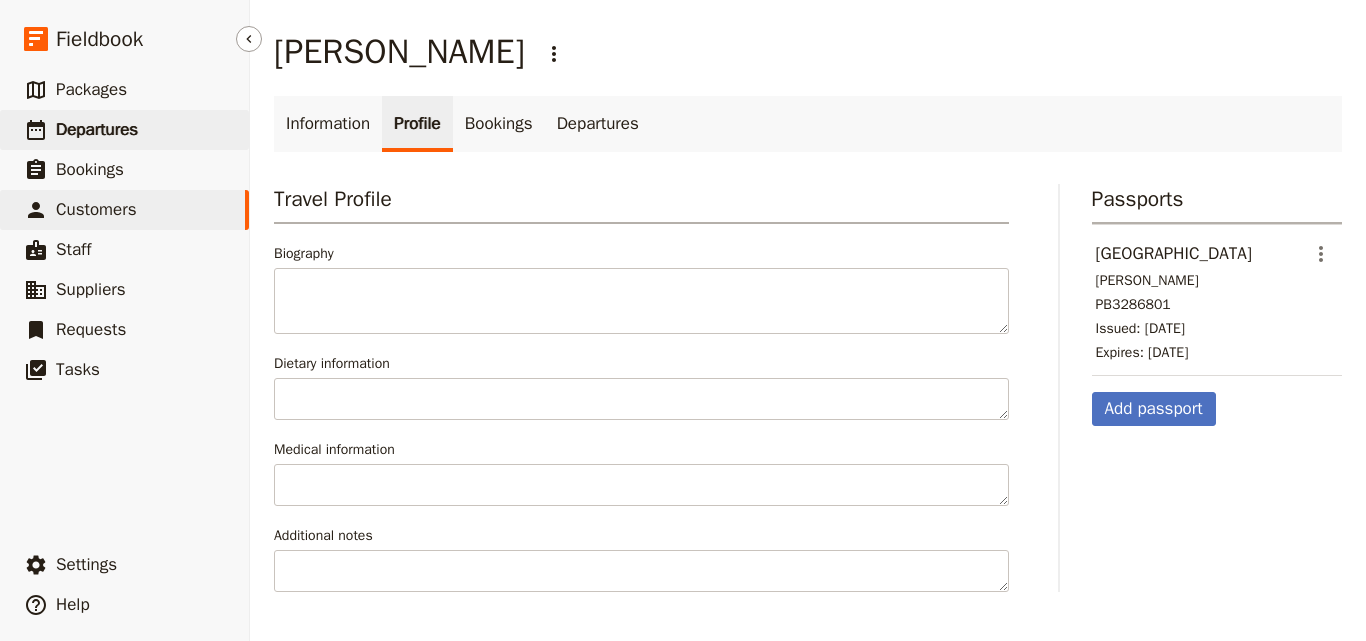 click on "​ Departures" at bounding box center [124, 130] 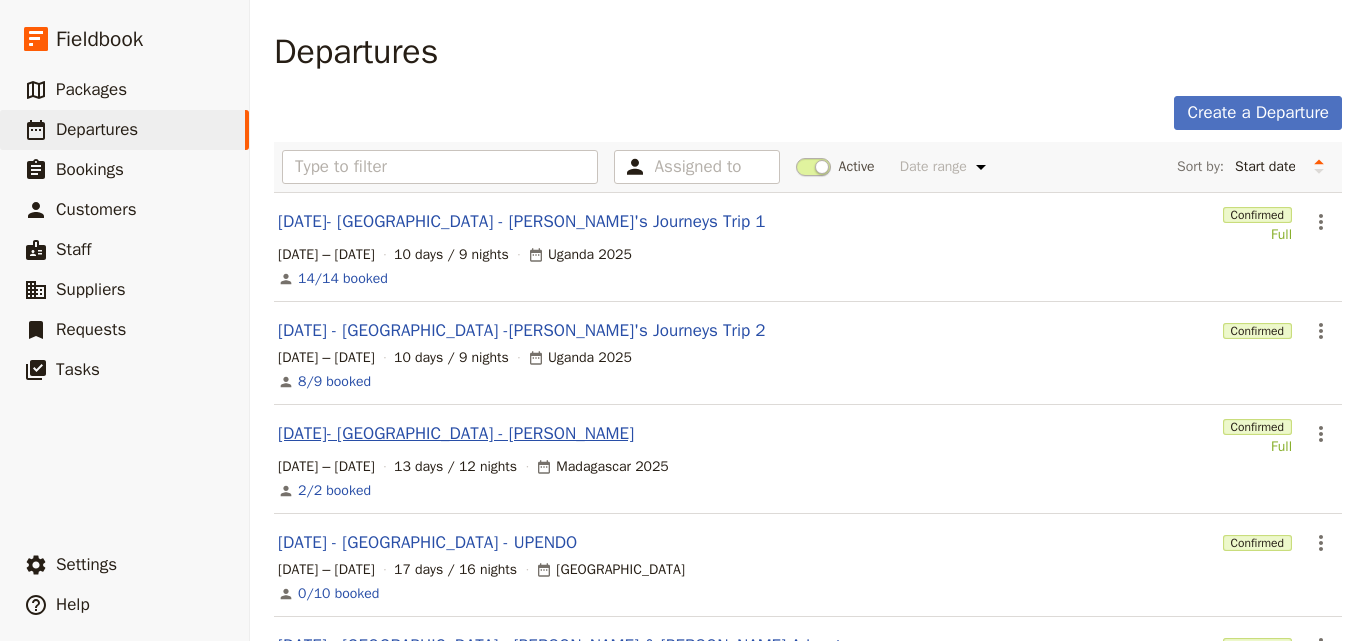 click on "AUG 2025- MADAGASCAR - Smith" at bounding box center [456, 434] 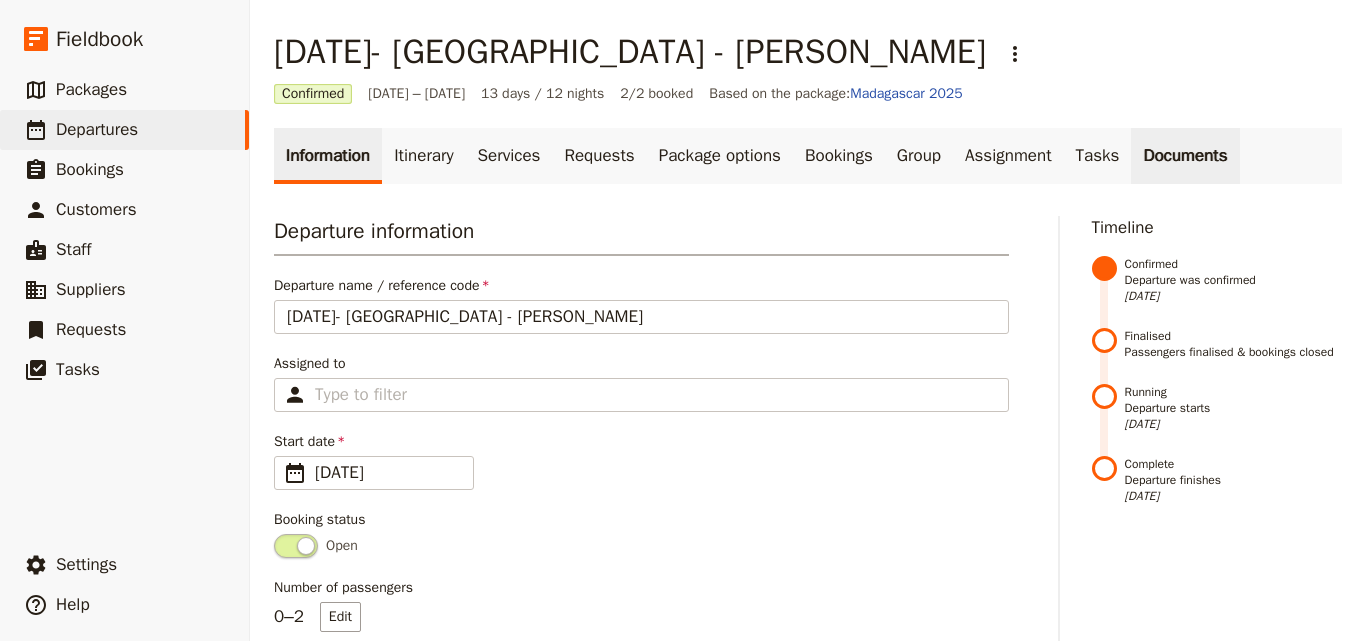 click on "Documents" at bounding box center (1185, 156) 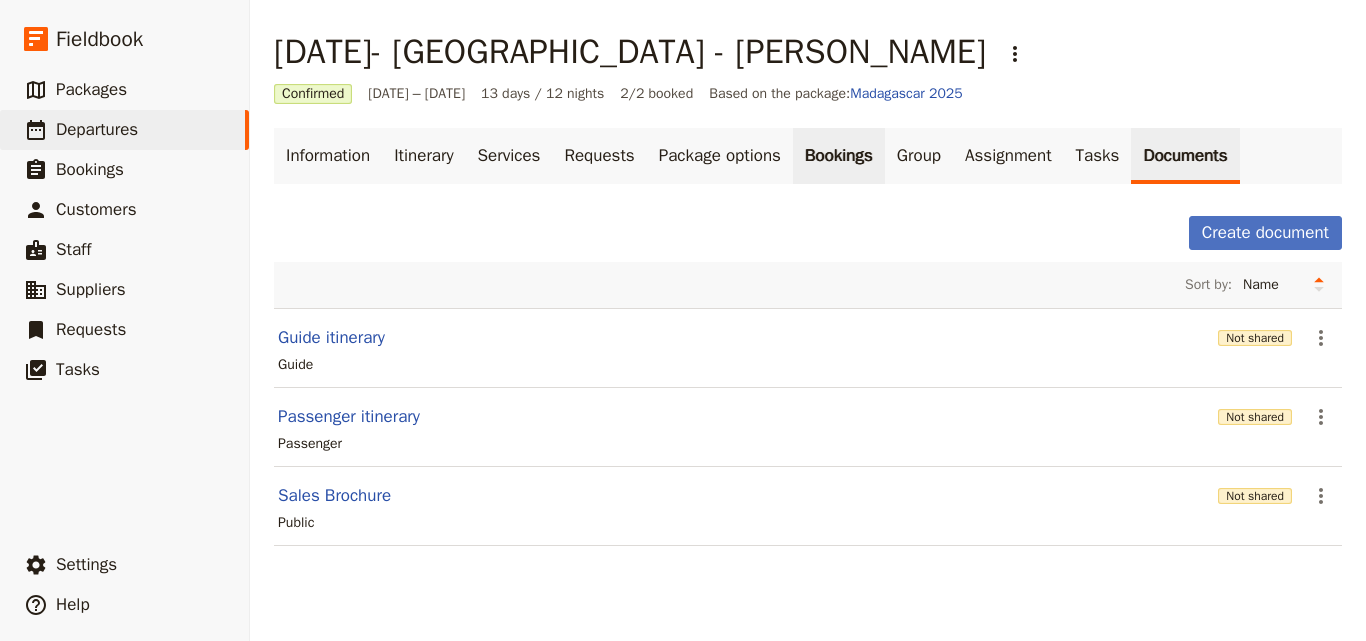 click on "Bookings" at bounding box center [839, 156] 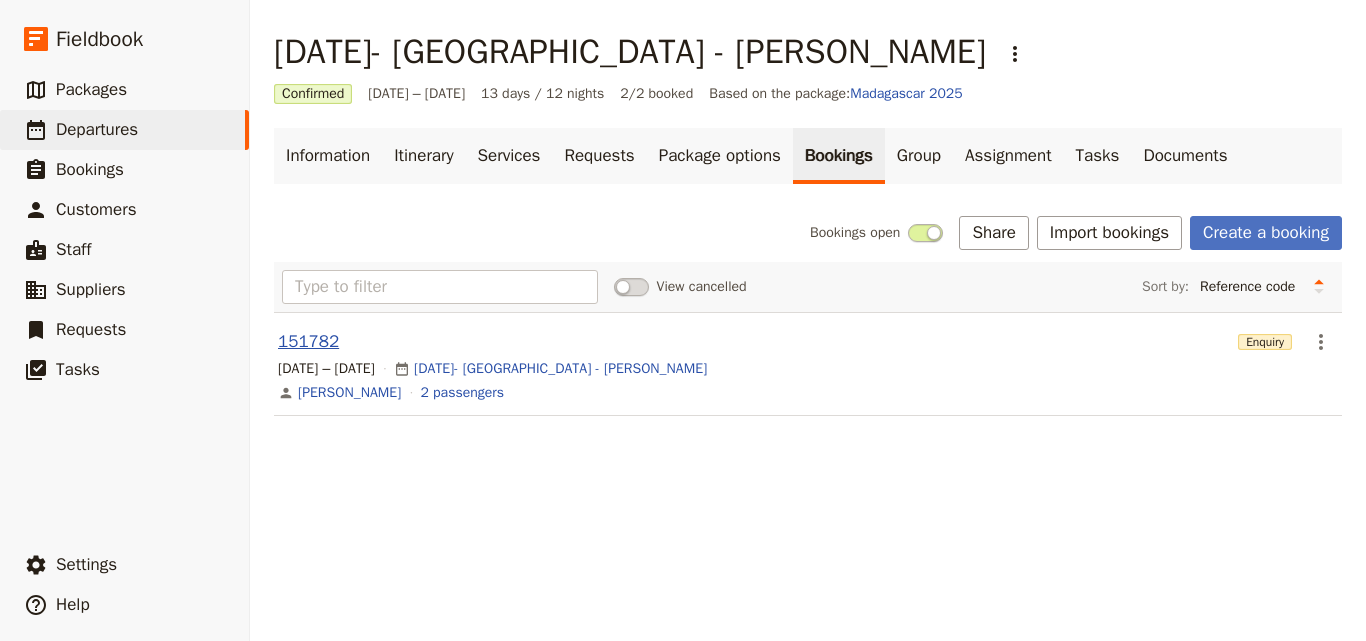 click on "151782" at bounding box center [308, 342] 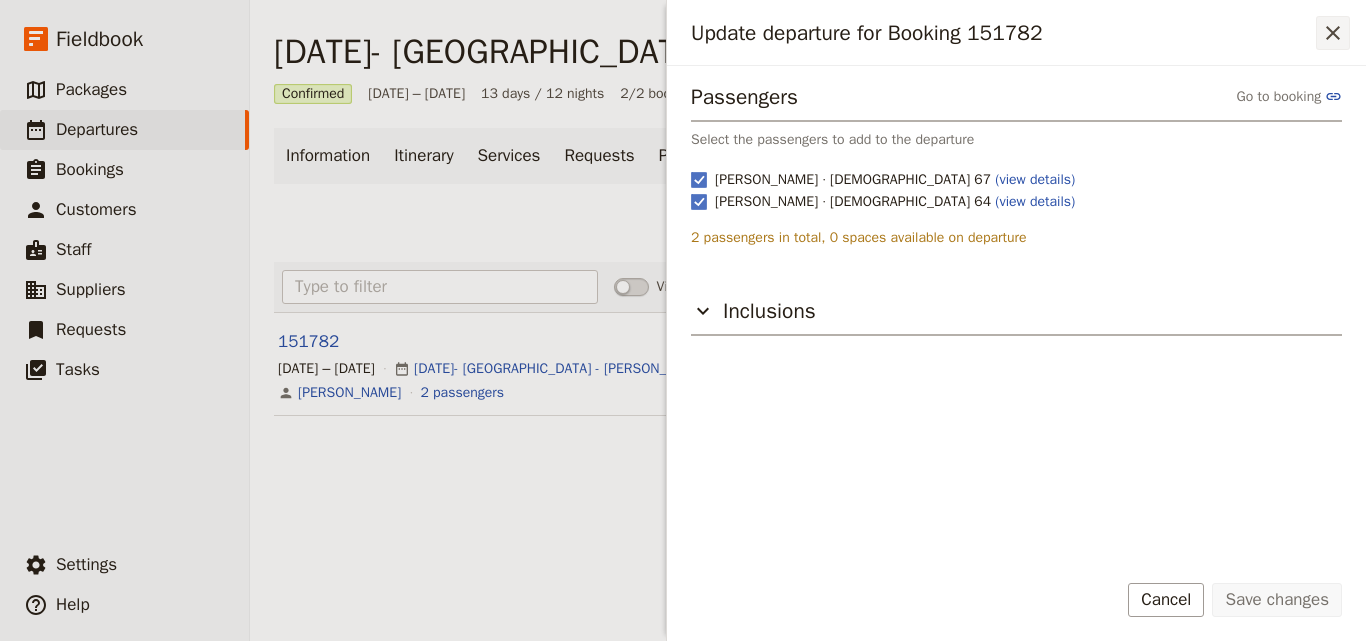 click 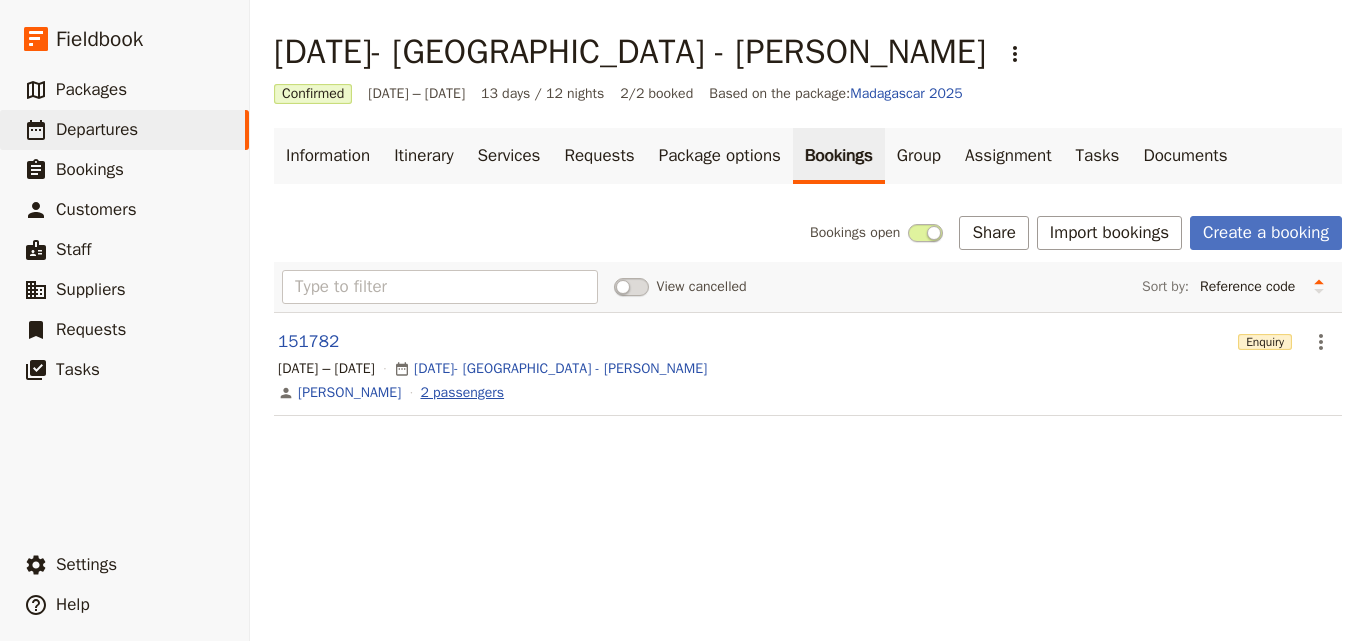 click on "2 passengers" at bounding box center (462, 393) 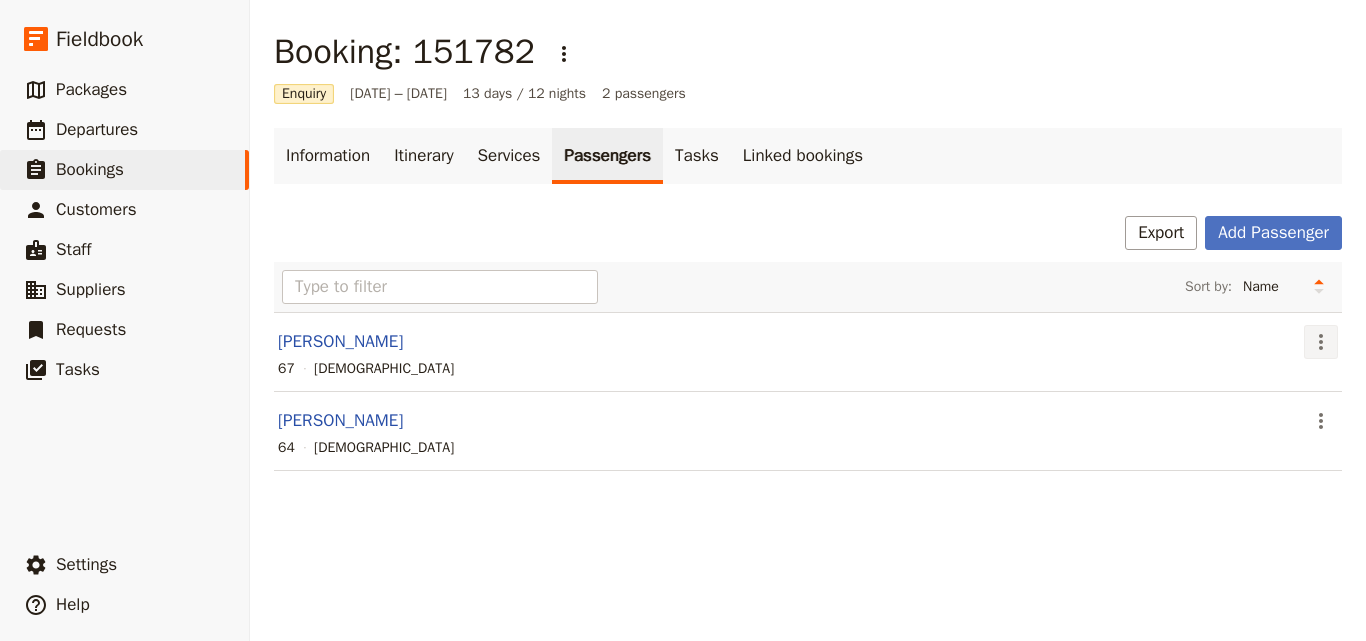 click on "​" at bounding box center (1321, 342) 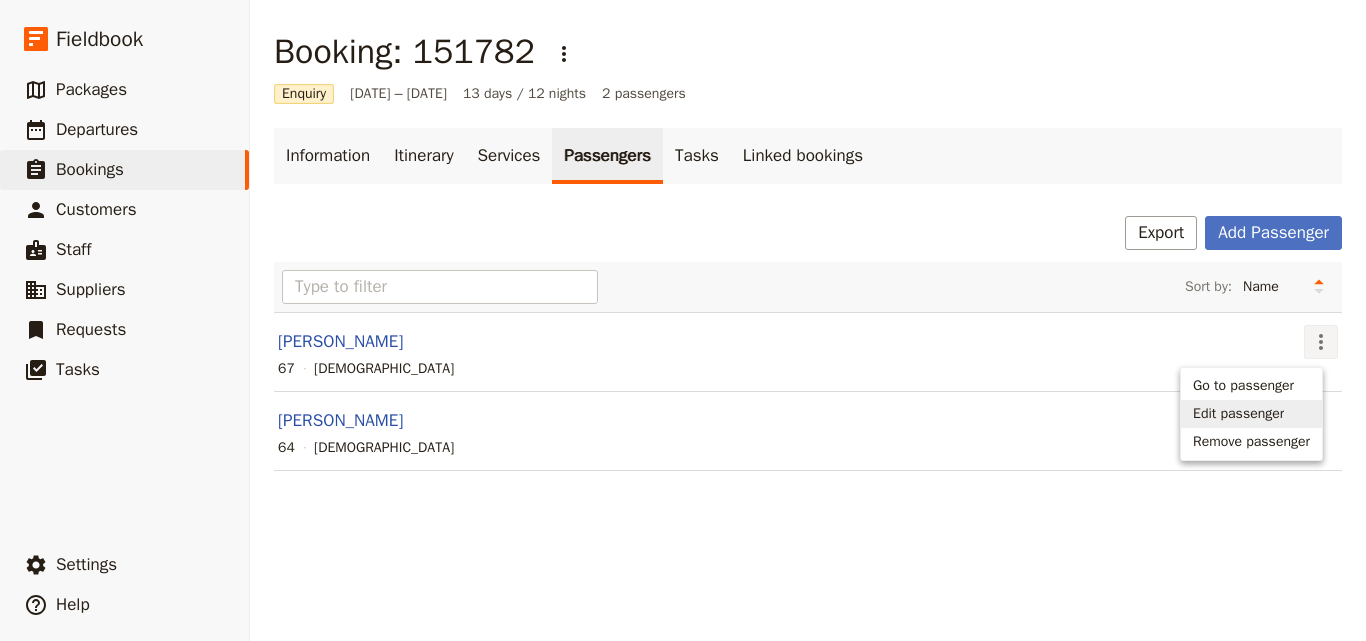 click on "Edit passenger" at bounding box center [1251, 414] 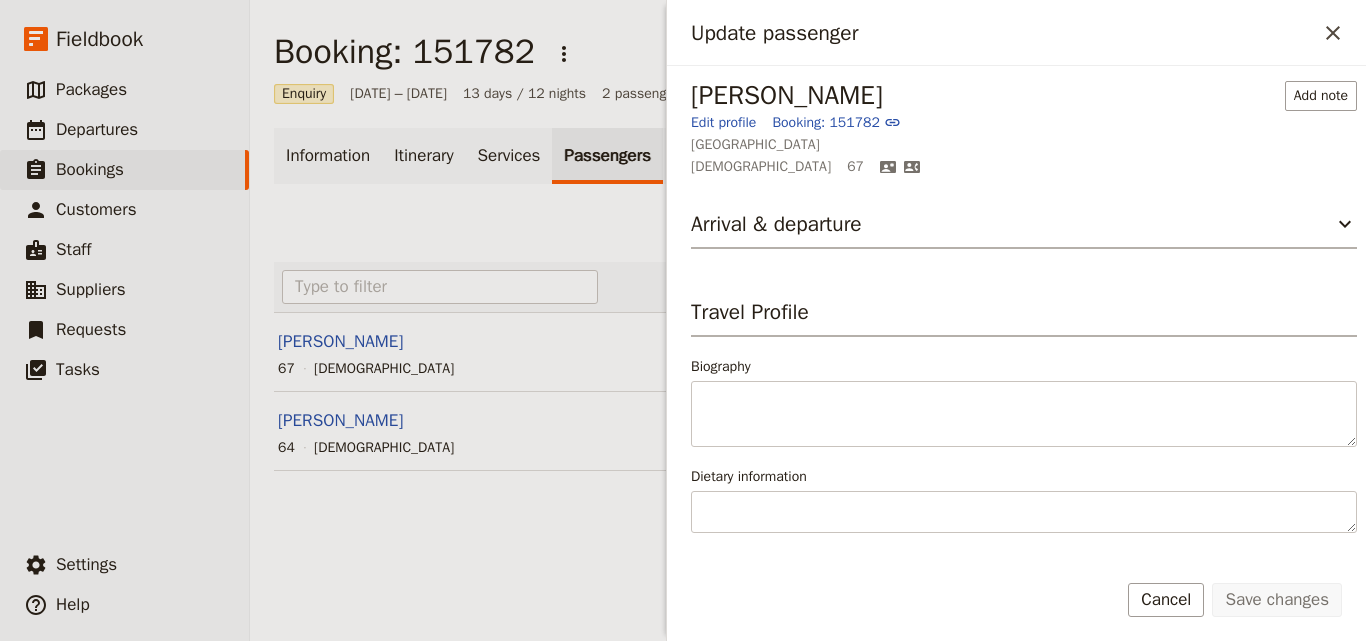 scroll, scrollTop: 0, scrollLeft: 0, axis: both 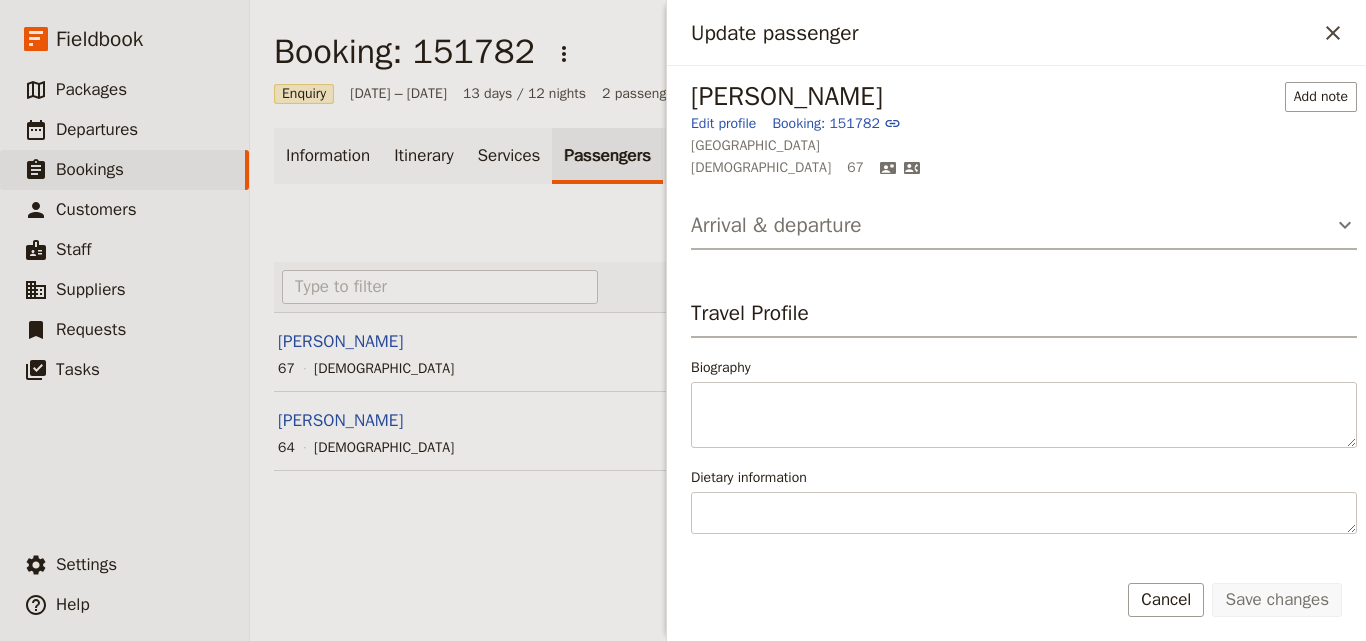 click 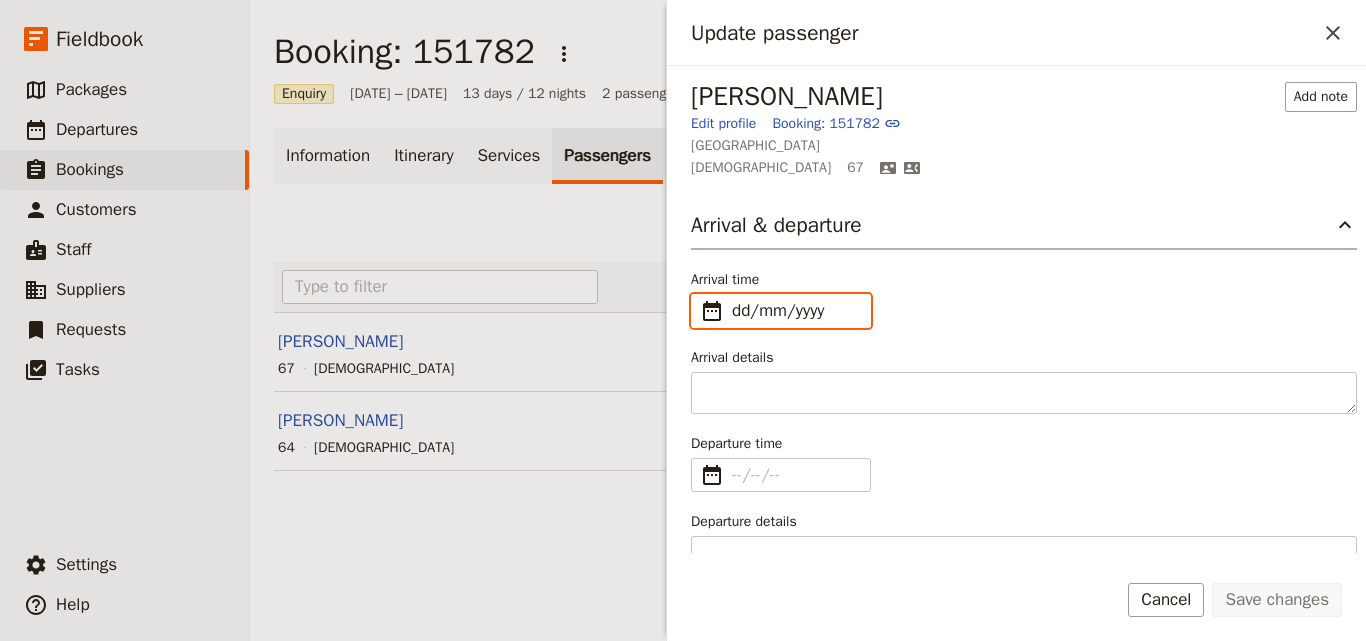 click on "dd/mm/yyyy" at bounding box center (795, 311) 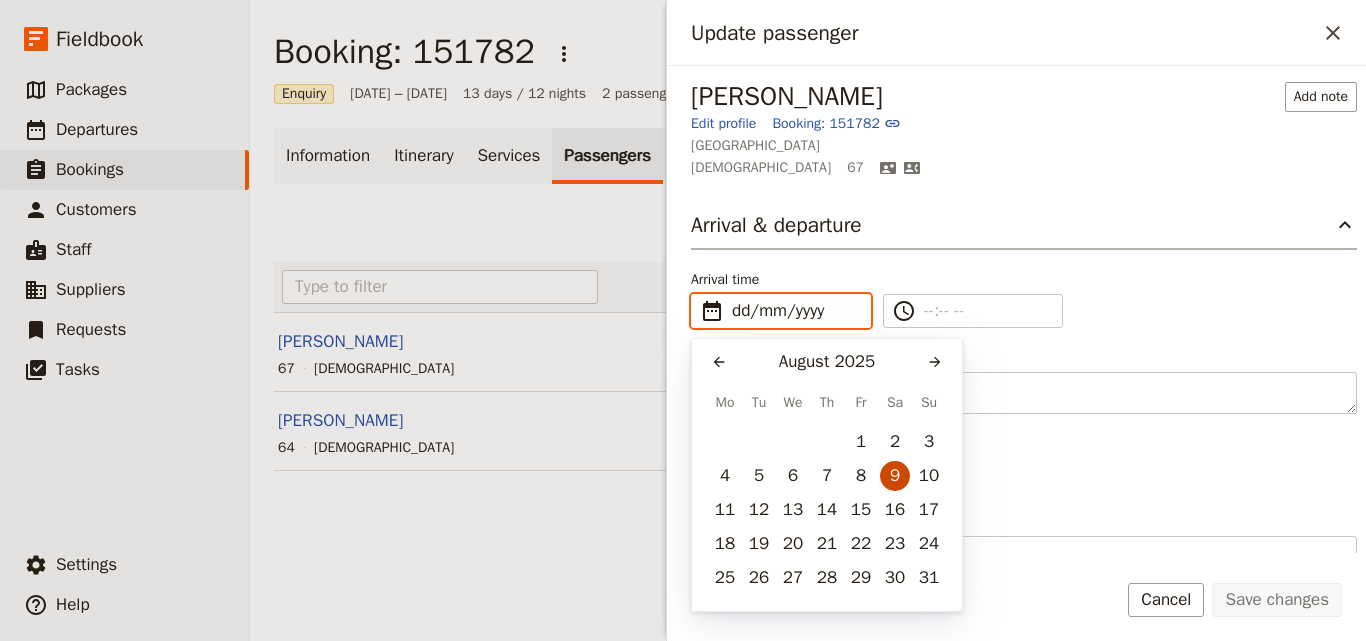 click on "9" at bounding box center (895, 476) 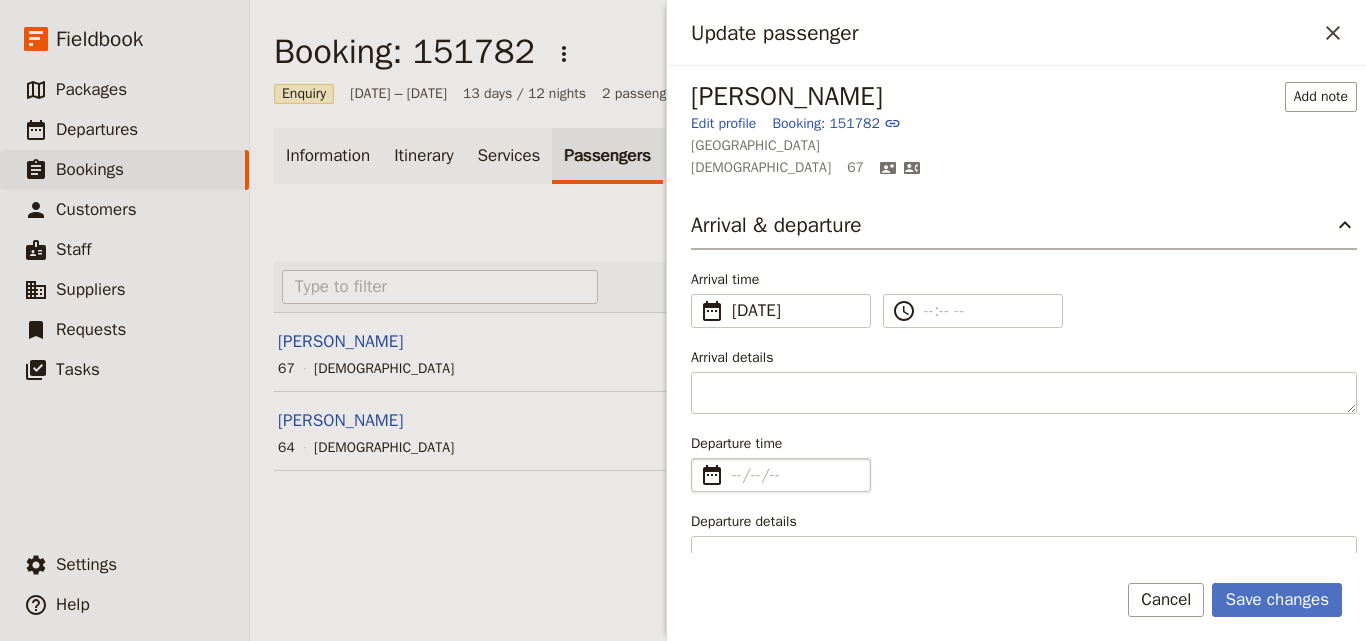 click on "Departure time ​" at bounding box center [795, 475] 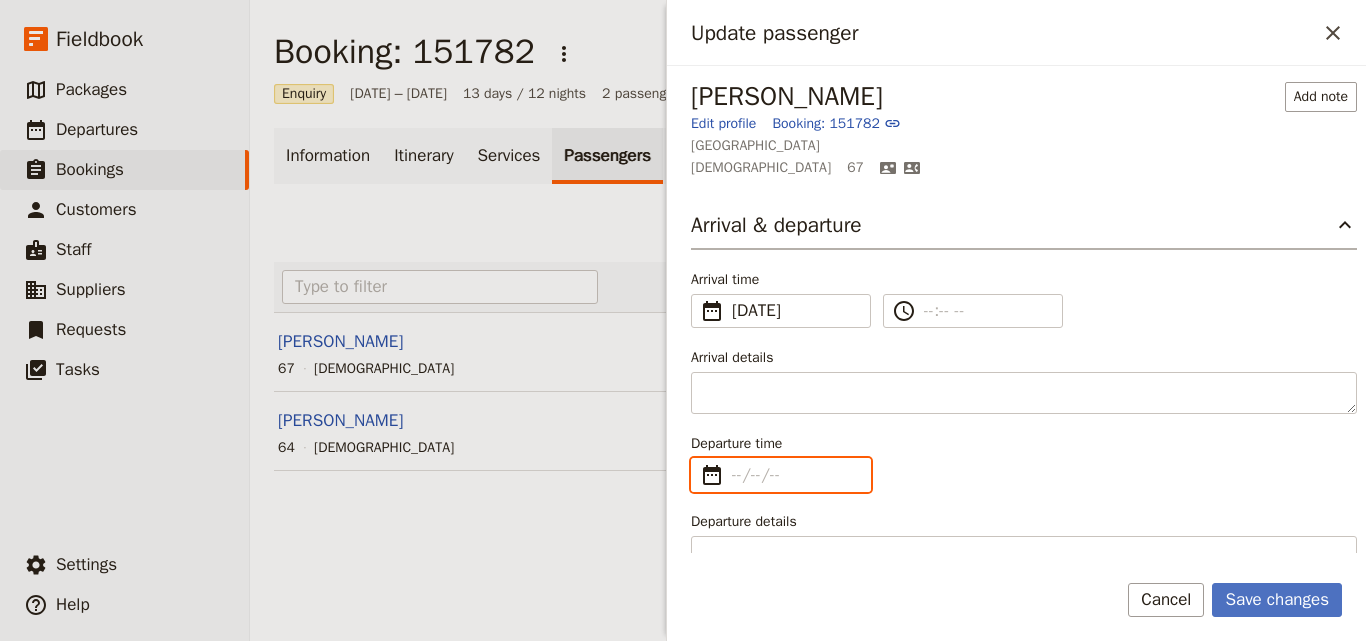 type on "dd/mm/yyyy" 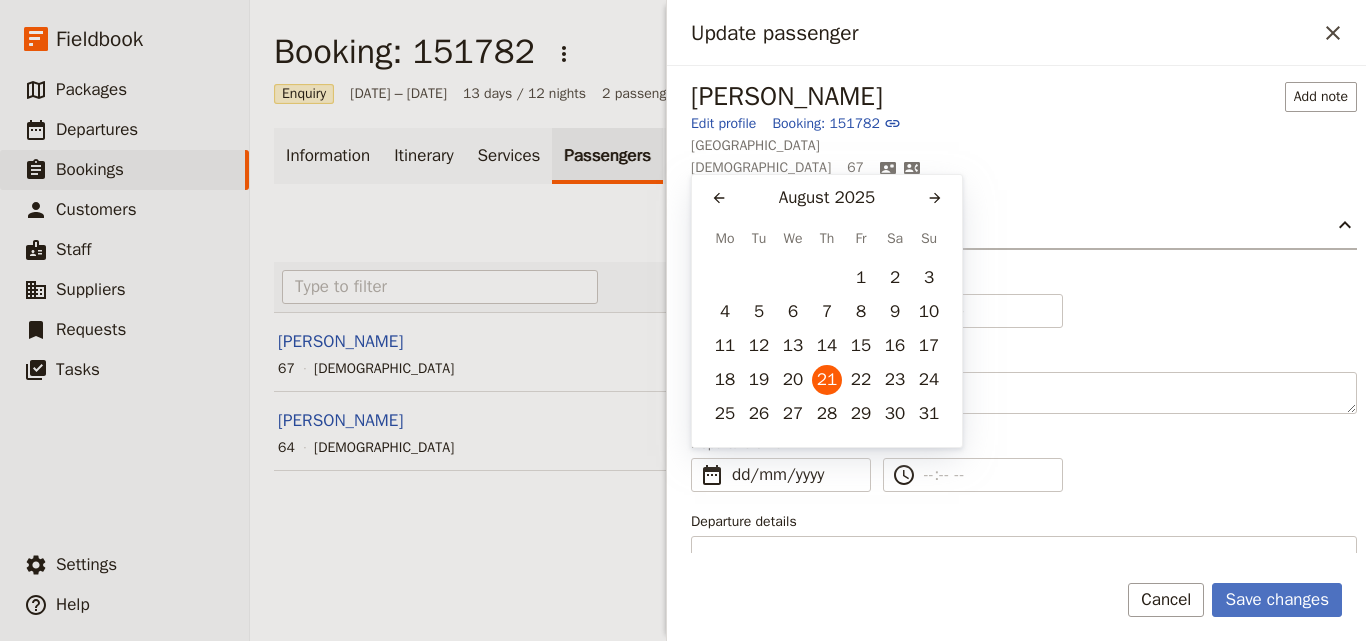 type 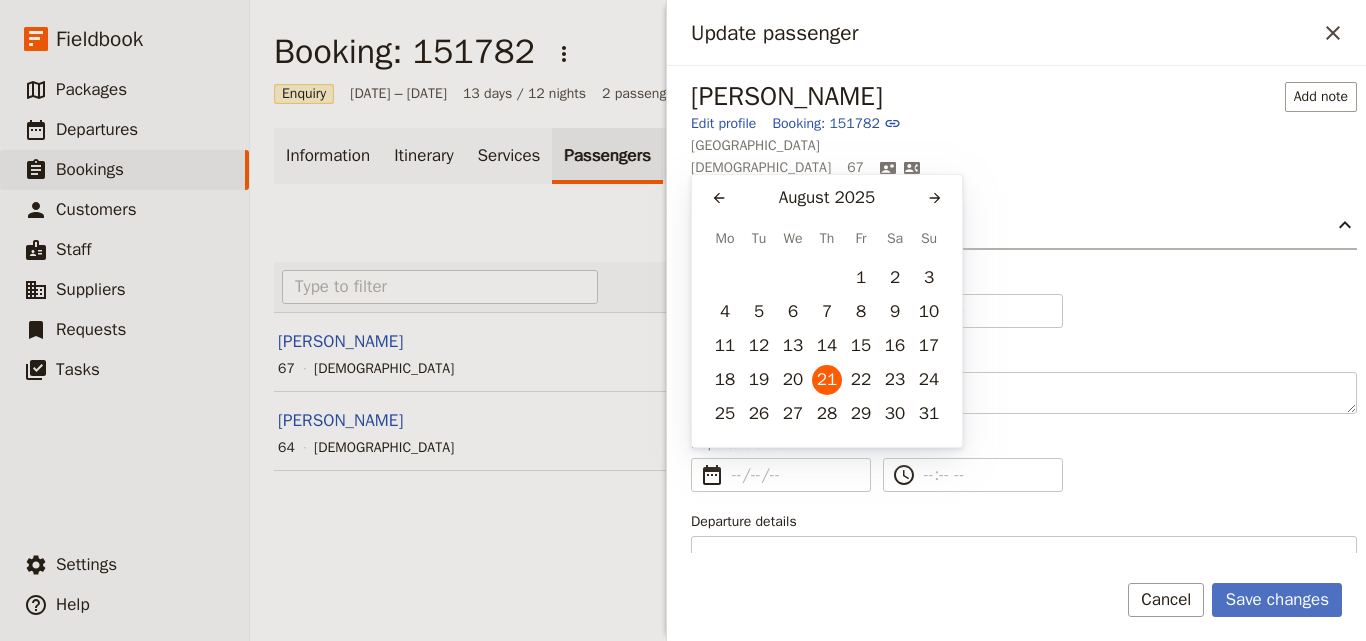 click on "Departure time ​ ​" at bounding box center [1024, 463] 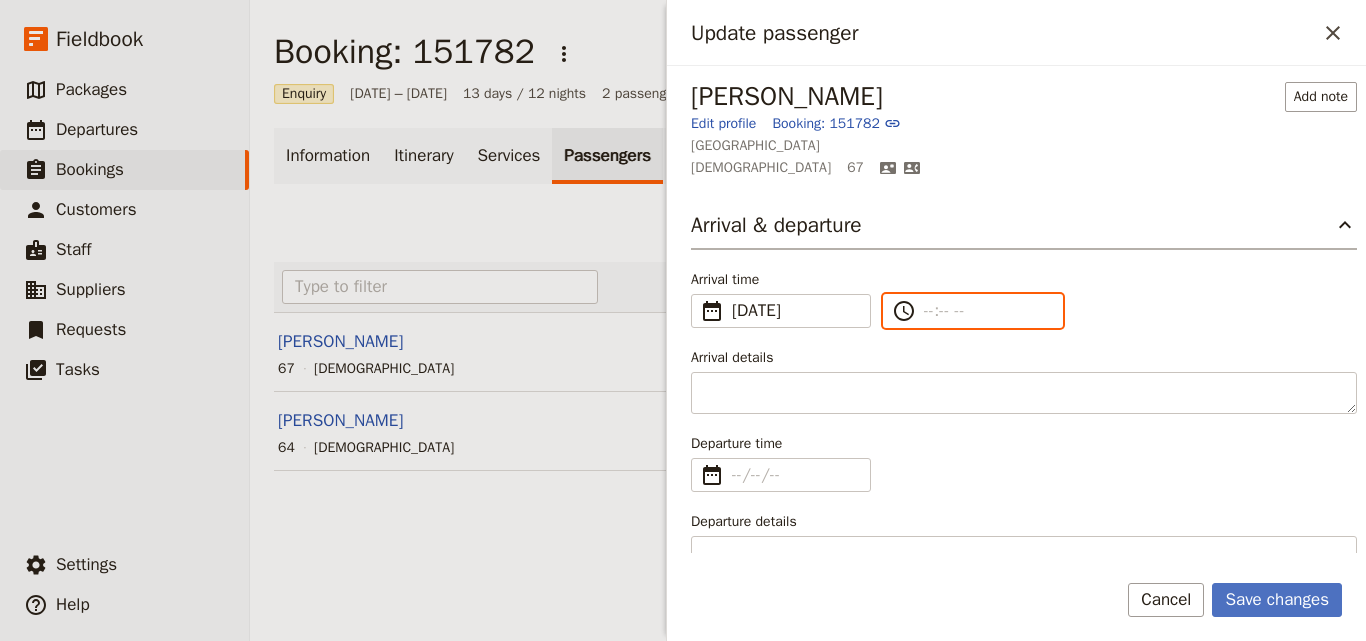type on "--:-- --" 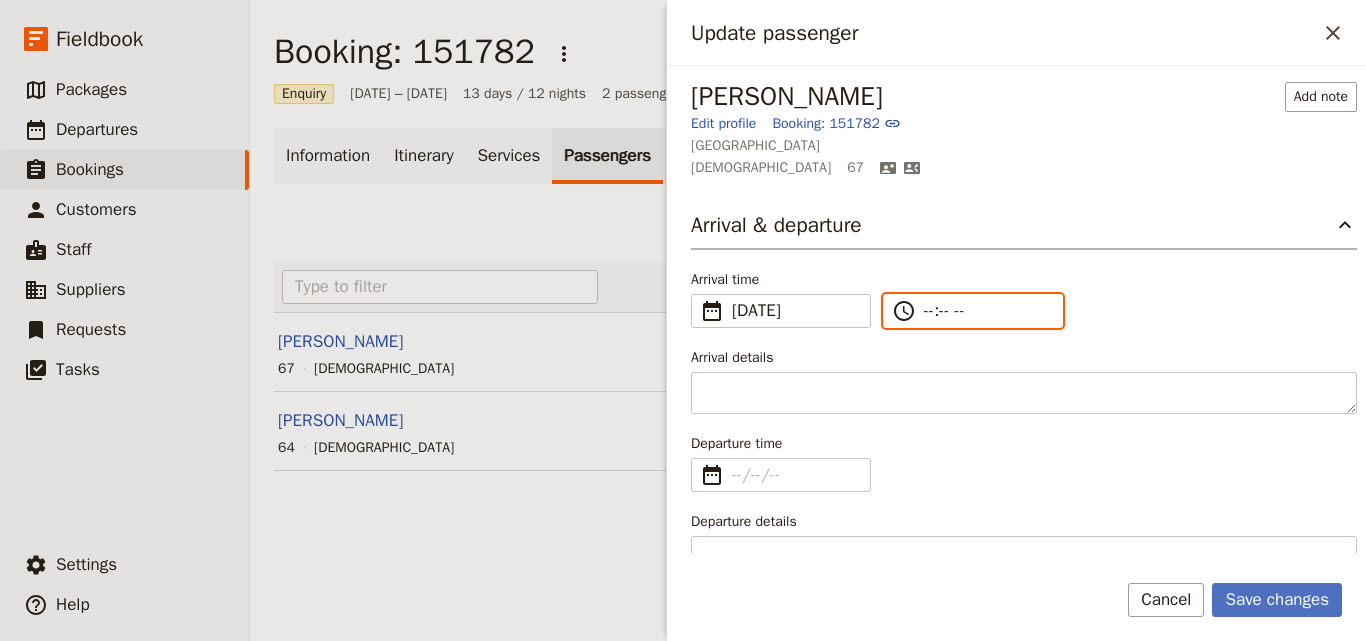 click on "--:-- --" at bounding box center (987, 311) 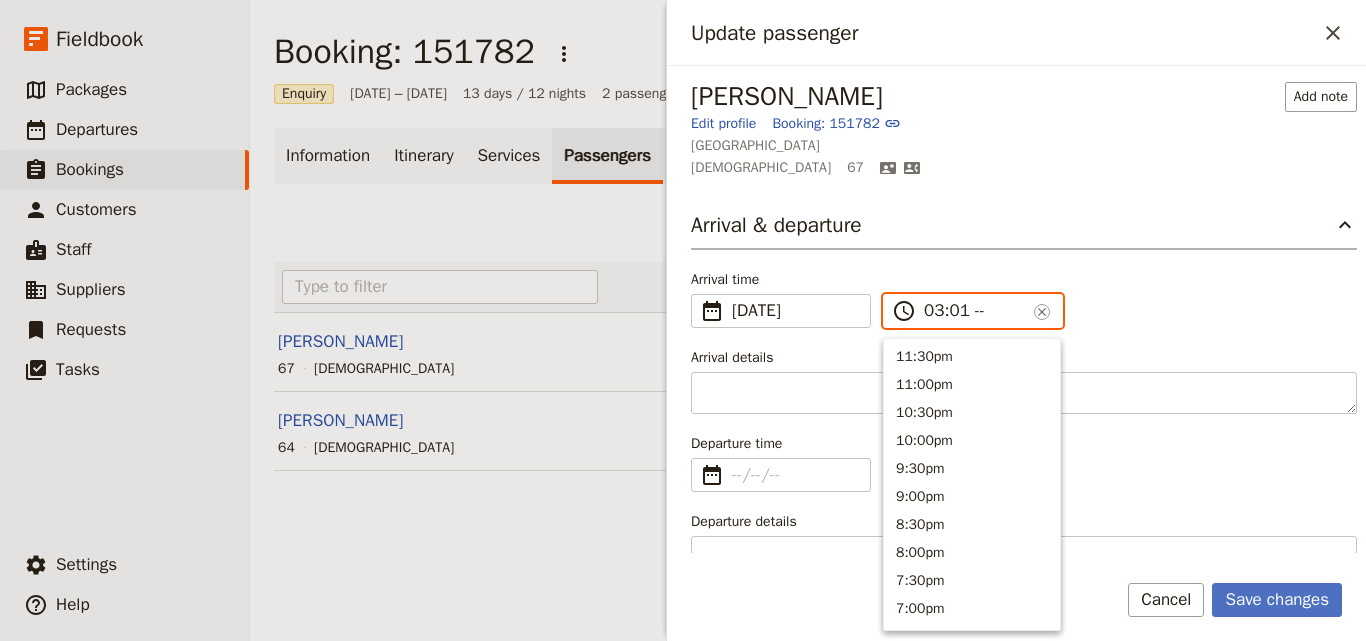 type on "03:15 --" 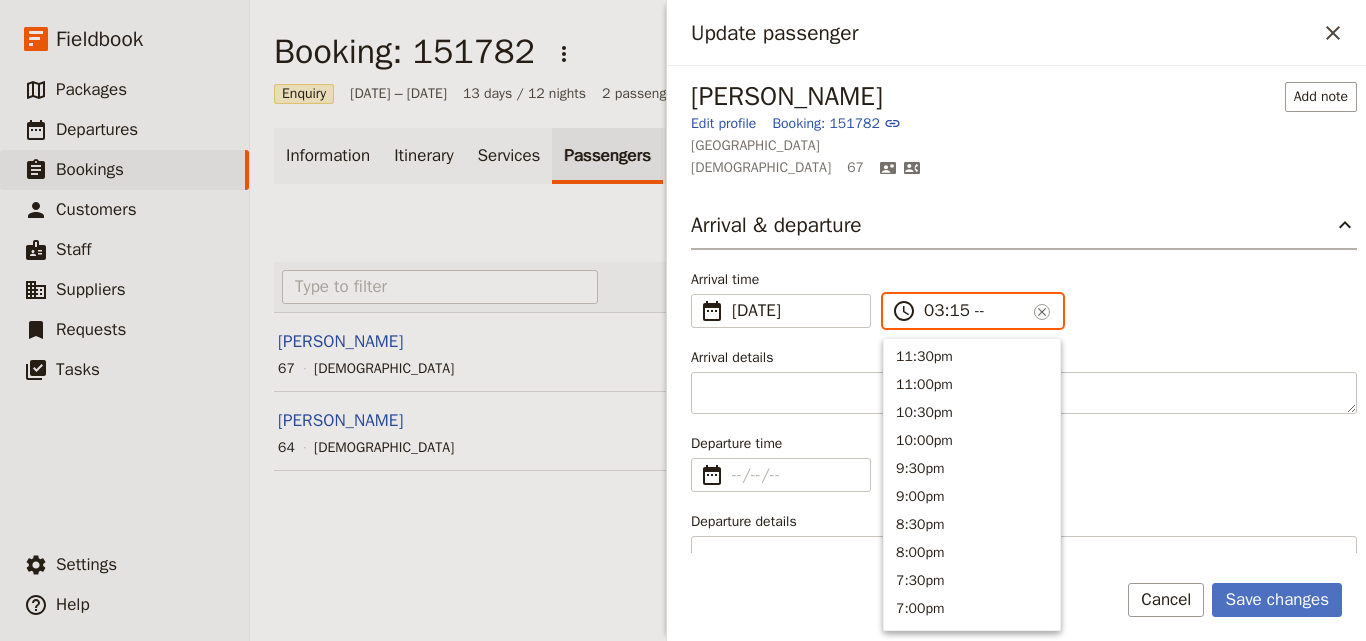 click on "03:15 --" at bounding box center [975, 311] 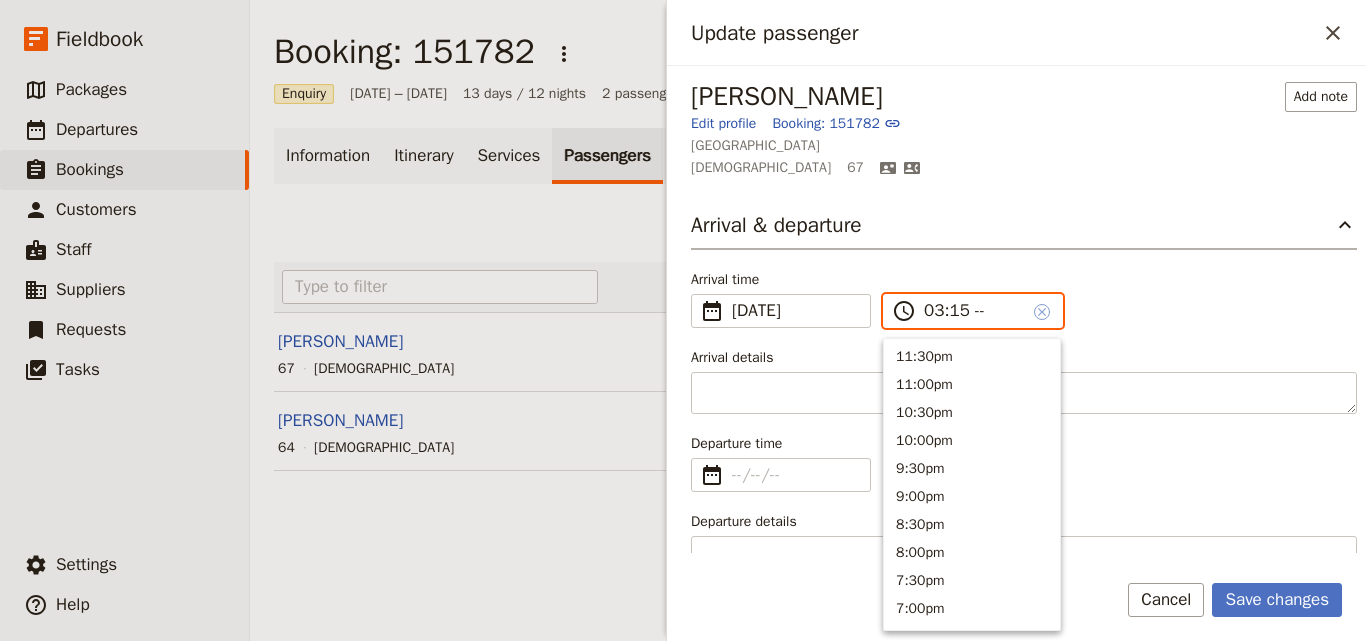 click 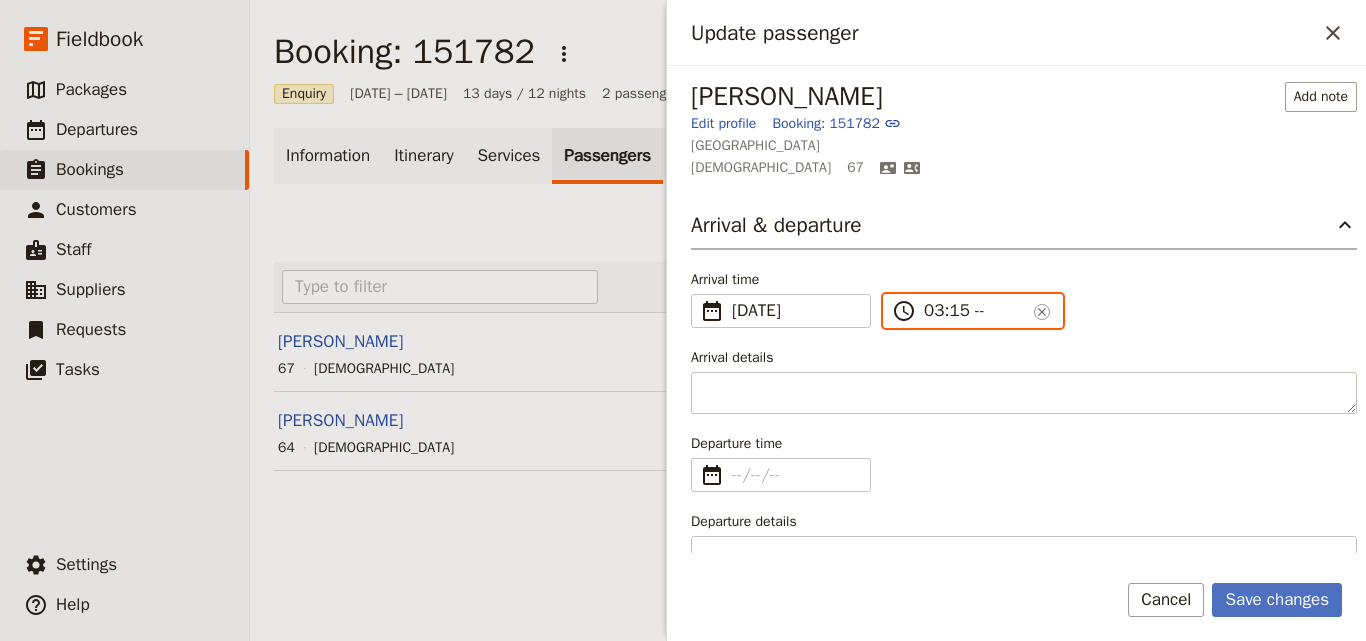 click on "03:15 --" at bounding box center [975, 311] 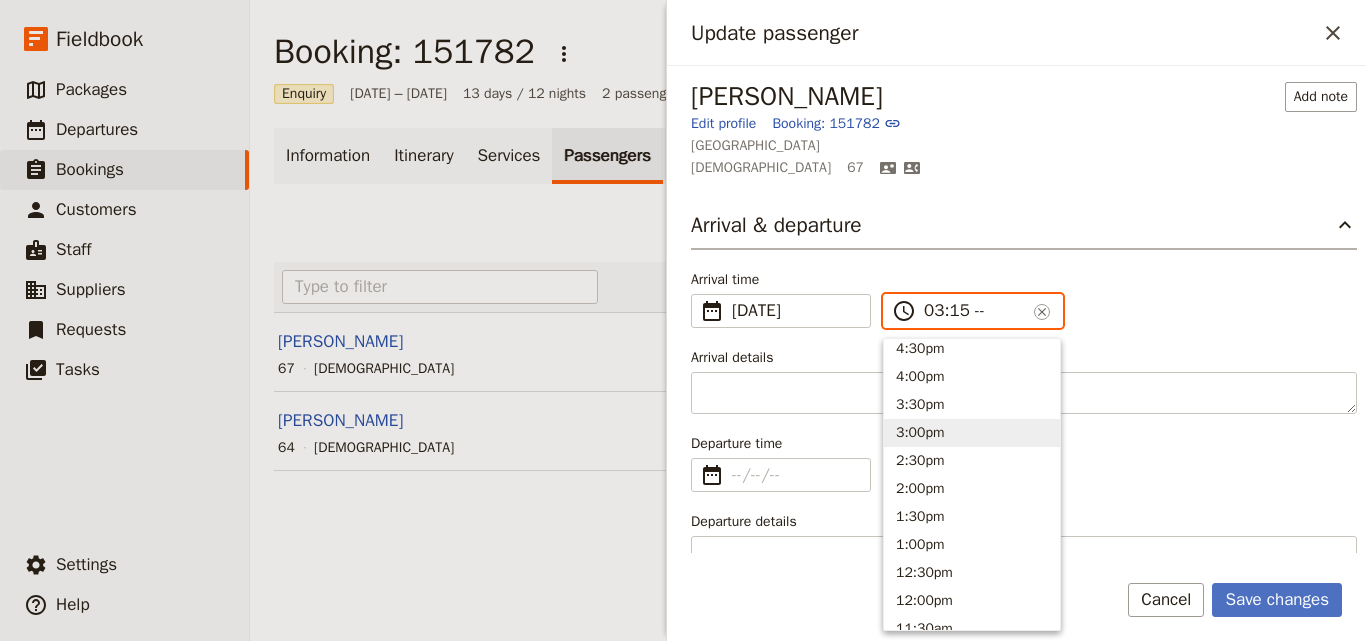 scroll, scrollTop: 397, scrollLeft: 0, axis: vertical 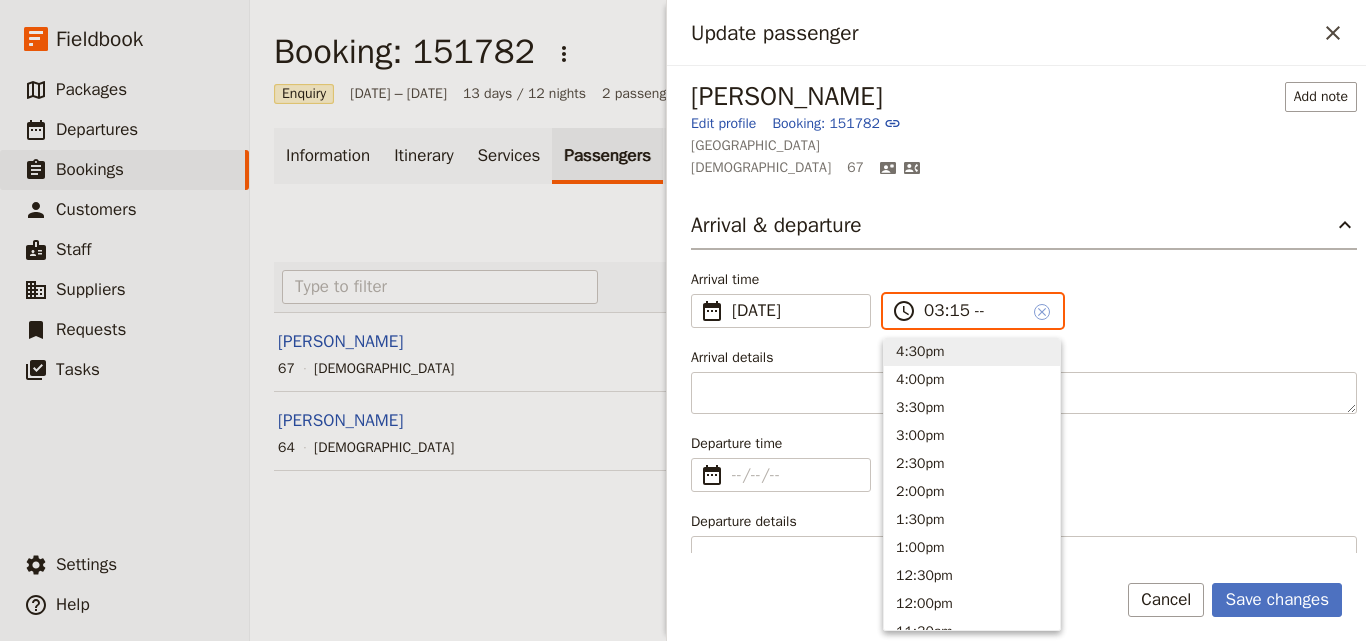 click 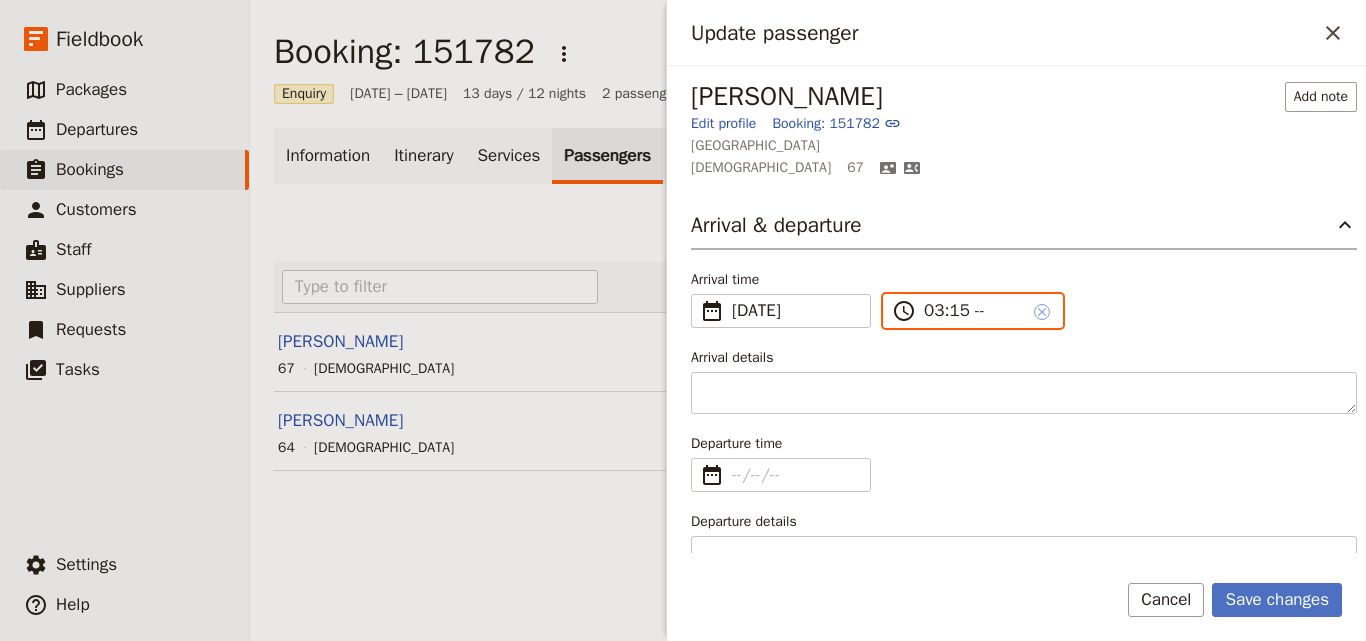 click 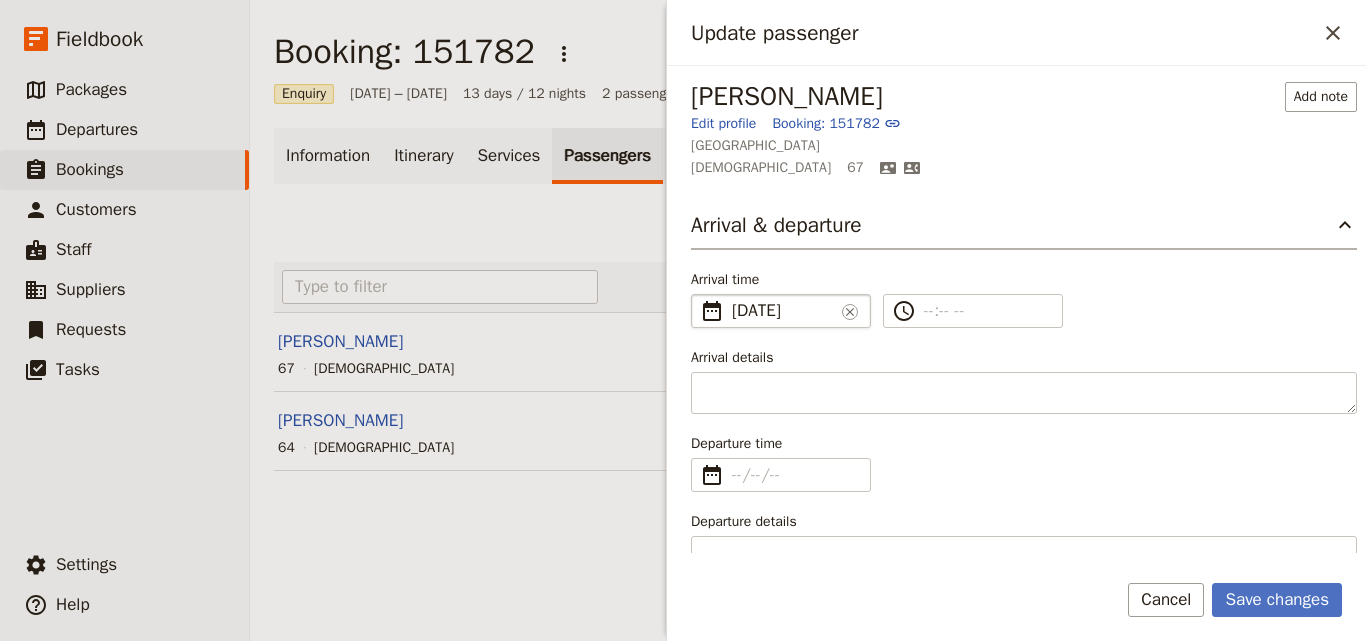 click on "9 Aug 2025" at bounding box center (783, 311) 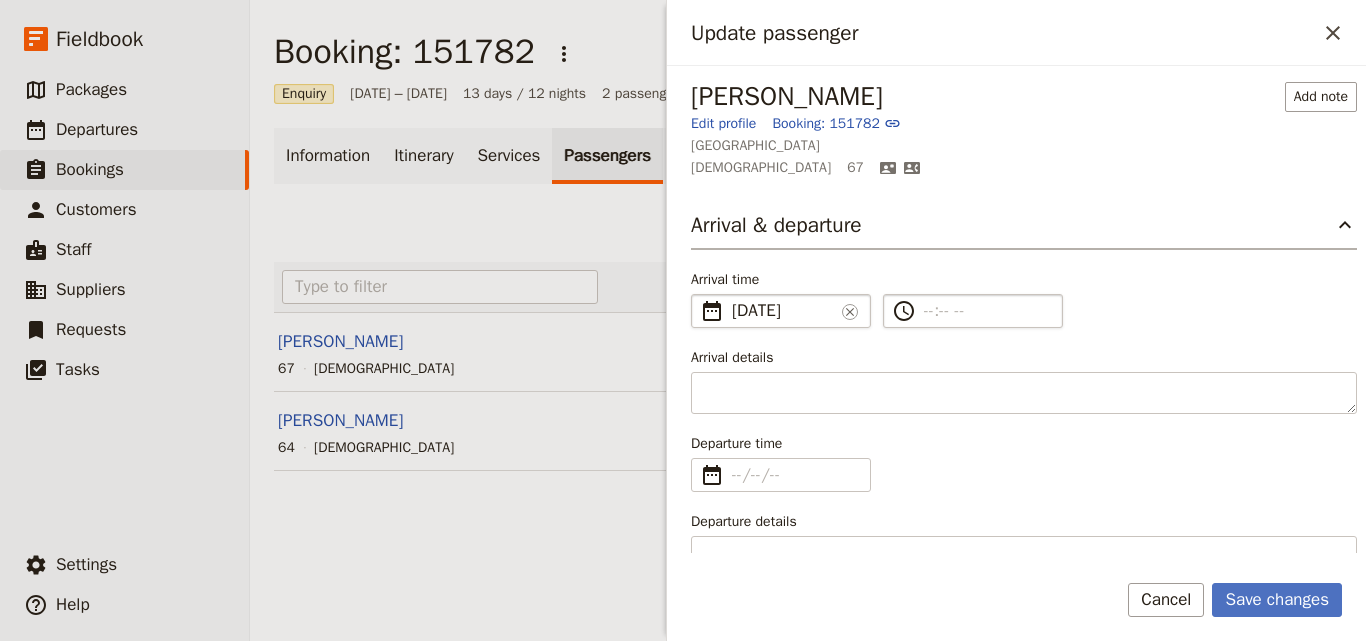 click on "​" at bounding box center [987, 311] 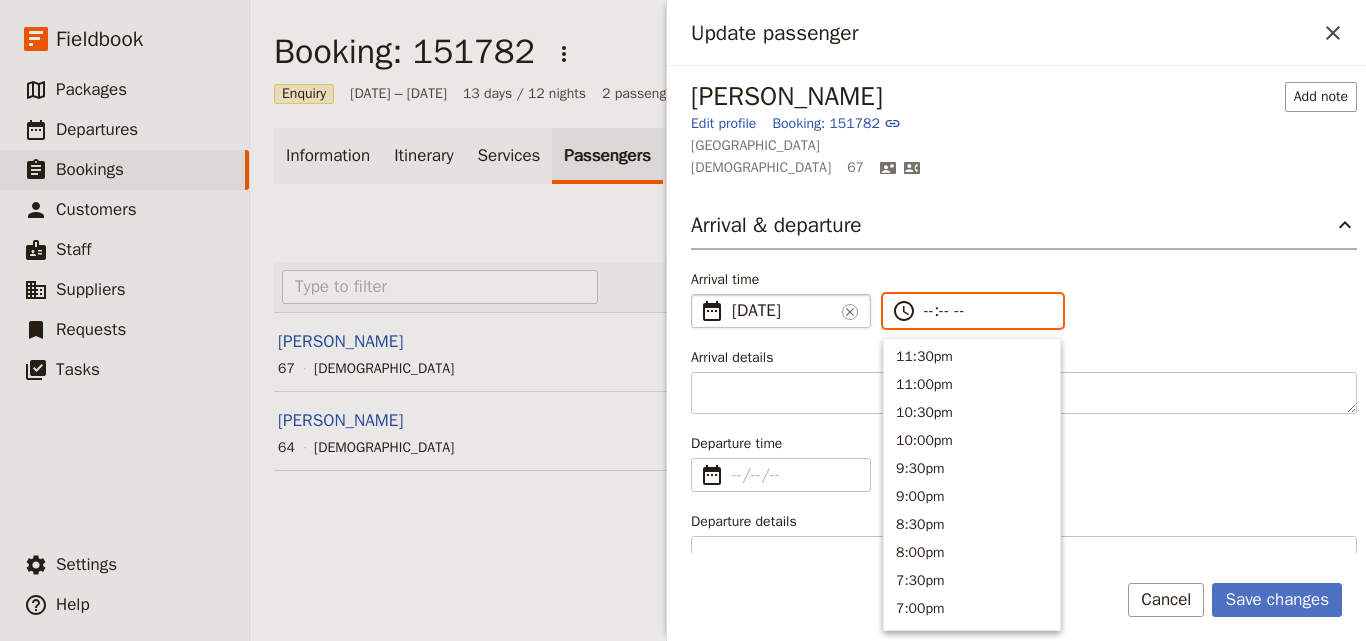 scroll, scrollTop: 396, scrollLeft: 0, axis: vertical 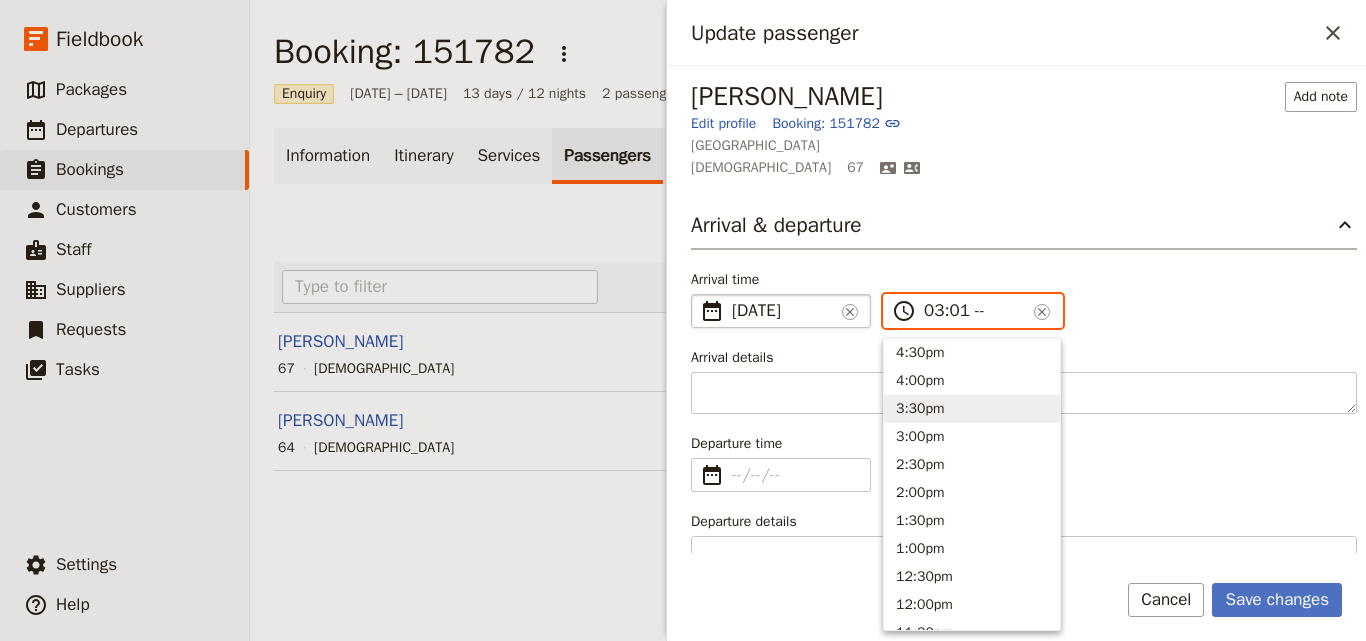 type on "03:15 --" 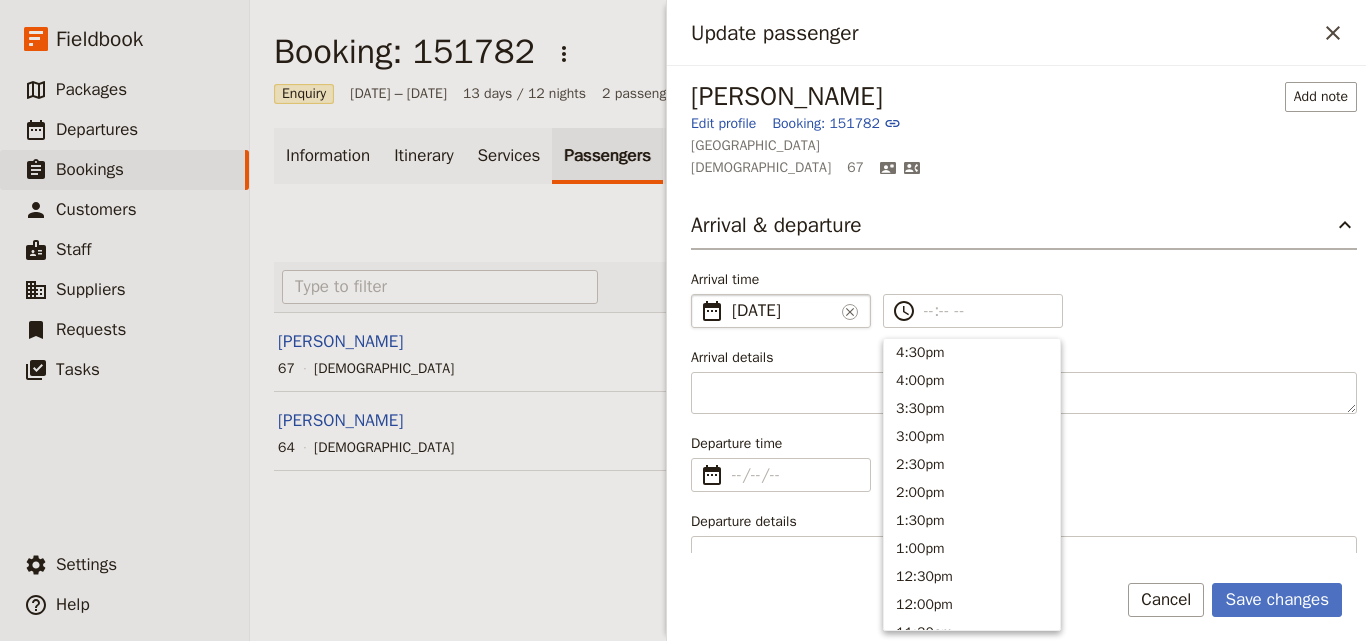 click on "Arrival details" at bounding box center [1024, 358] 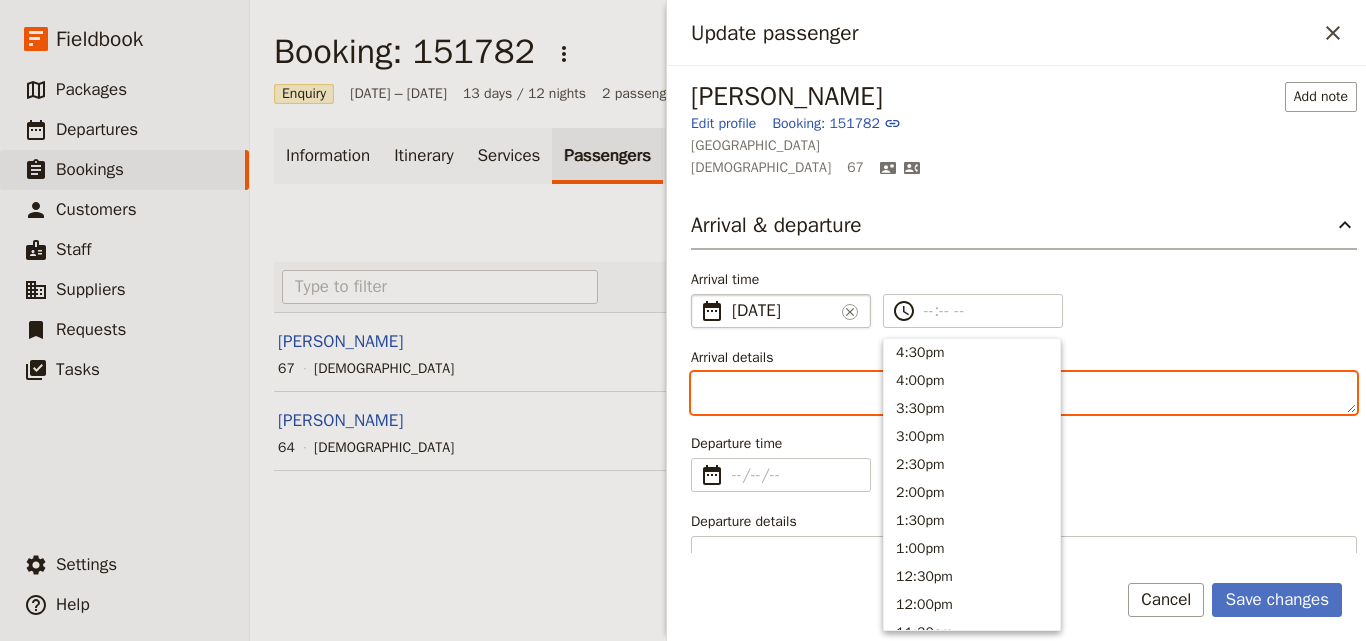 click on "Arrival details" at bounding box center (1024, 393) 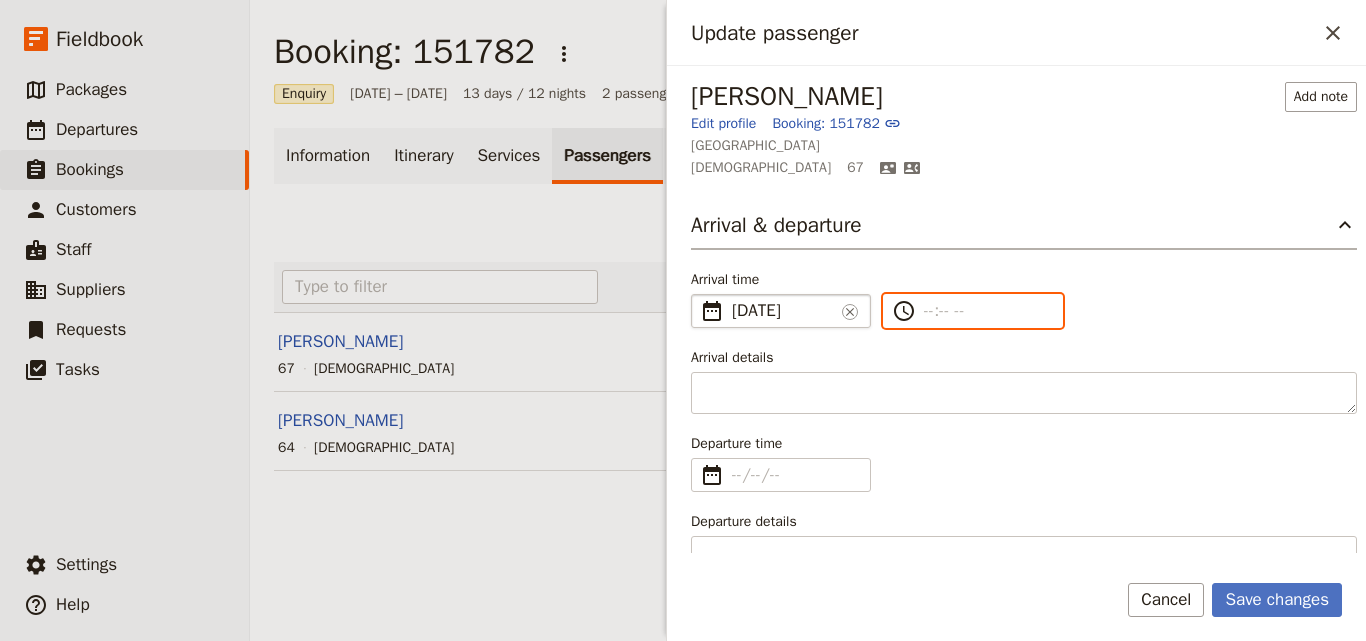 type on "--:-- --" 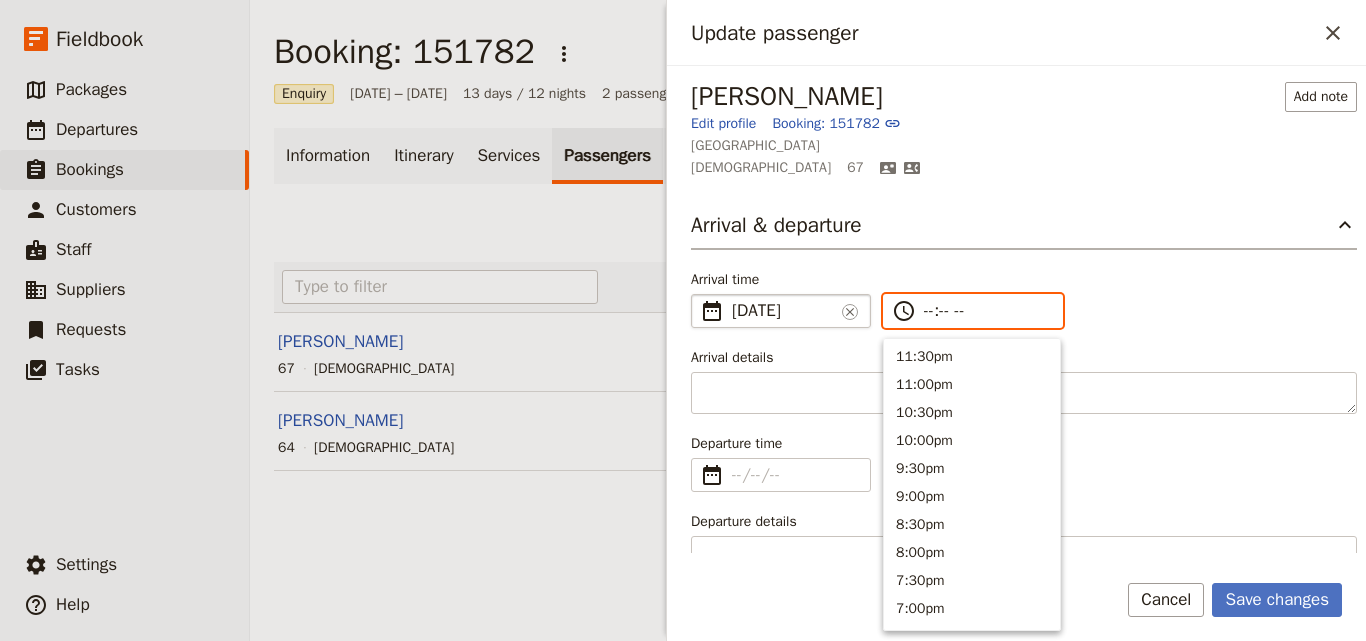 click on "--:-- --" at bounding box center (987, 311) 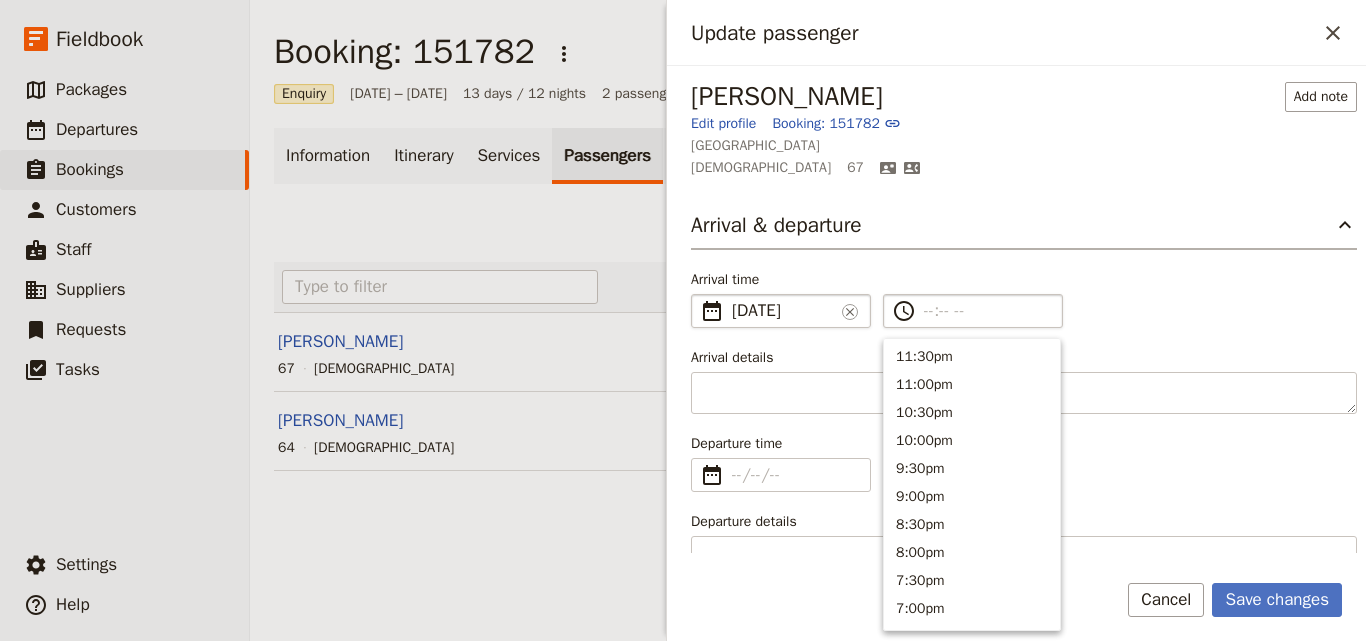 click on "​" at bounding box center [973, 311] 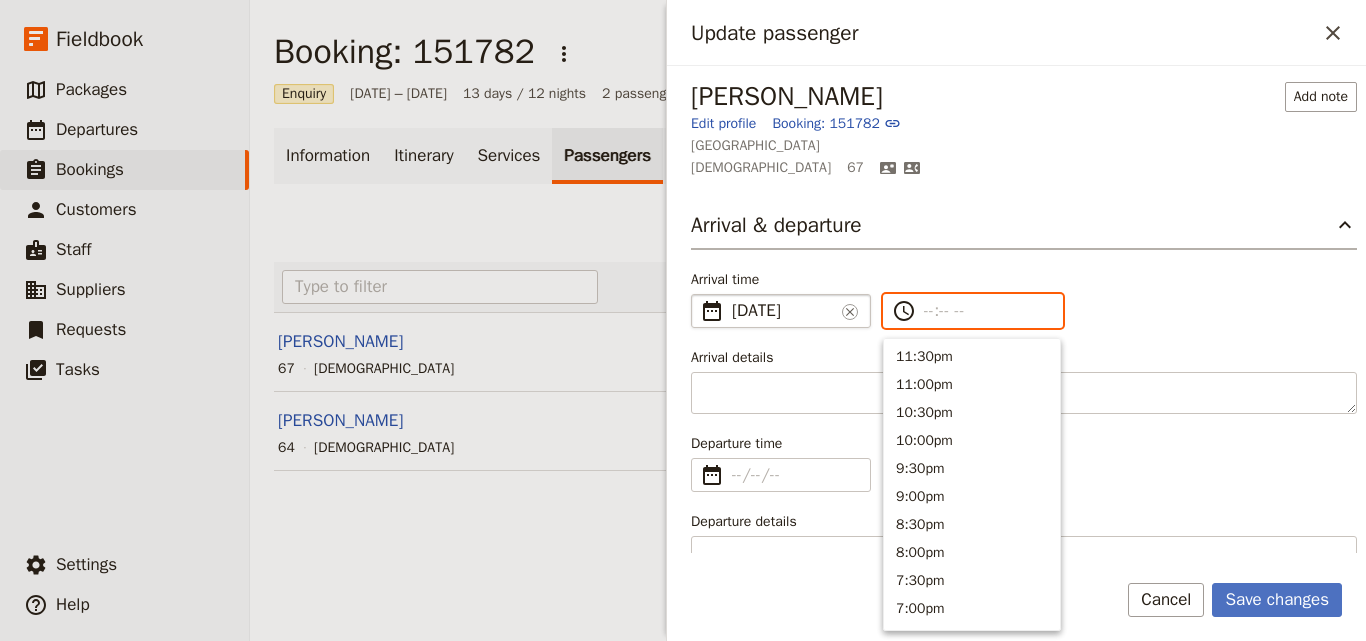 click on "​" at bounding box center [987, 311] 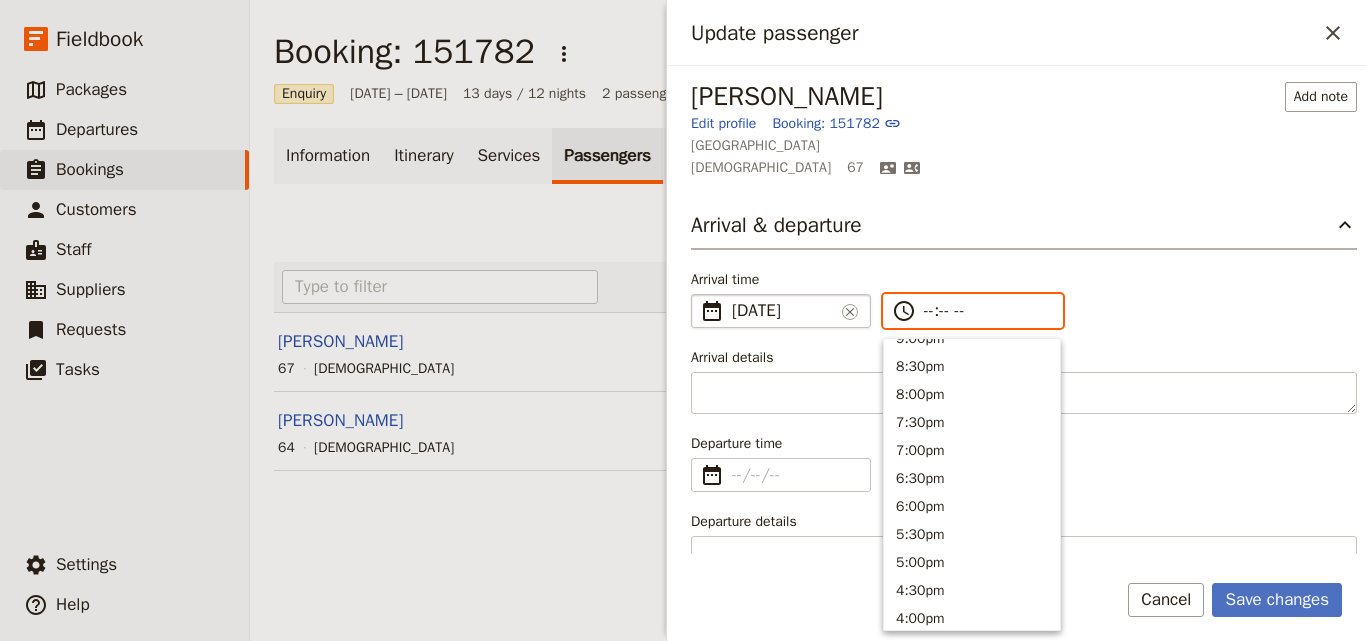 scroll, scrollTop: 300, scrollLeft: 0, axis: vertical 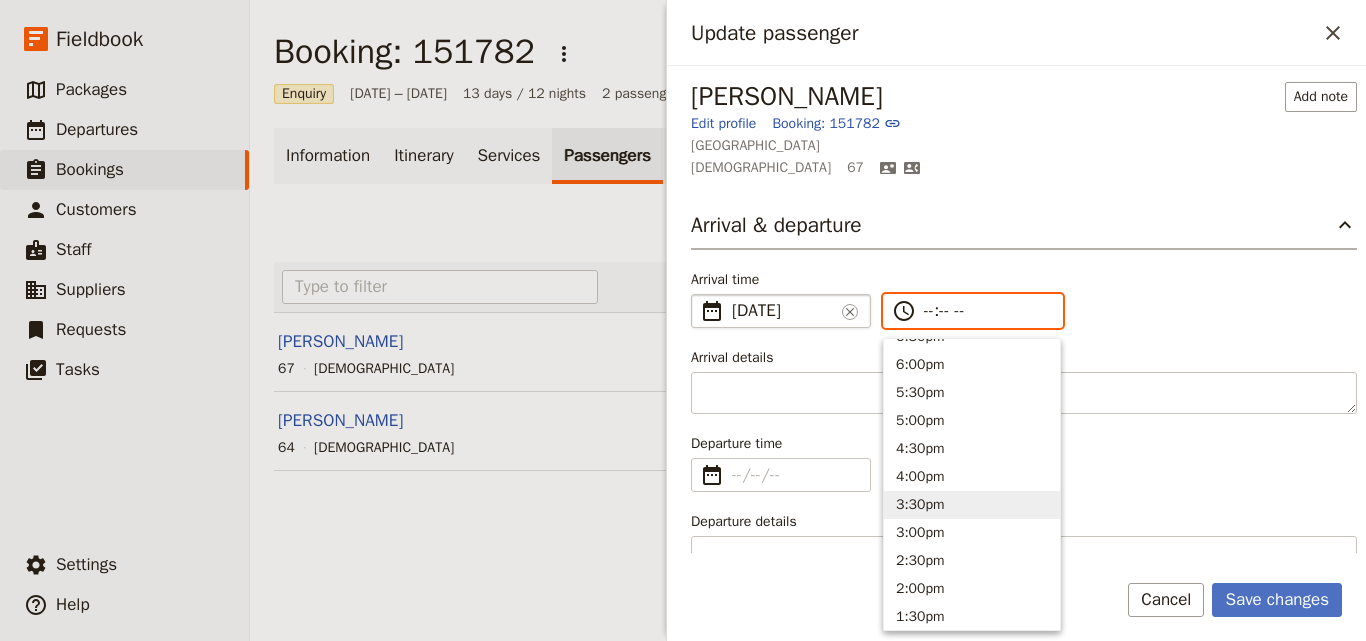 click on "3:30pm" at bounding box center [972, 505] 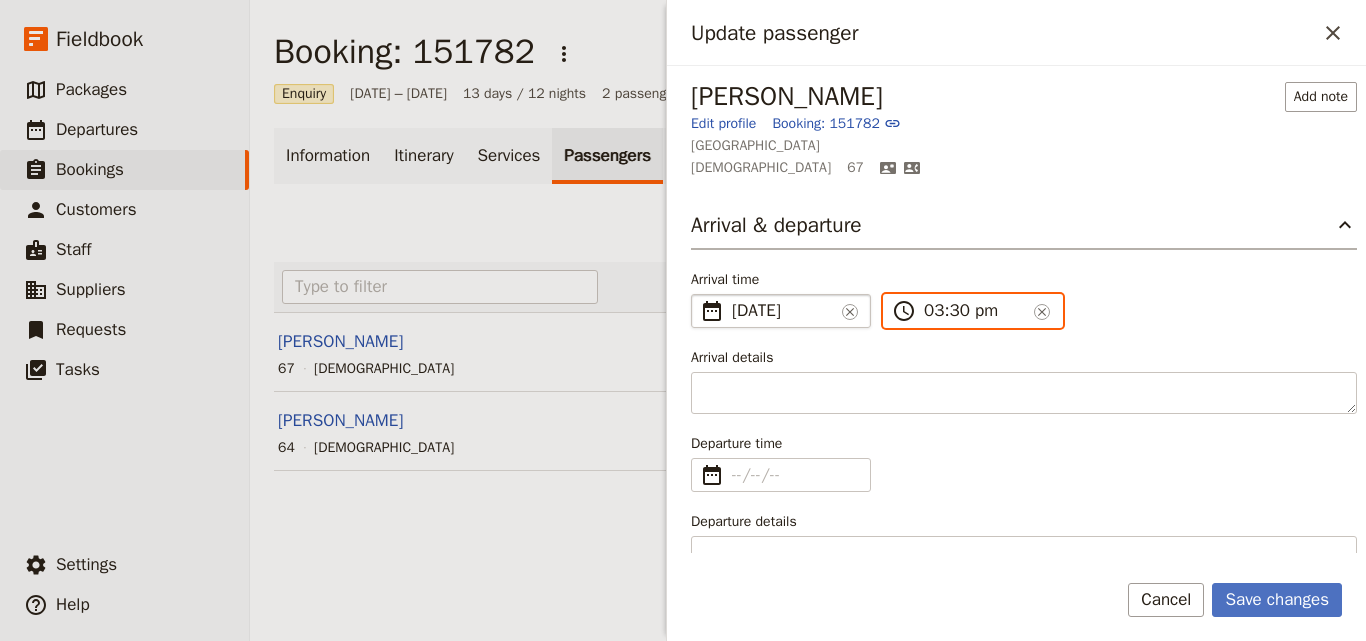 click on "03:30 pm" at bounding box center [975, 311] 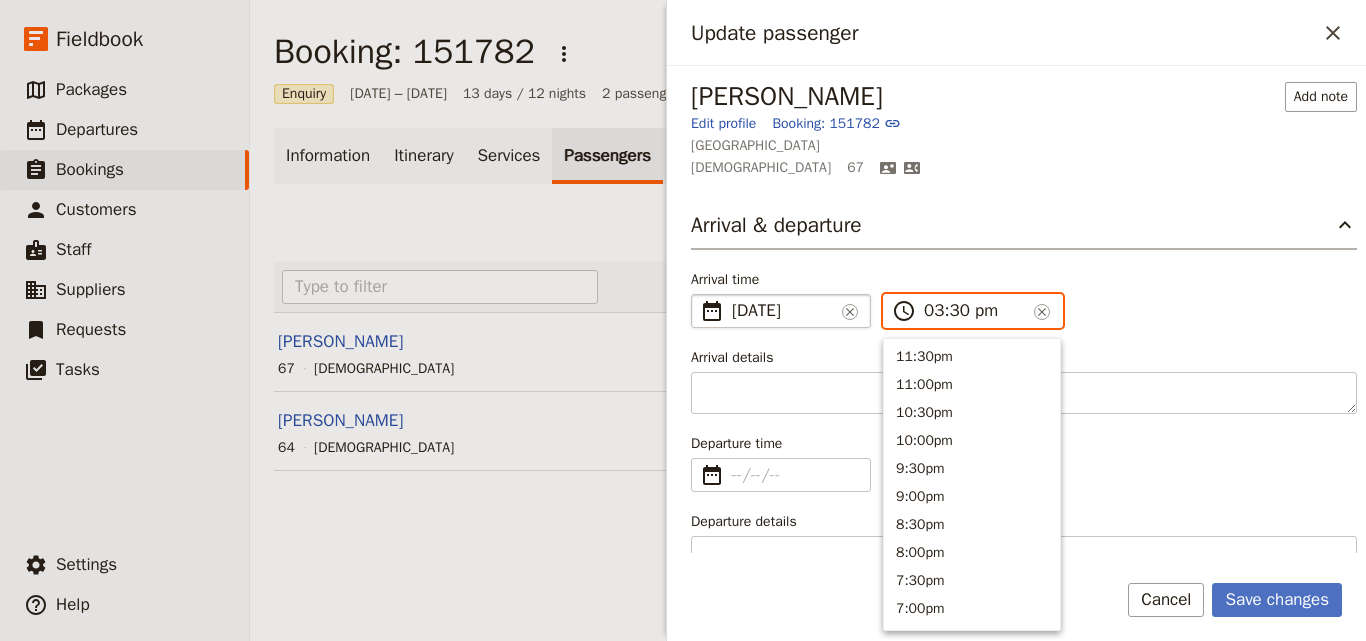 scroll, scrollTop: 452, scrollLeft: 0, axis: vertical 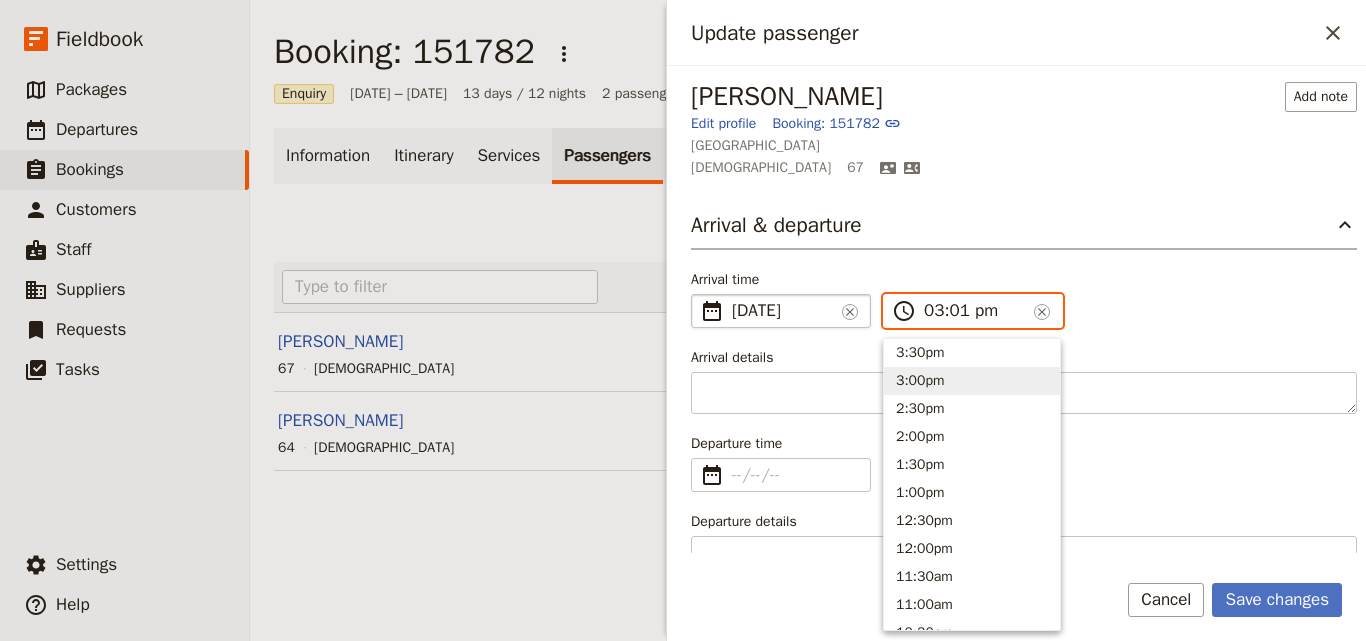 type on "03:15 pm" 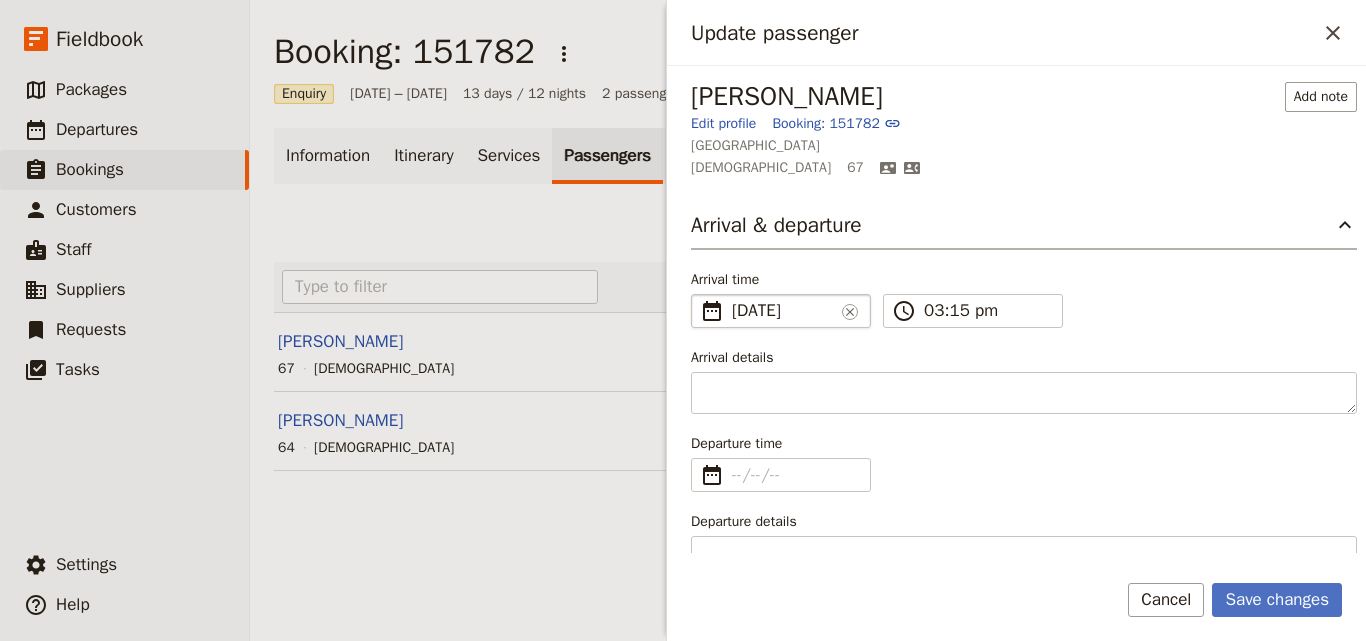 click on "Arrival time ​ 9 Aug 2025 09/08/2025 ​ 2025-08-09 15:15 ​ 03:15 pm ​" at bounding box center [1024, 299] 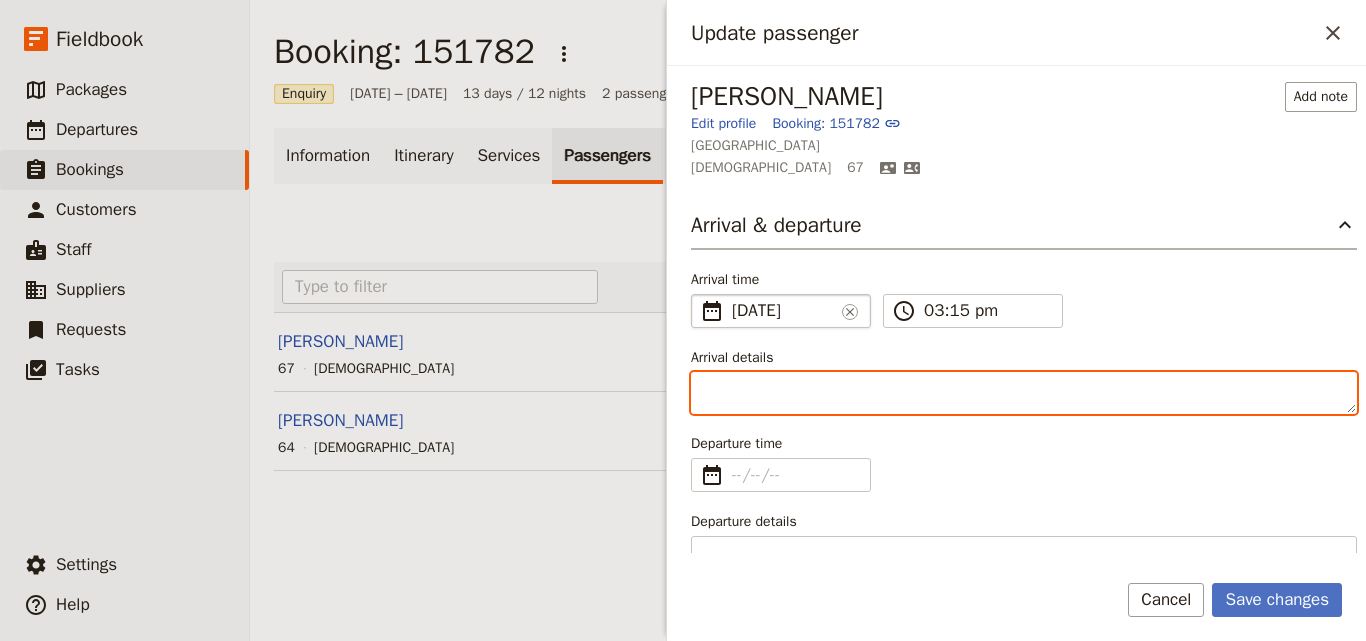 click on "Arrival details" at bounding box center (1024, 393) 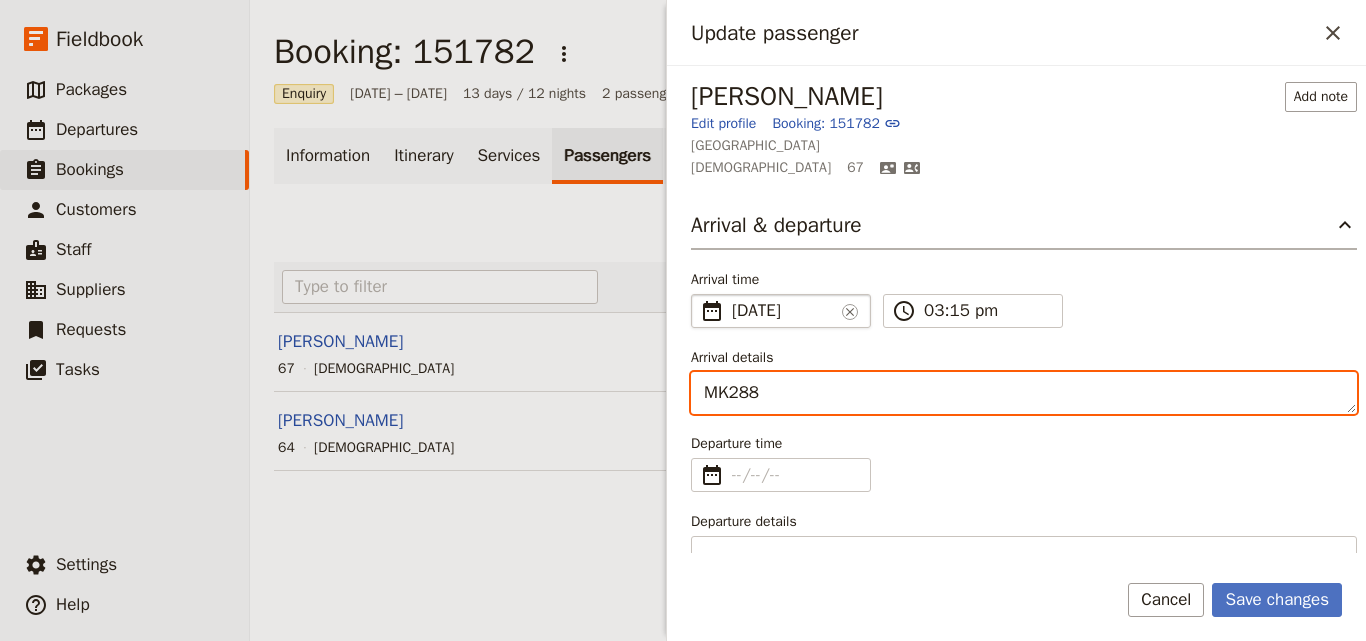 type on "MK288" 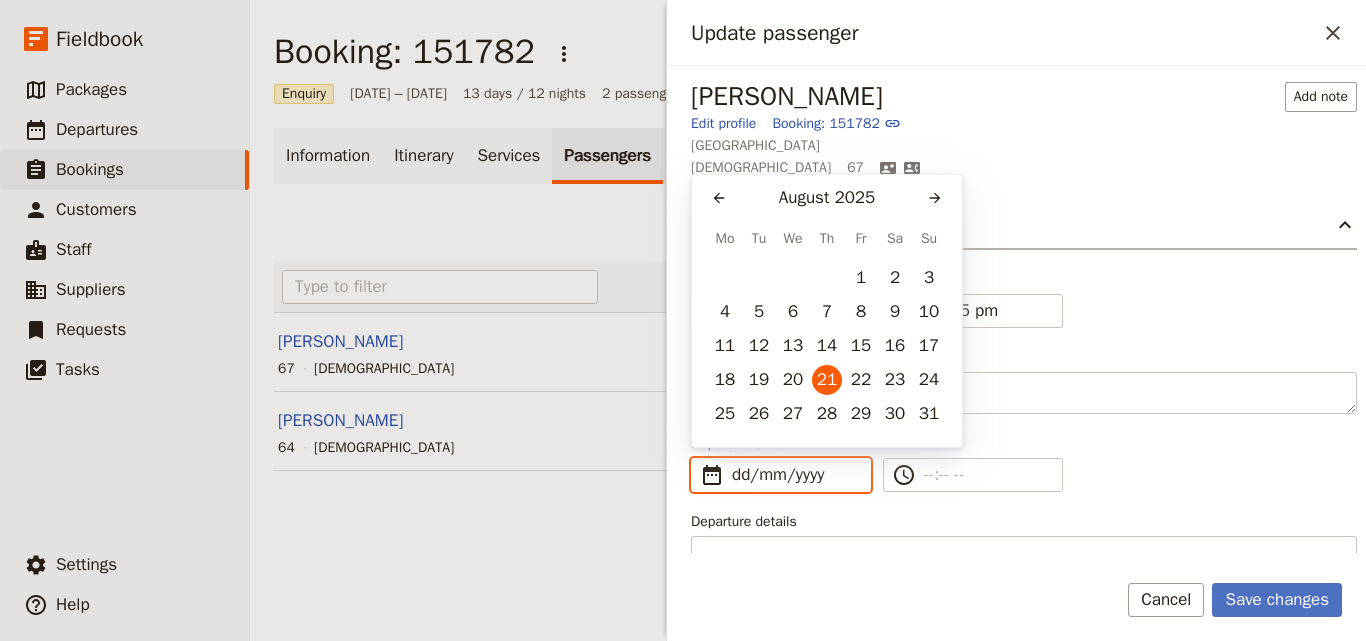 click on "dd/mm/yyyy" at bounding box center [795, 475] 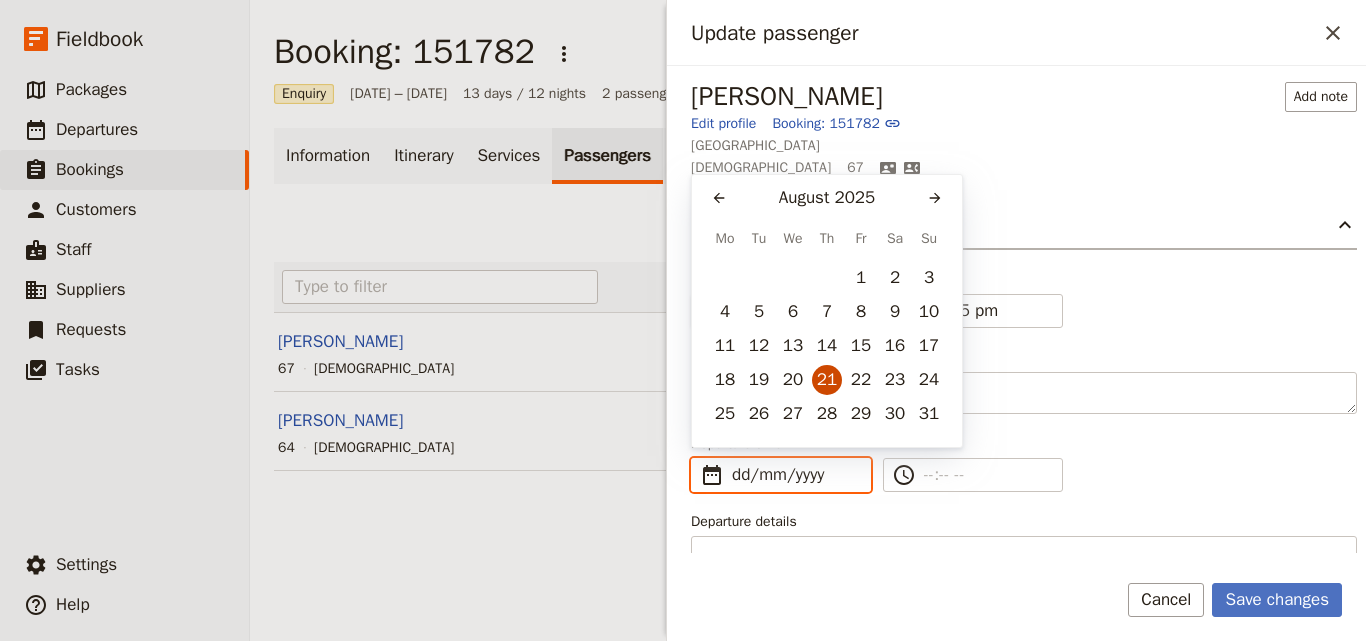 click on "21" at bounding box center [827, 380] 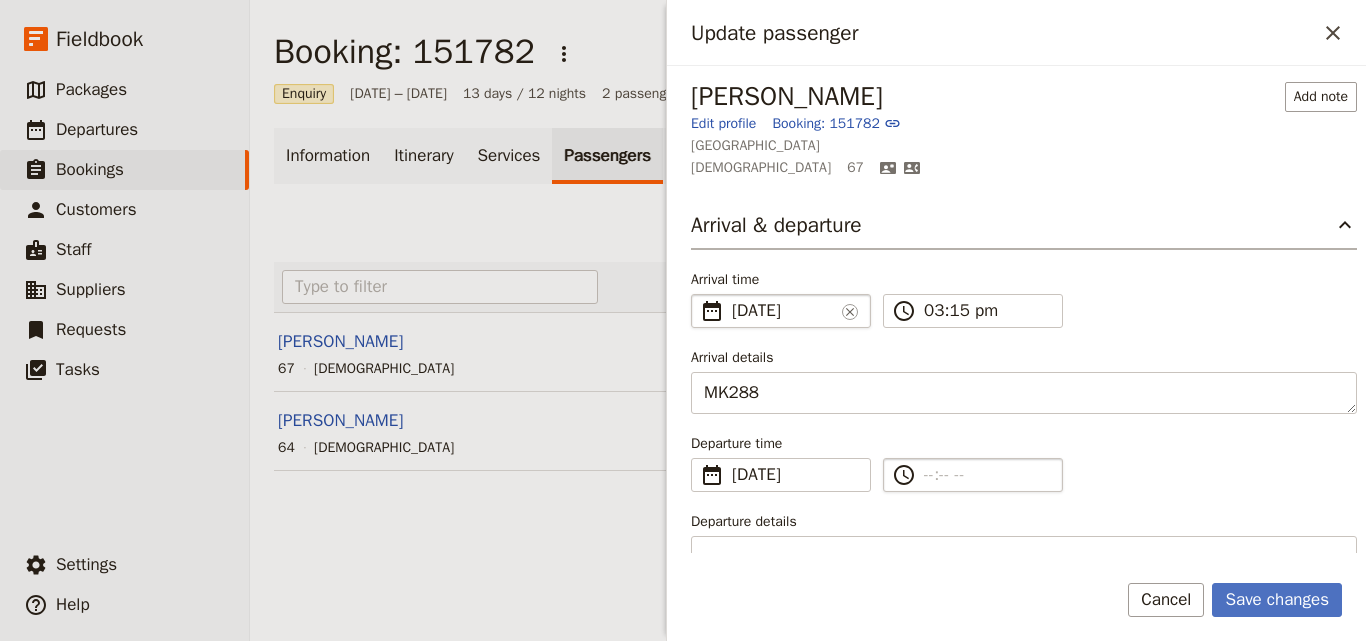 click on "​" at bounding box center [973, 475] 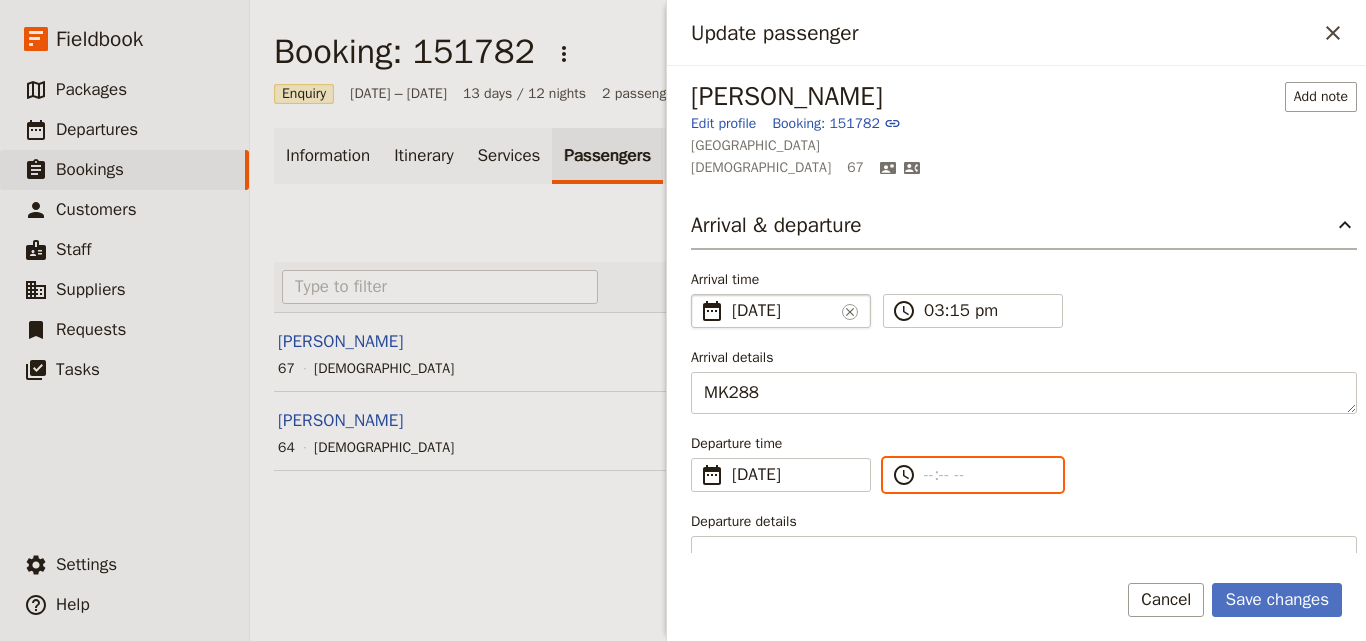 click on "​" at bounding box center [987, 475] 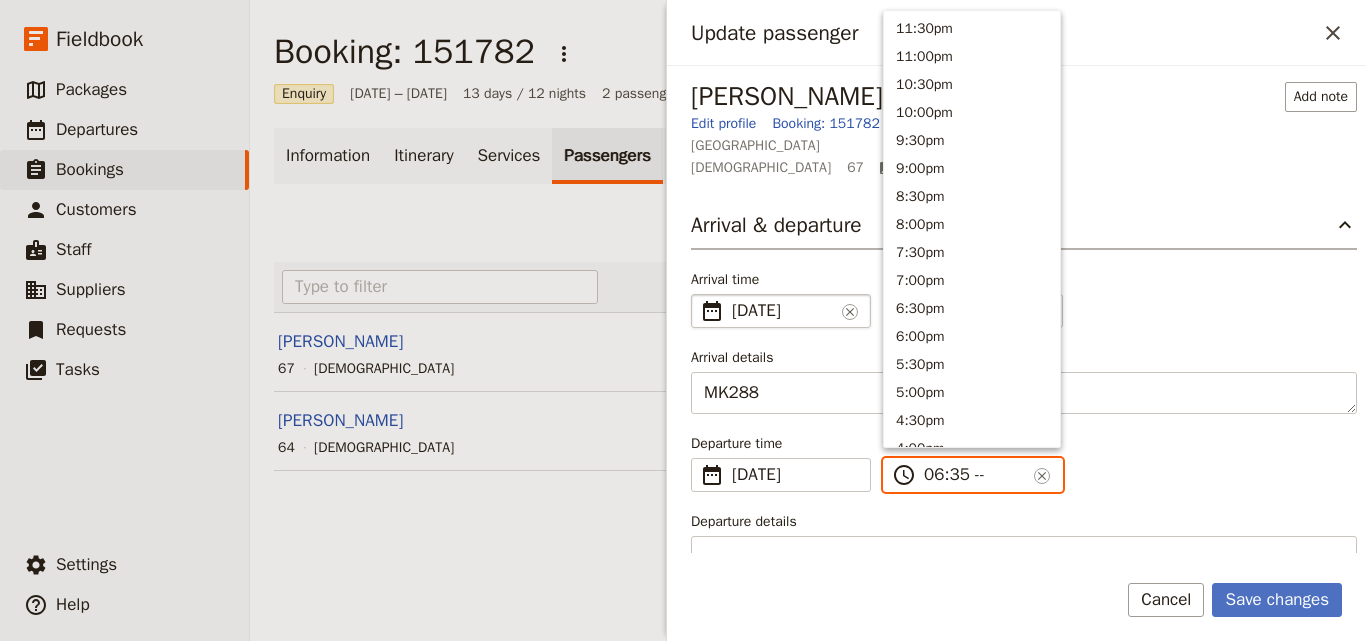 scroll, scrollTop: 845, scrollLeft: 0, axis: vertical 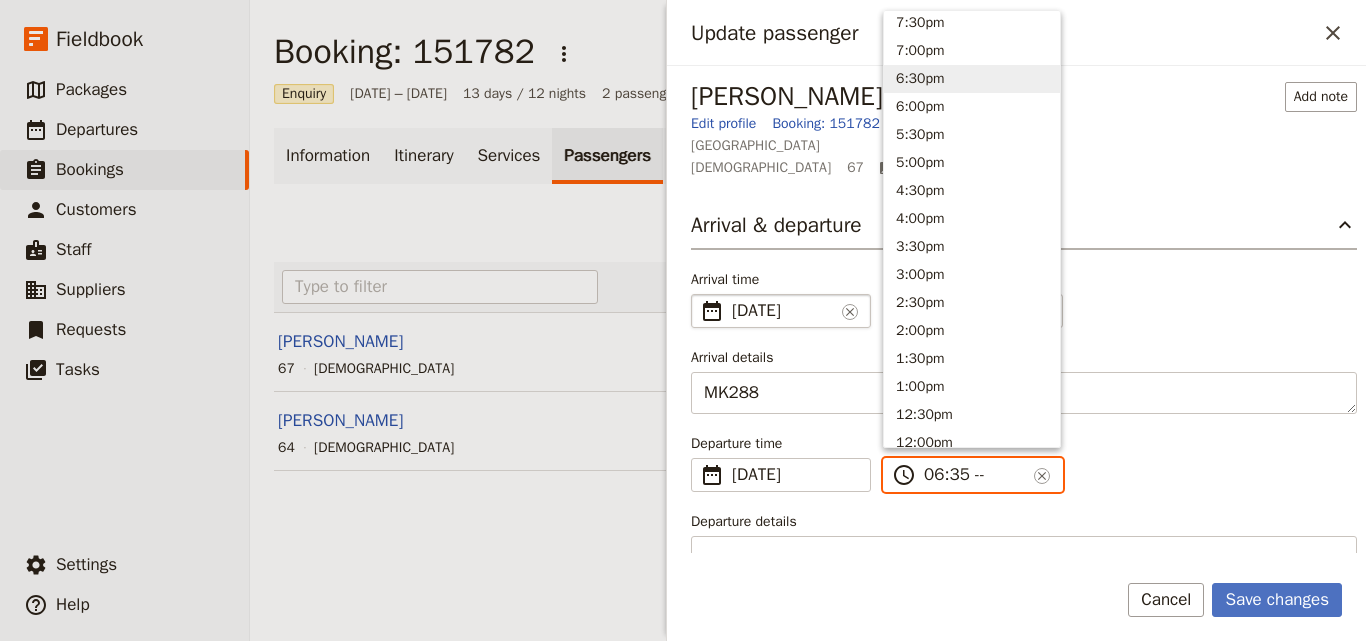 click on "6:30pm" at bounding box center (972, 79) 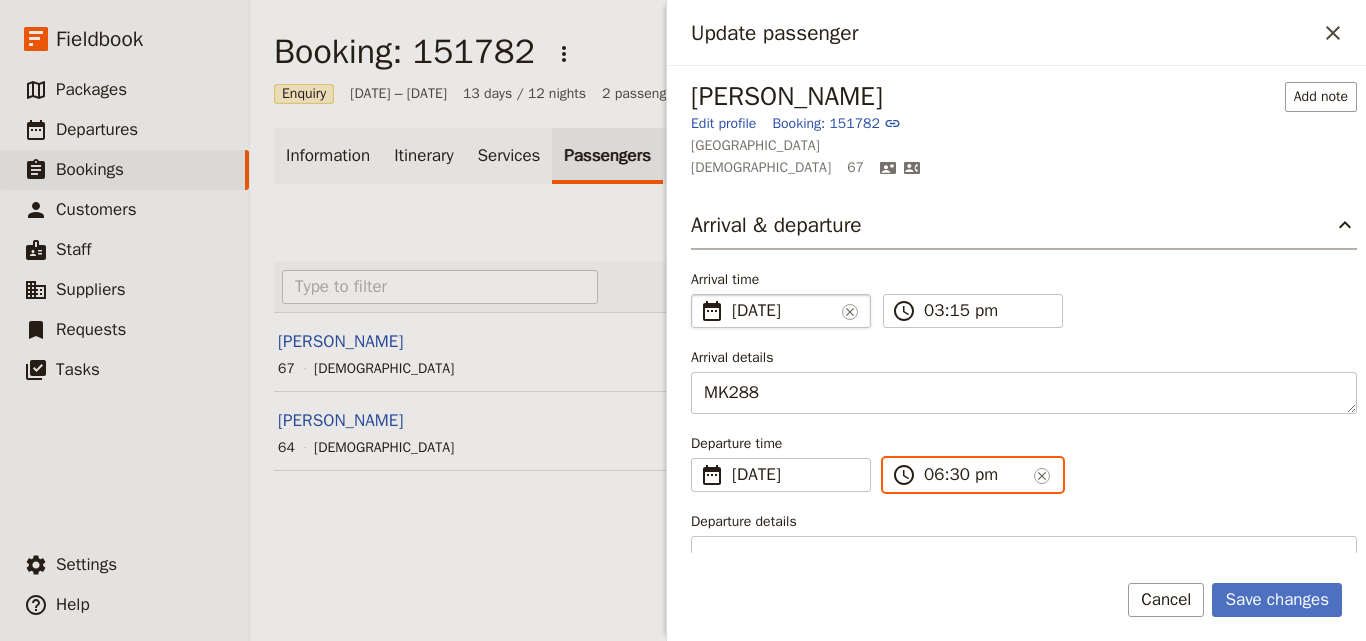 click on "06:30 pm" at bounding box center [975, 475] 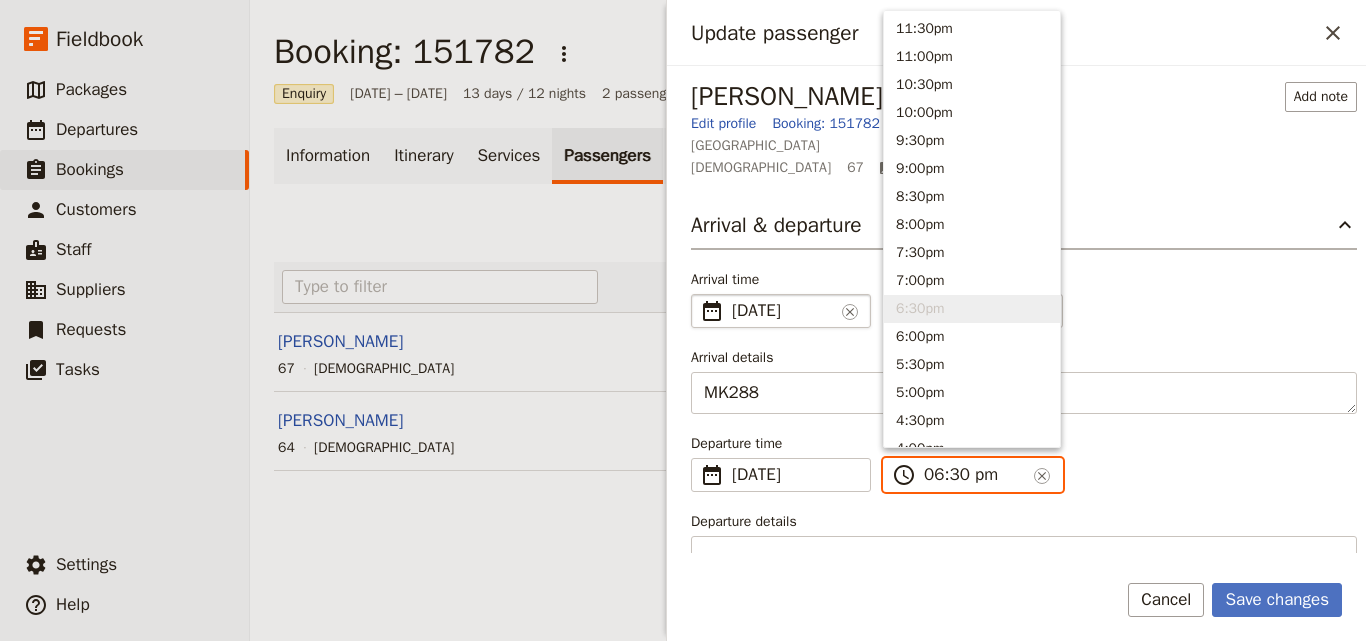 click on "06:30 pm" at bounding box center [975, 475] 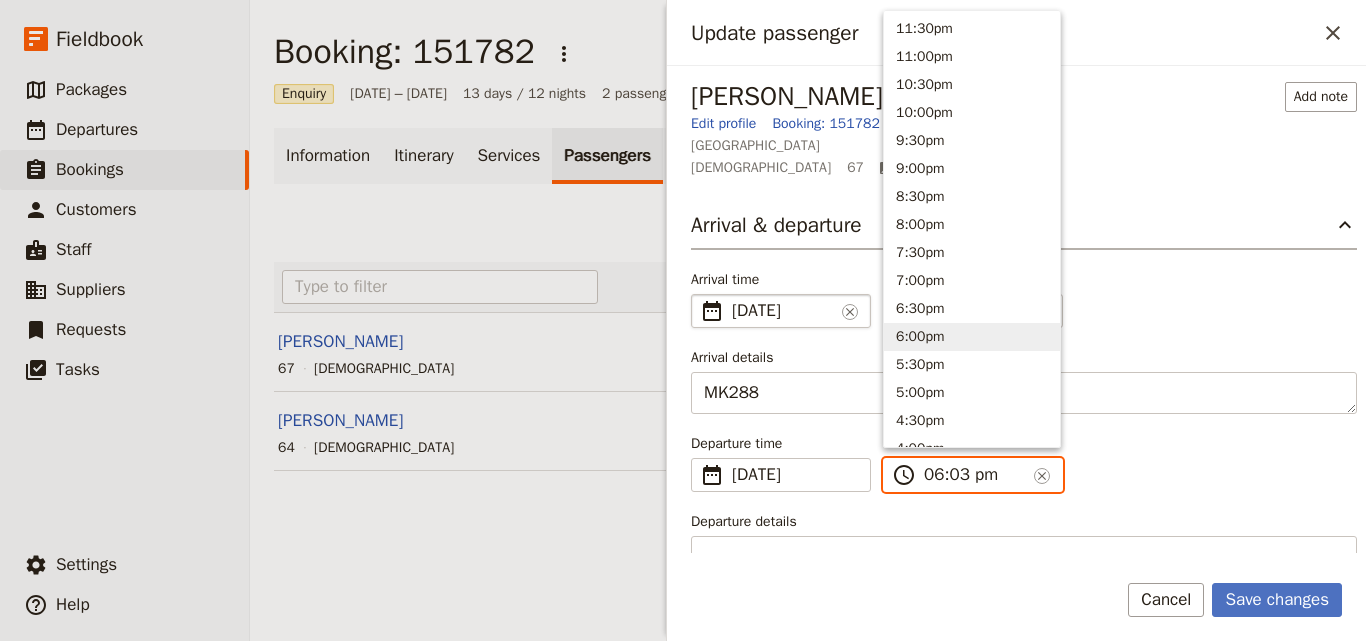 type on "06:35 pm" 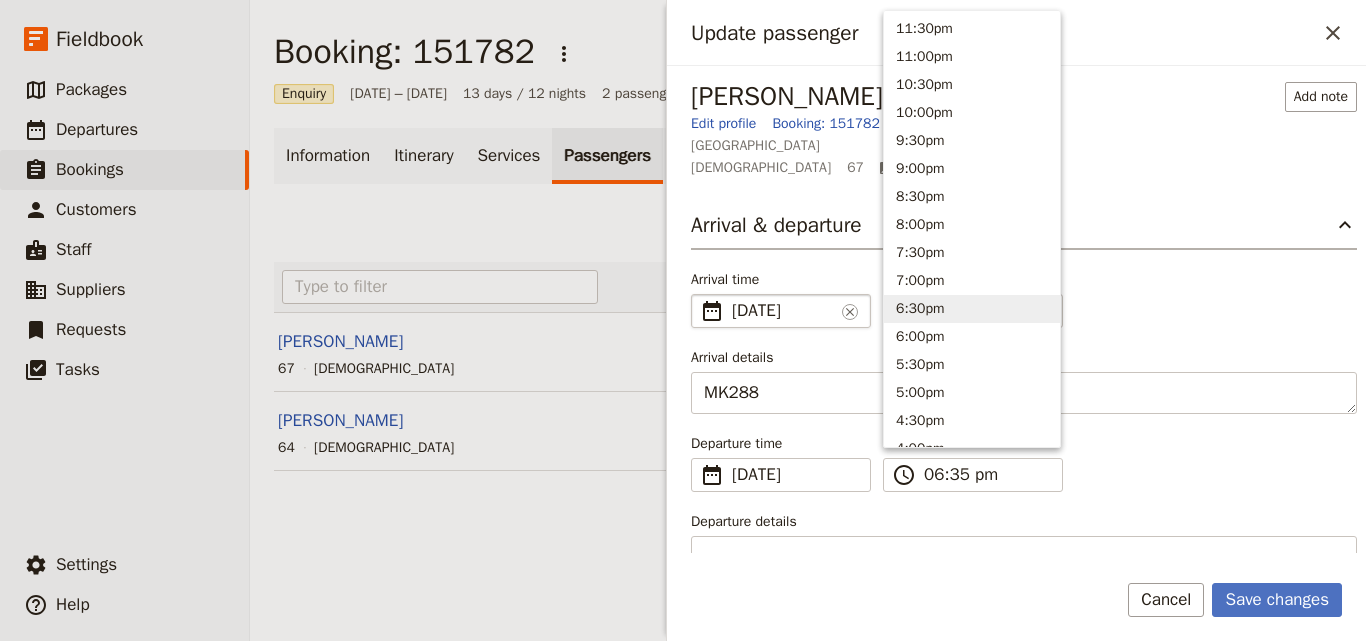 click on "Departure time ​ 21 Aug 2025 21/08/2025 ​ 2025-08-21 18:35 ​ 06:35 pm ​" at bounding box center [1024, 463] 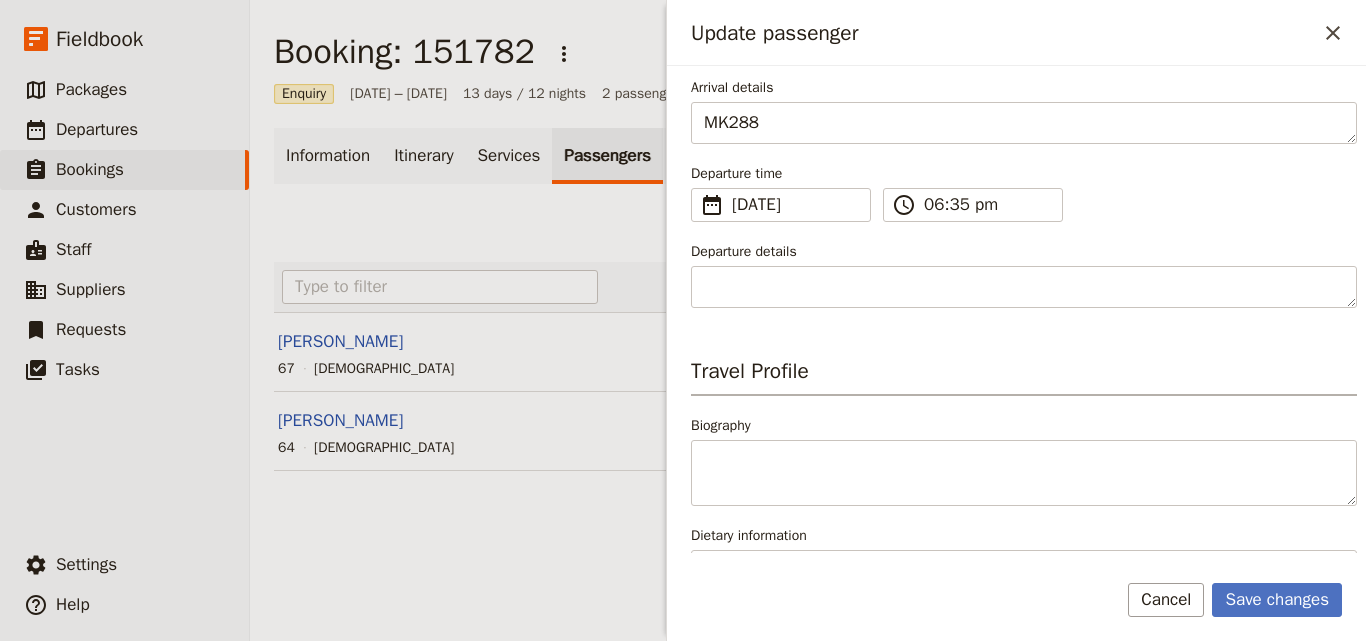 scroll, scrollTop: 300, scrollLeft: 0, axis: vertical 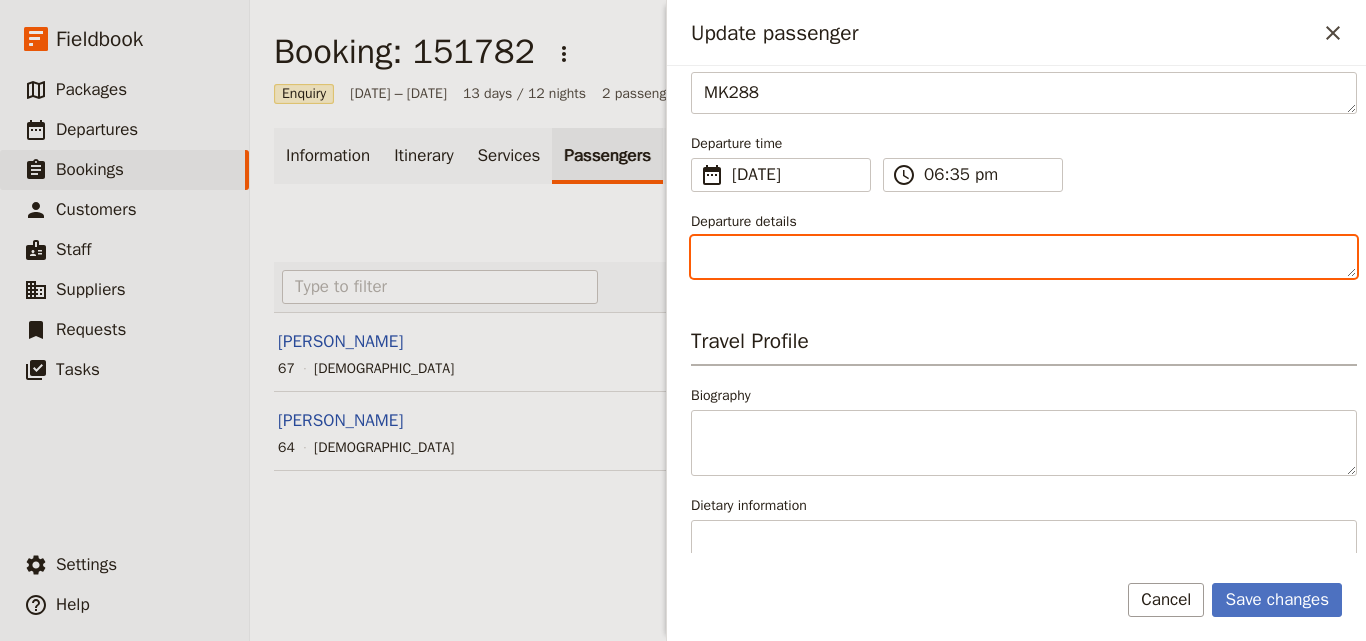 click on "Departure details" at bounding box center [1024, 257] 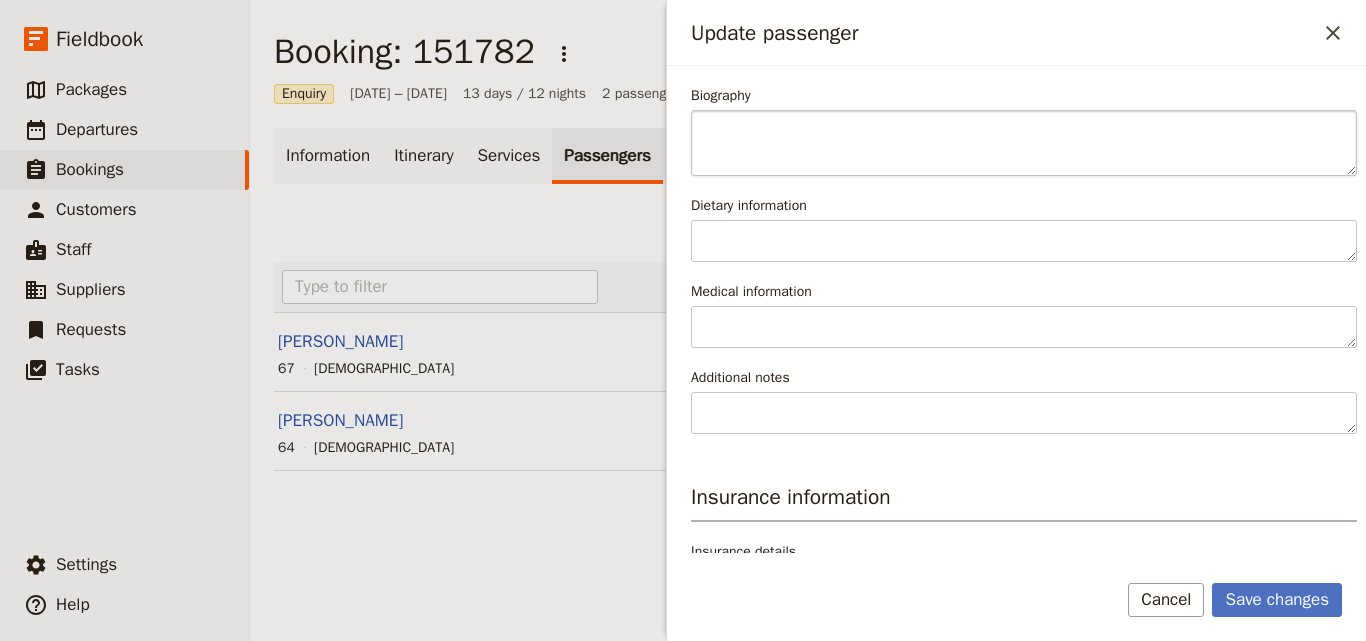 scroll, scrollTop: 655, scrollLeft: 0, axis: vertical 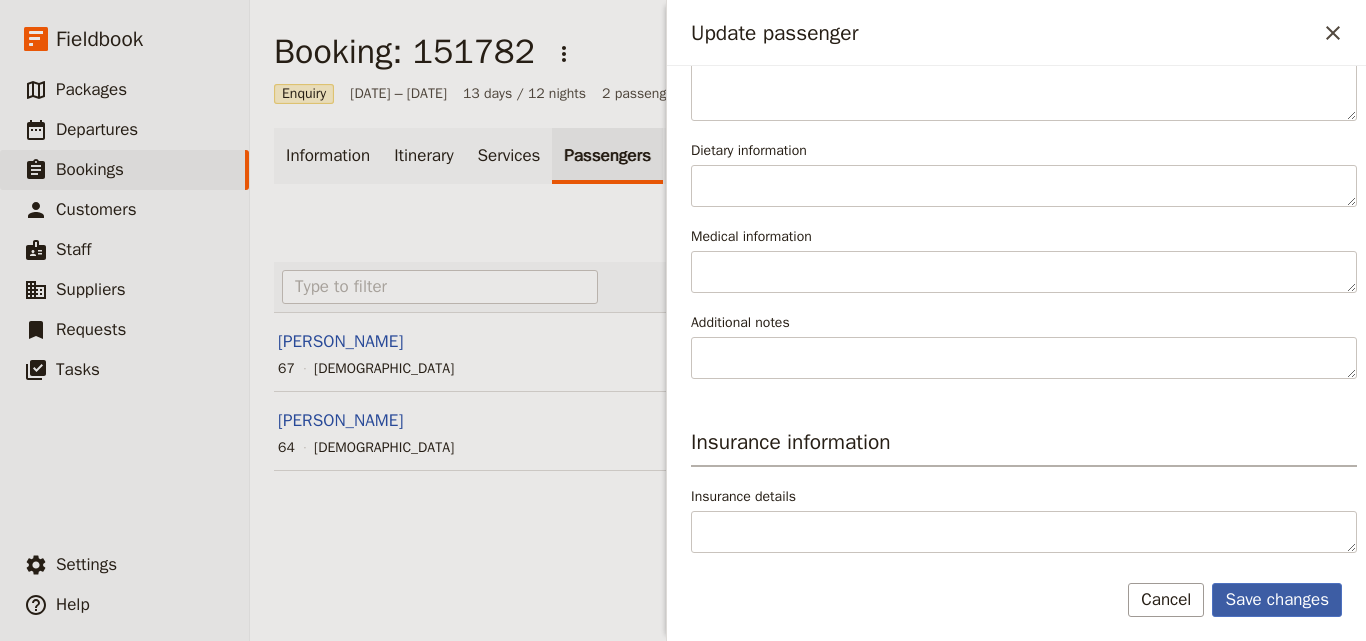 type on "EK708" 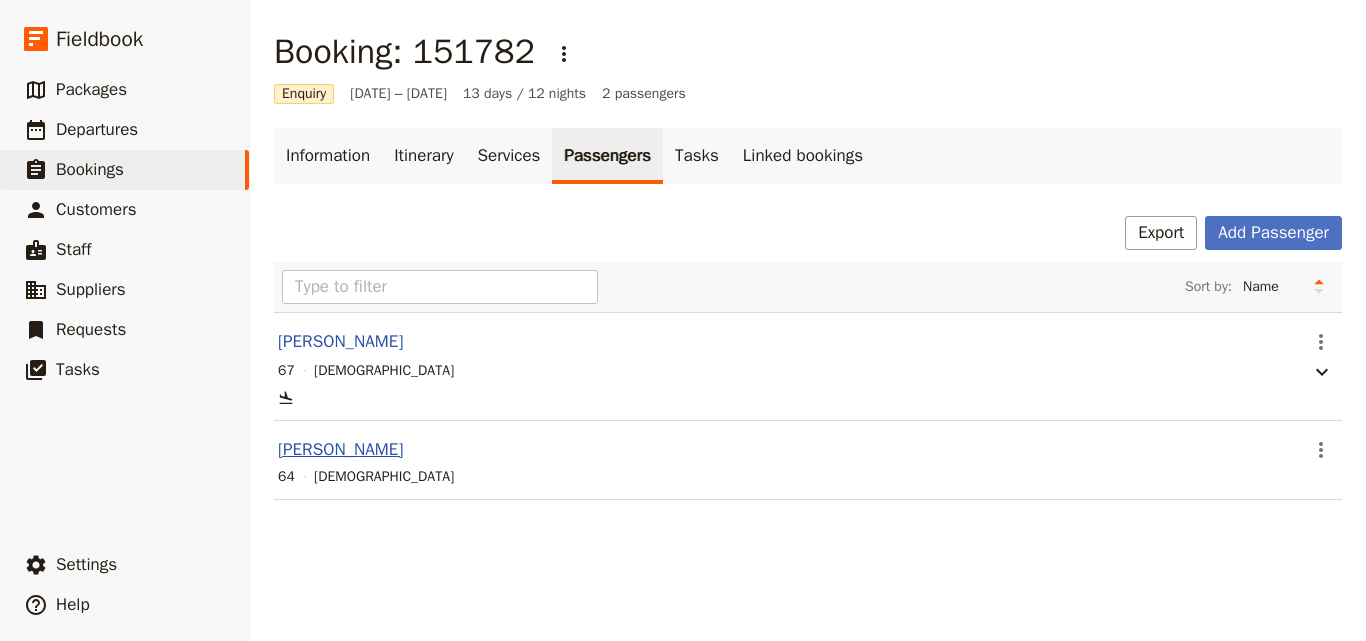 click on "SHAUN FRANKLIN SMITH" at bounding box center [340, 450] 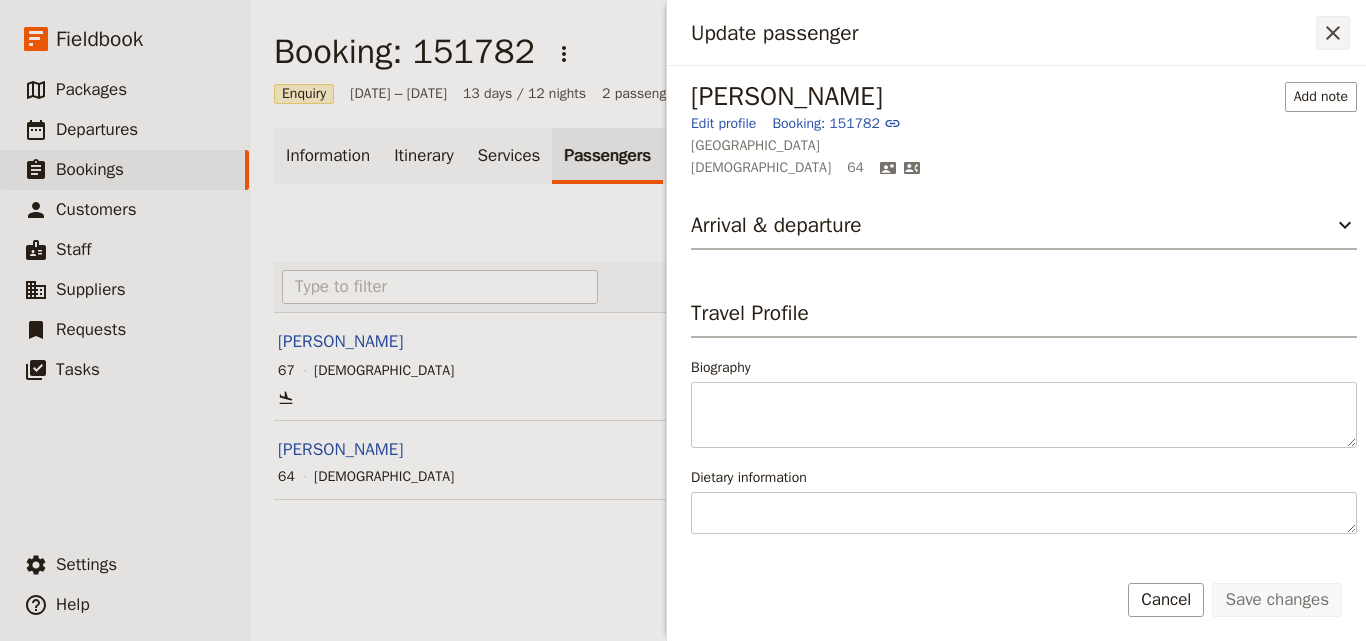 click on "​" at bounding box center [1333, 33] 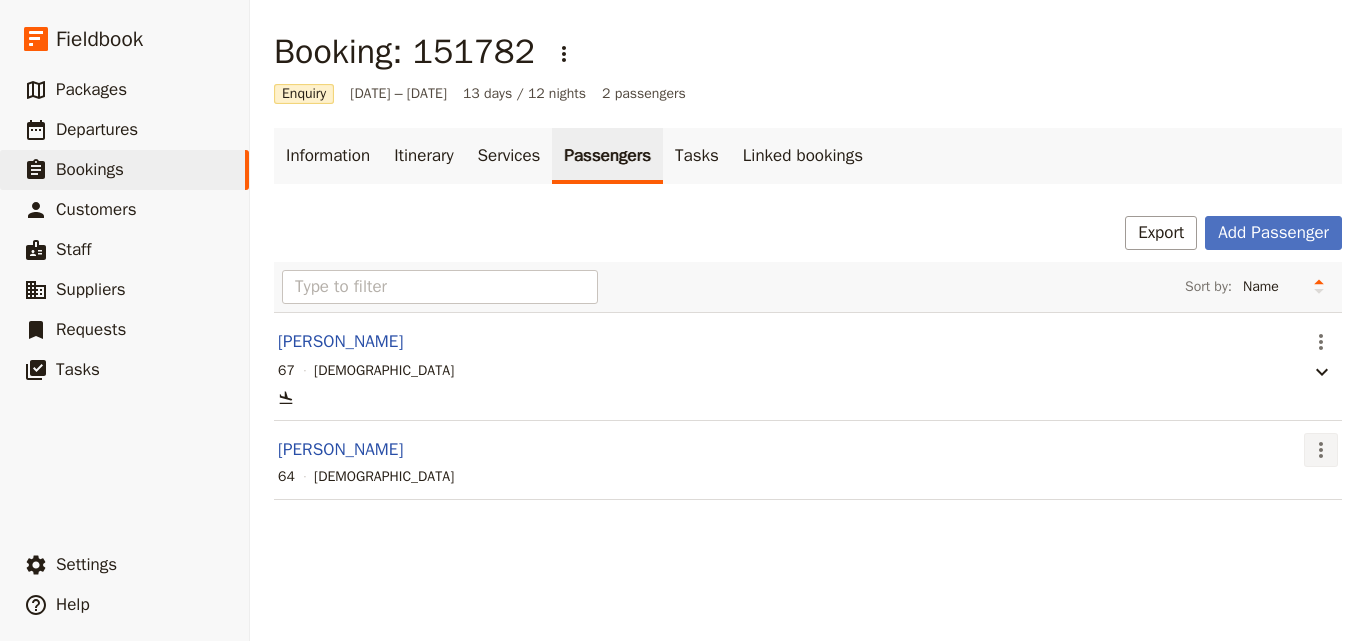 click 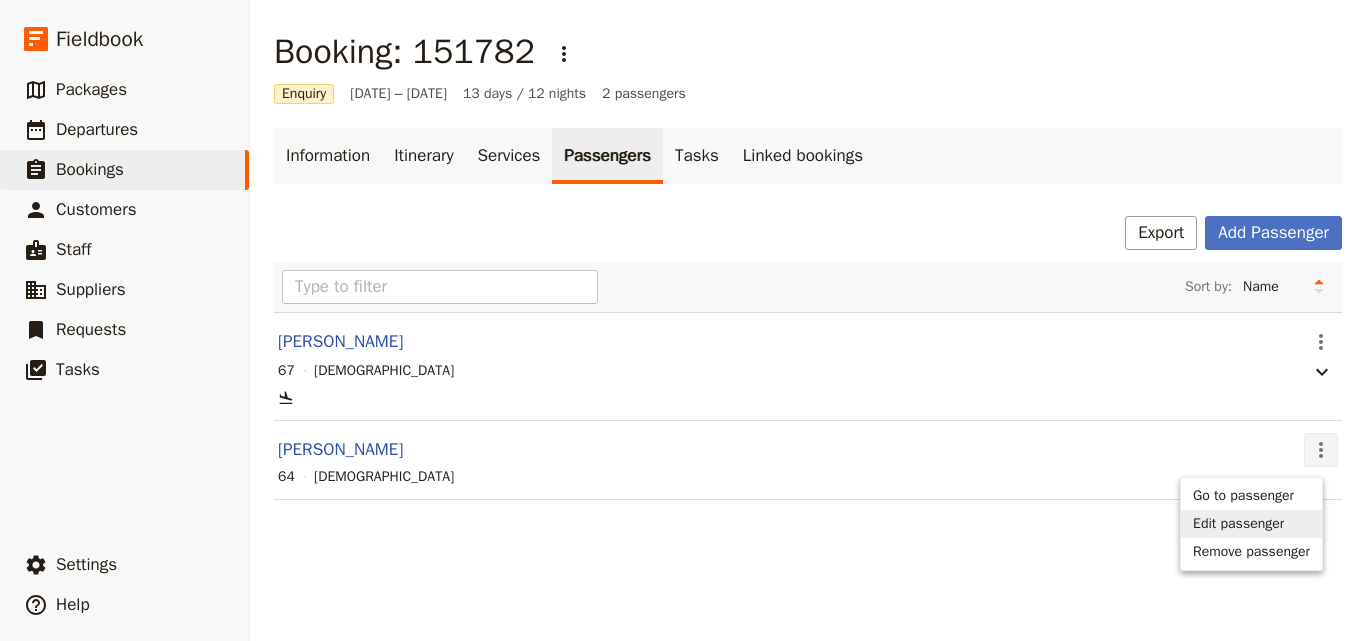 click on "Edit passenger" at bounding box center [1238, 524] 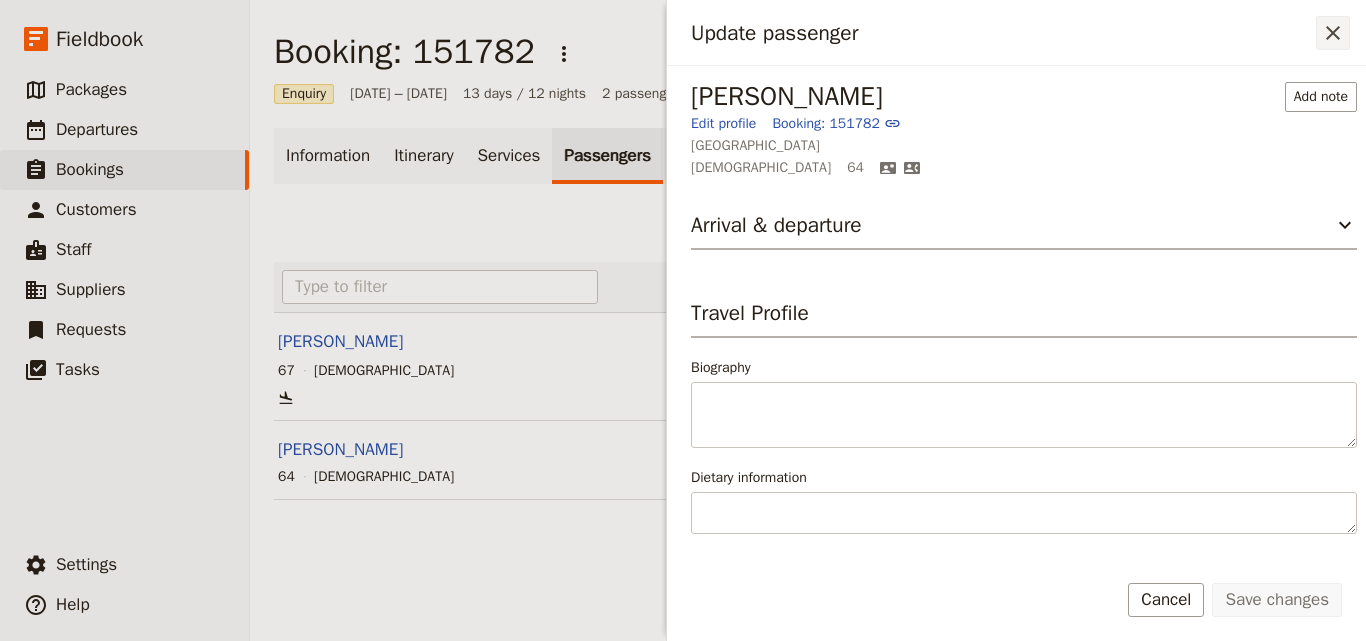 click 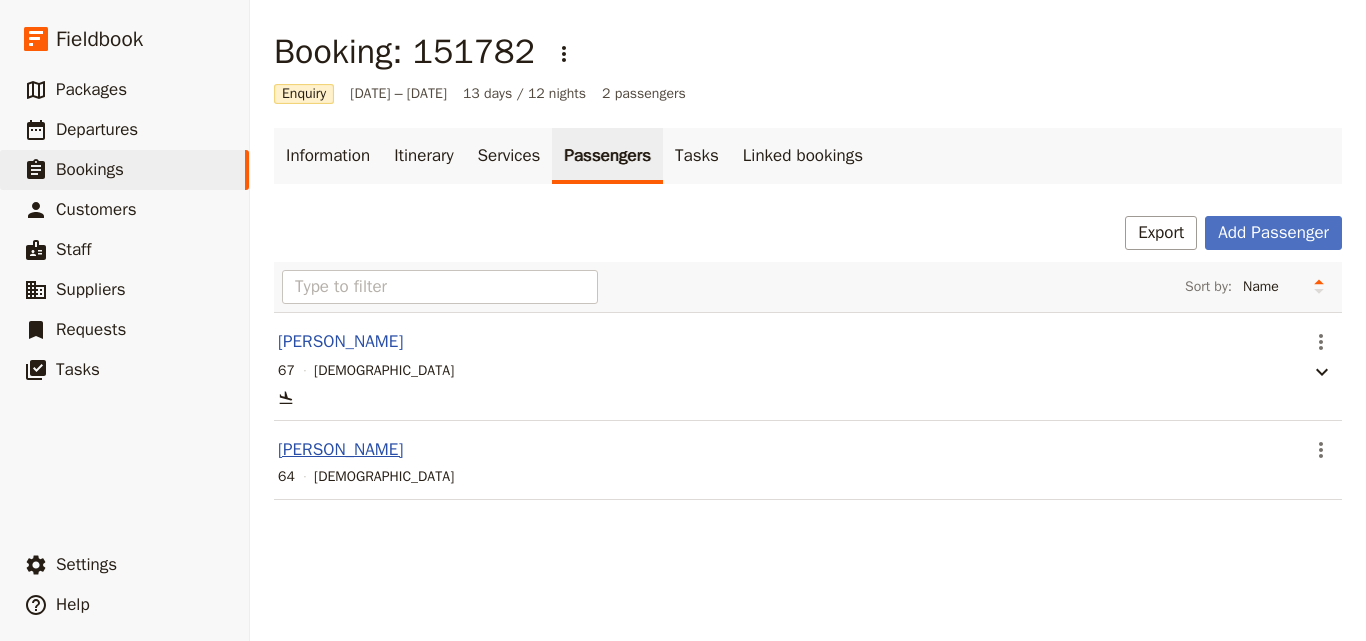 click on "SHAUN FRANKLIN SMITH" at bounding box center [340, 450] 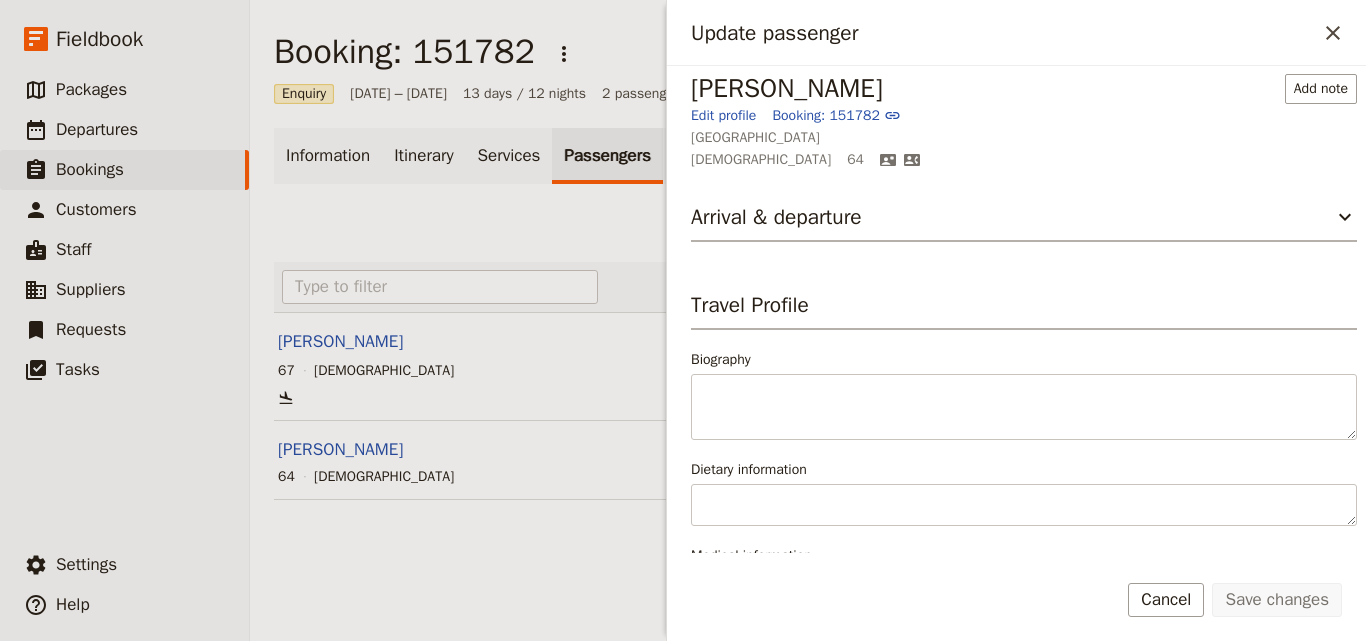 scroll, scrollTop: 0, scrollLeft: 0, axis: both 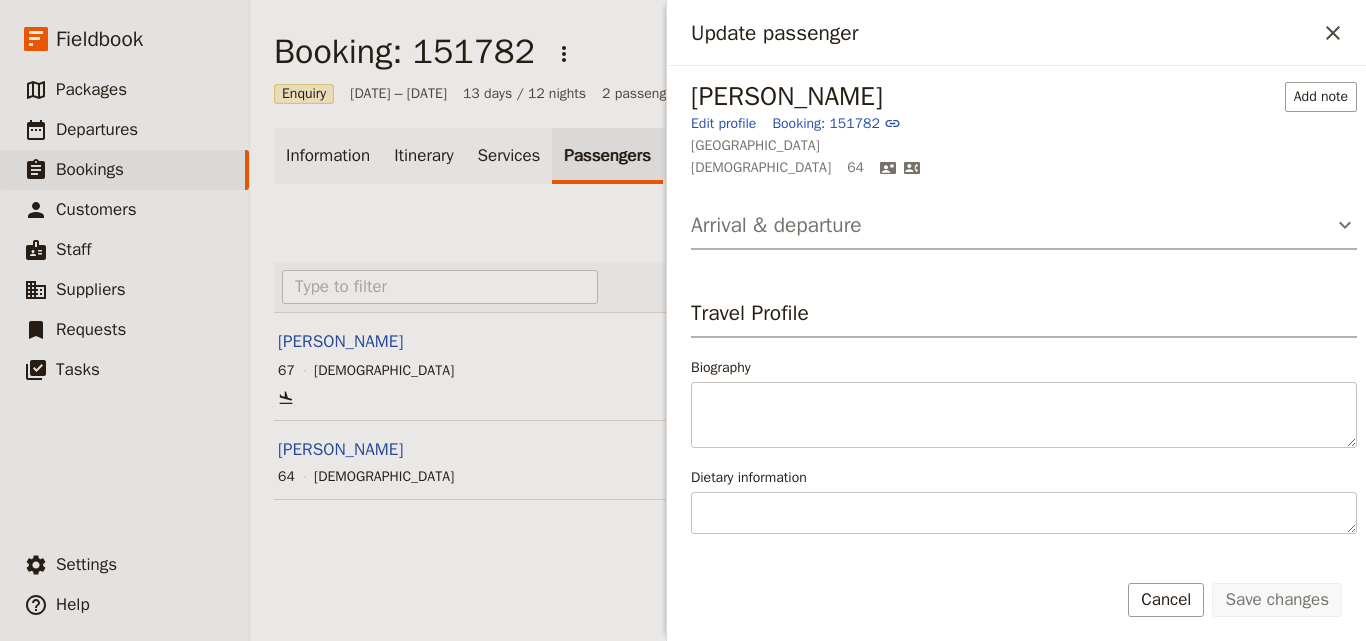 click 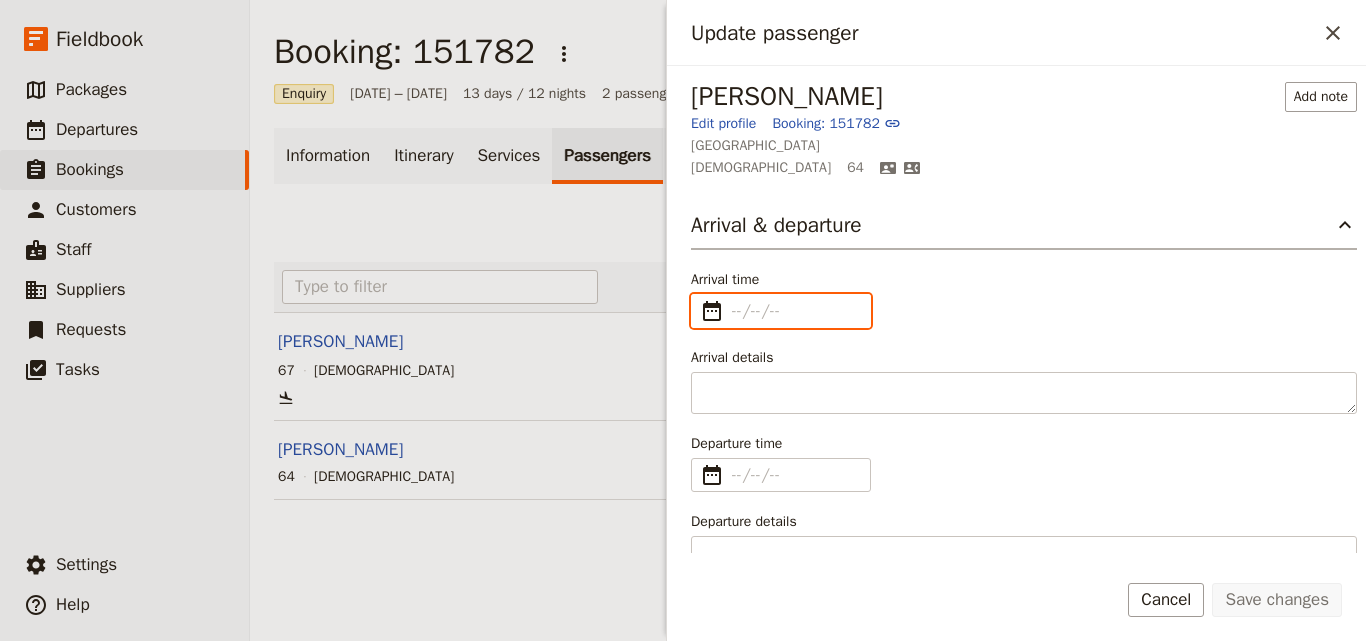 type on "dd/mm/yyyy" 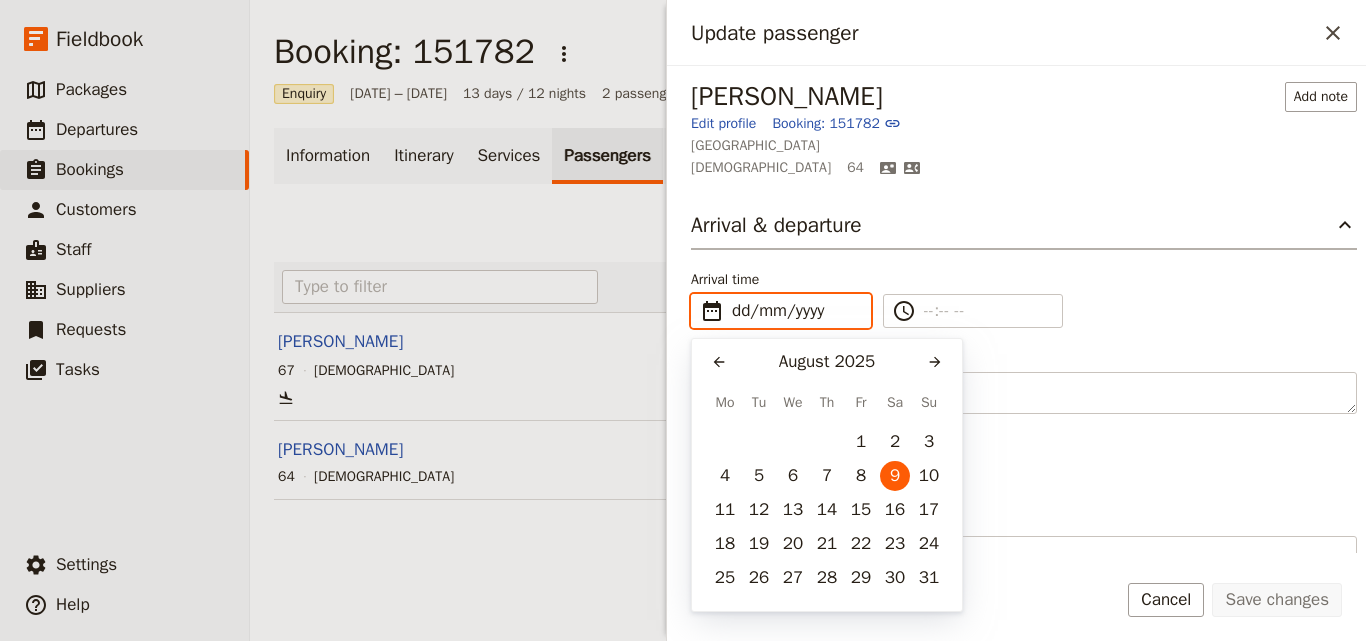 click on "dd/mm/yyyy" at bounding box center (795, 311) 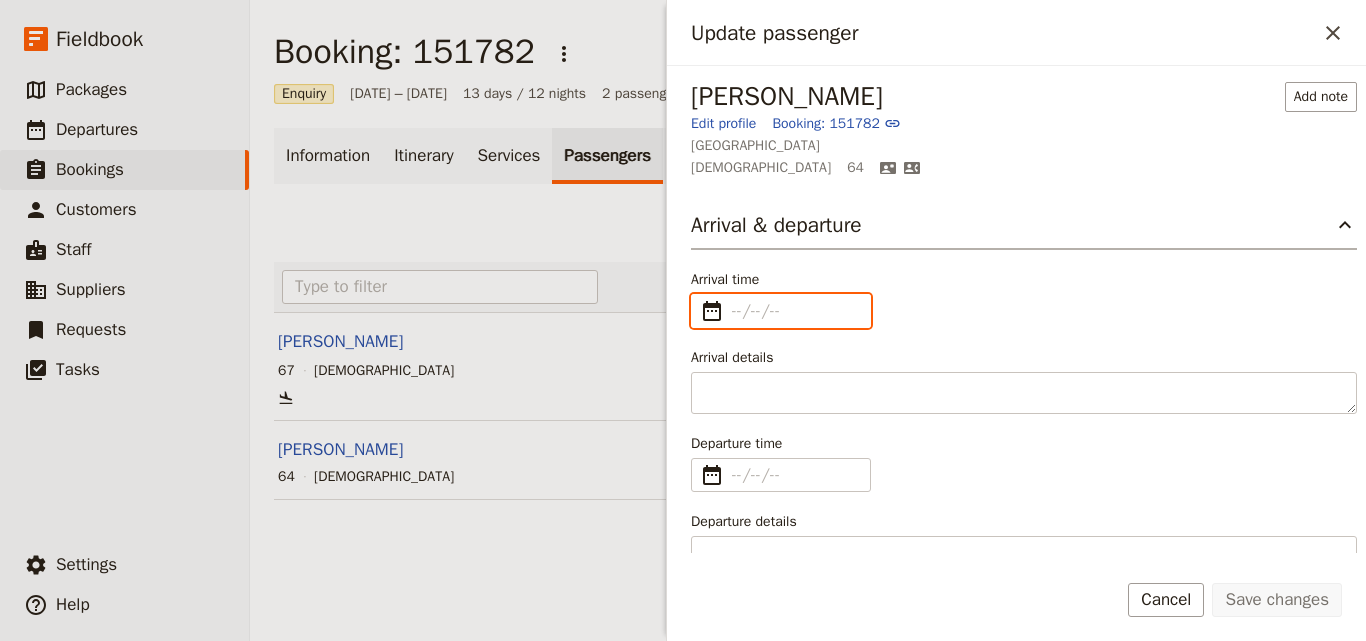 type on "dd/mm/yyyy" 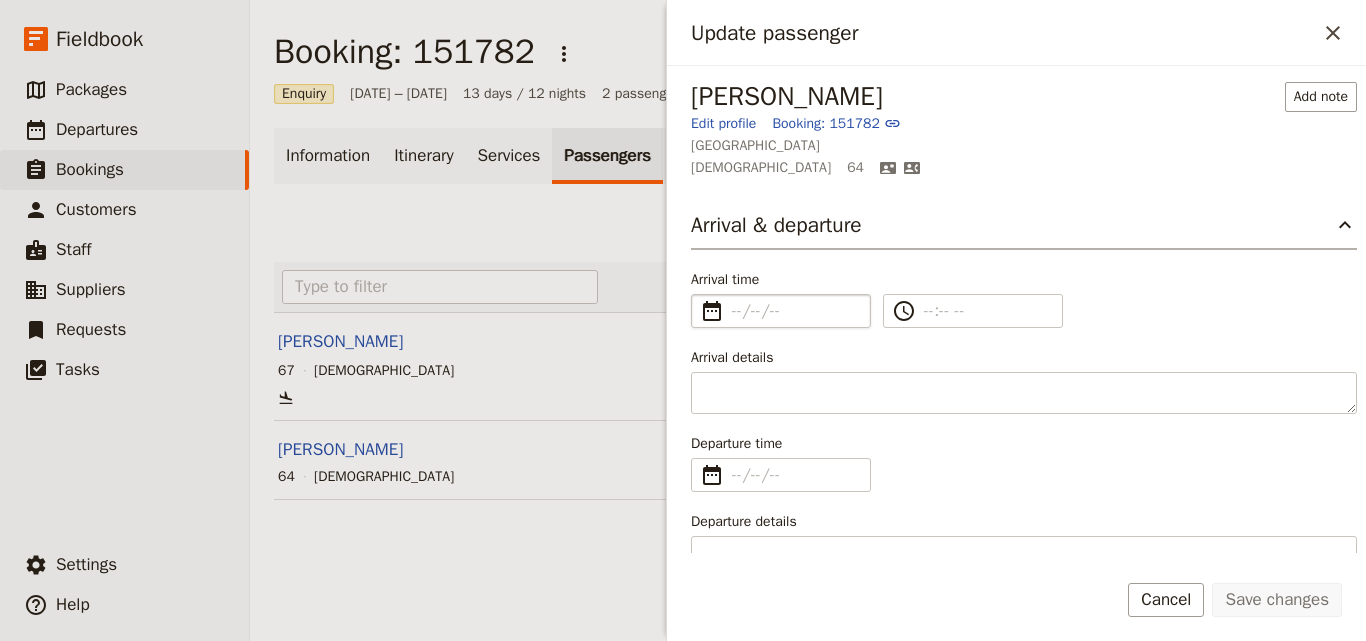 click on "​" at bounding box center [781, 311] 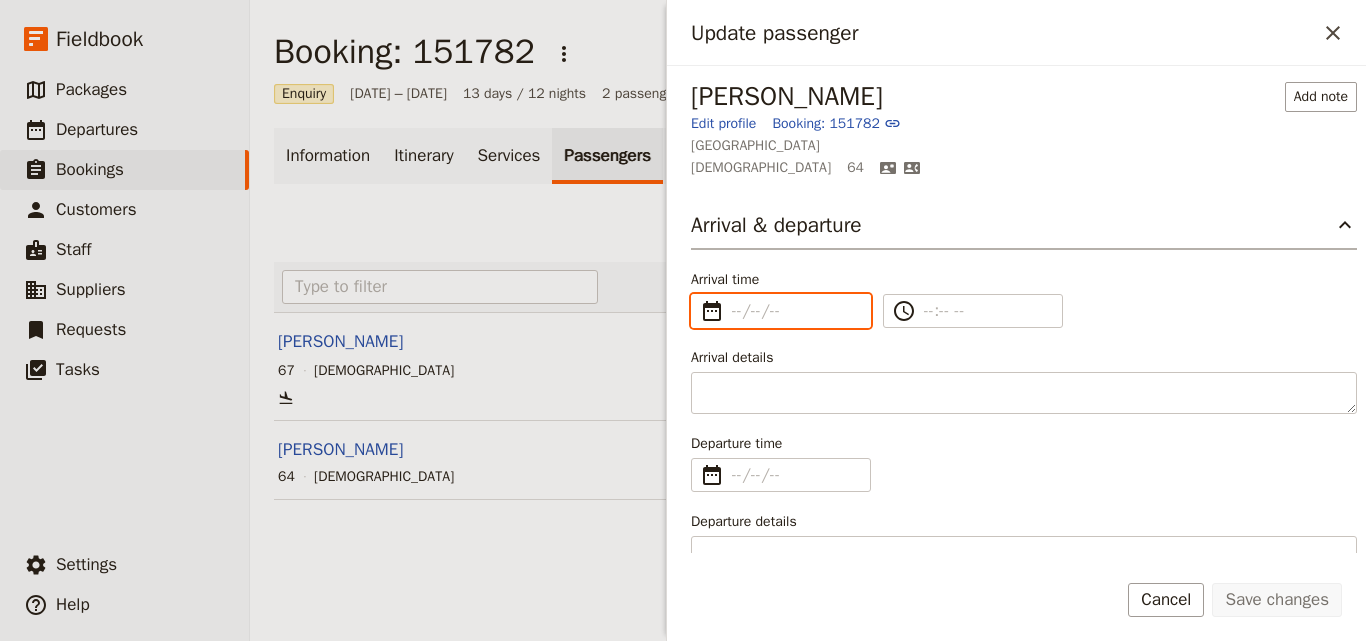 click on "Arrival time ​" at bounding box center [795, 311] 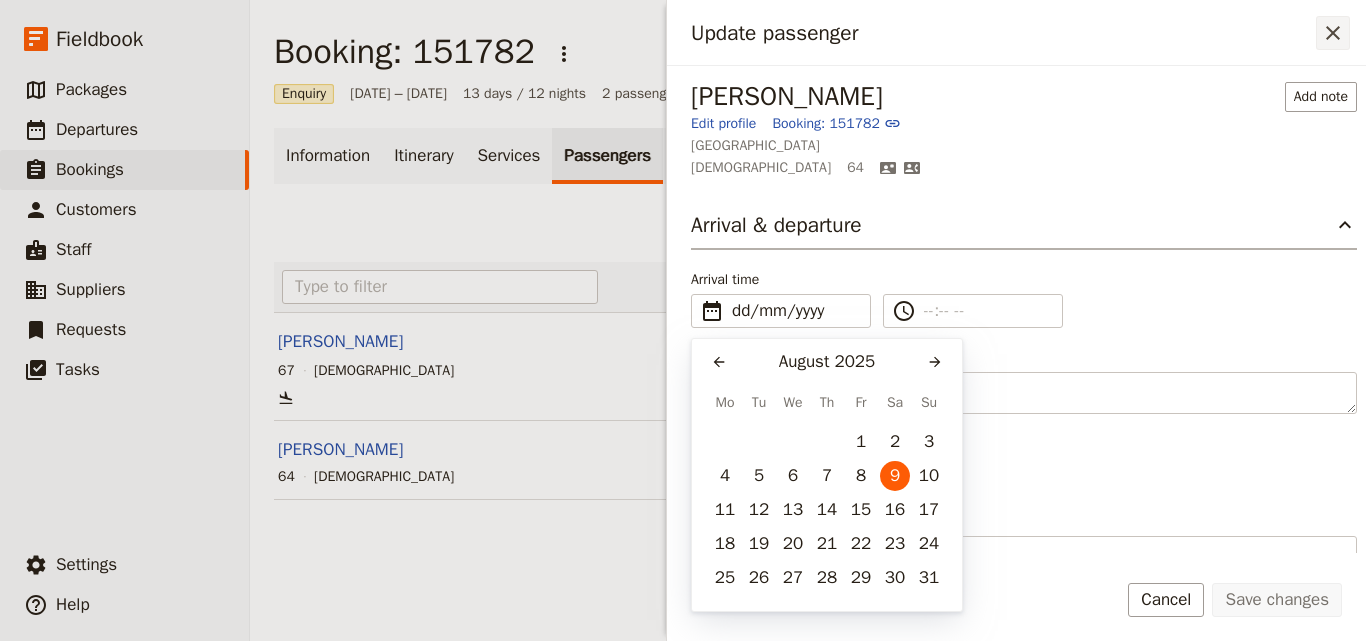type 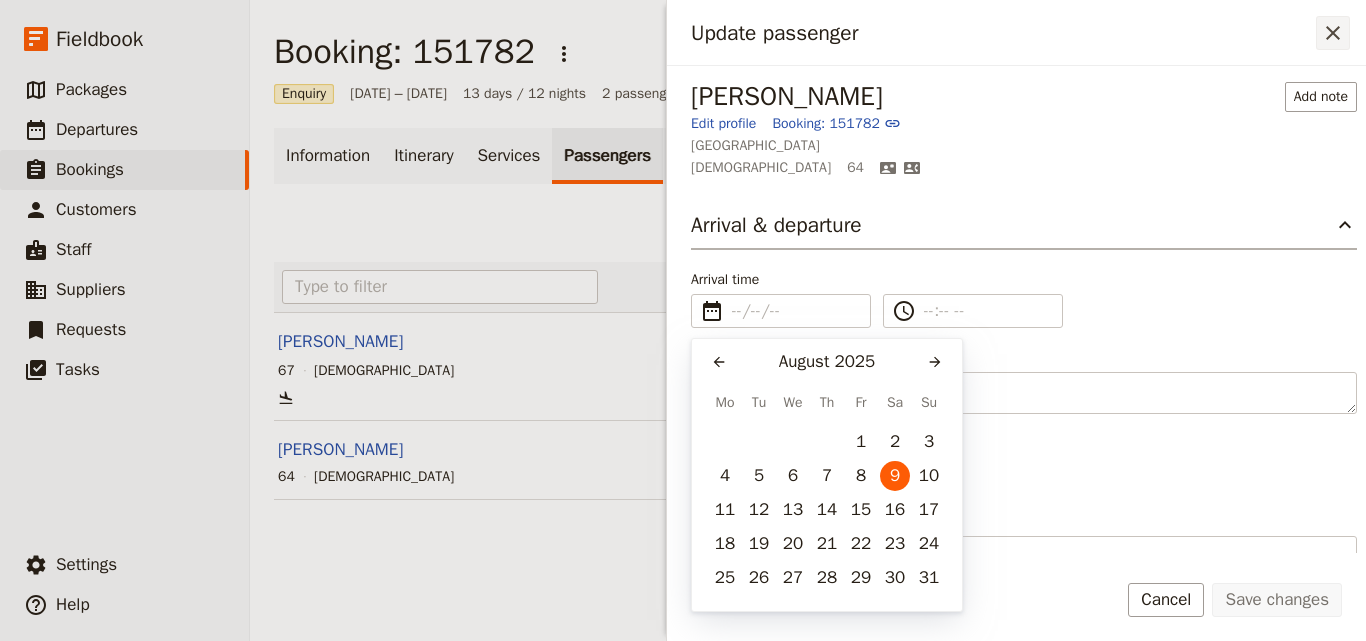 click 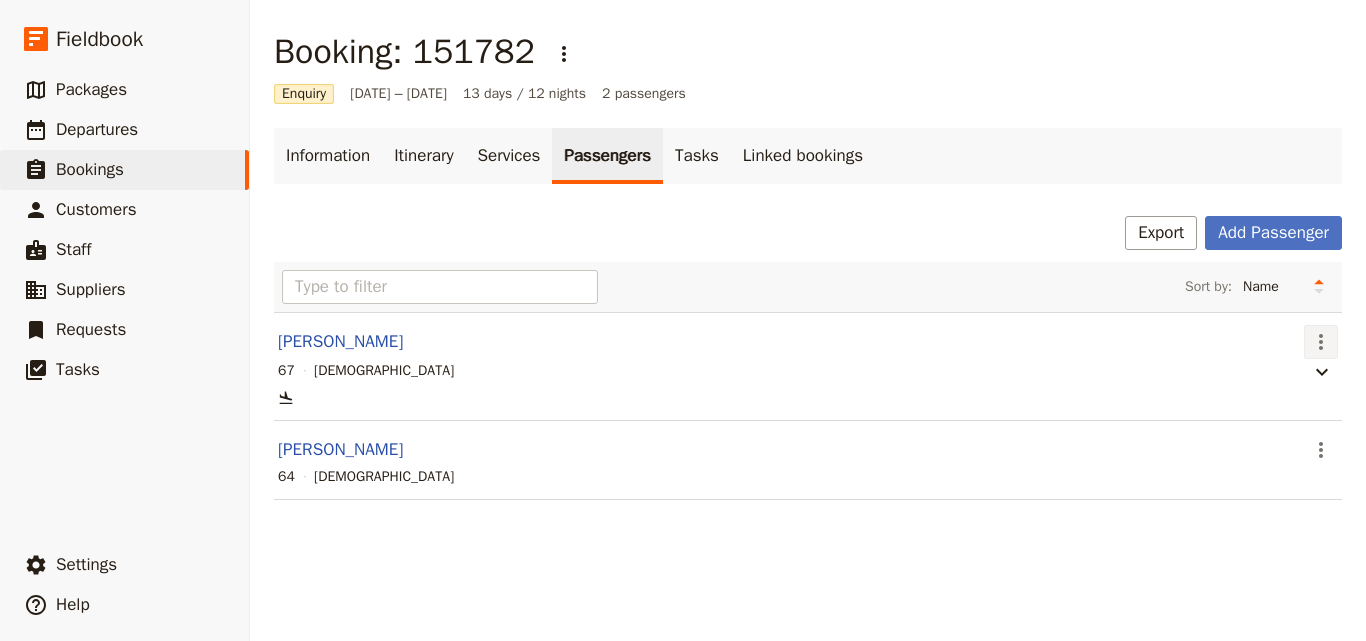 click 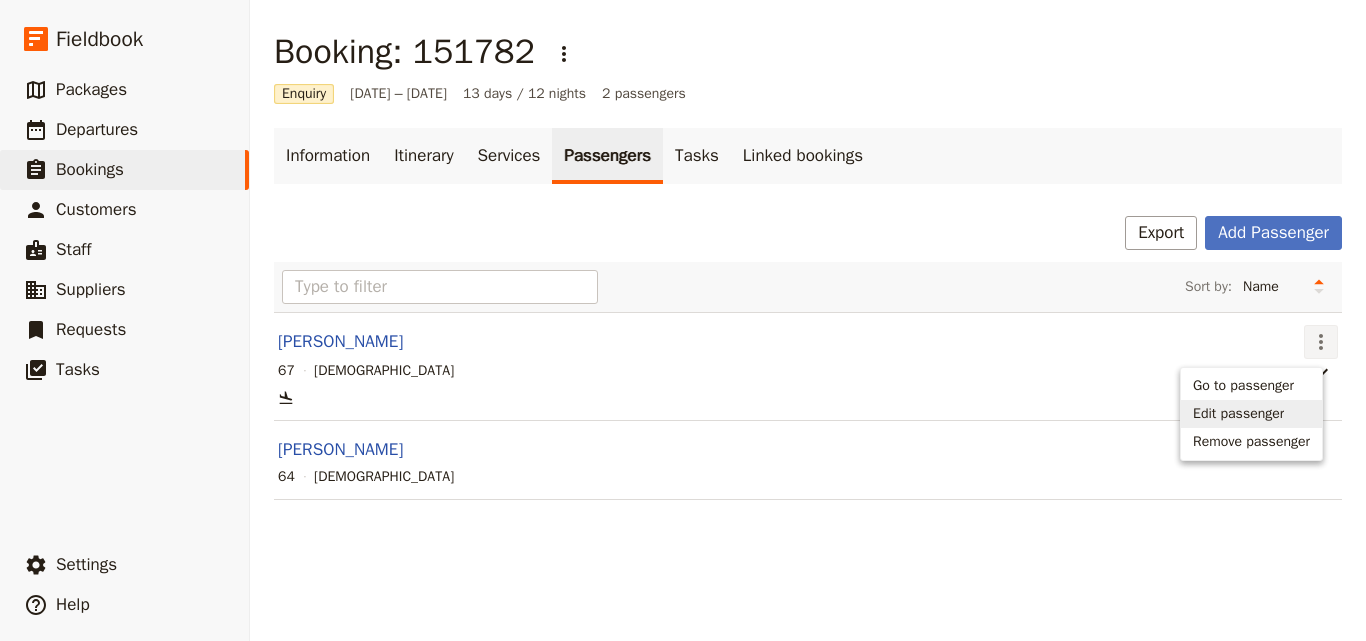 click on "Edit passenger" at bounding box center (1238, 414) 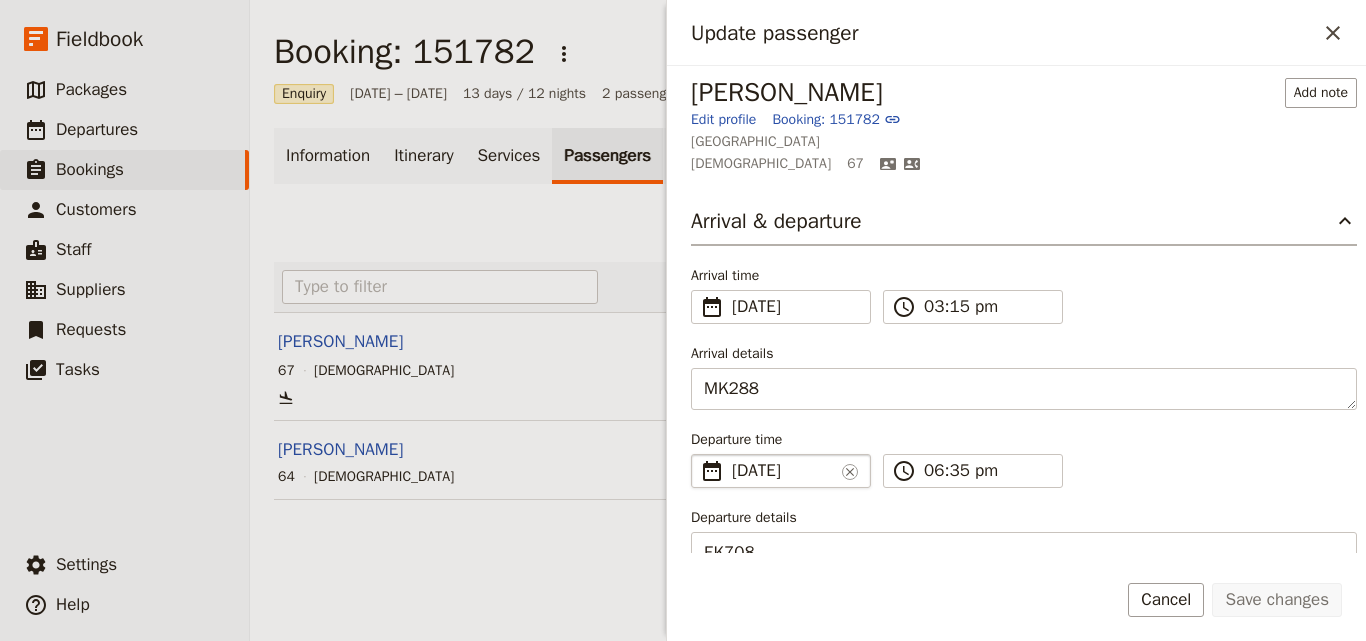 scroll, scrollTop: 0, scrollLeft: 0, axis: both 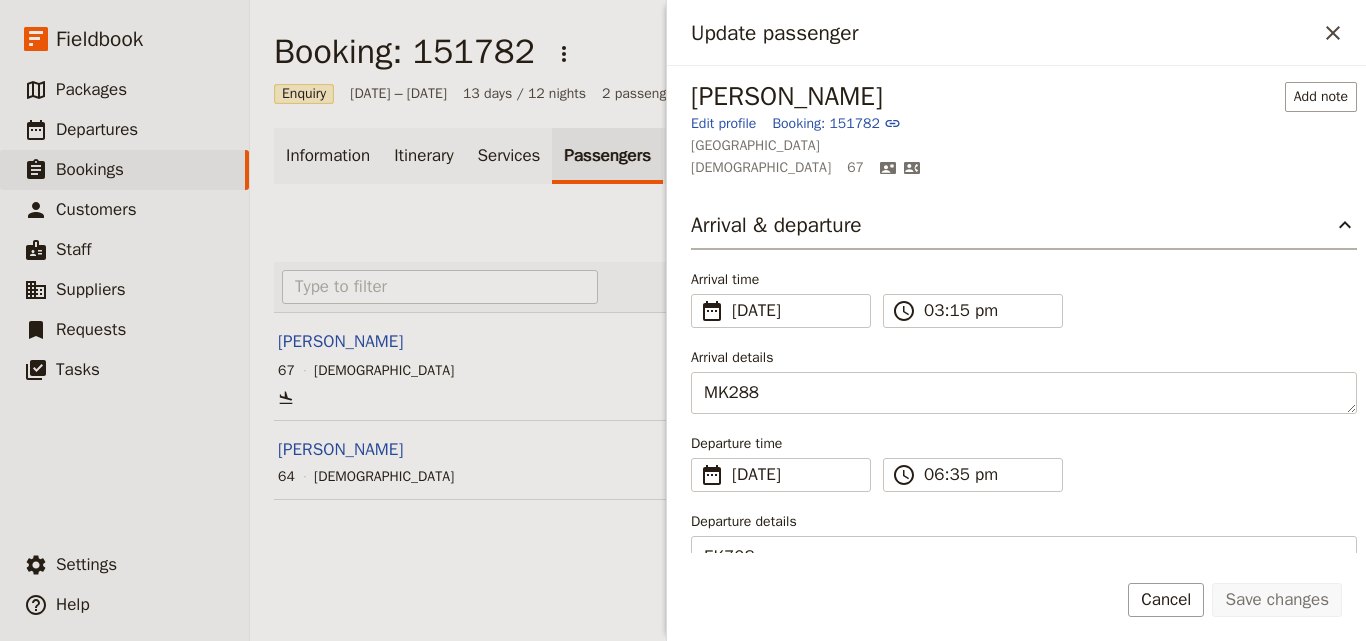 click on "67 Female" at bounding box center [787, 371] 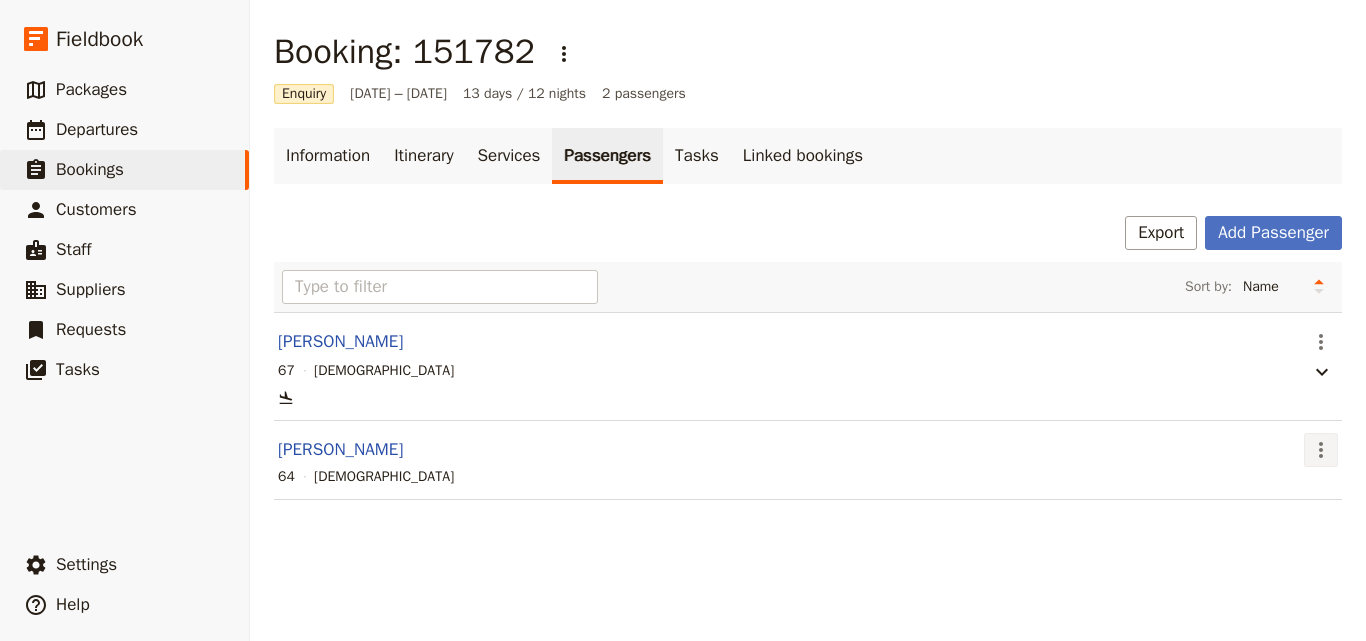 click 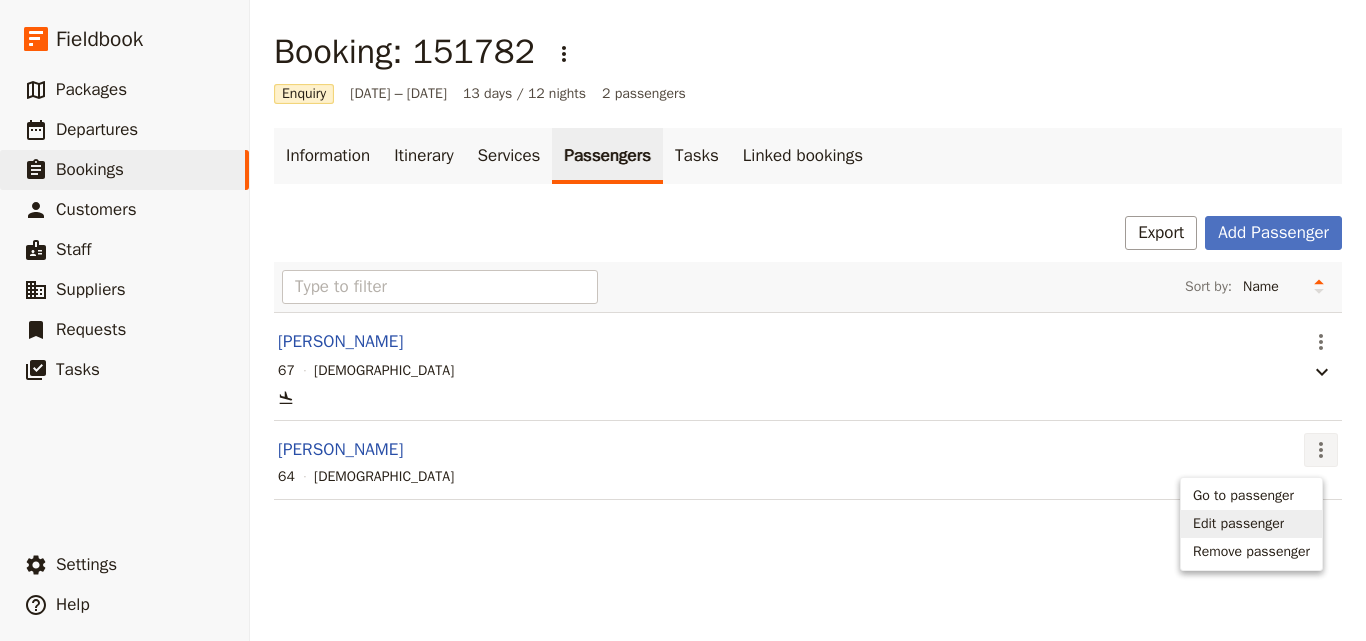 click on "Edit passenger" at bounding box center (1238, 524) 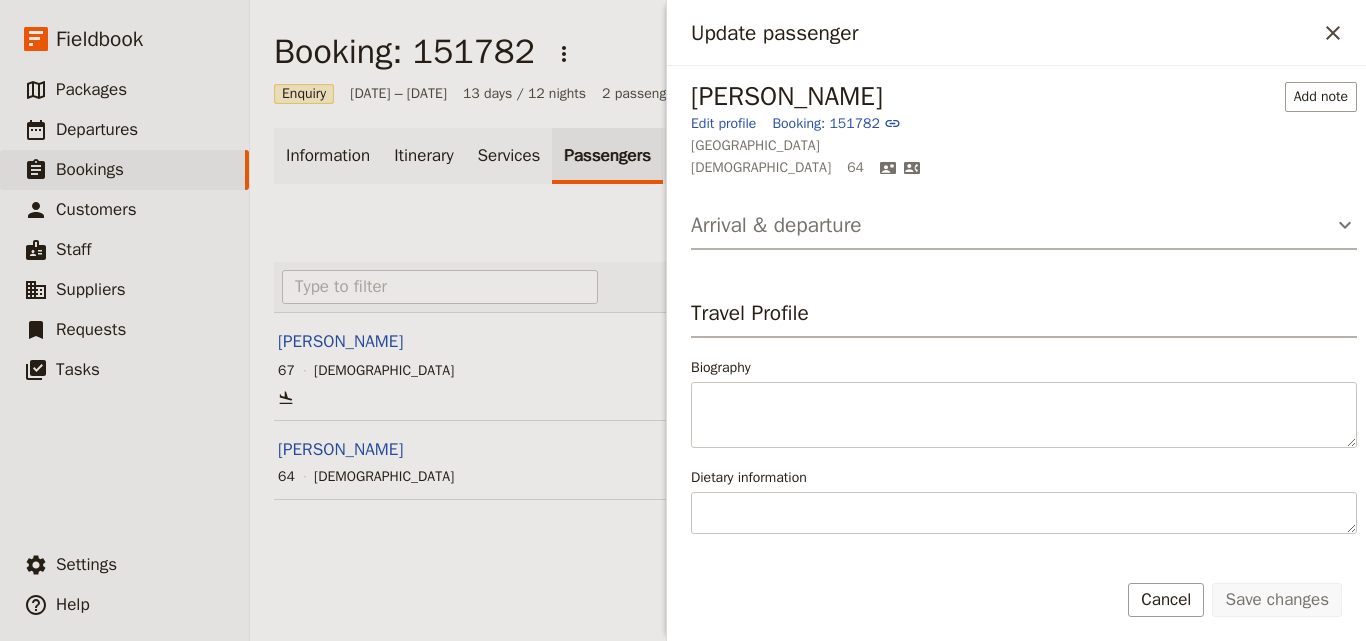 click 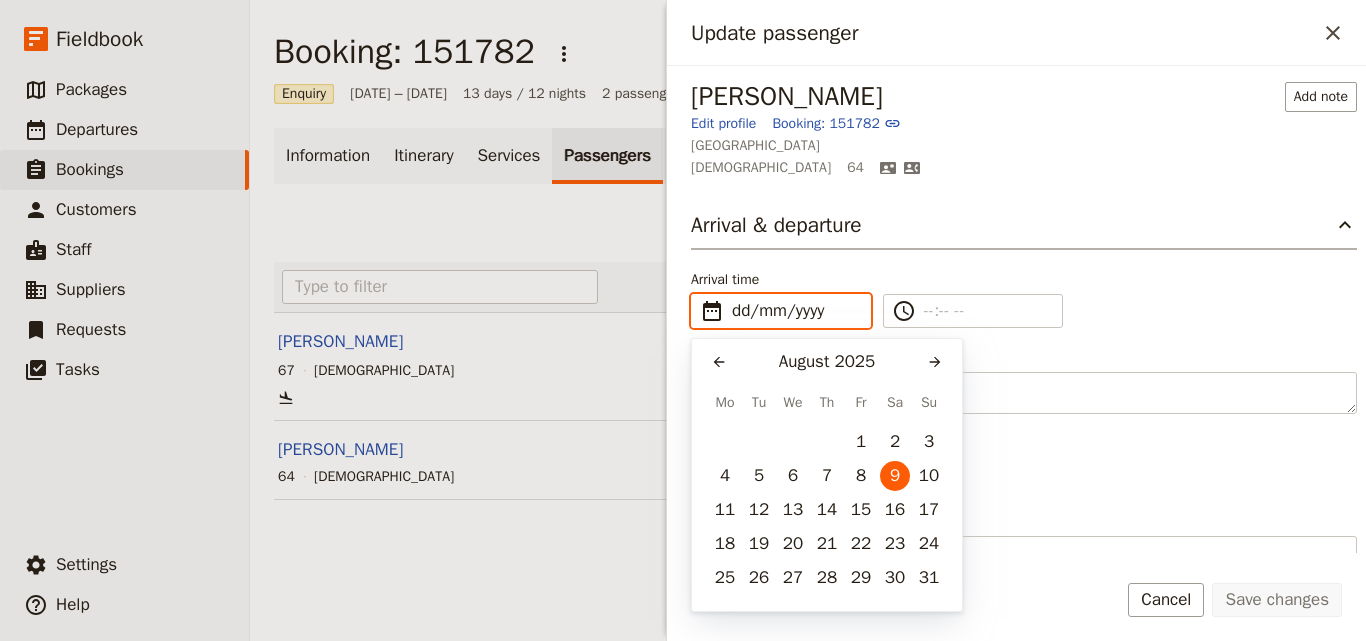 click on "dd/mm/yyyy" at bounding box center (795, 311) 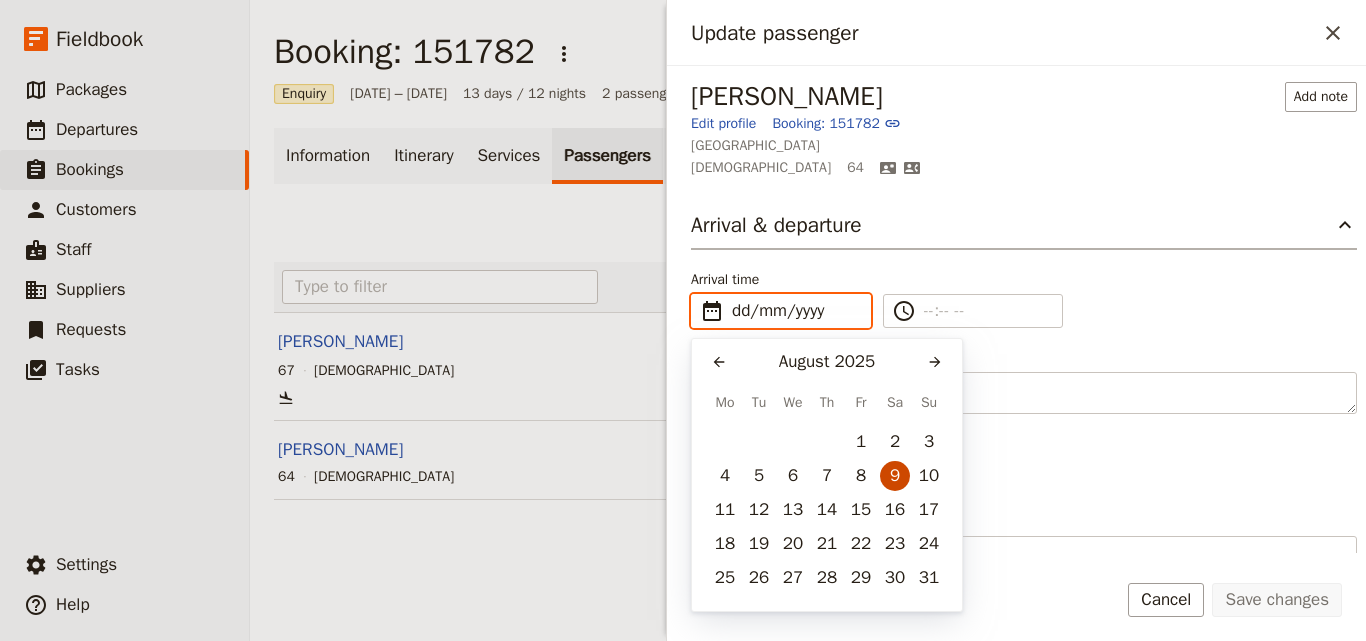 click on "9" at bounding box center [895, 476] 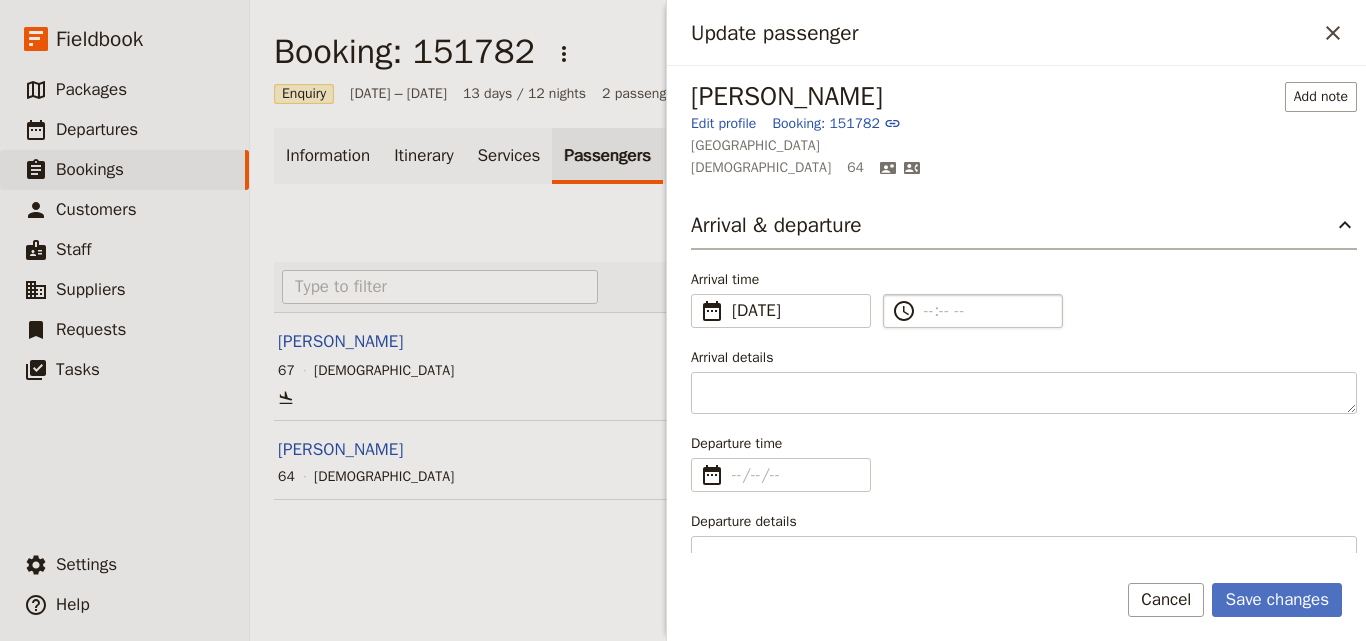 click on "​" at bounding box center [987, 311] 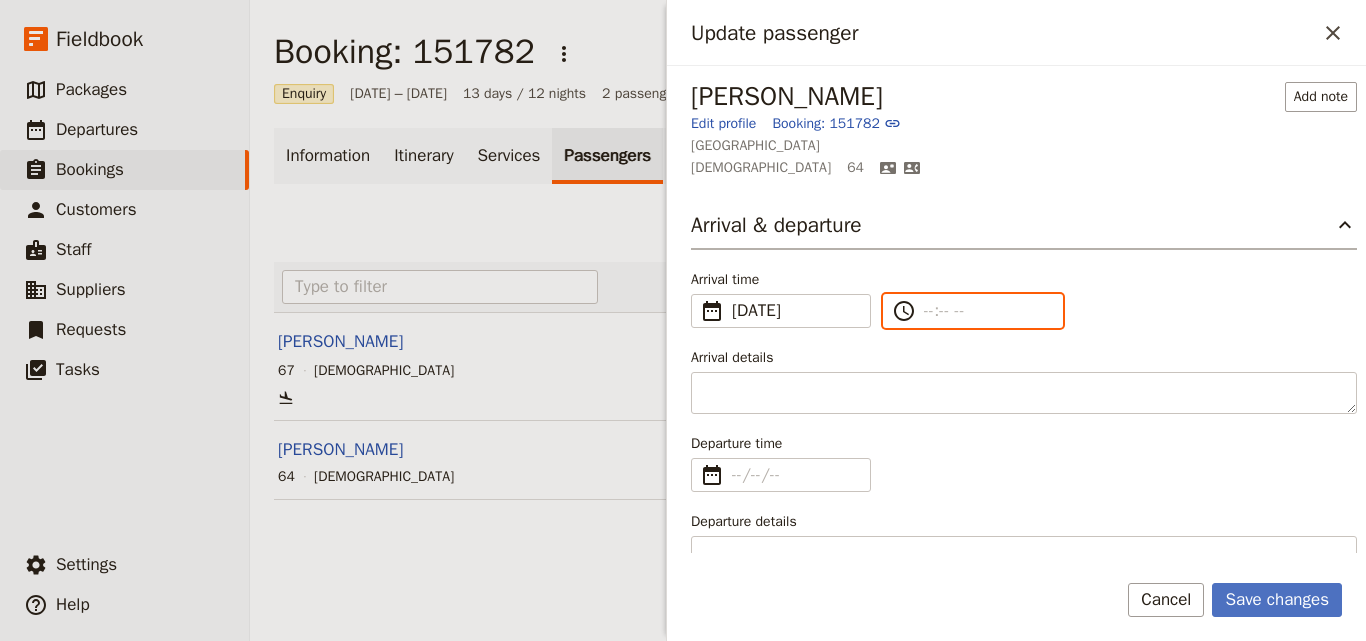 type on "--:-- --" 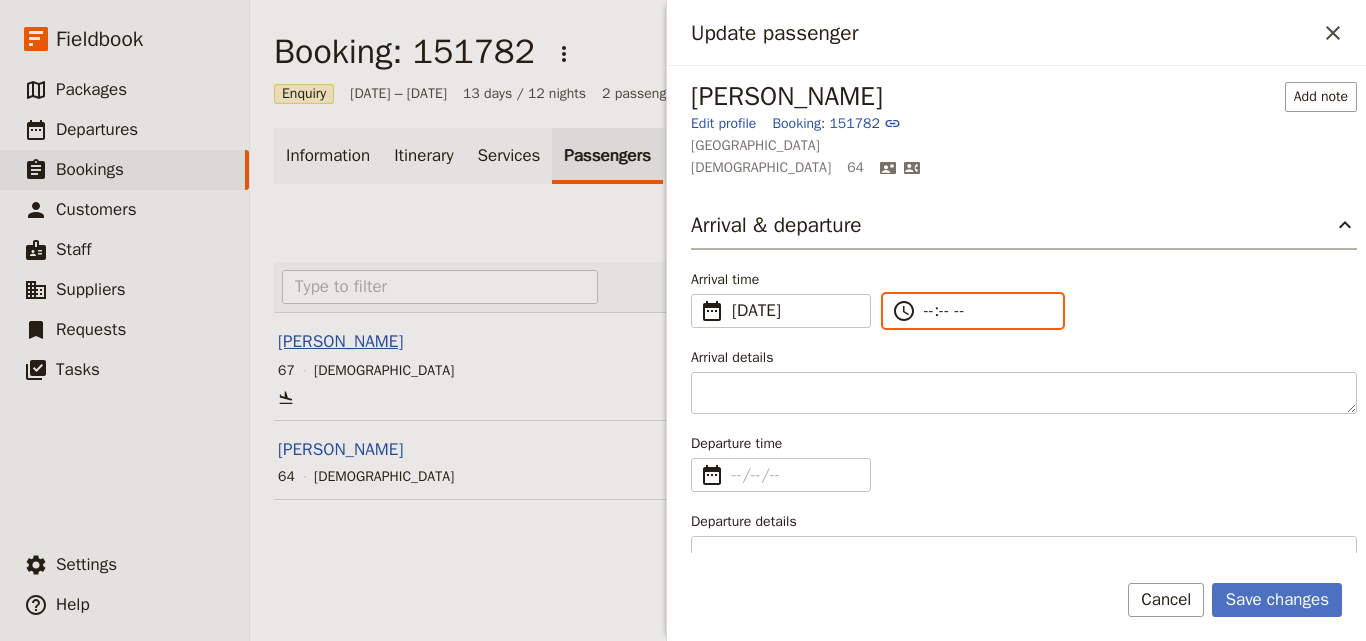 click on "SALLY JANE SMITH" at bounding box center (340, 342) 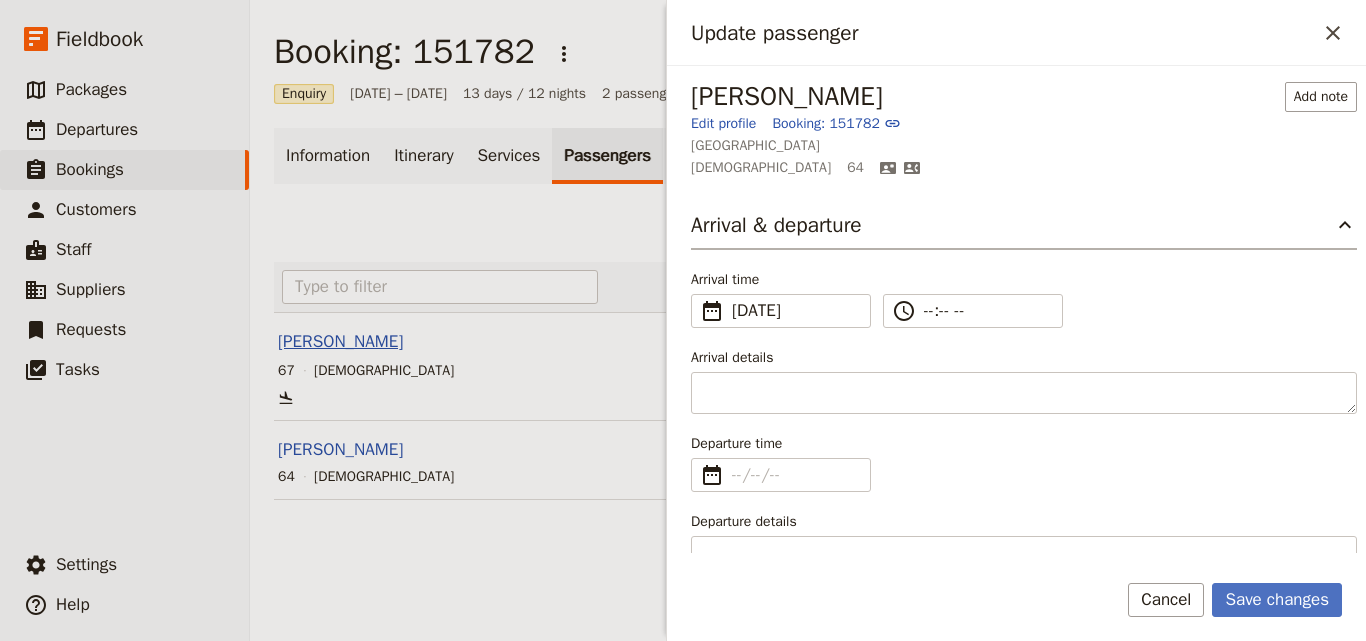 type 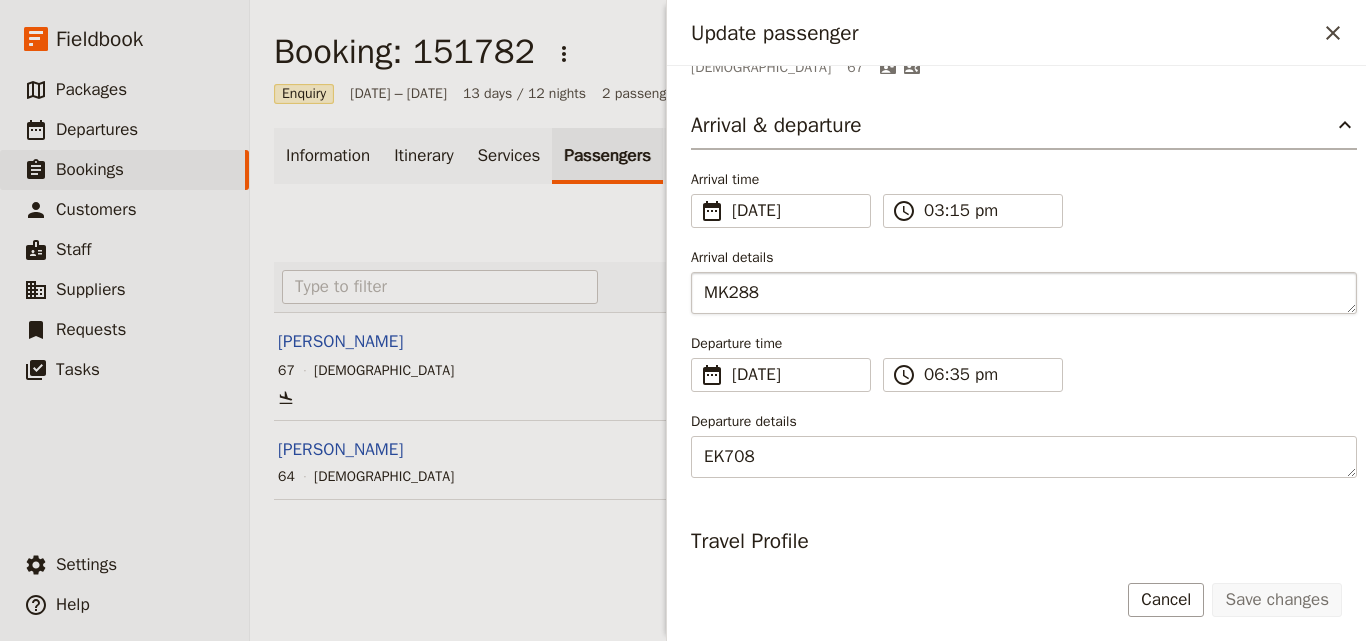 scroll, scrollTop: 200, scrollLeft: 0, axis: vertical 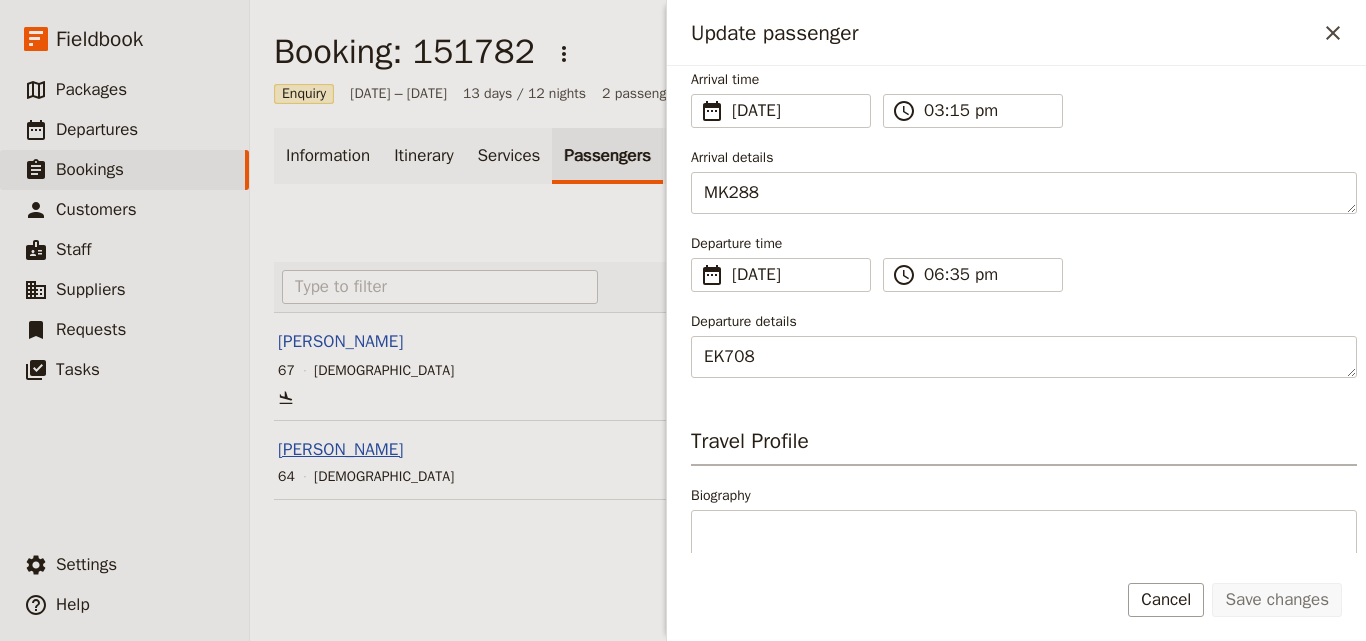 click on "SHAUN FRANKLIN SMITH" at bounding box center [340, 450] 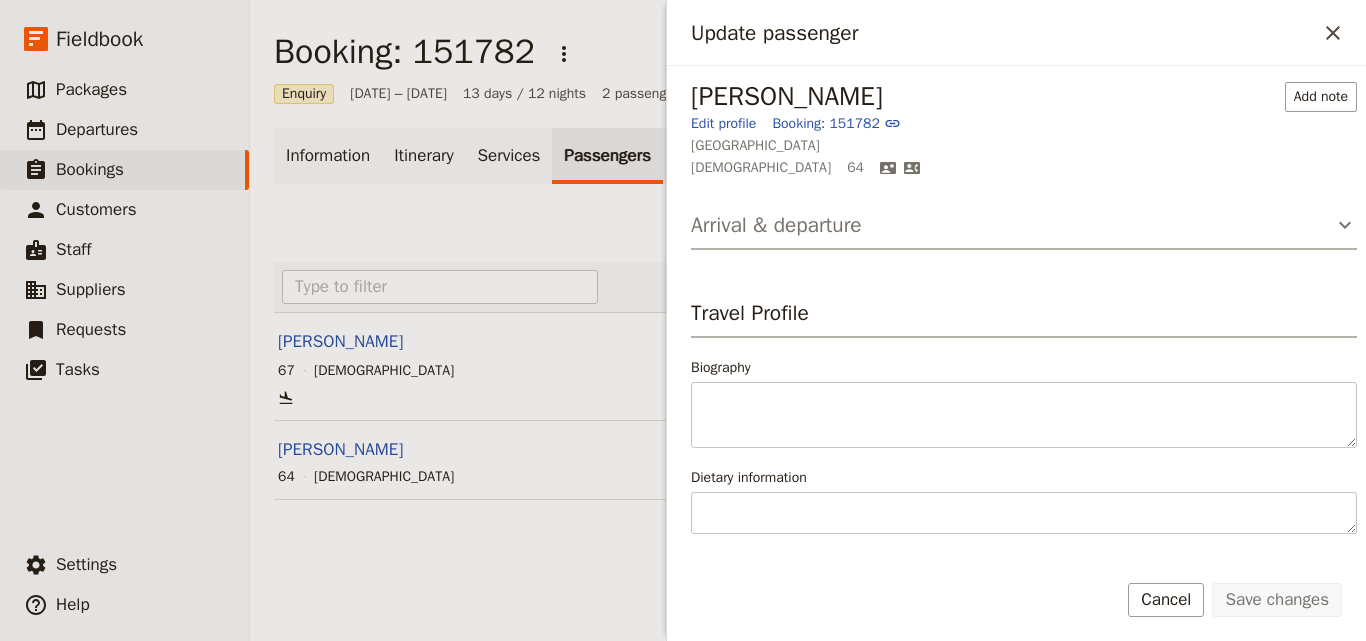click 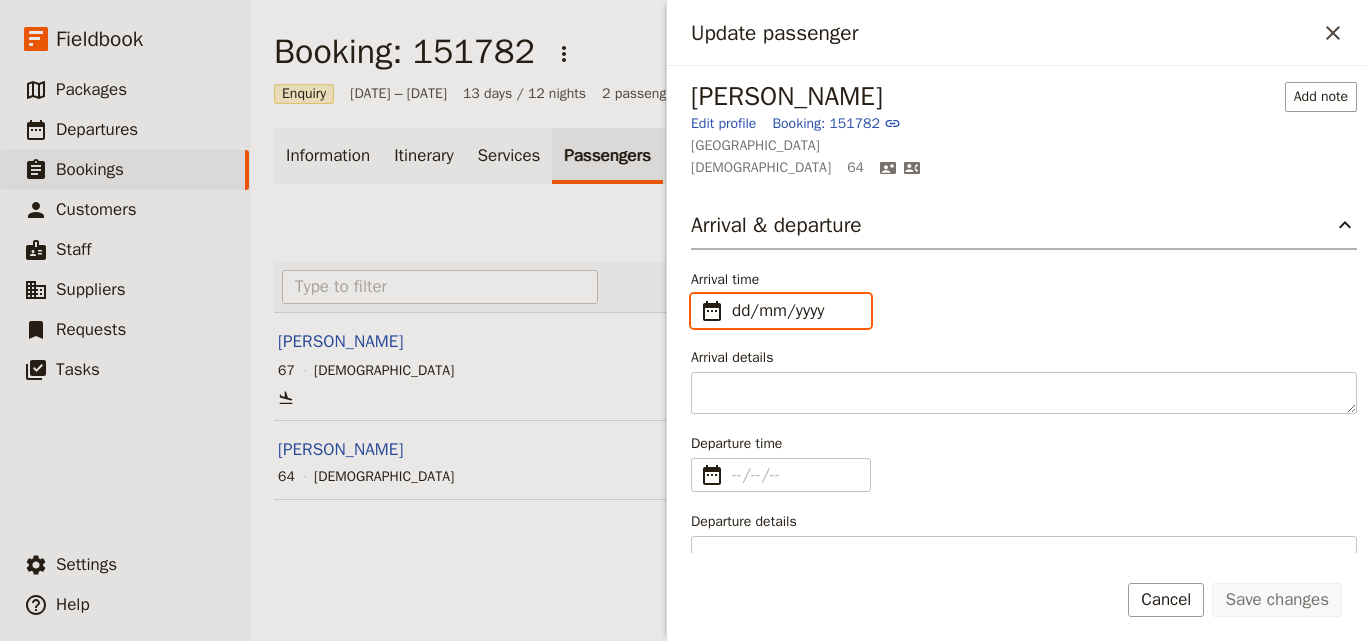 click on "dd/mm/yyyy" at bounding box center [795, 311] 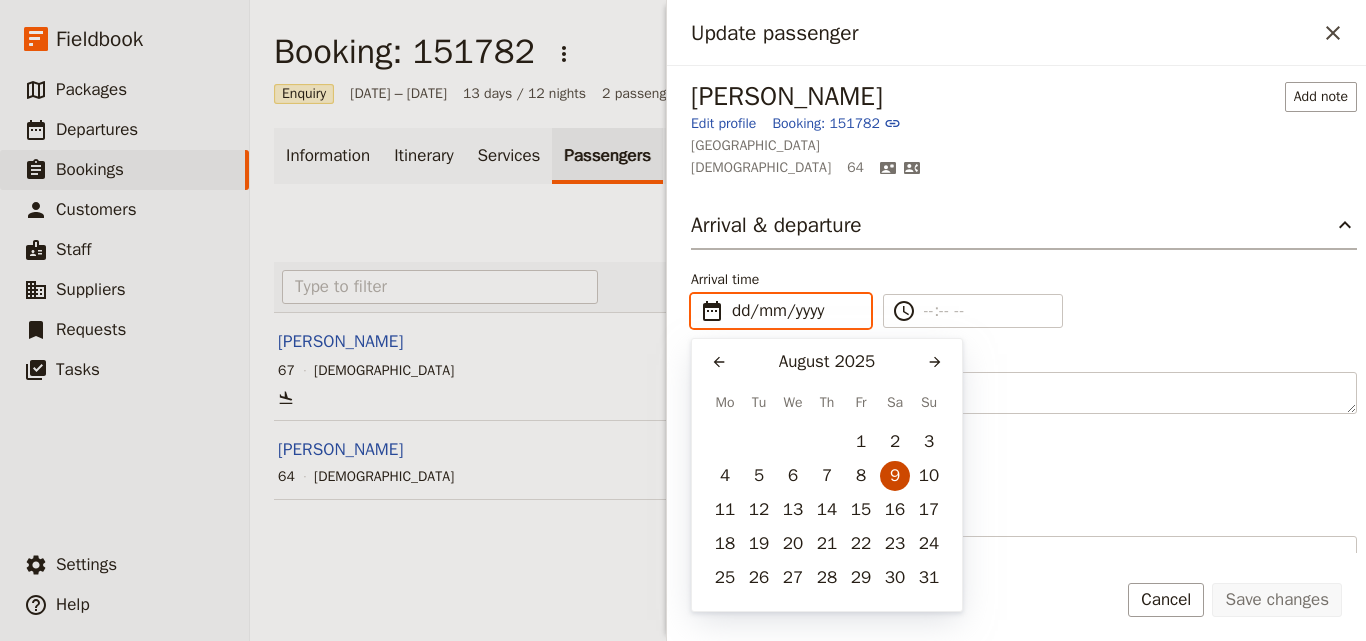 click on "9" at bounding box center [895, 476] 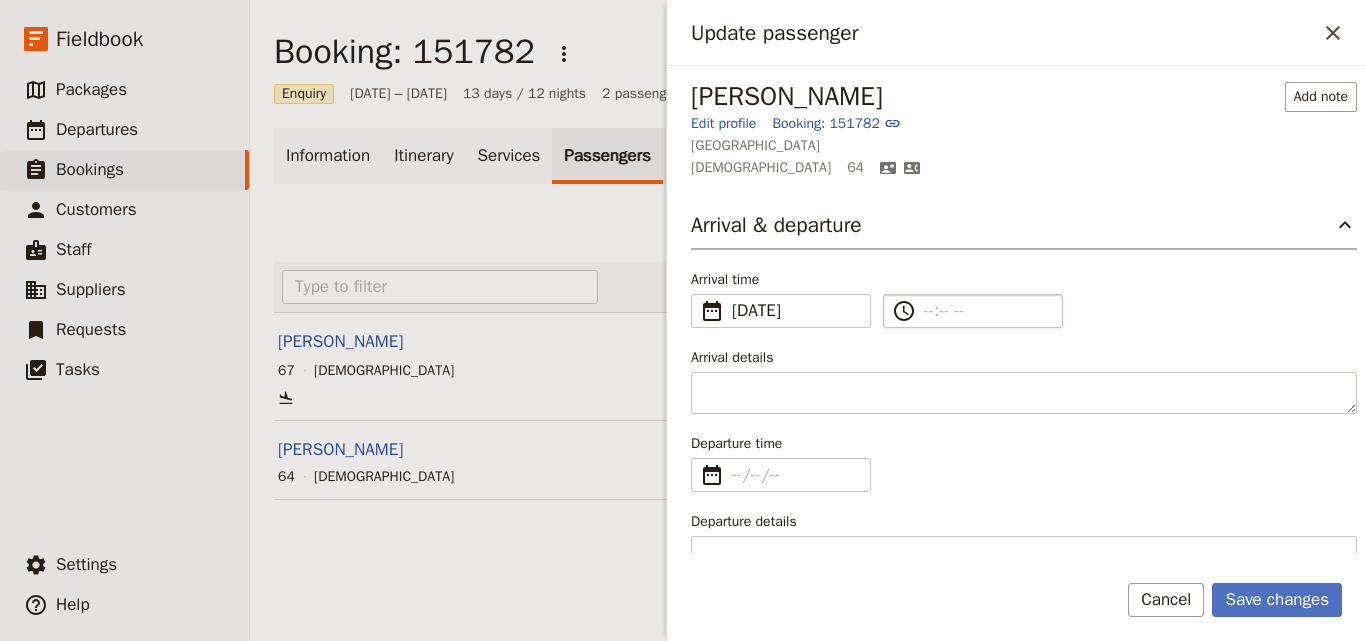 click on "​" at bounding box center [987, 311] 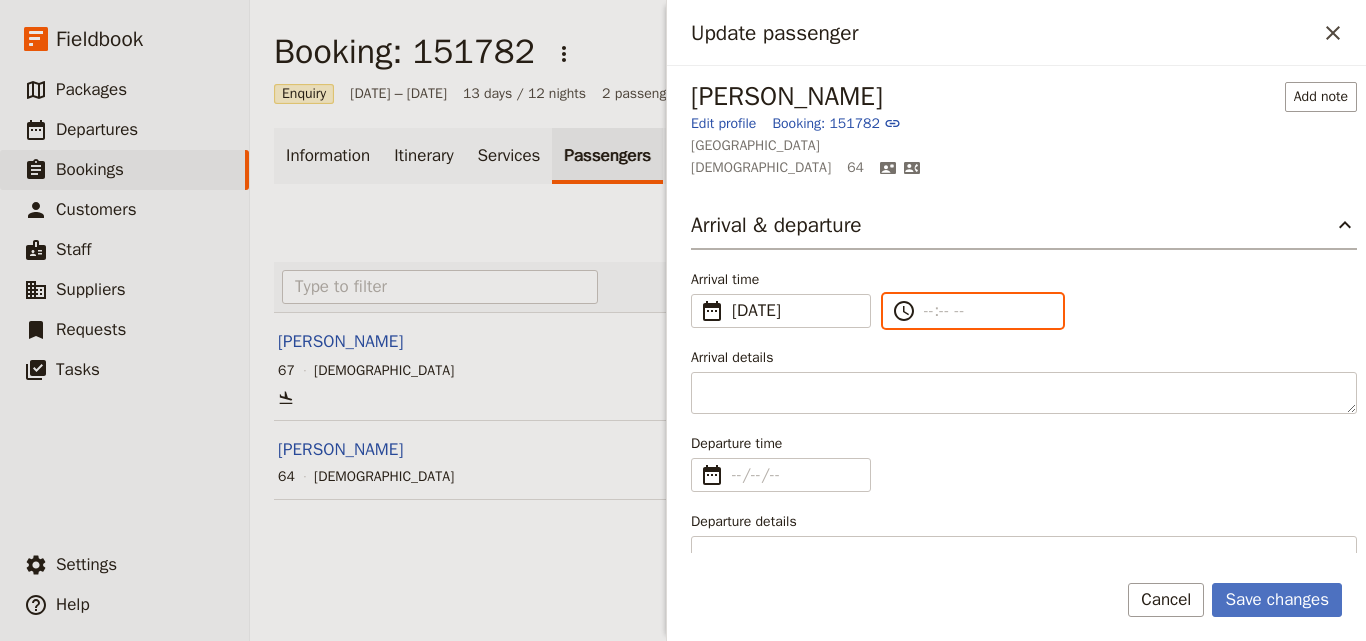 type on "--:-- --" 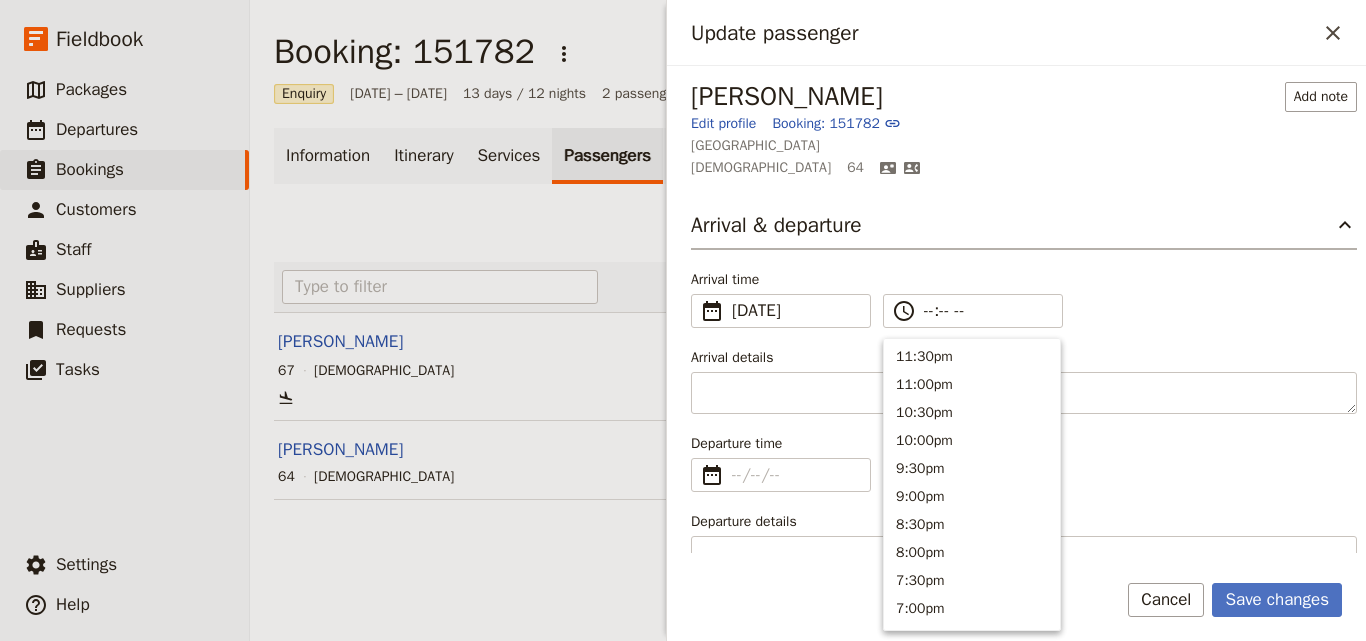 type 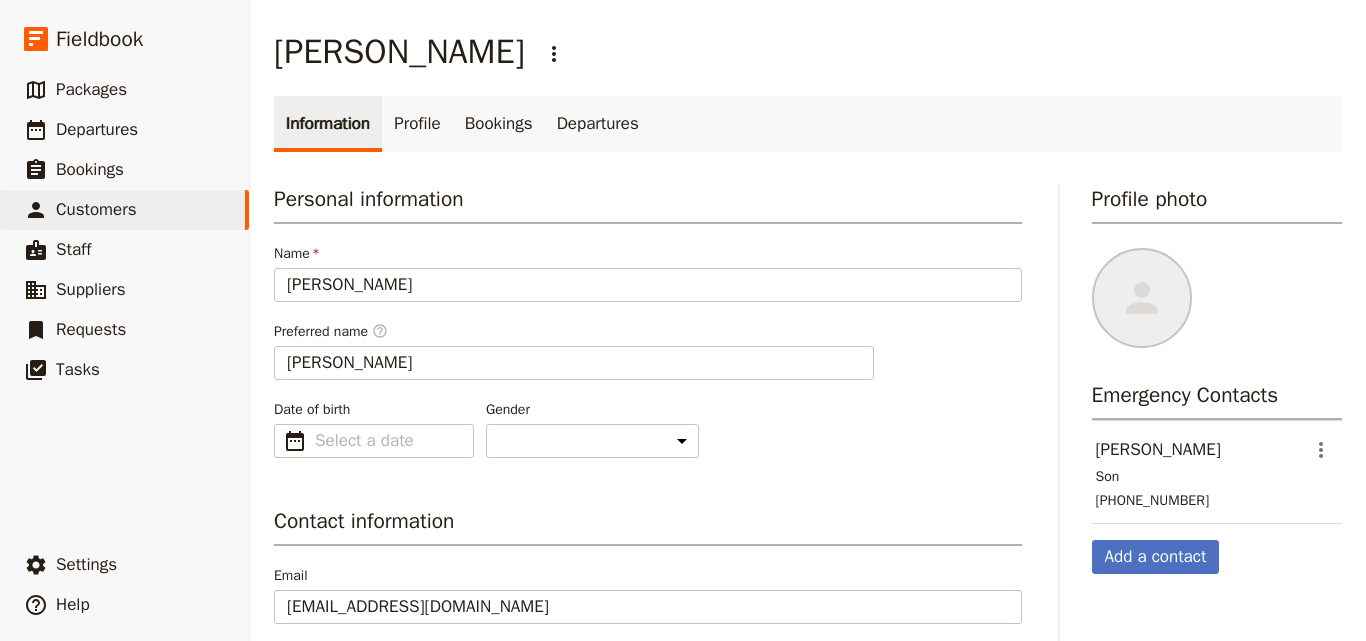 select on "[DEMOGRAPHIC_DATA]" 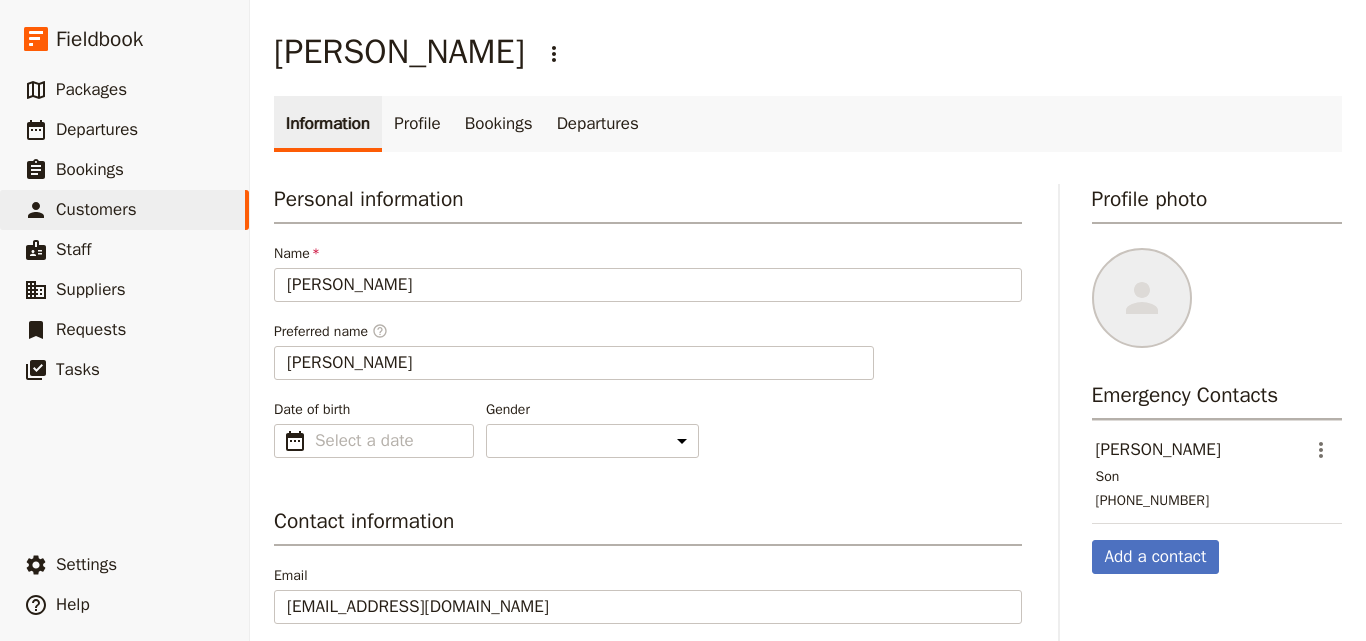 scroll, scrollTop: 0, scrollLeft: 0, axis: both 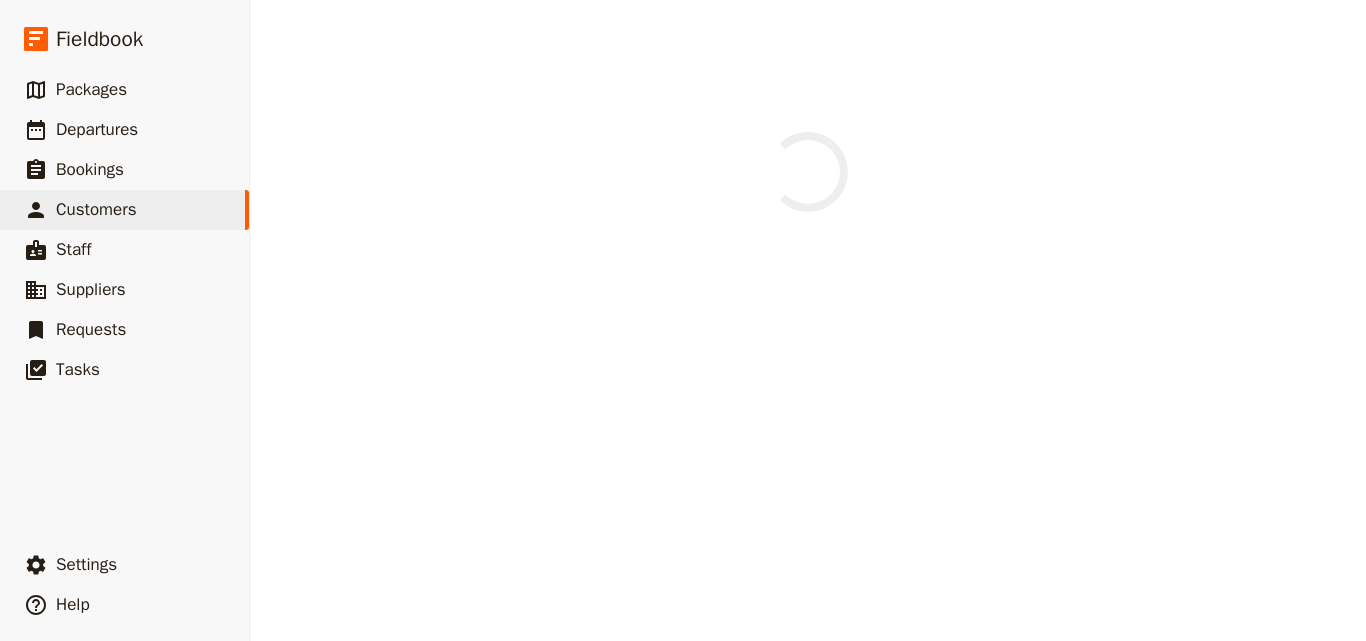 select on "MALE" 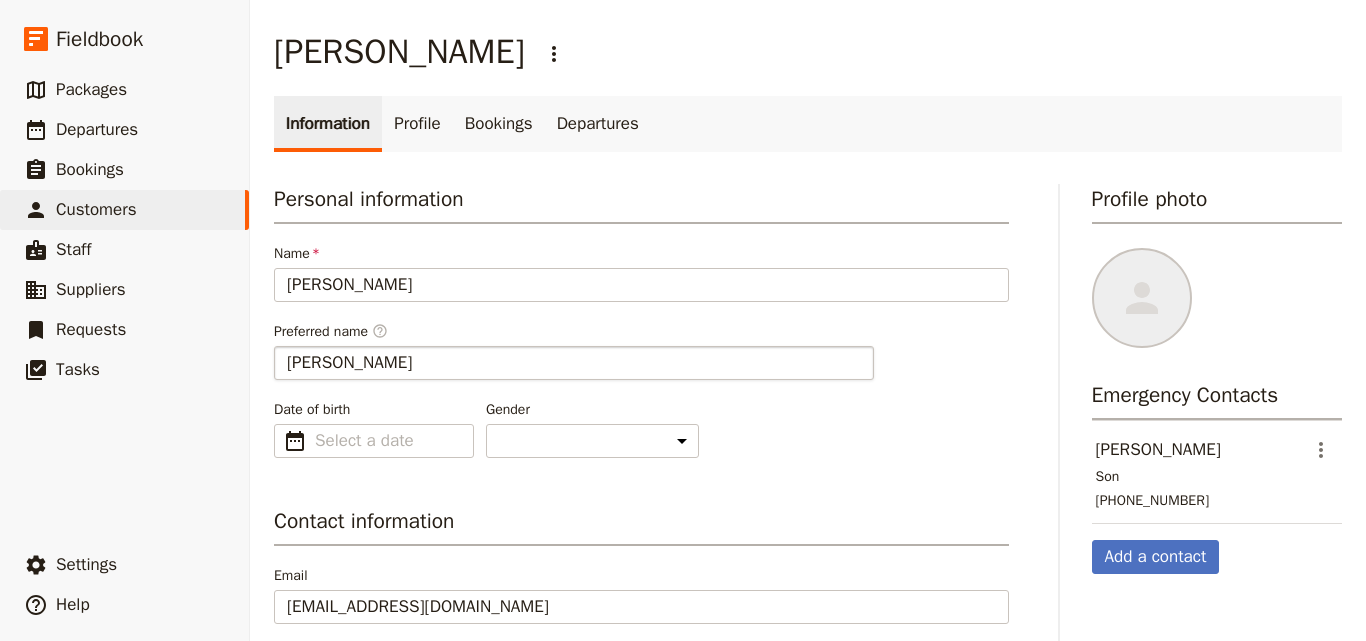 scroll, scrollTop: 200, scrollLeft: 0, axis: vertical 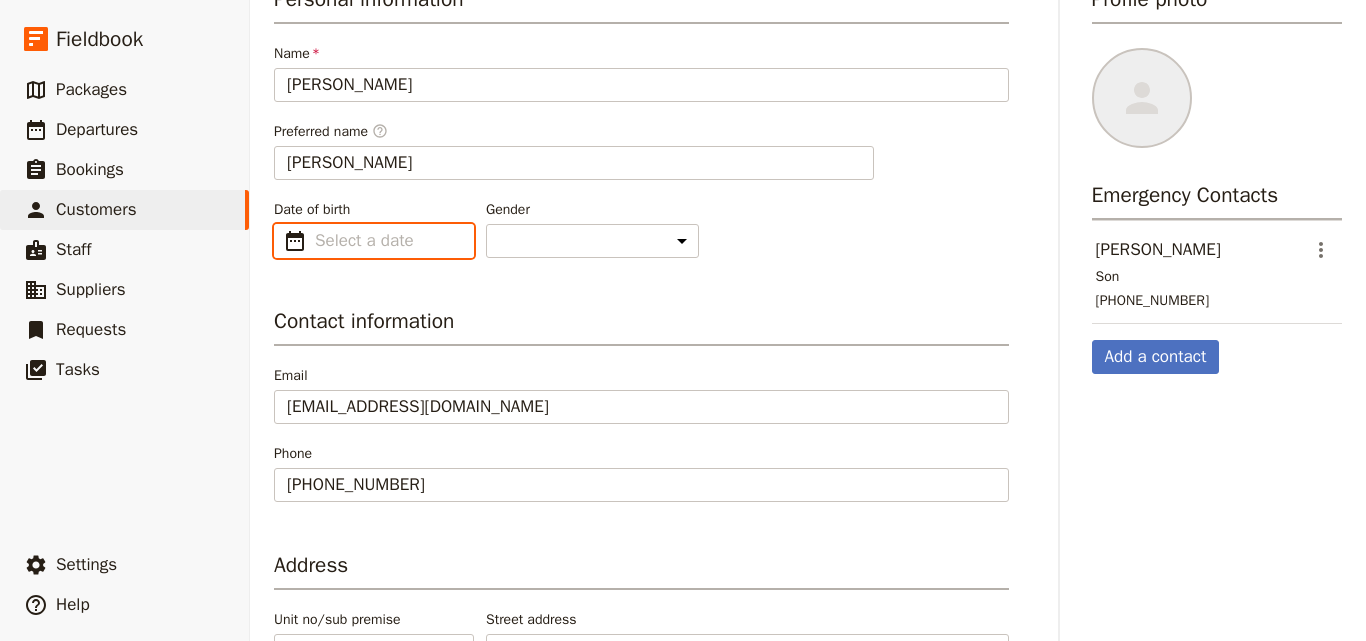 type on "dd/mm/yyyy" 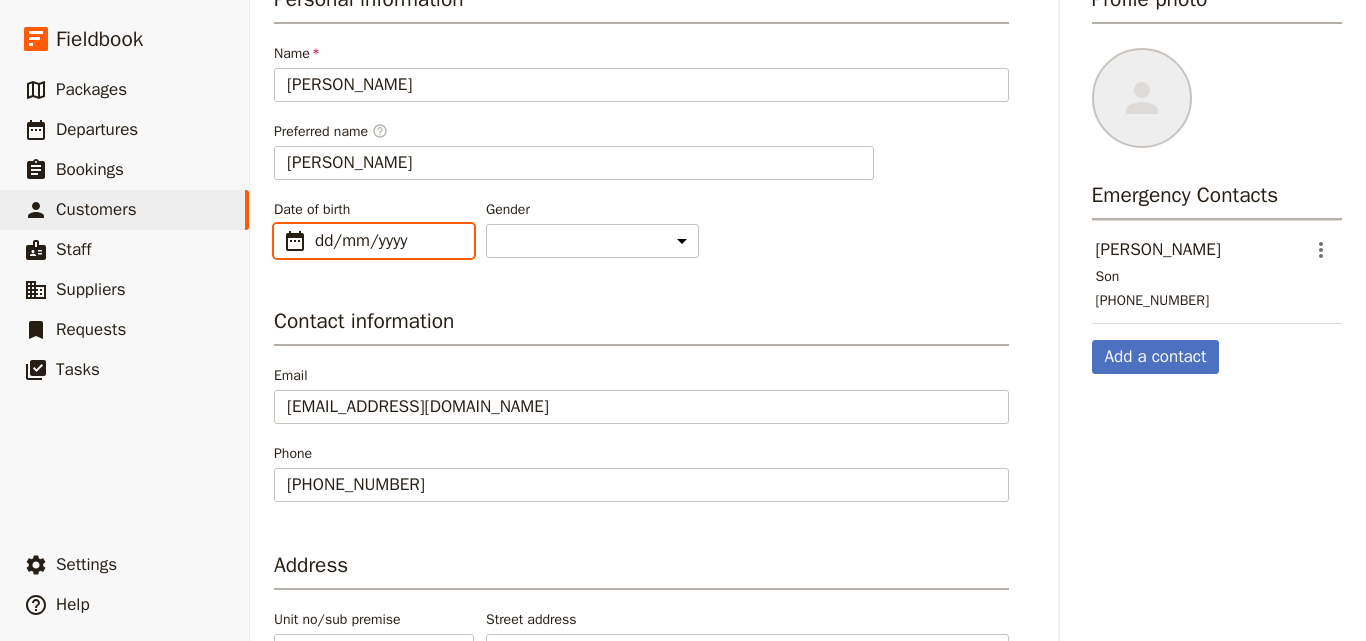 click on "dd/mm/yyyy" at bounding box center (388, 241) 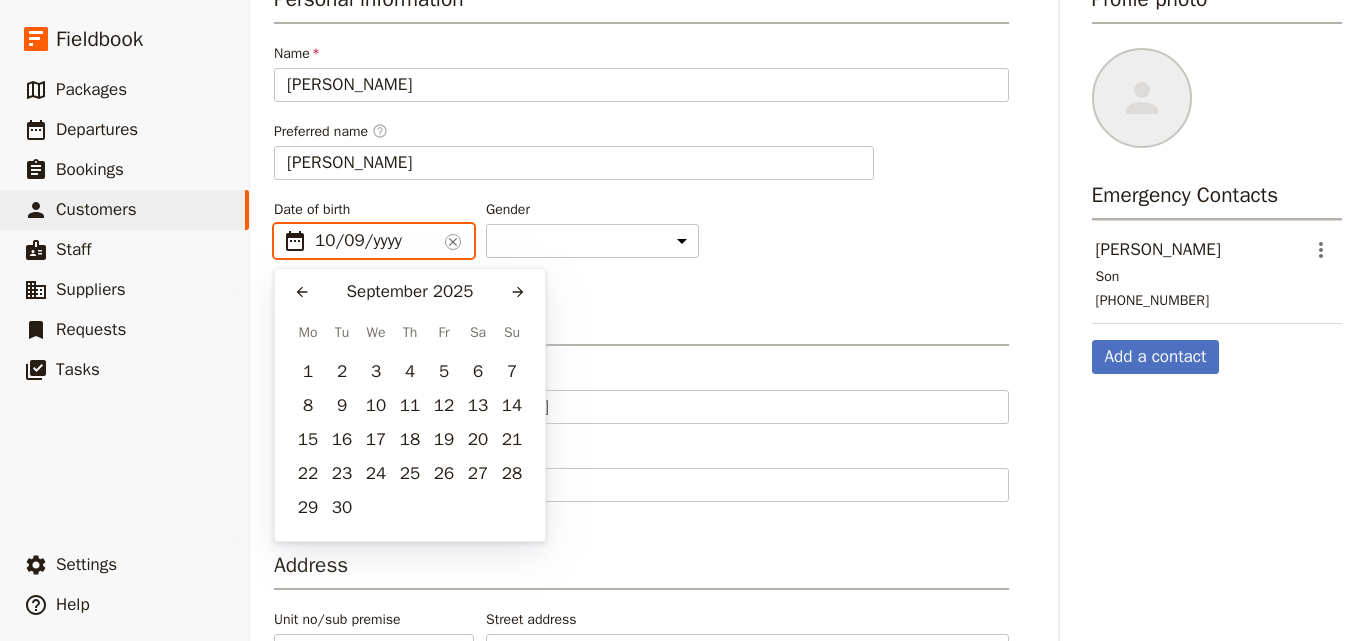 paste 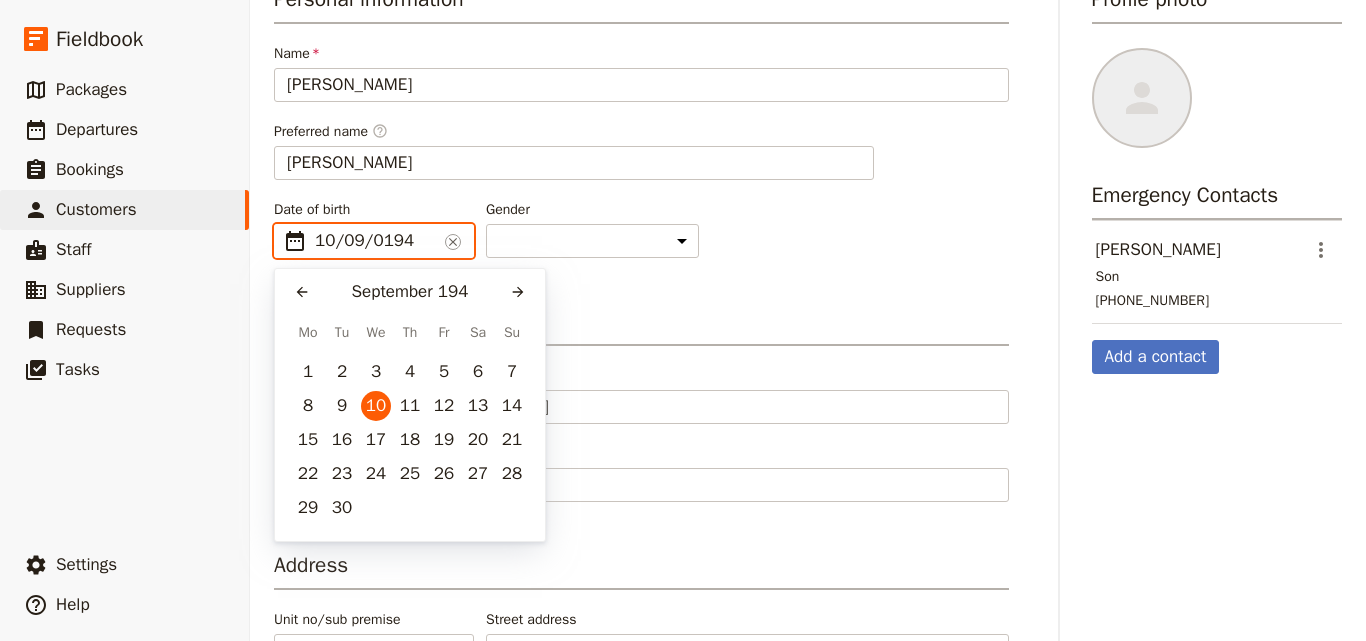 type on "10/09/1949" 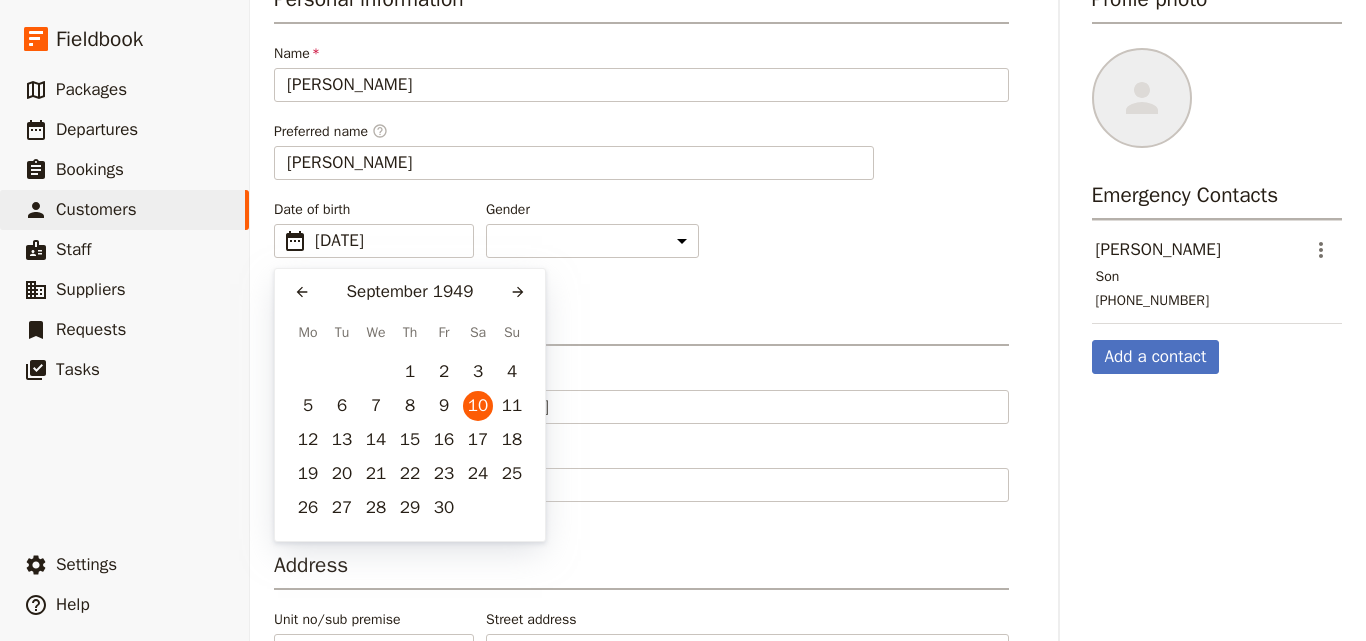 click on "Date of birth ​ 10/09/1949 ​ 1949-09-10 Gender Male Female Other" at bounding box center [641, 229] 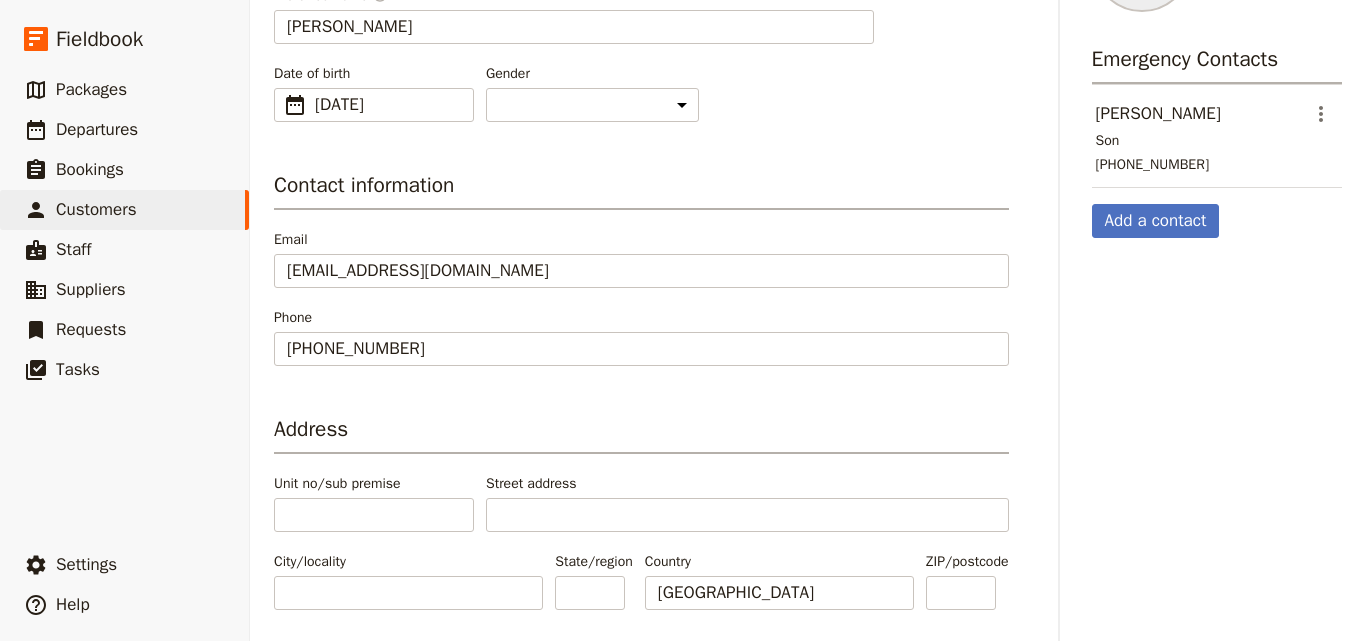 scroll, scrollTop: 403, scrollLeft: 0, axis: vertical 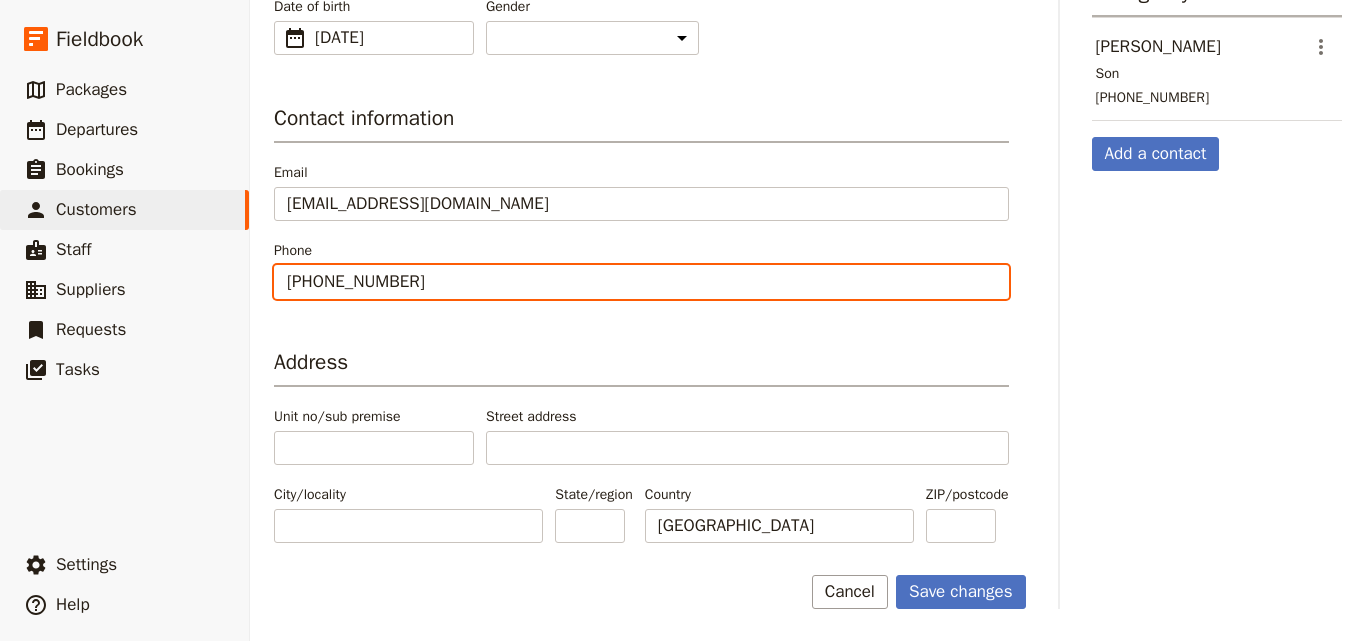 drag, startPoint x: 429, startPoint y: 284, endPoint x: 280, endPoint y: 282, distance: 149.01343 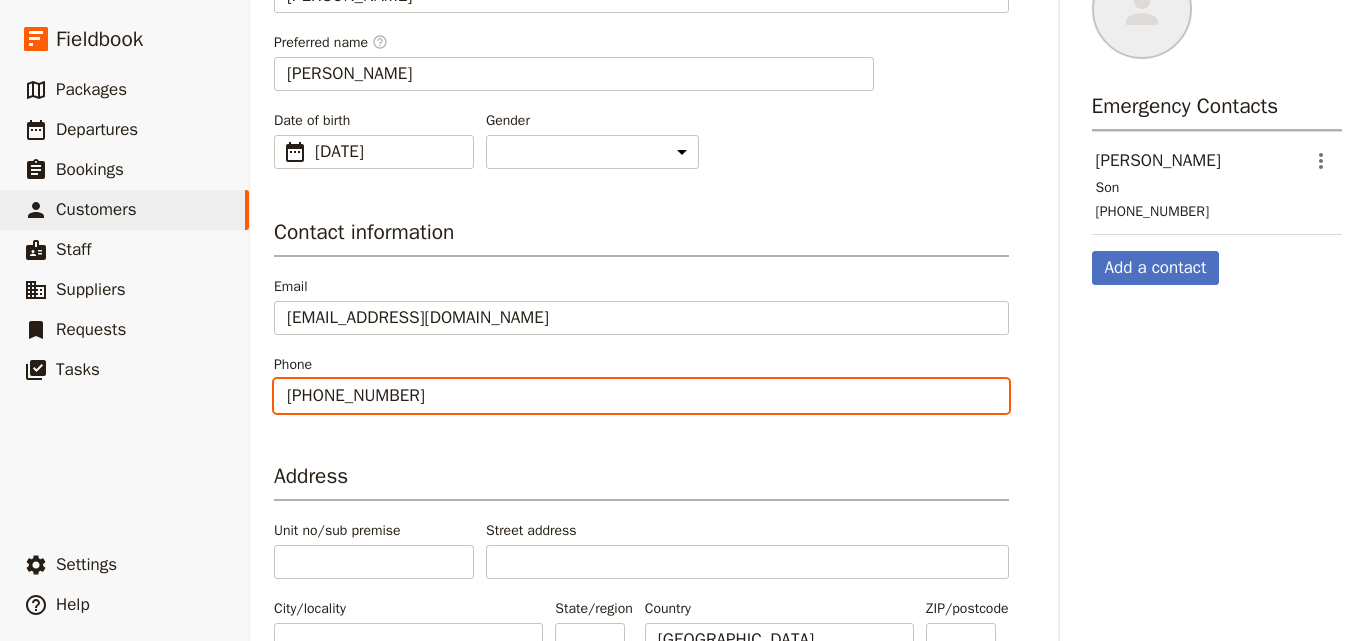 scroll, scrollTop: 303, scrollLeft: 0, axis: vertical 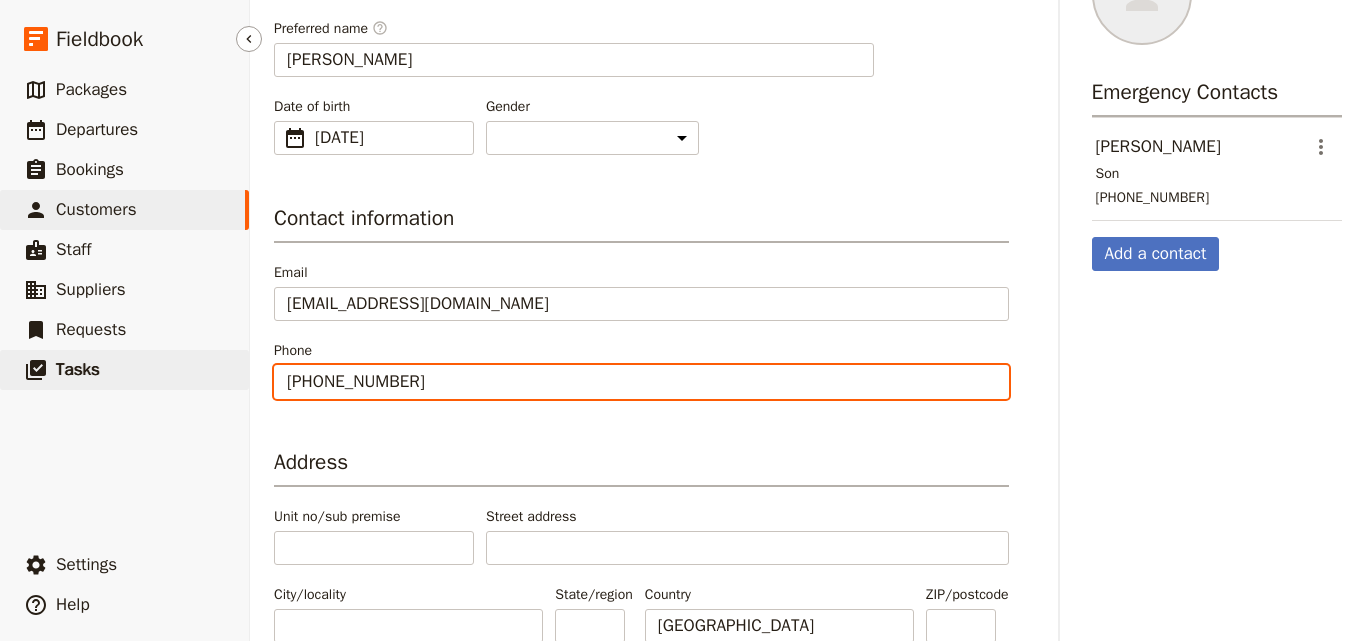drag, startPoint x: 444, startPoint y: 381, endPoint x: 236, endPoint y: 366, distance: 208.54016 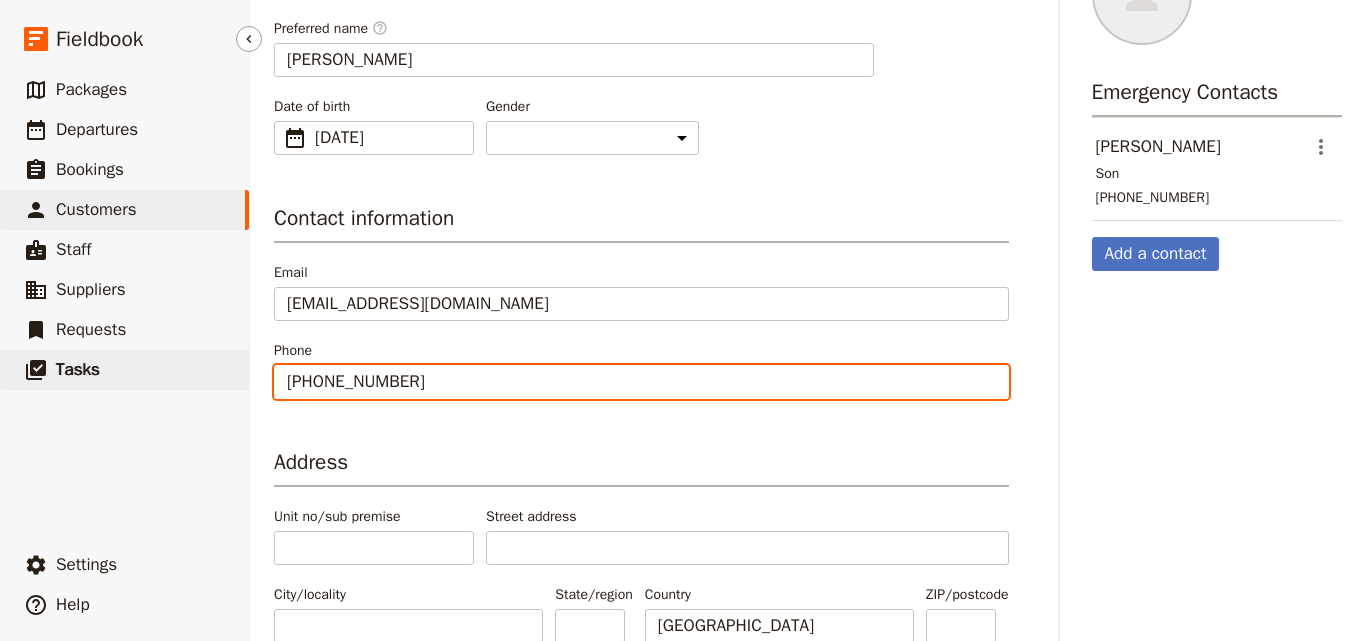 paste on "81060733" 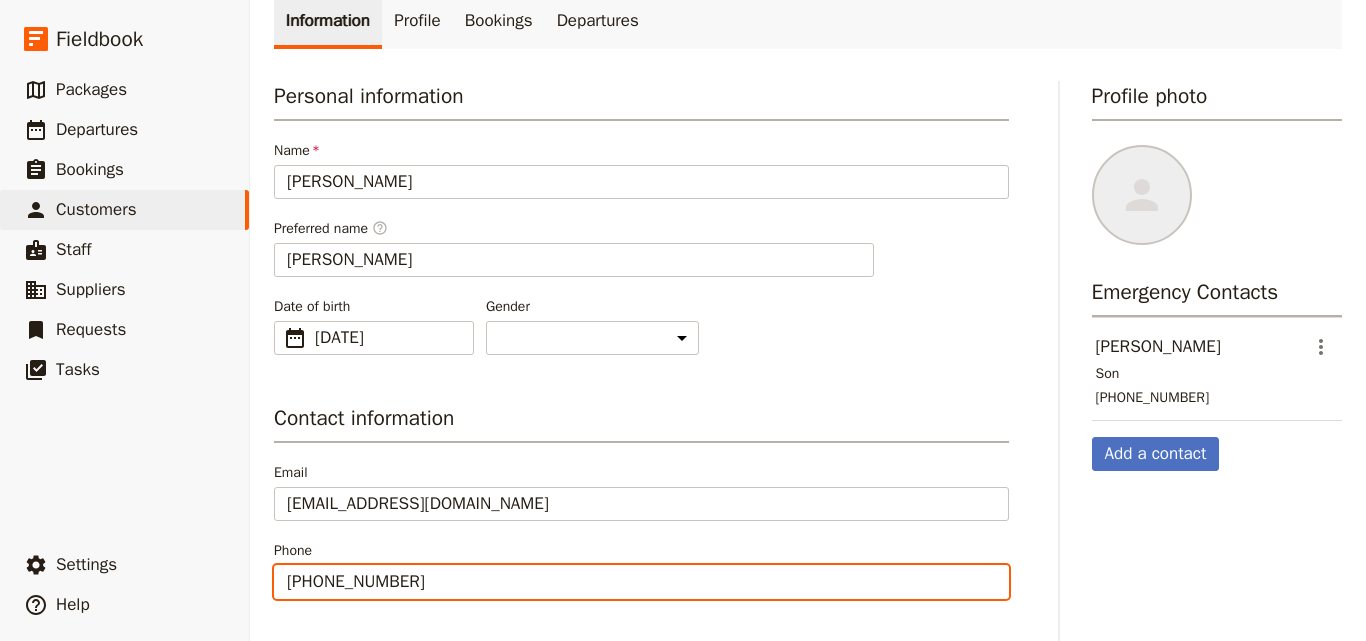 scroll, scrollTop: 403, scrollLeft: 0, axis: vertical 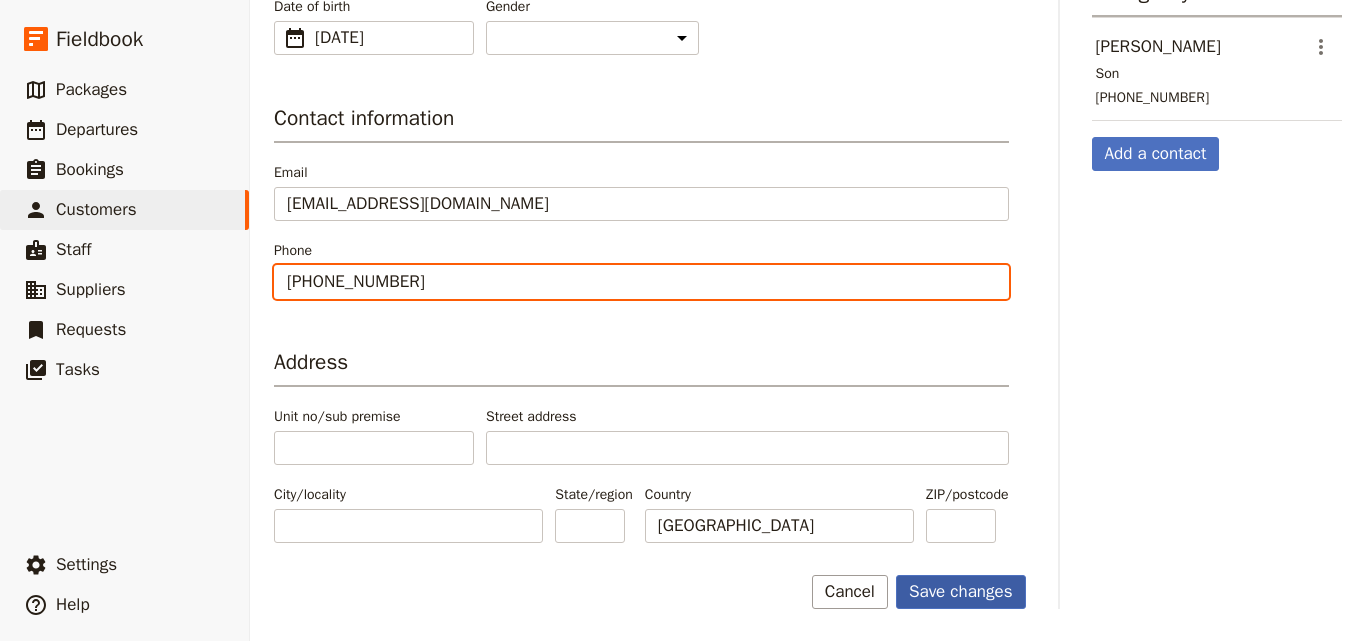 type on "+61 481060733" 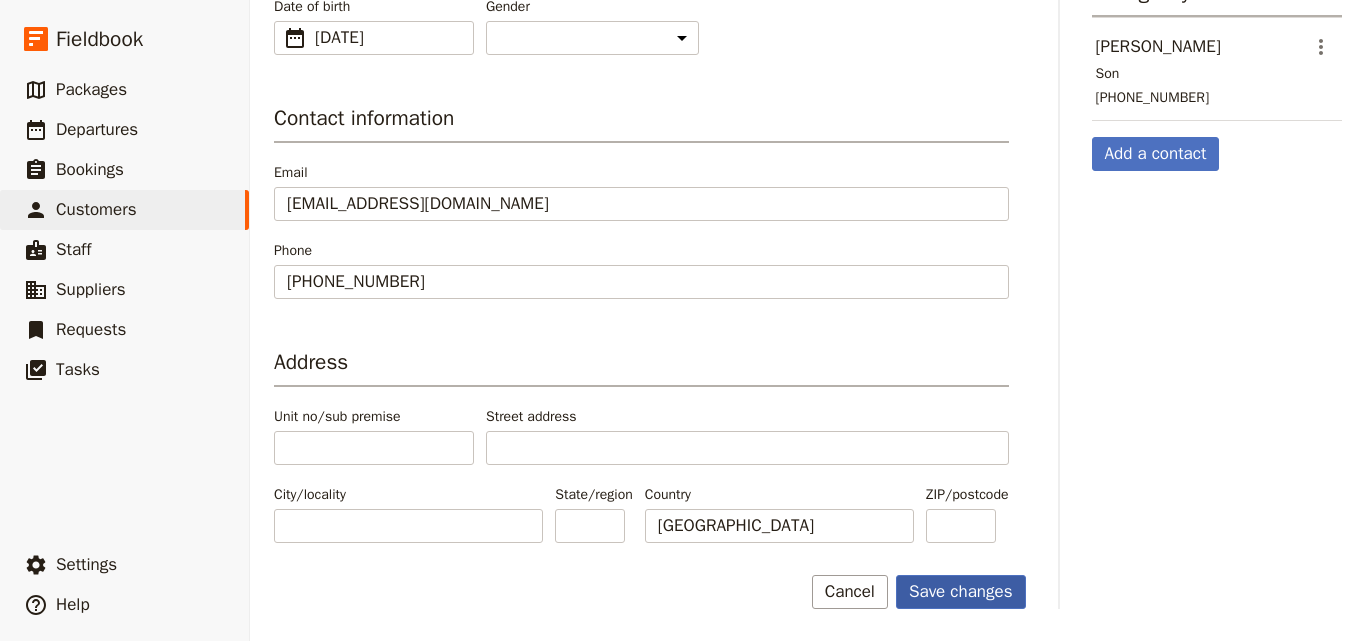 click on "Save changes" at bounding box center [961, 592] 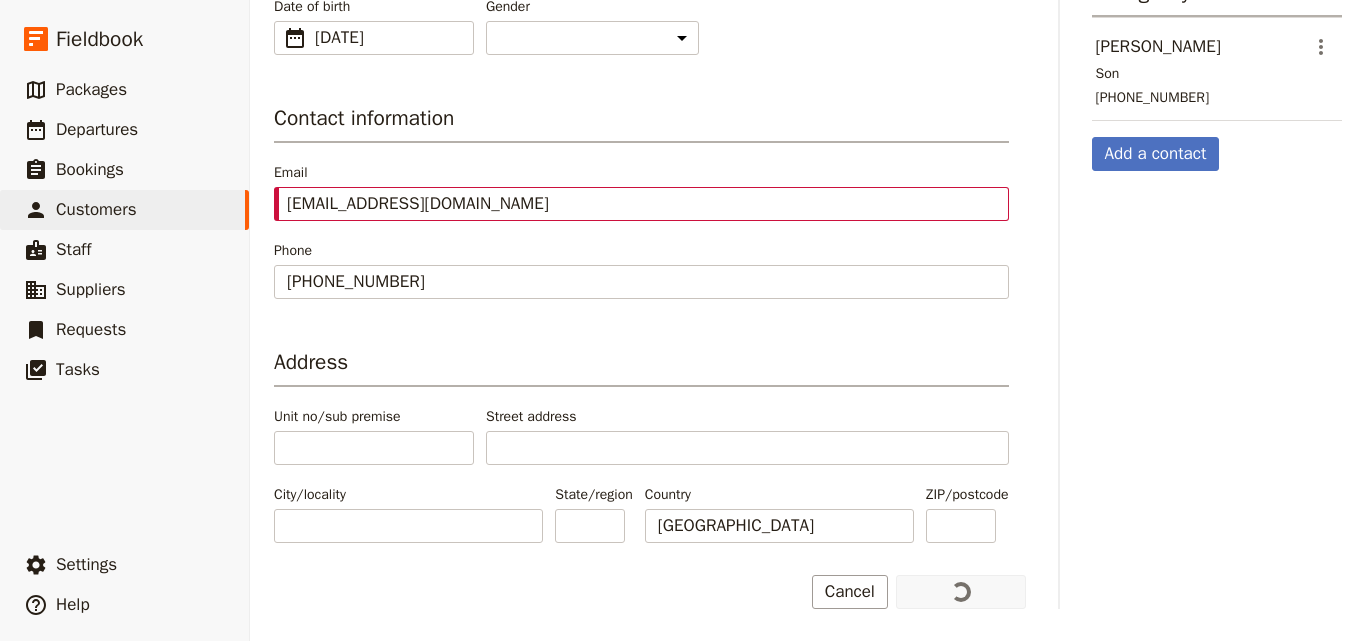 scroll, scrollTop: 103, scrollLeft: 0, axis: vertical 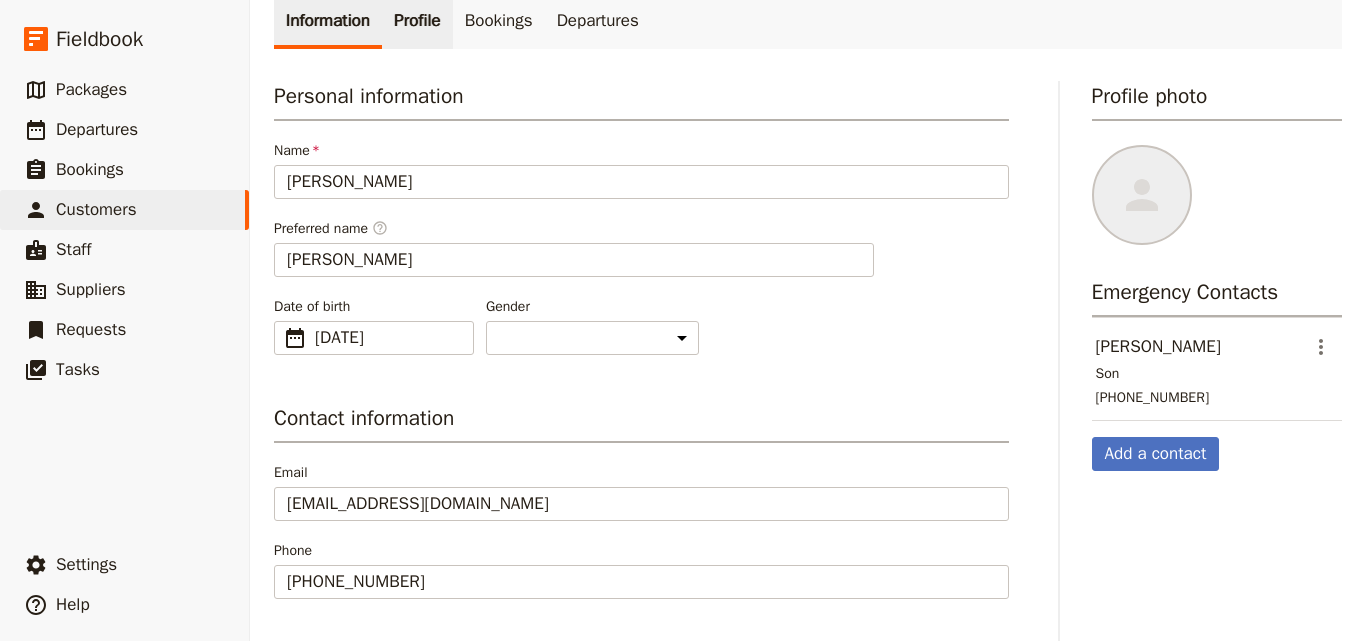 click on "Profile" at bounding box center [417, 21] 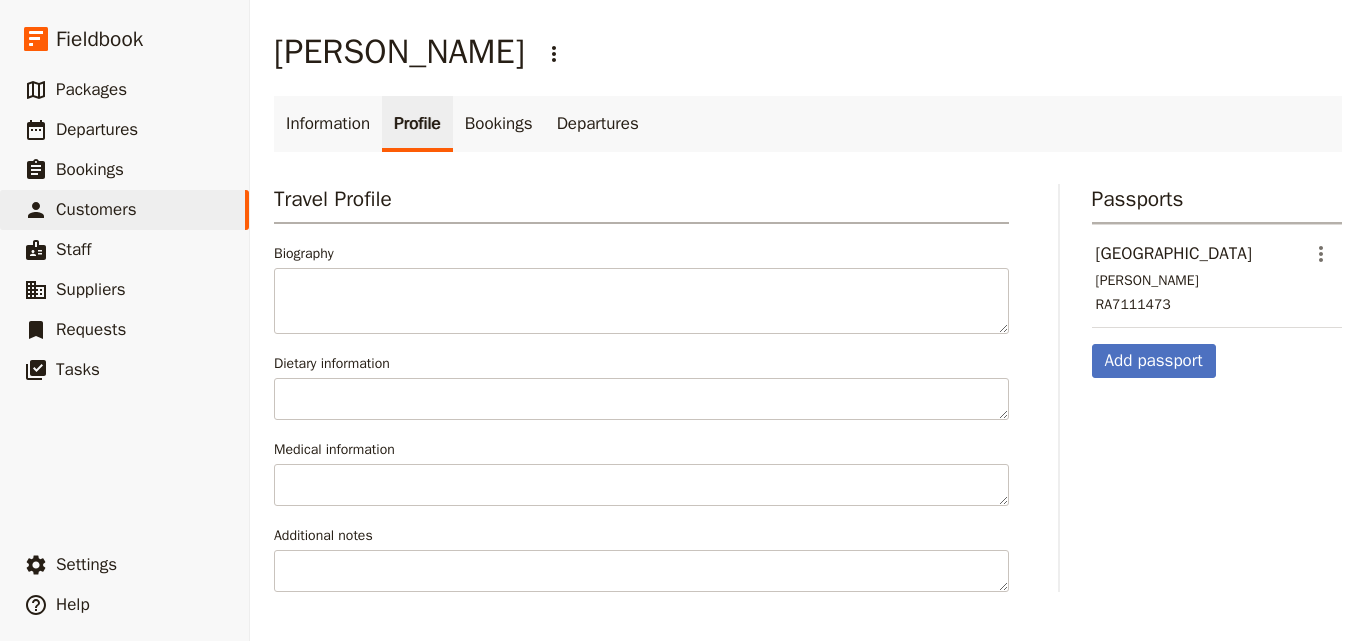 scroll, scrollTop: 0, scrollLeft: 0, axis: both 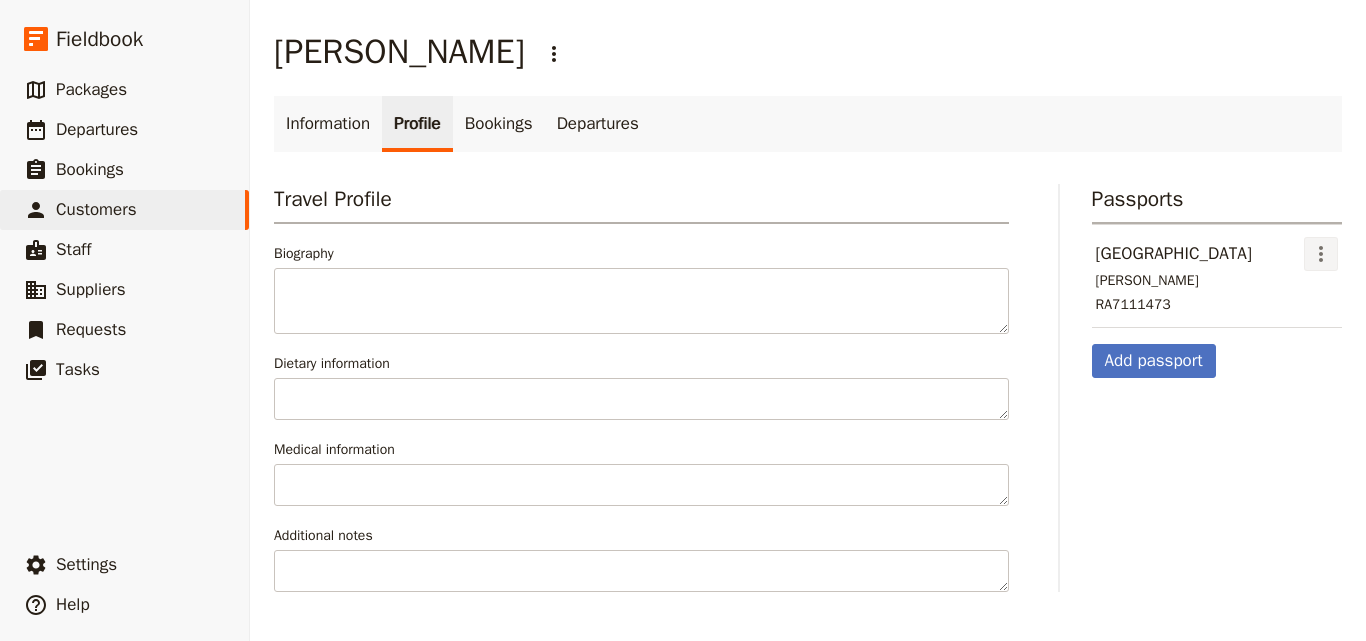 click 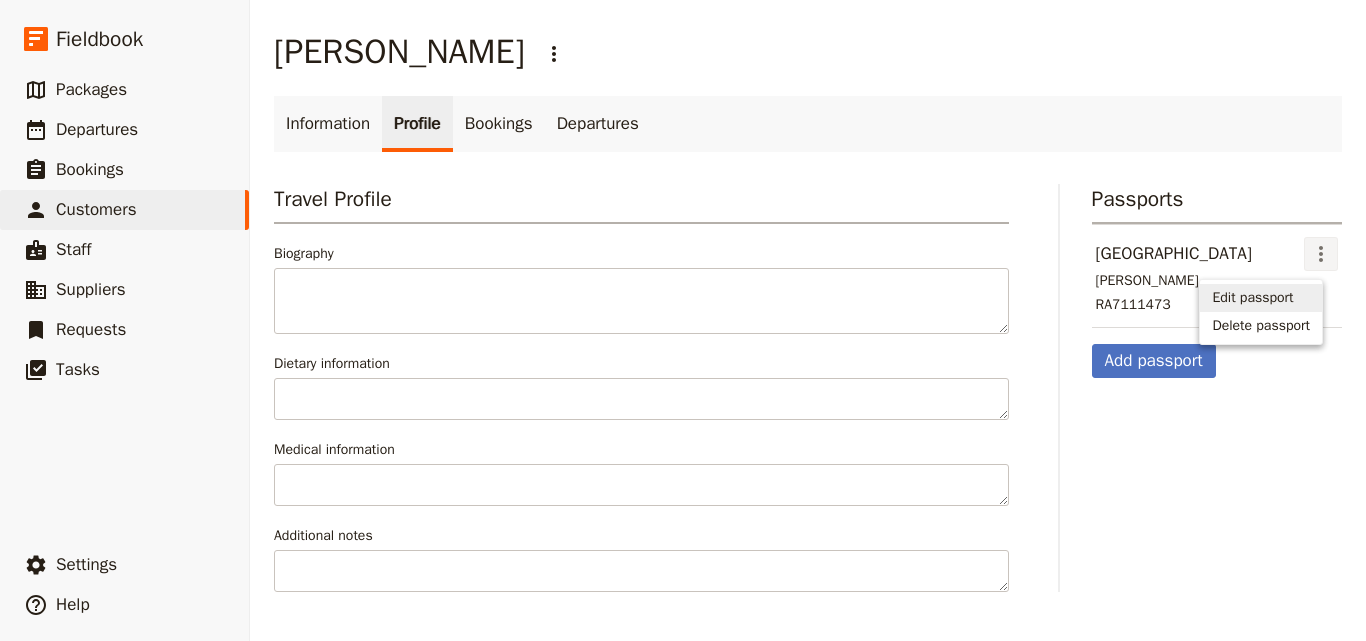 click on "Edit passport" at bounding box center [1252, 298] 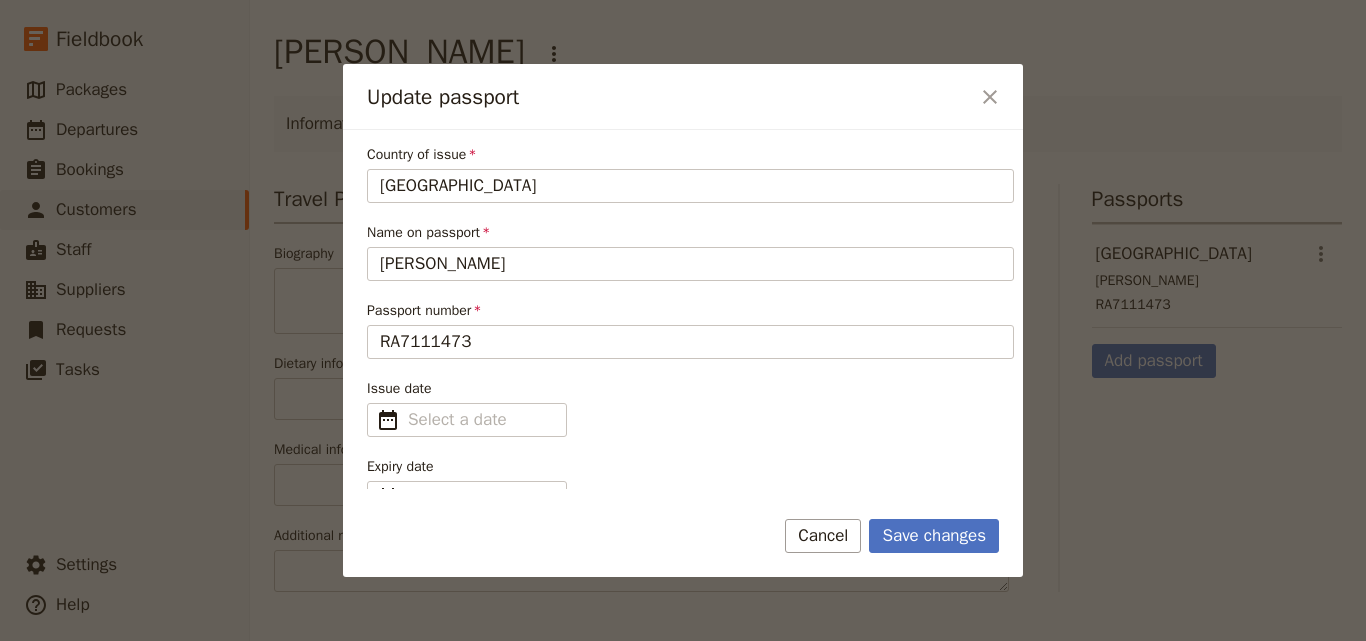 scroll, scrollTop: 89, scrollLeft: 0, axis: vertical 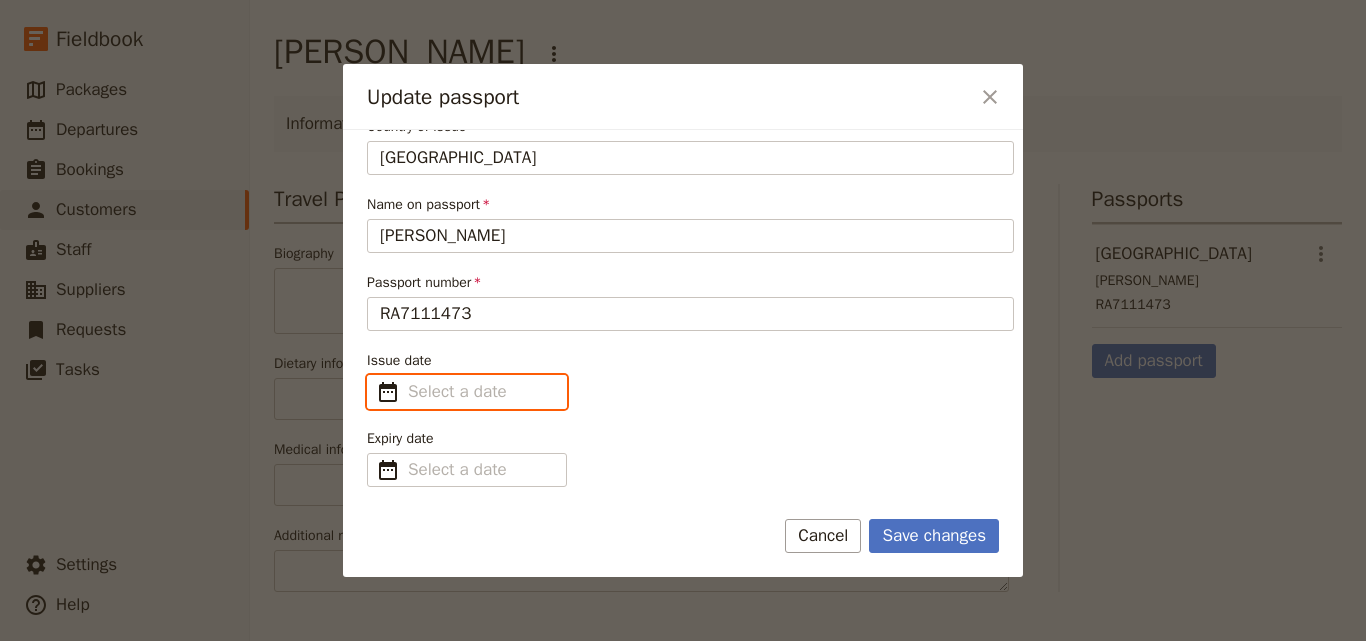 type on "dd/mm/yyyy" 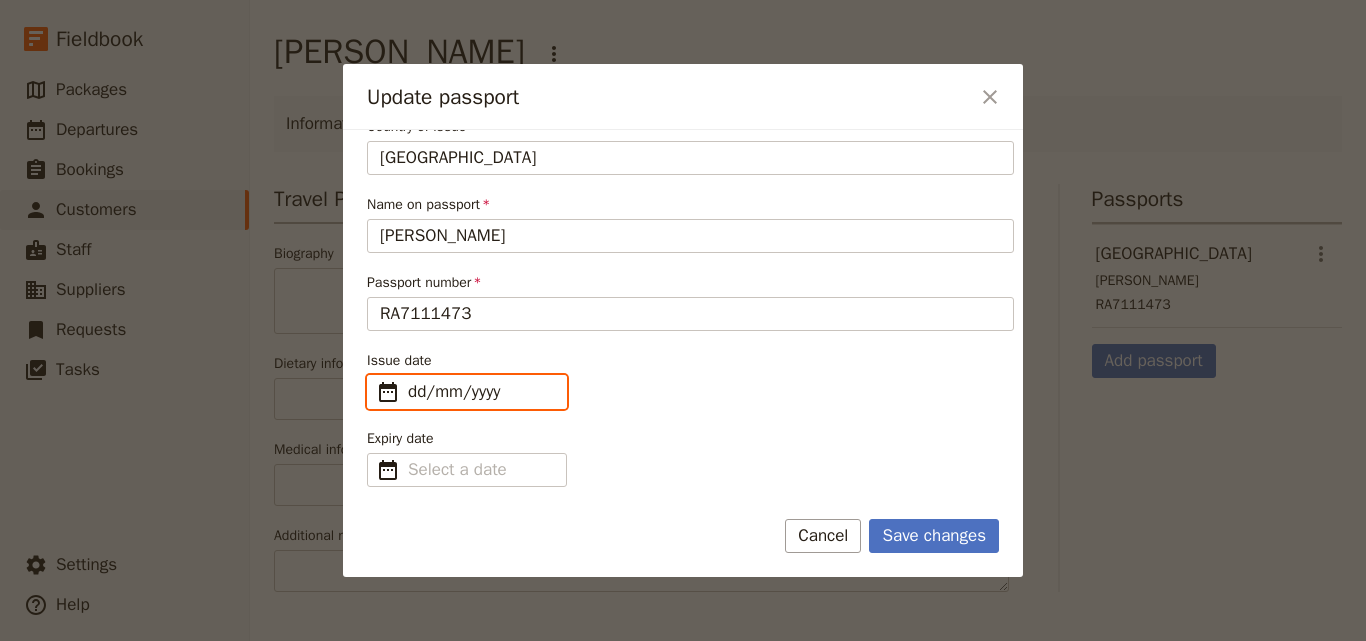 click on "dd/mm/yyyy" at bounding box center [481, 392] 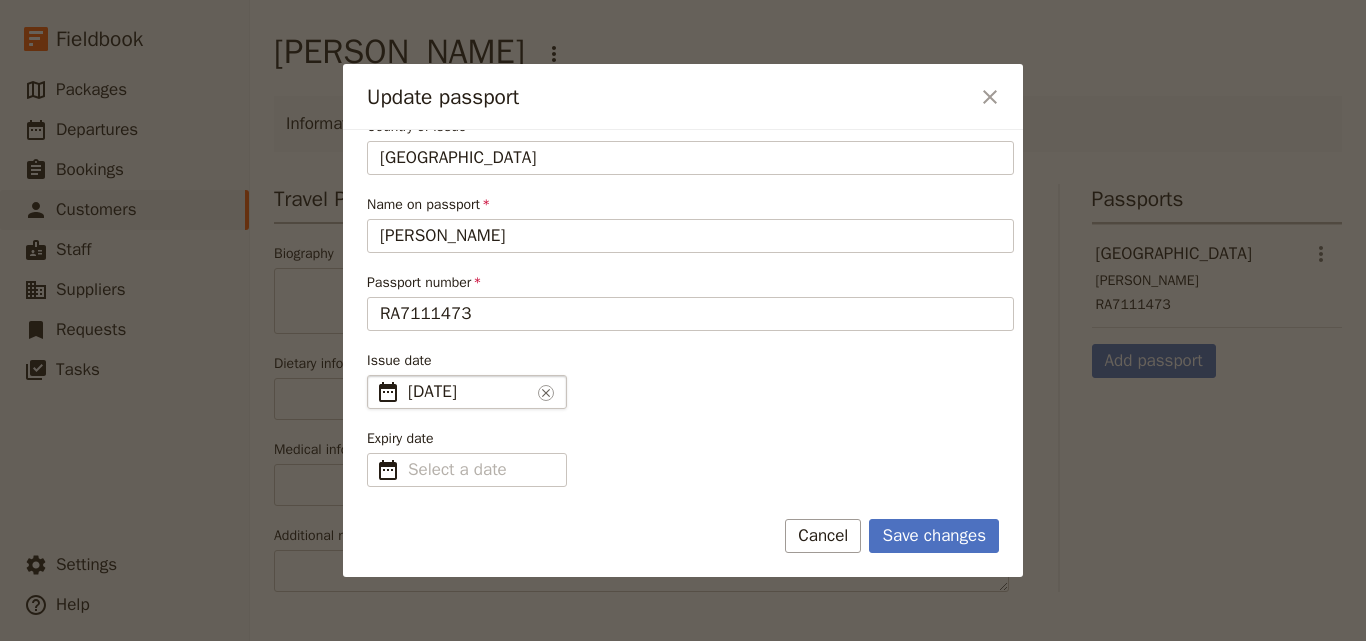 click on "10 Dec 24" at bounding box center (469, 392) 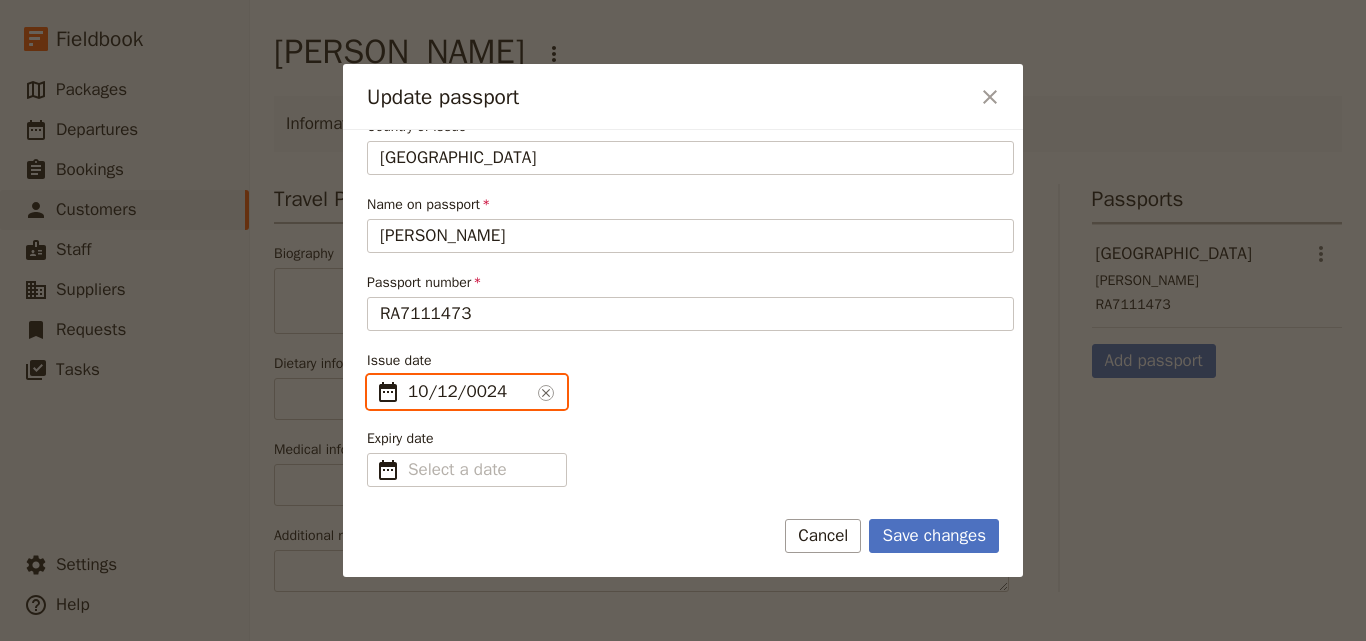 click on "10/12/0024" at bounding box center [469, 392] 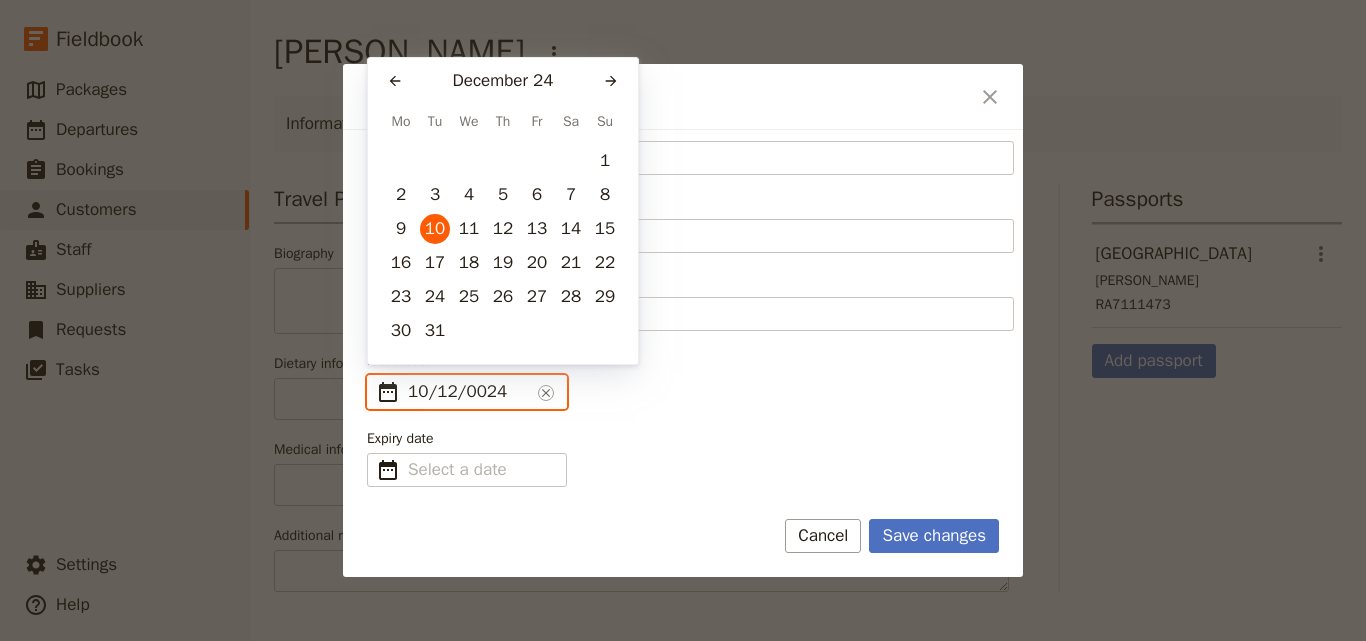 click on "10/12/0024" at bounding box center [469, 392] 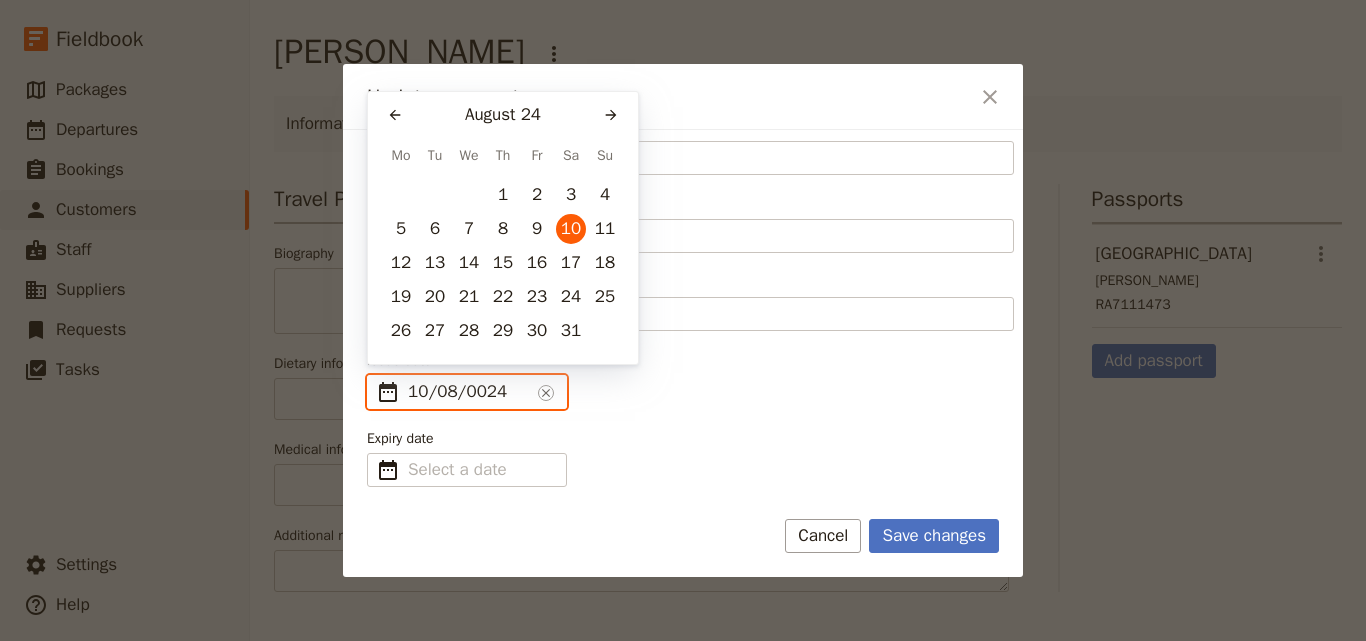 click on "10/08/0024" at bounding box center (469, 392) 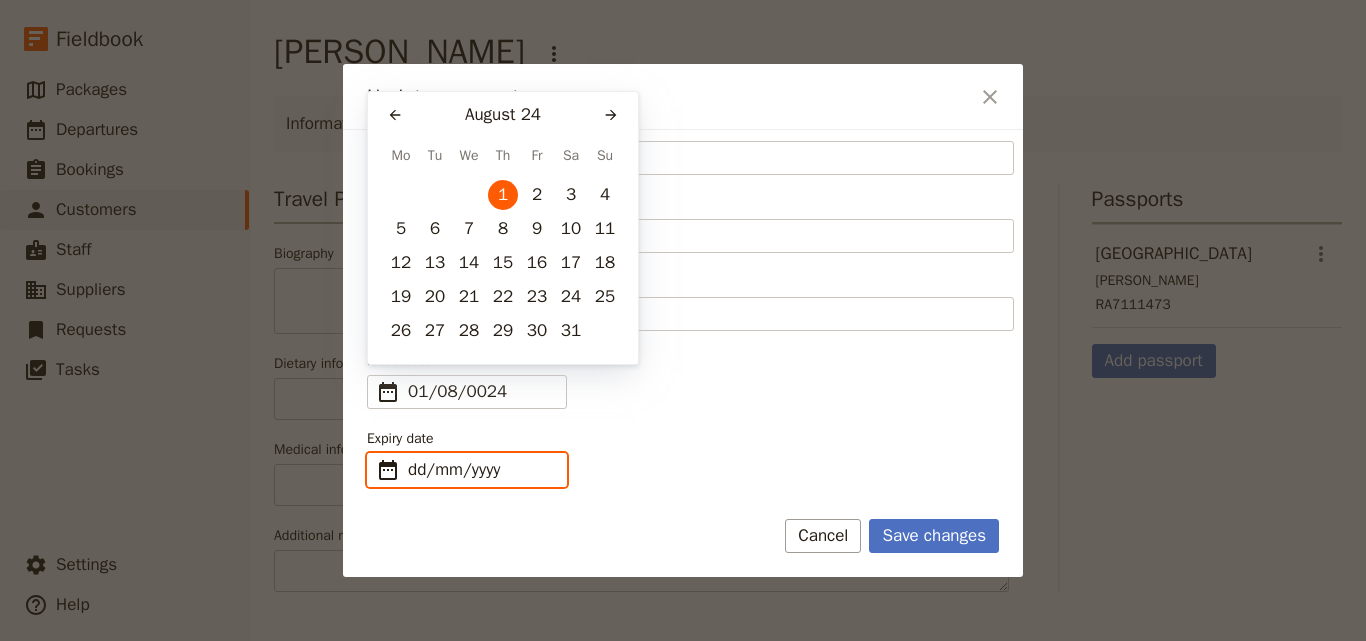 click on "dd/mm/yyyy" at bounding box center [481, 470] 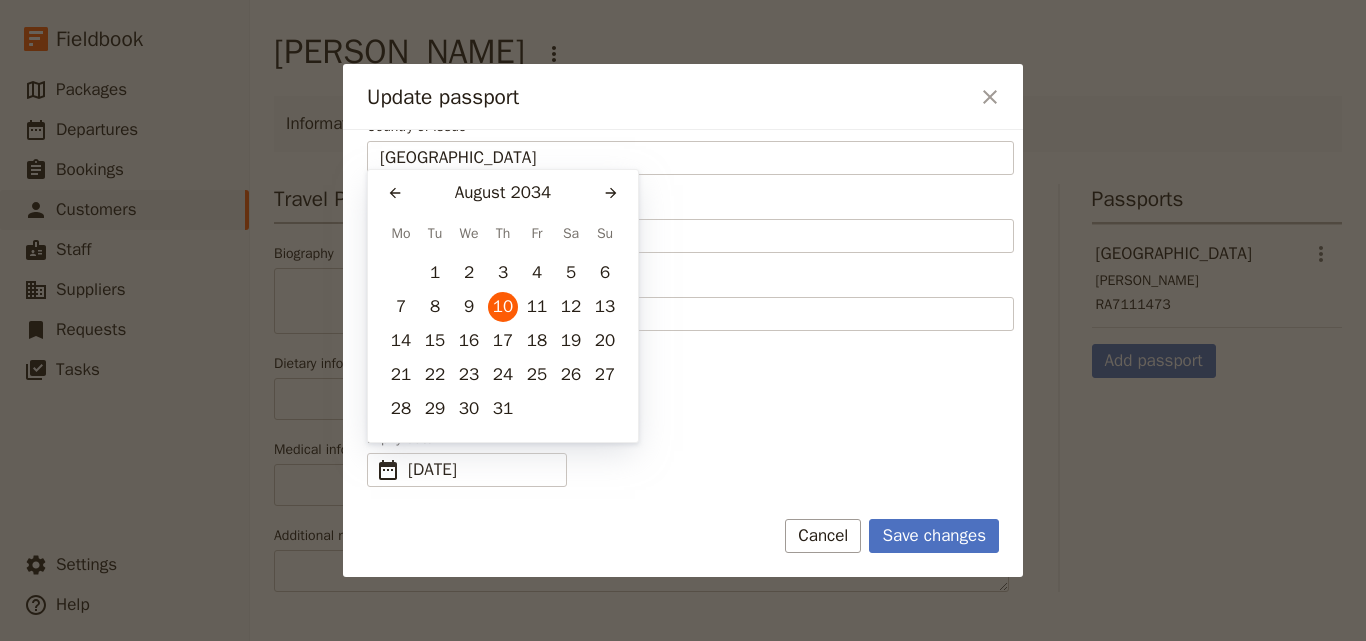 click on "Expiry date ​ 10 Aug 2034 10/08/2034 ​" at bounding box center [690, 458] 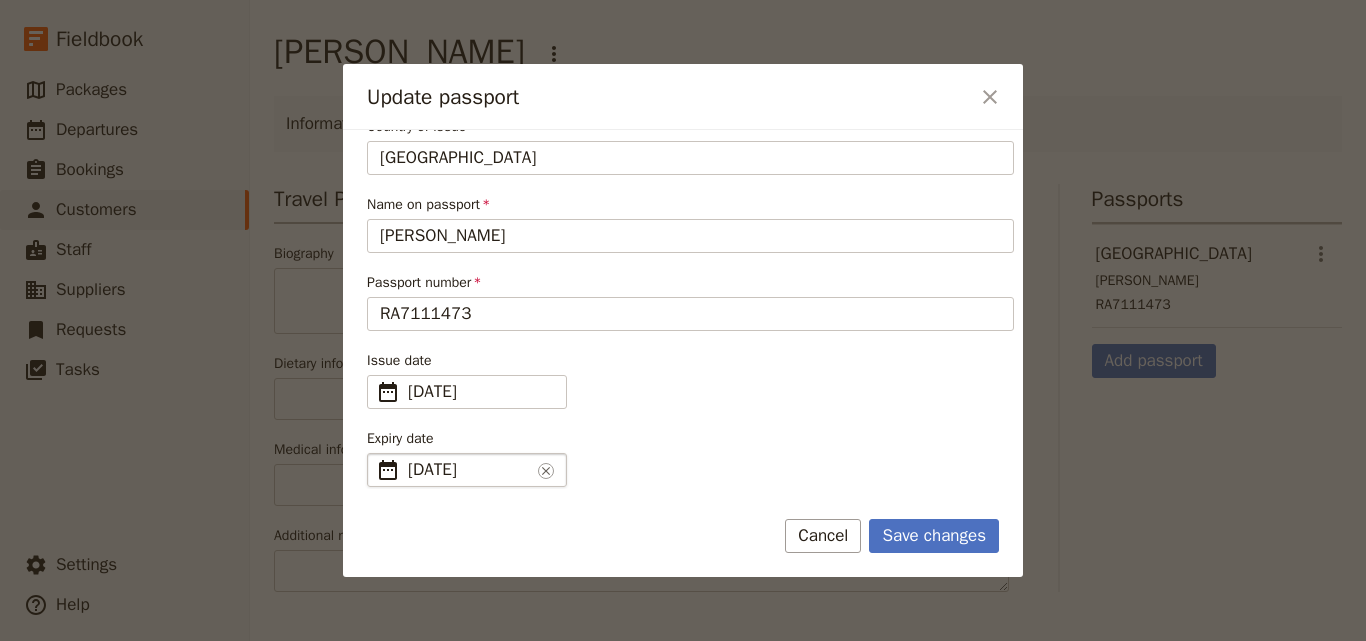 click on "10 Aug 2034" at bounding box center [469, 470] 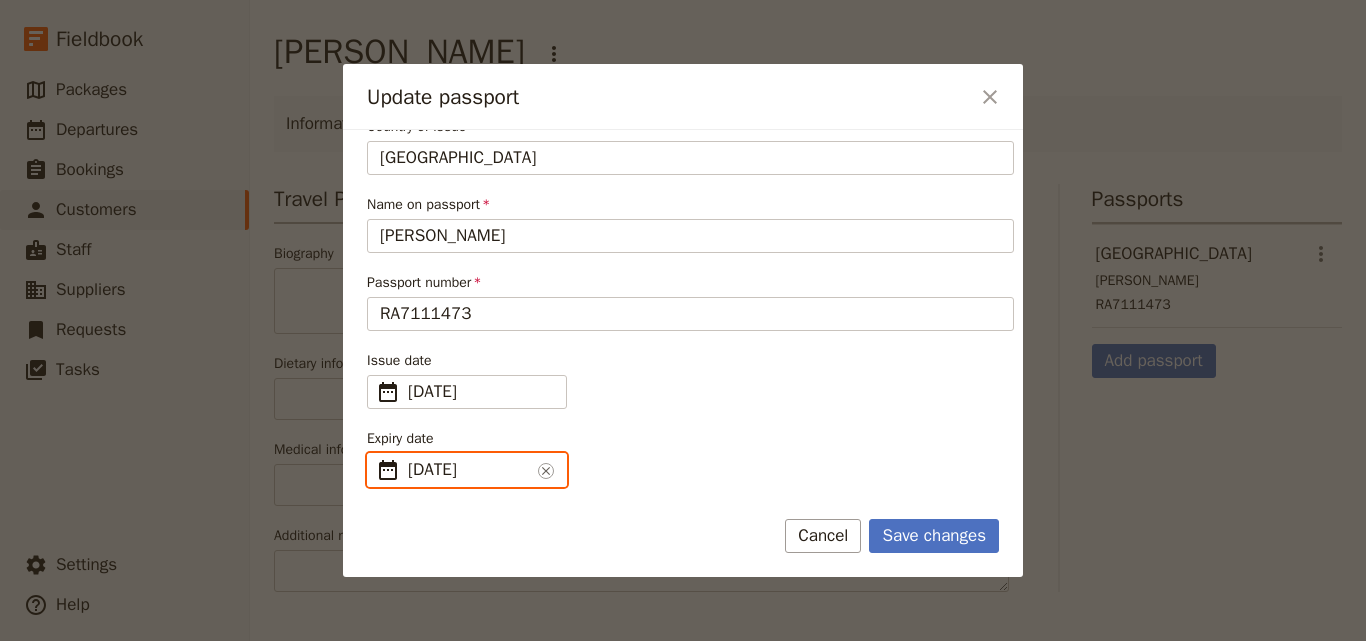 click on "10/08/2034" at bounding box center (469, 470) 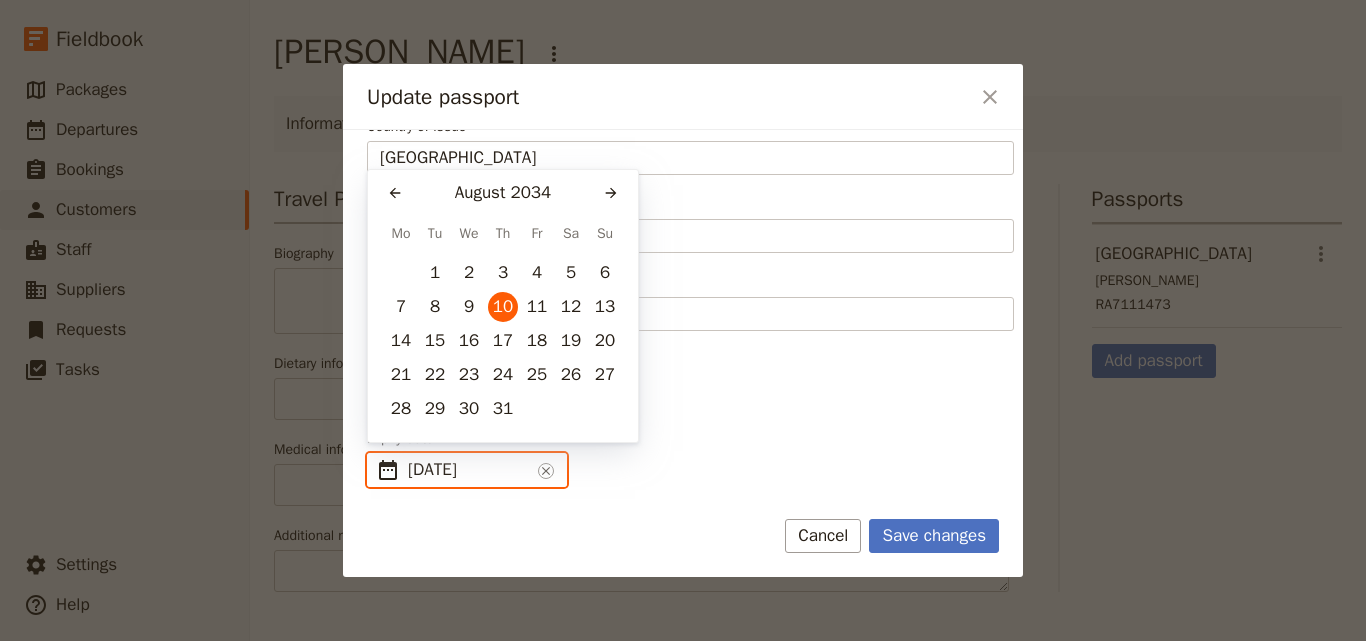 click on "10/08/2034" at bounding box center (469, 470) 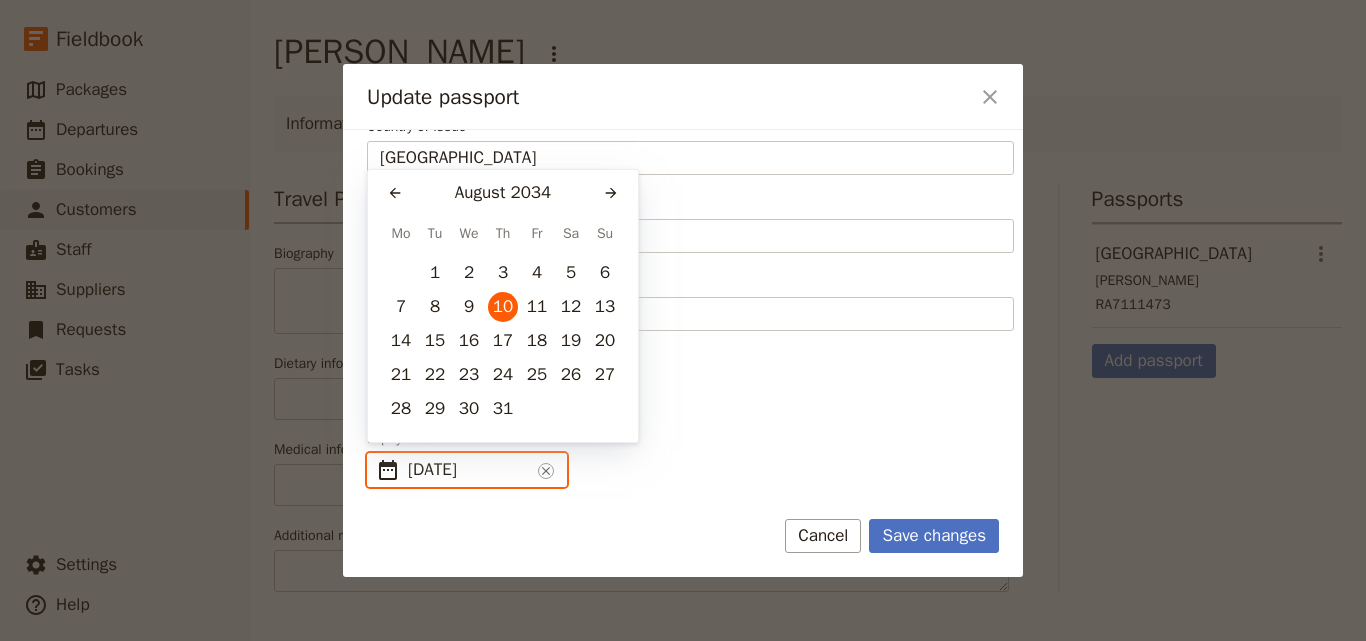 type on "01/08/2034" 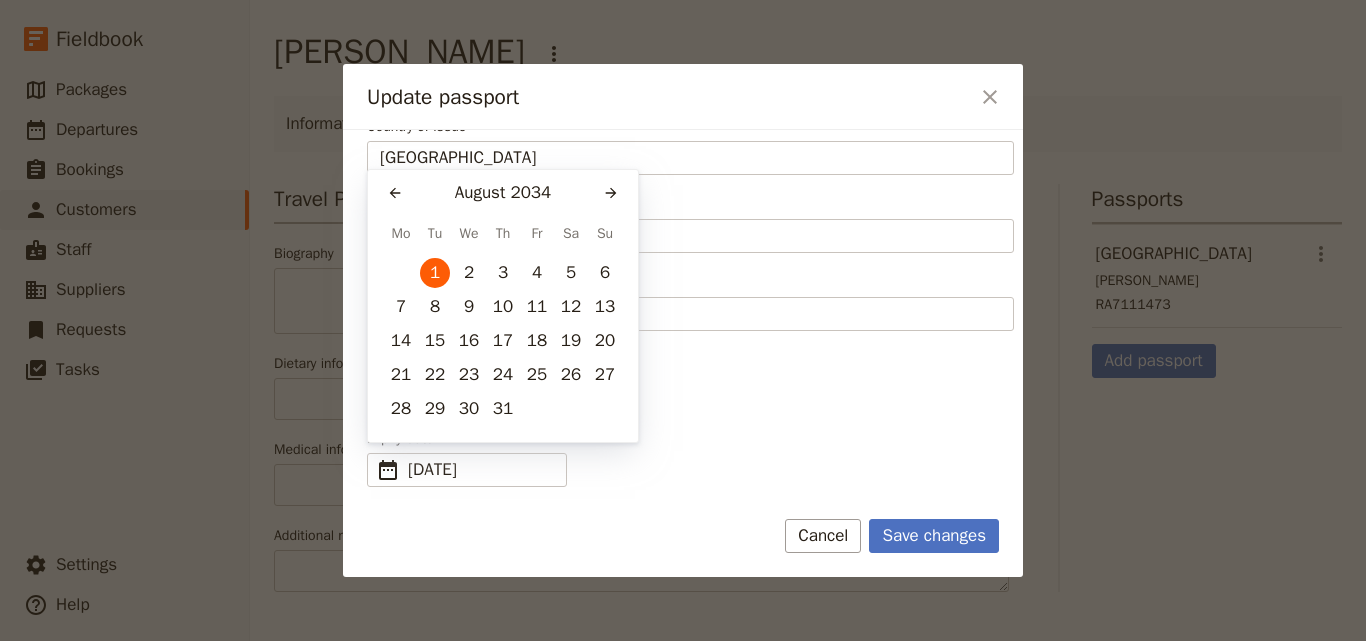 click on "Save changes Cancel" at bounding box center (683, 548) 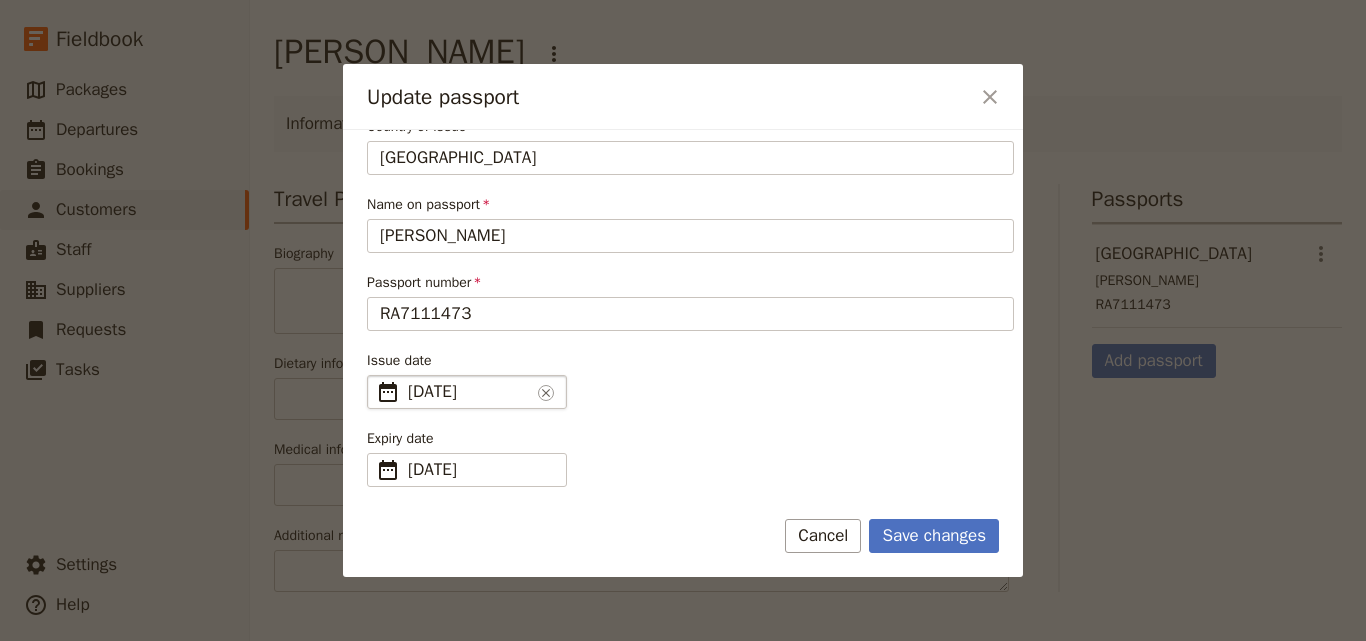 click on "1 Aug 24" at bounding box center [469, 392] 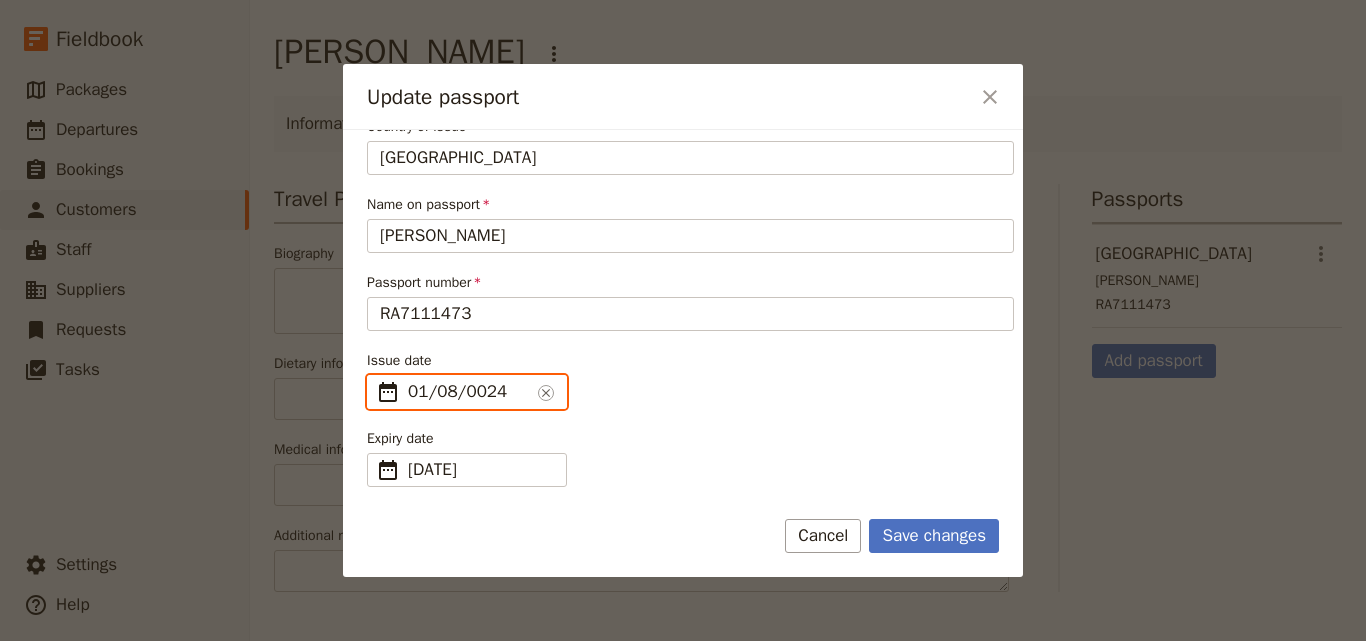 click on "01/08/0024" at bounding box center [469, 392] 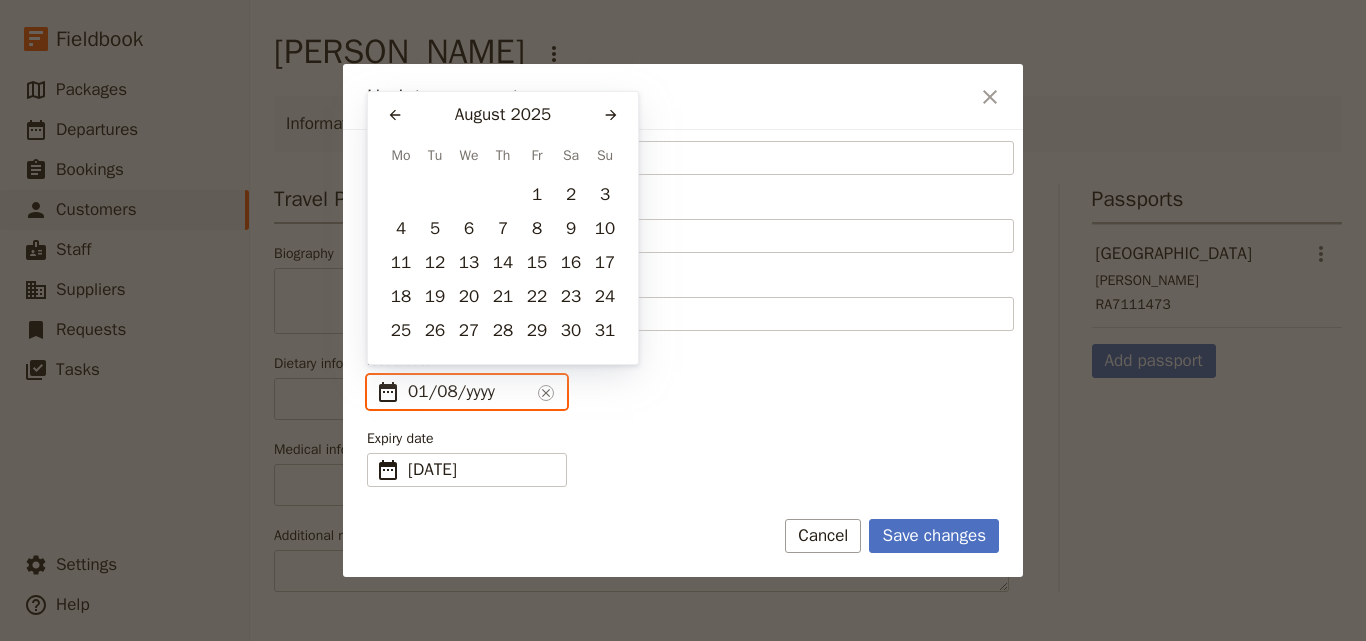 click on "01/08/yyyy" at bounding box center [469, 392] 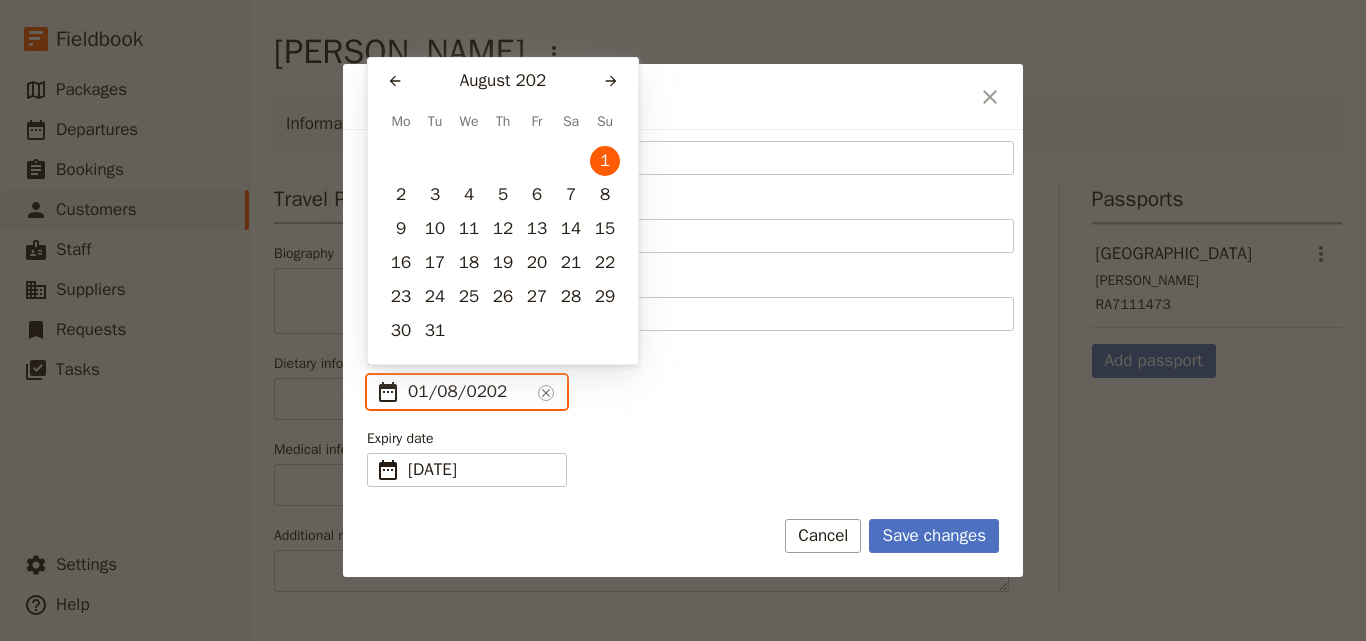 type on "01/08/2024" 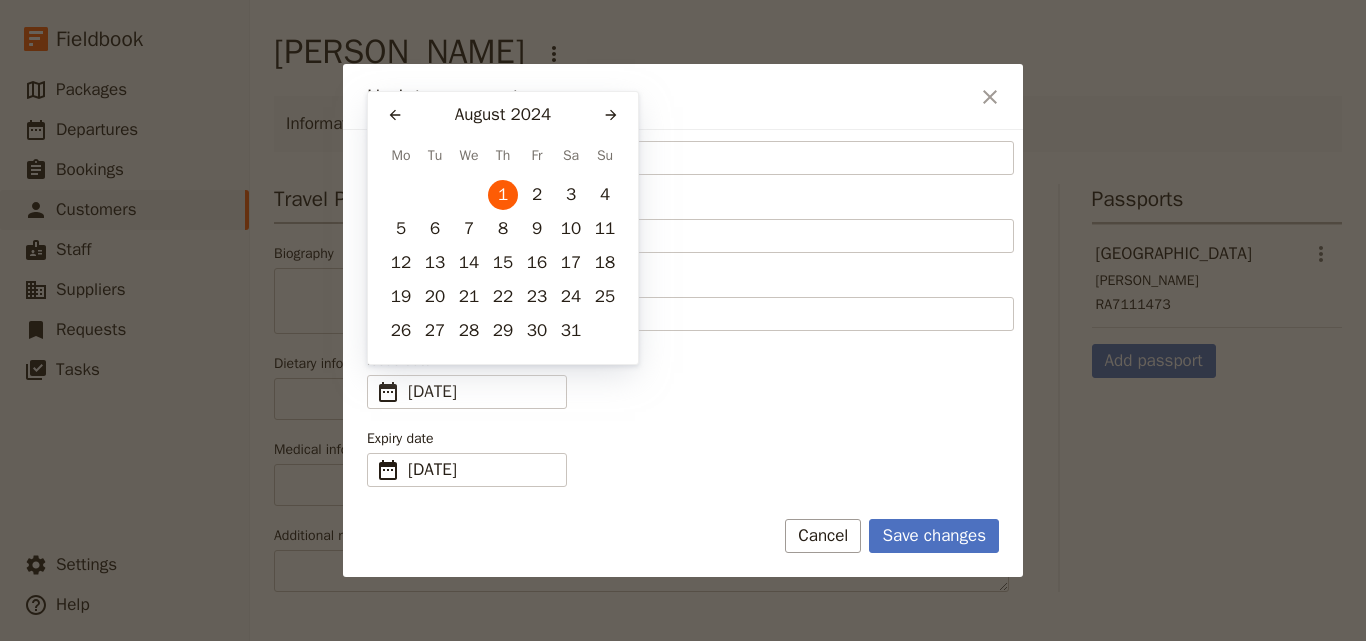 click on "Expiry date ​ 1 Aug 2034 01/08/2034 ​" at bounding box center (690, 458) 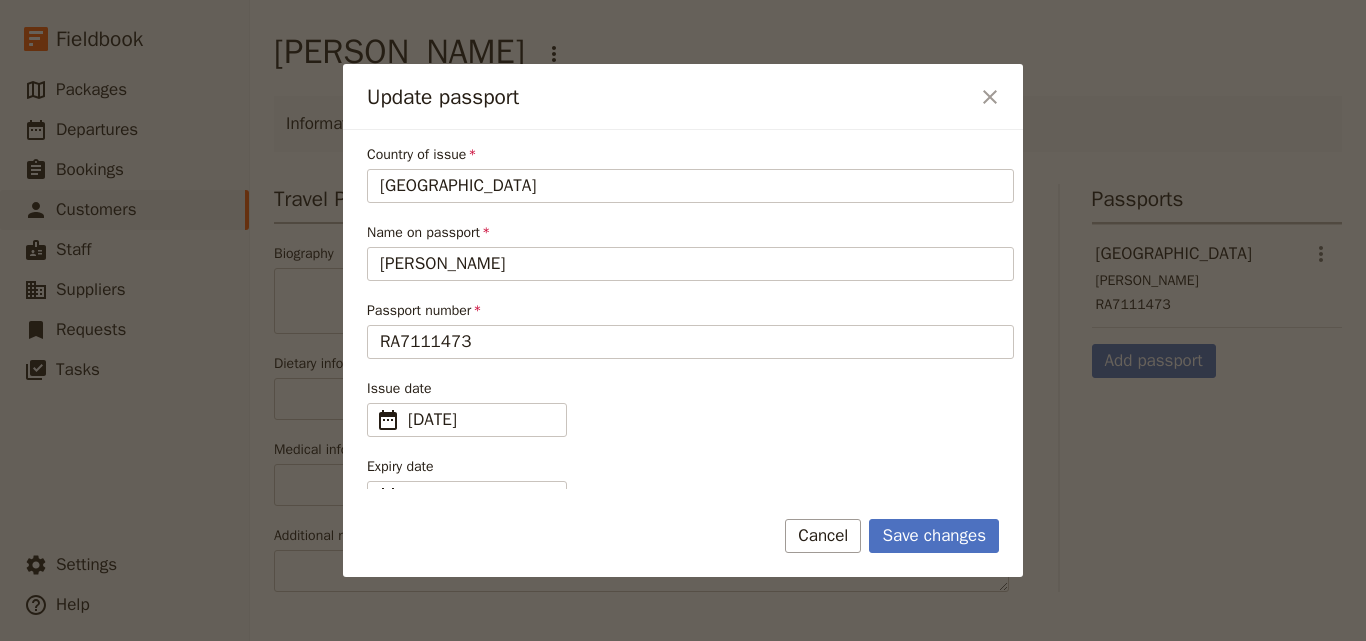 scroll, scrollTop: 89, scrollLeft: 0, axis: vertical 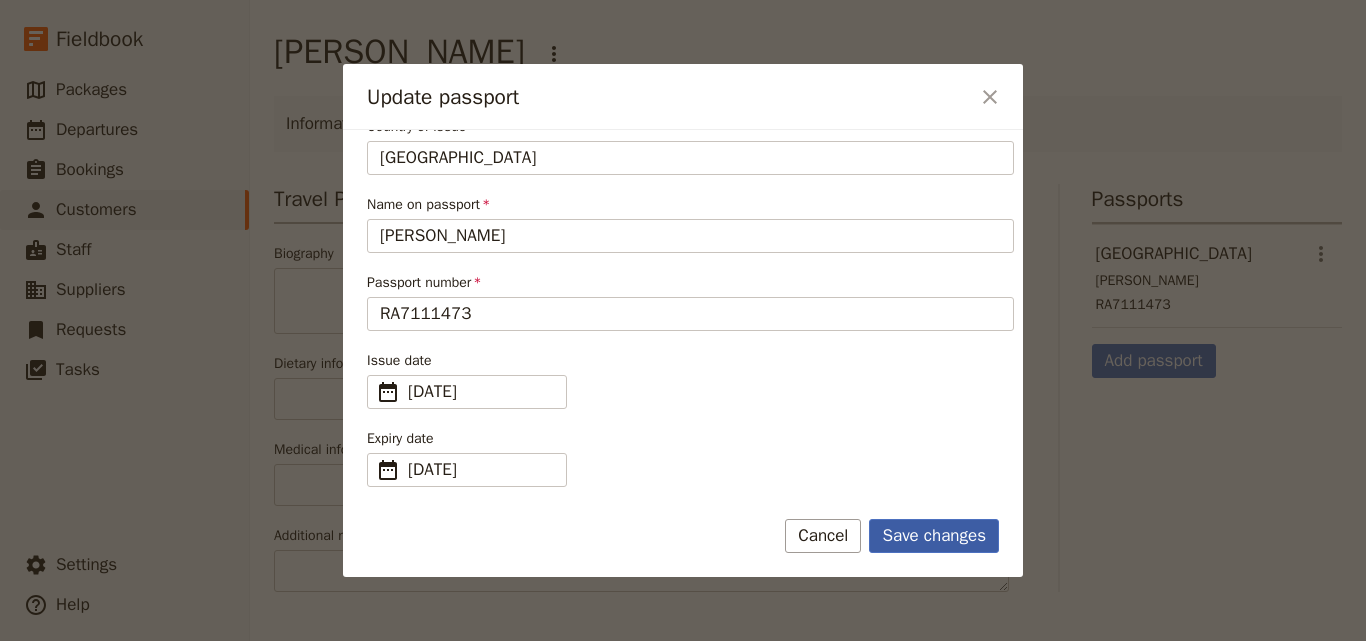 click on "Save changes" at bounding box center [934, 536] 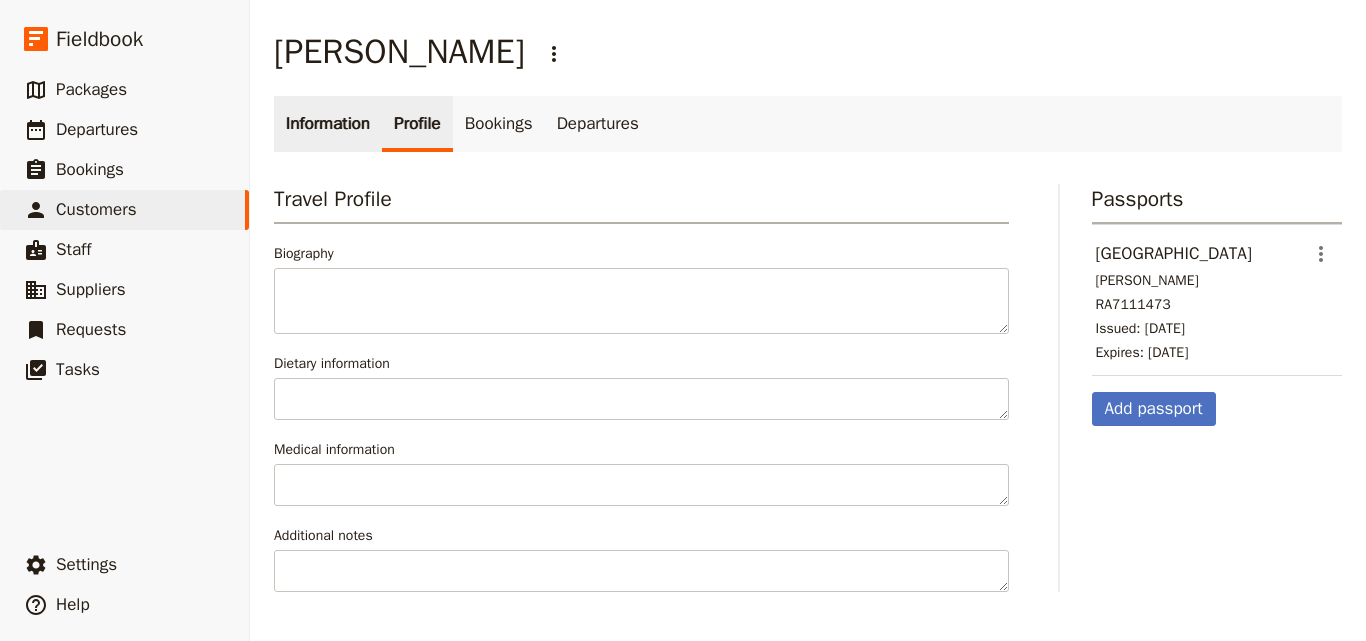 click on "Information" at bounding box center [328, 124] 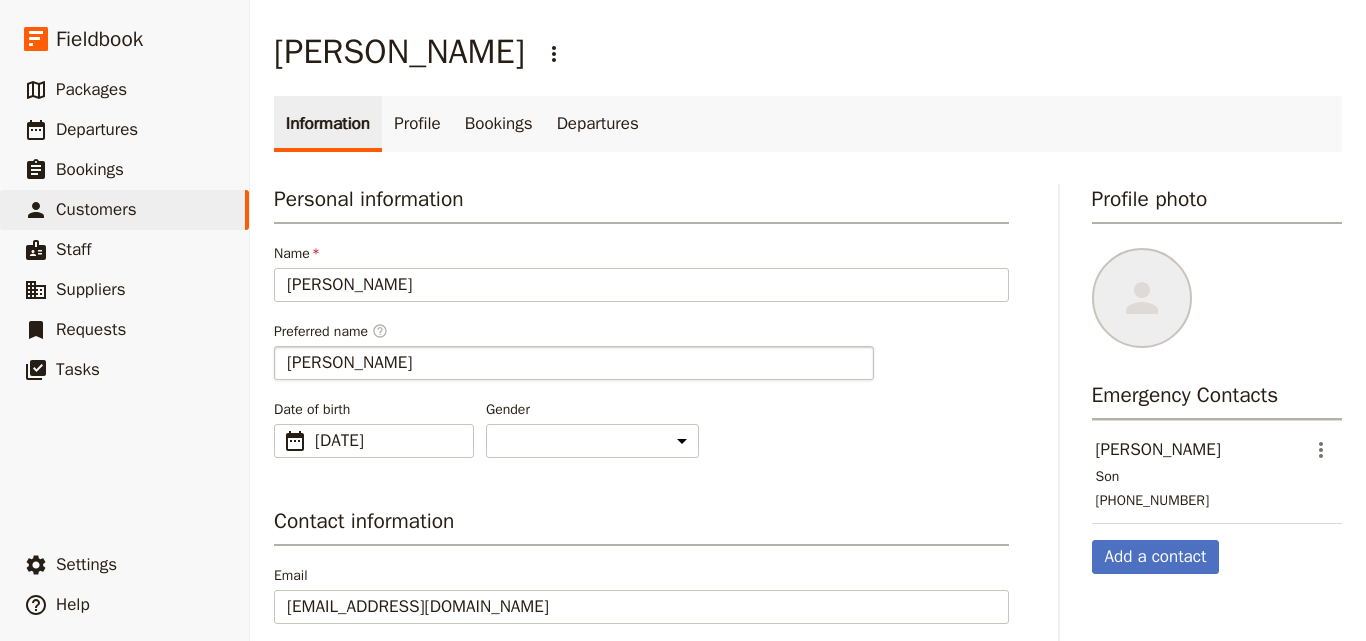 scroll, scrollTop: 100, scrollLeft: 0, axis: vertical 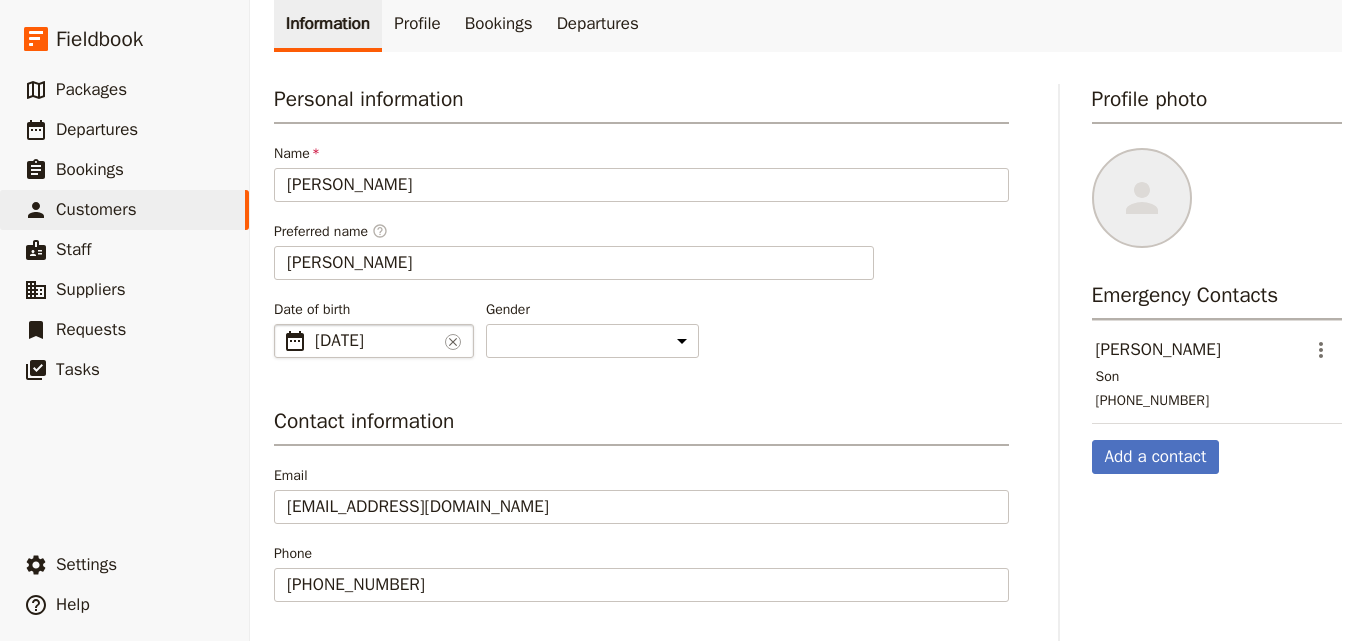click on "10 Sep 1949" at bounding box center (376, 341) 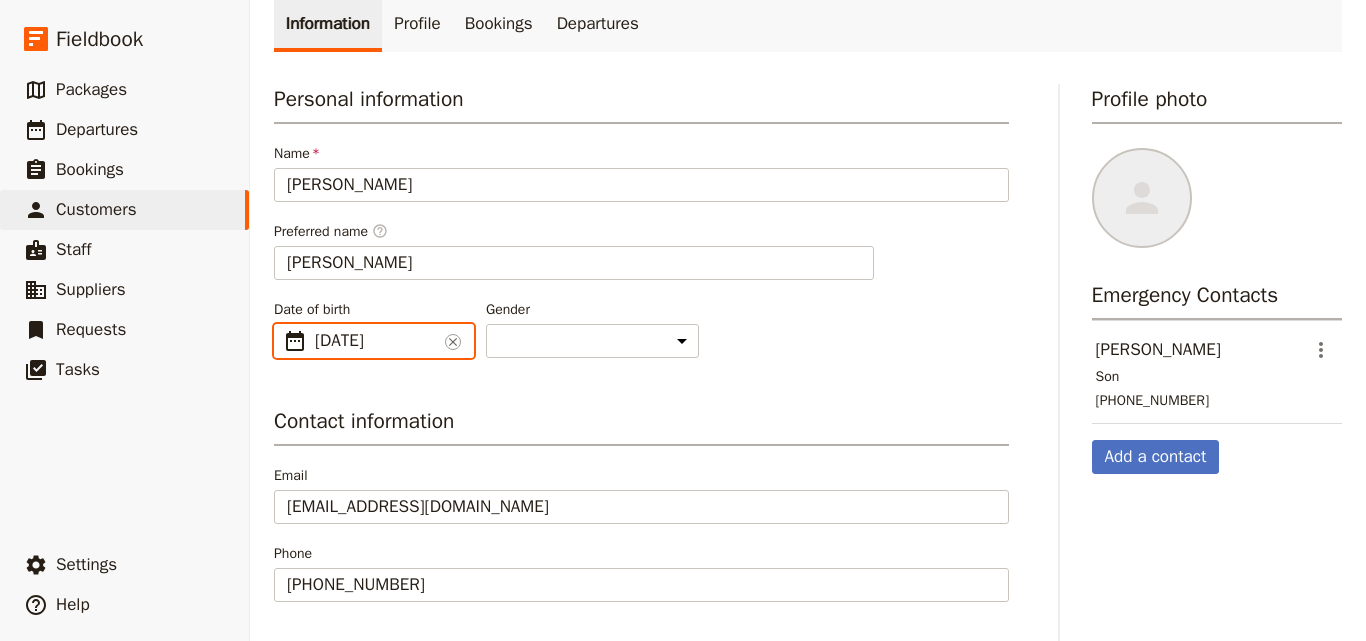 click on "10/09/1949" at bounding box center (282, 324) 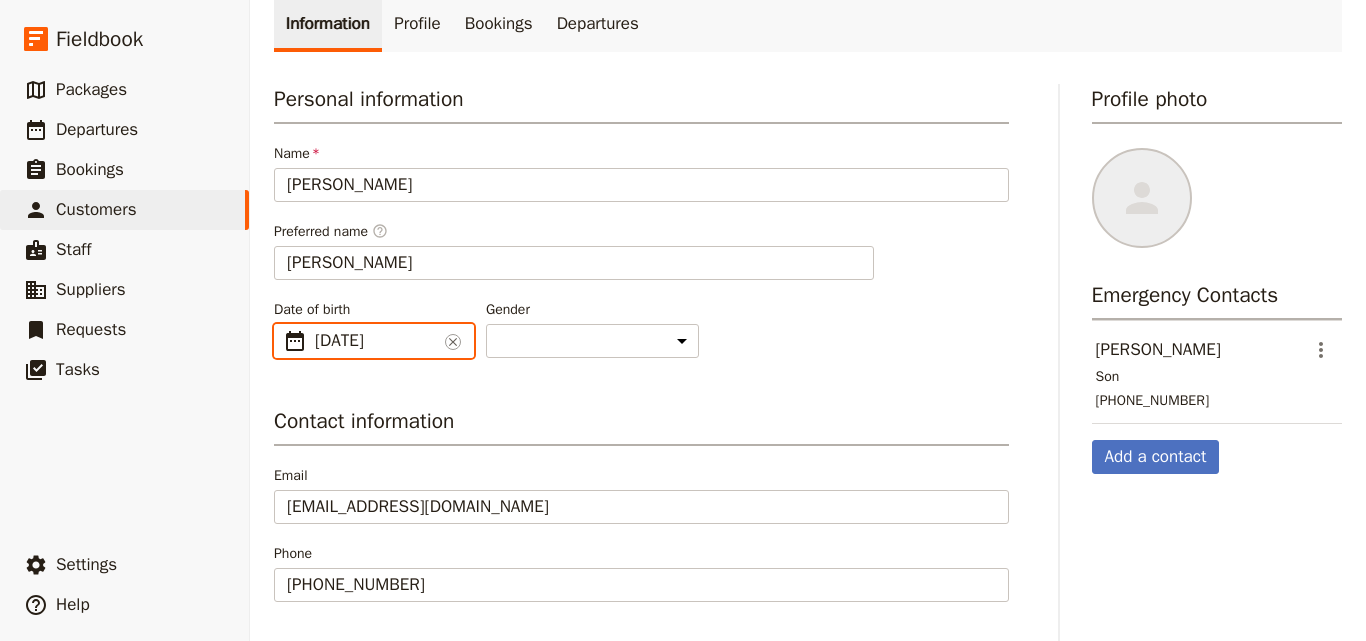scroll, scrollTop: 0, scrollLeft: 0, axis: both 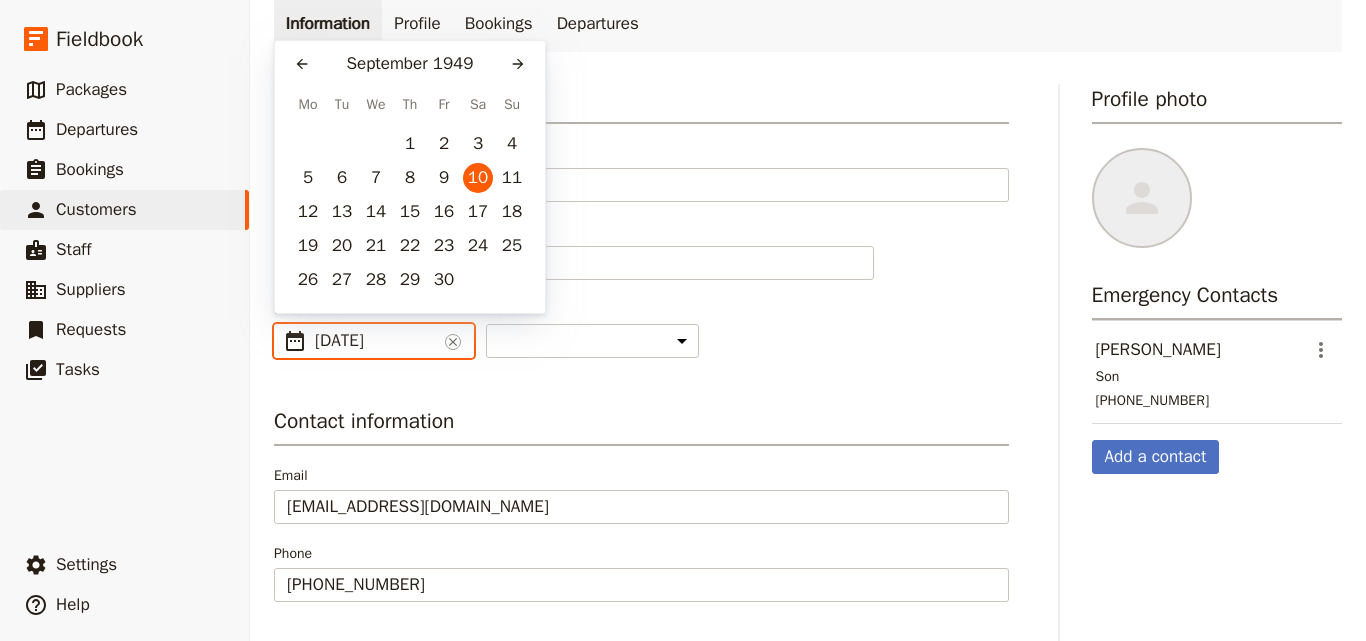 click on "10/09/1949" at bounding box center [376, 341] 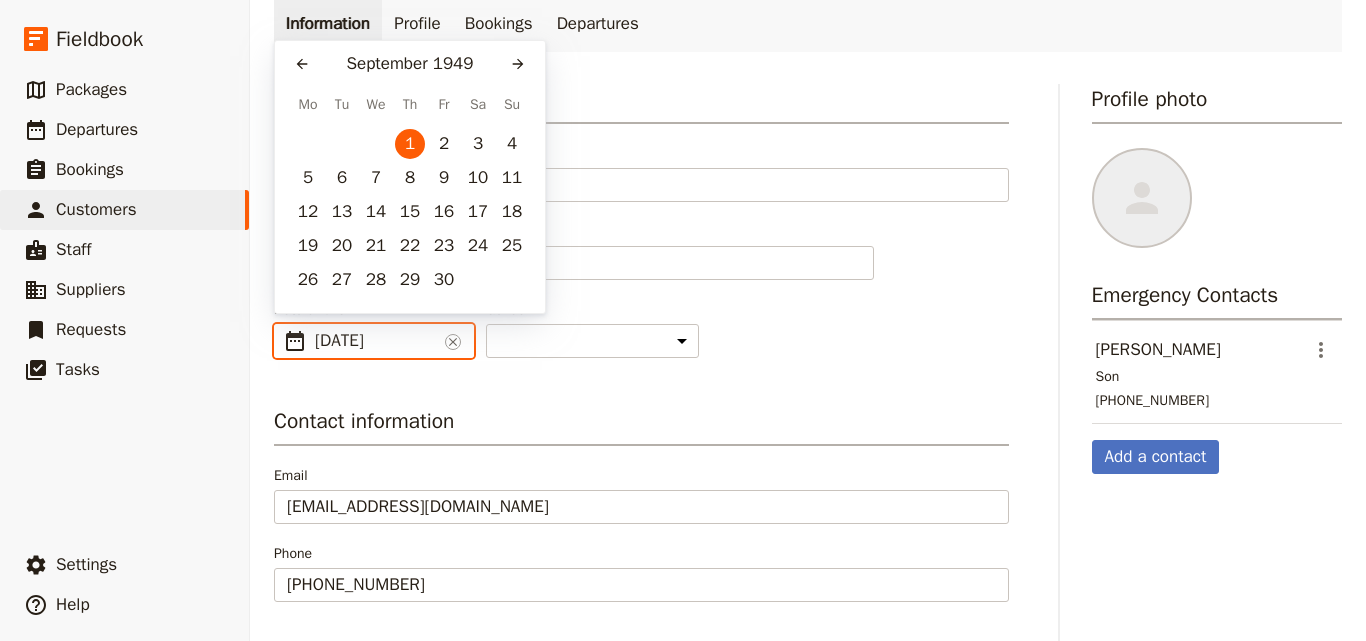 type on "19/09/1949" 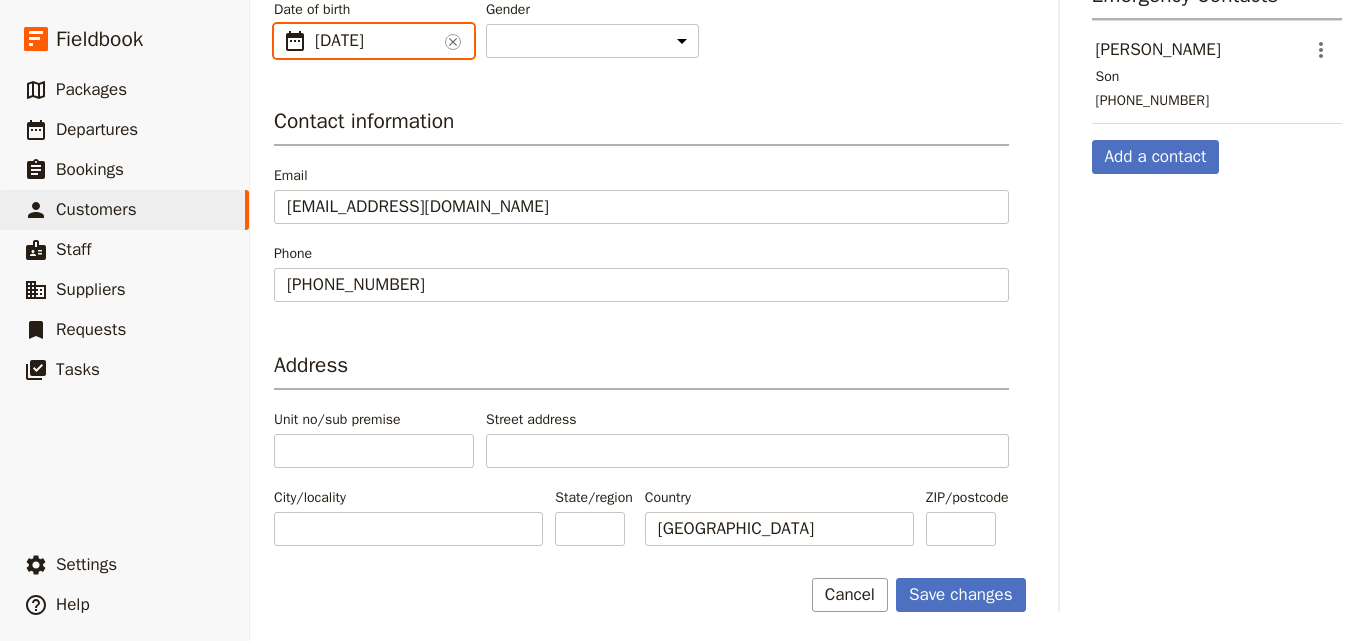 scroll, scrollTop: 403, scrollLeft: 0, axis: vertical 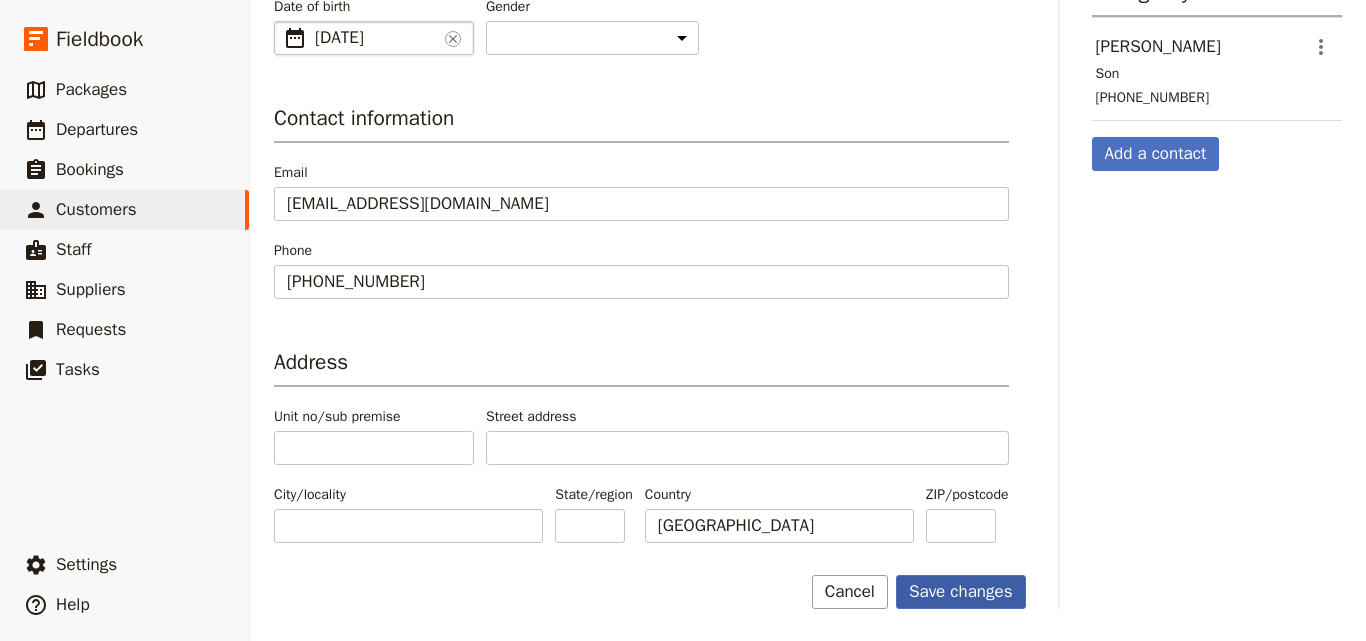 click on "Save changes" at bounding box center [961, 592] 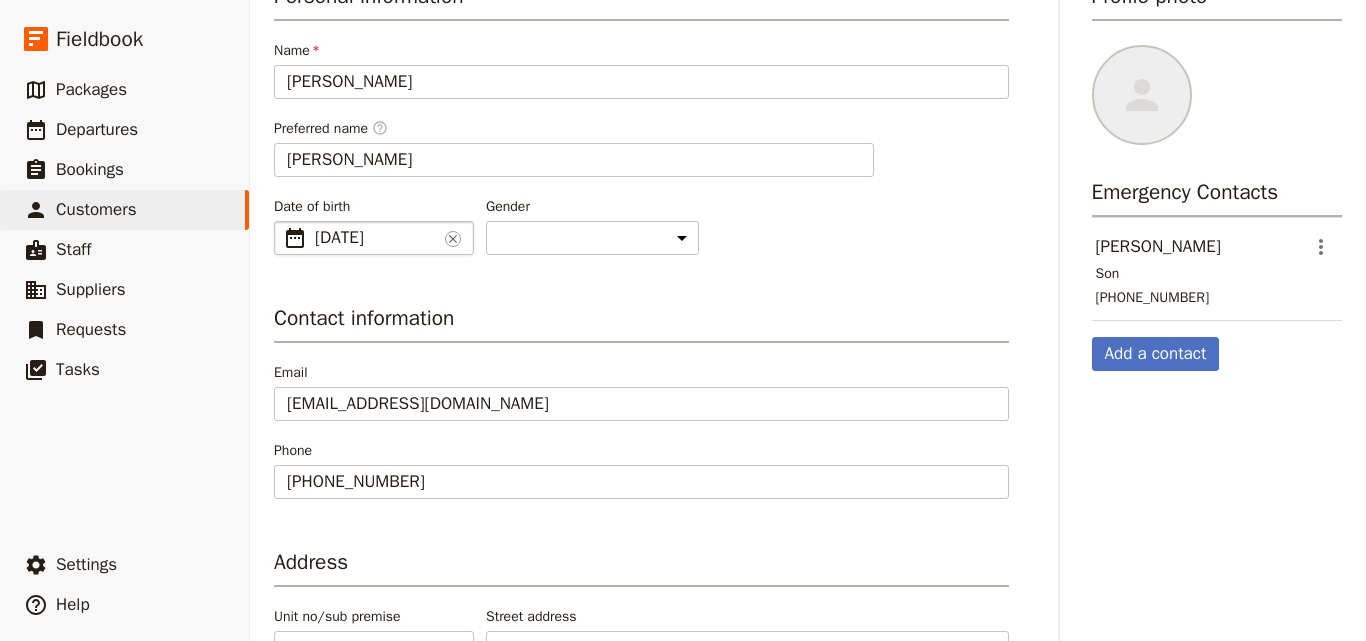 scroll, scrollTop: 0, scrollLeft: 0, axis: both 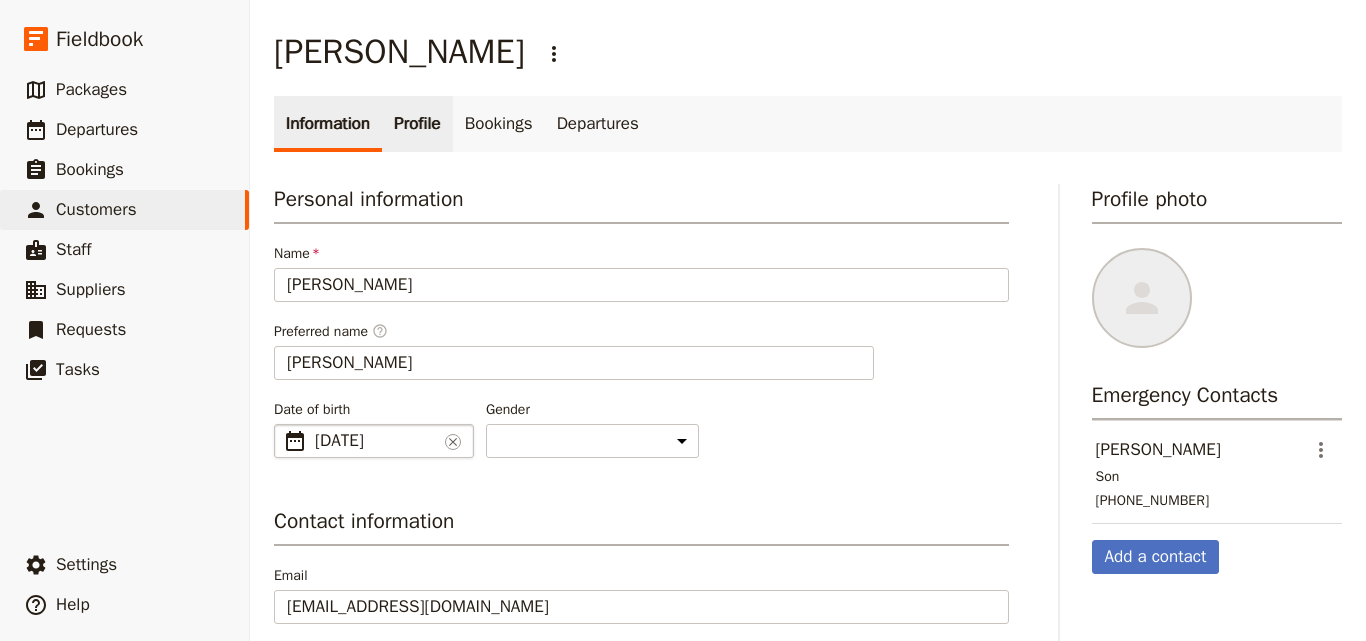 click on "Profile" at bounding box center [417, 124] 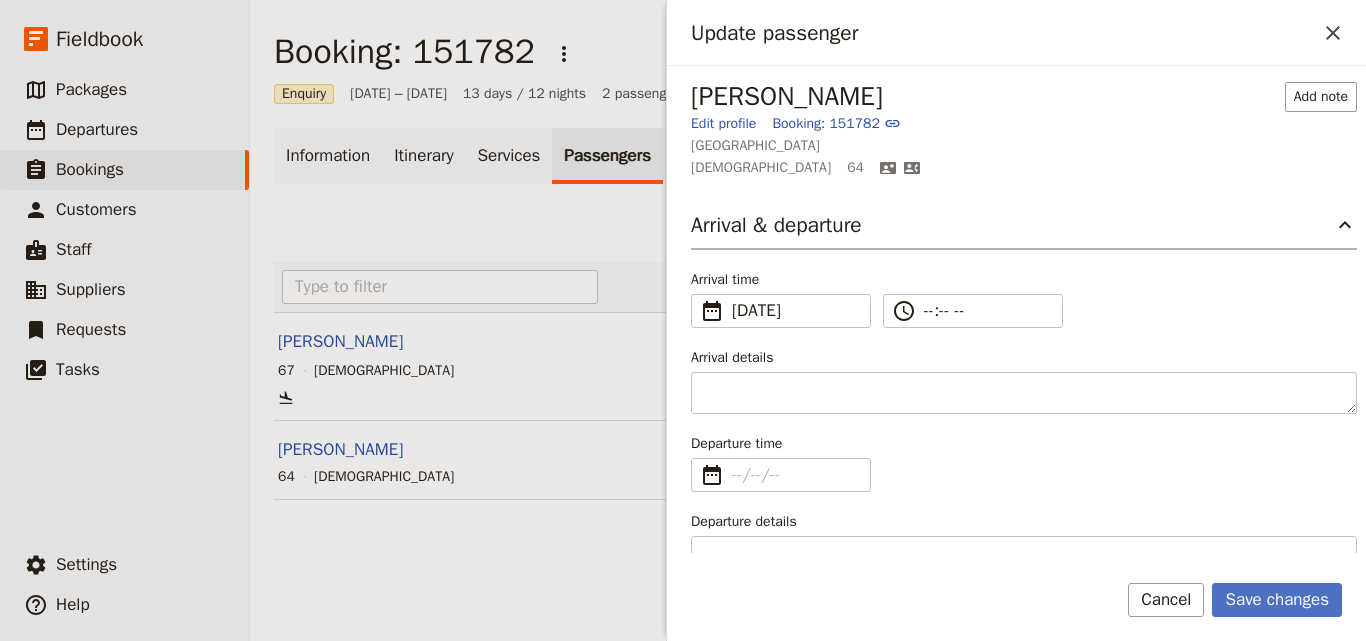 scroll, scrollTop: 0, scrollLeft: 0, axis: both 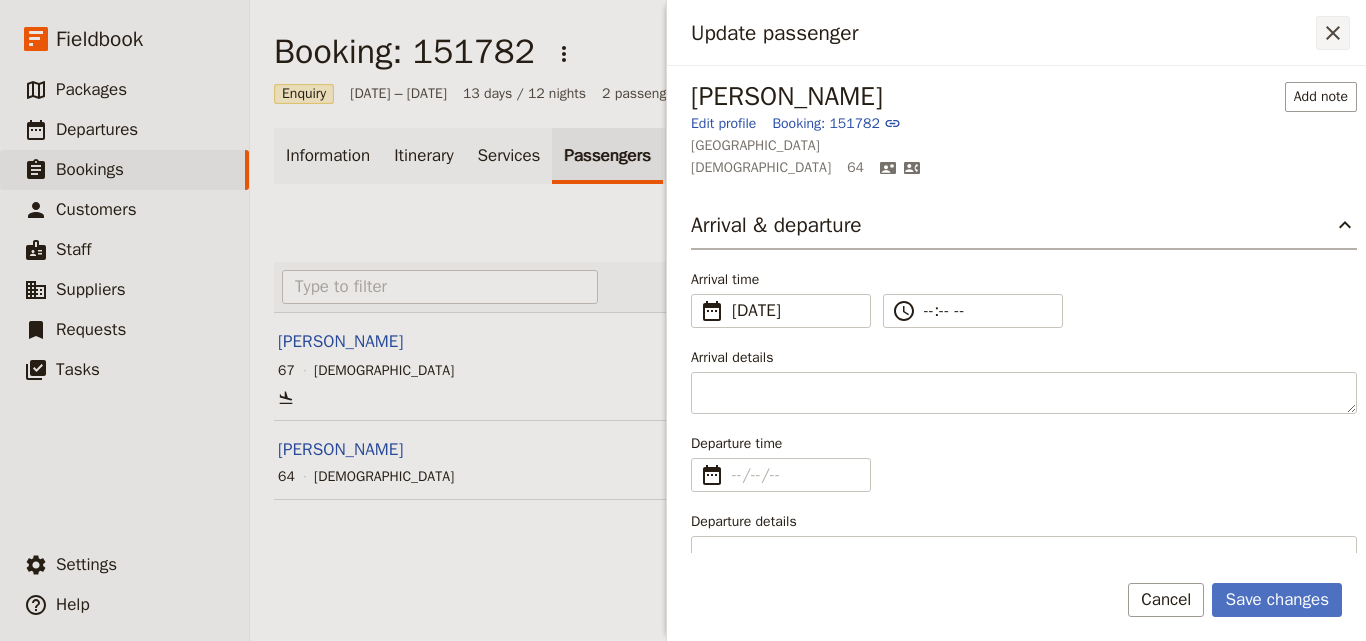 type 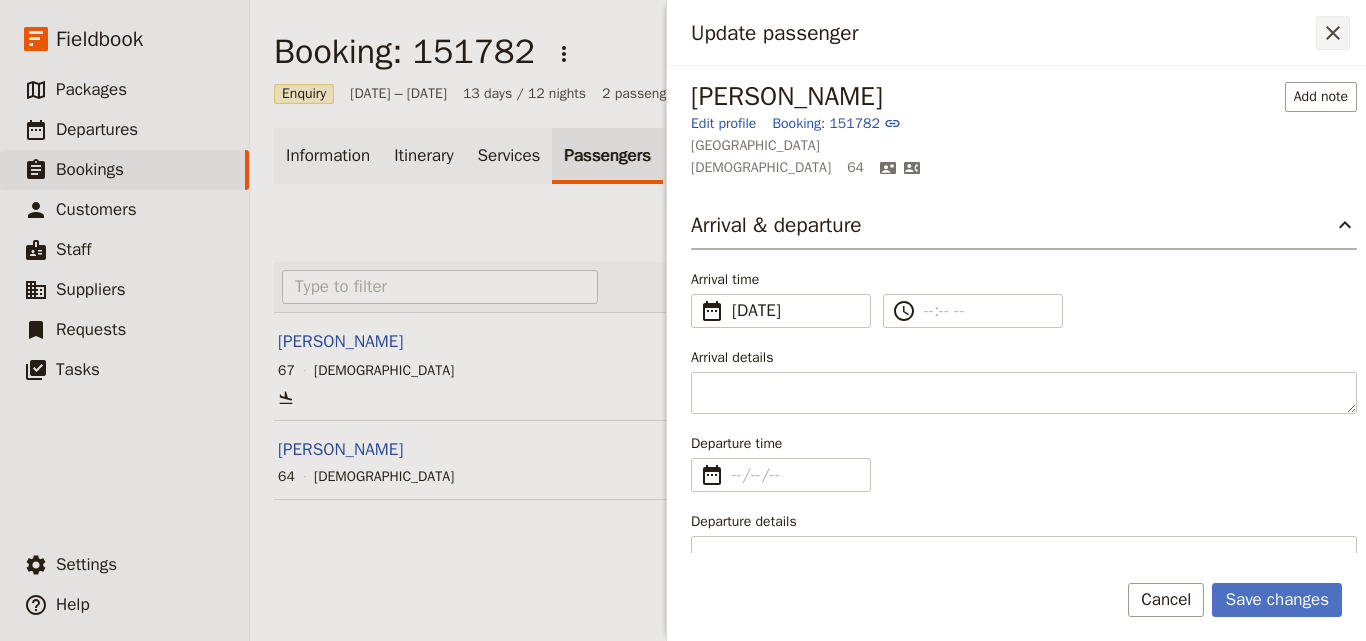 click 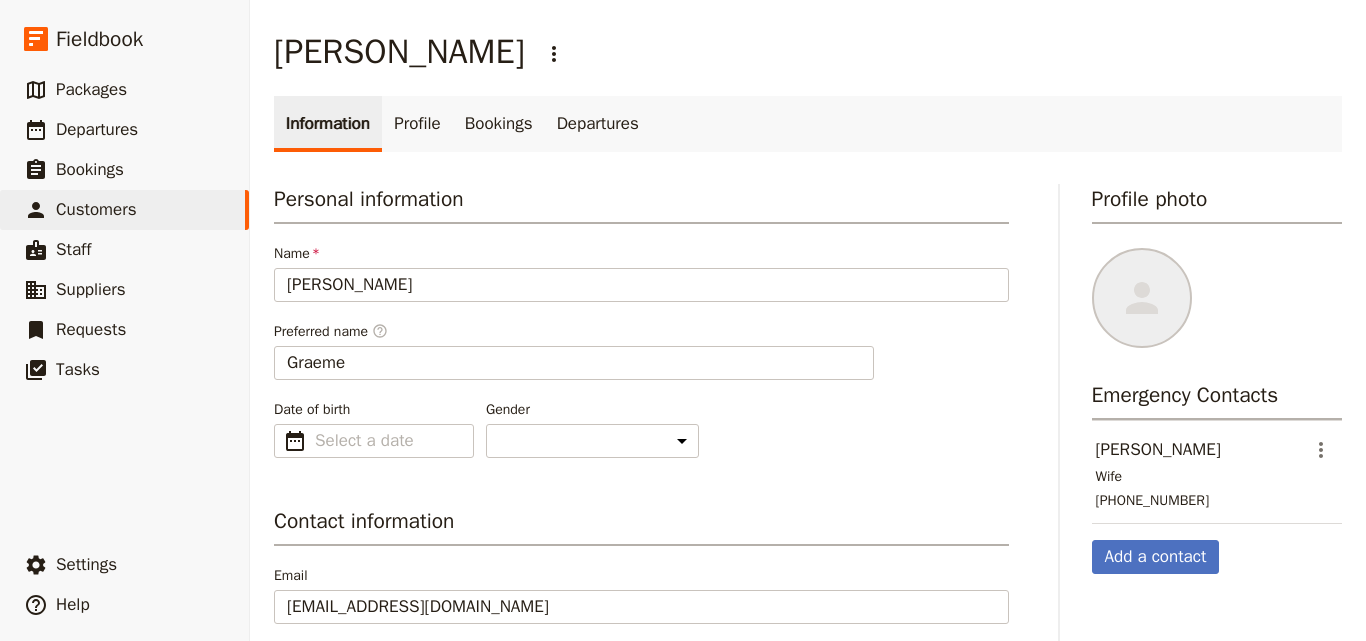select on "[DEMOGRAPHIC_DATA]" 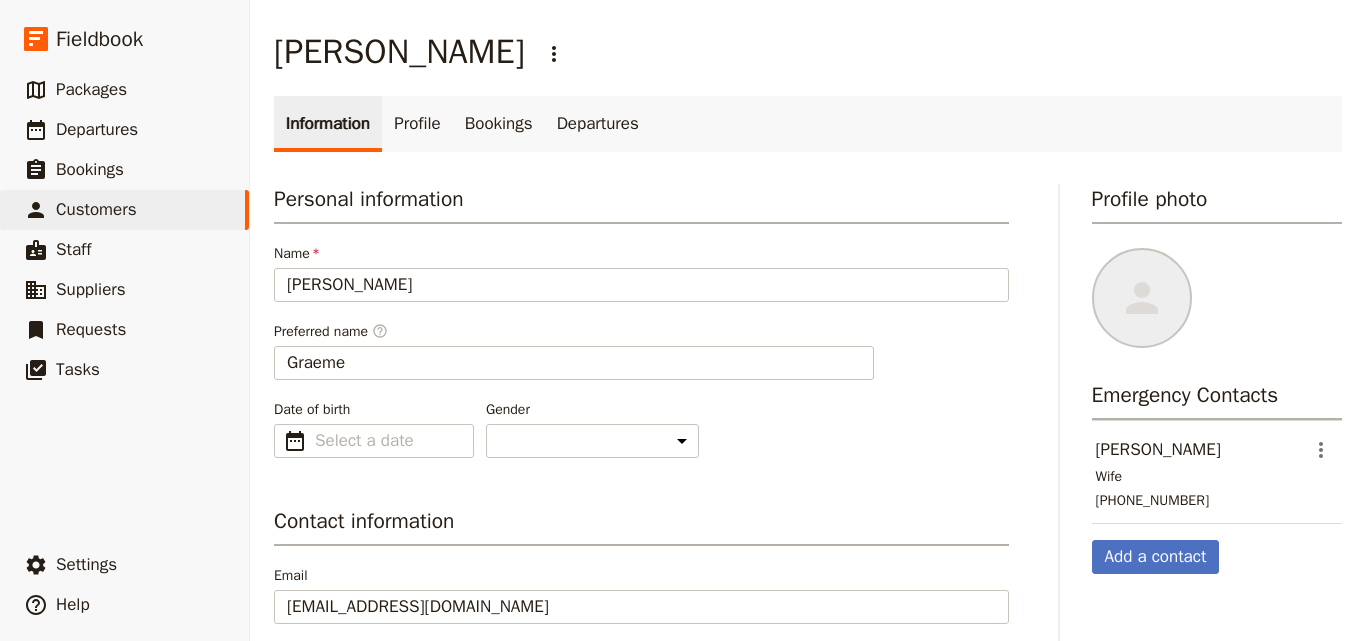 scroll, scrollTop: 200, scrollLeft: 0, axis: vertical 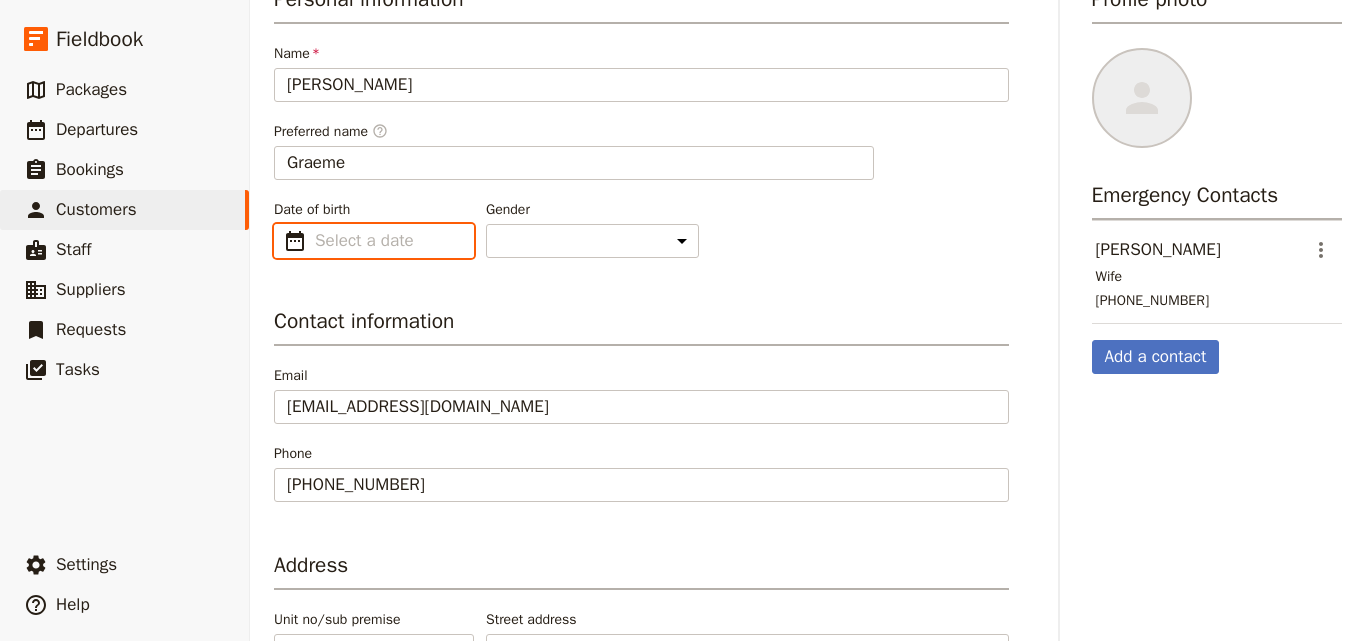type on "dd/mm/yyyy" 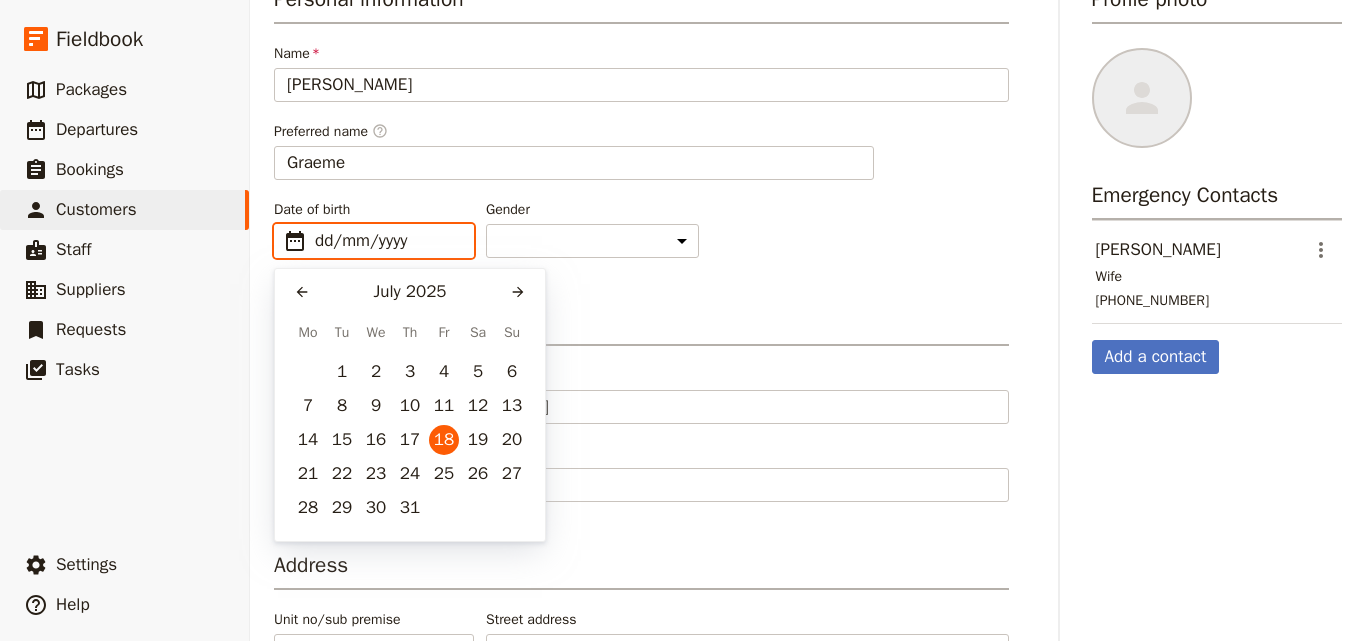 click on "dd/mm/yyyy" at bounding box center (388, 241) 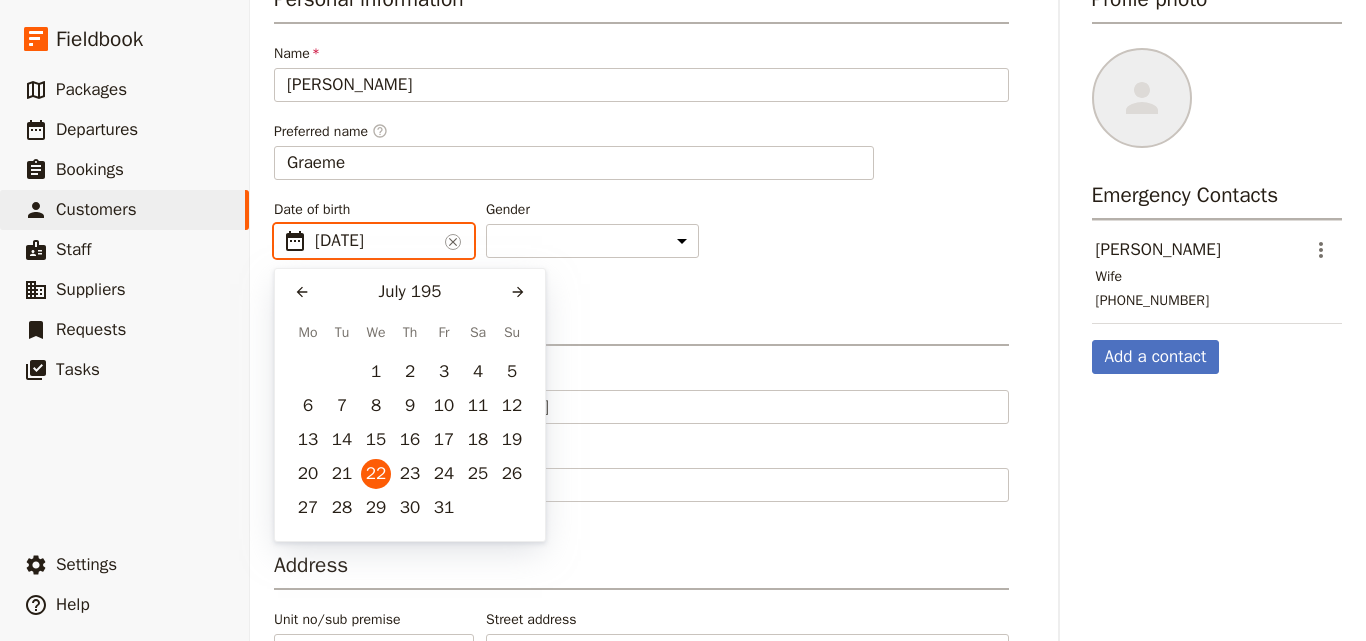 type on "[DATE]" 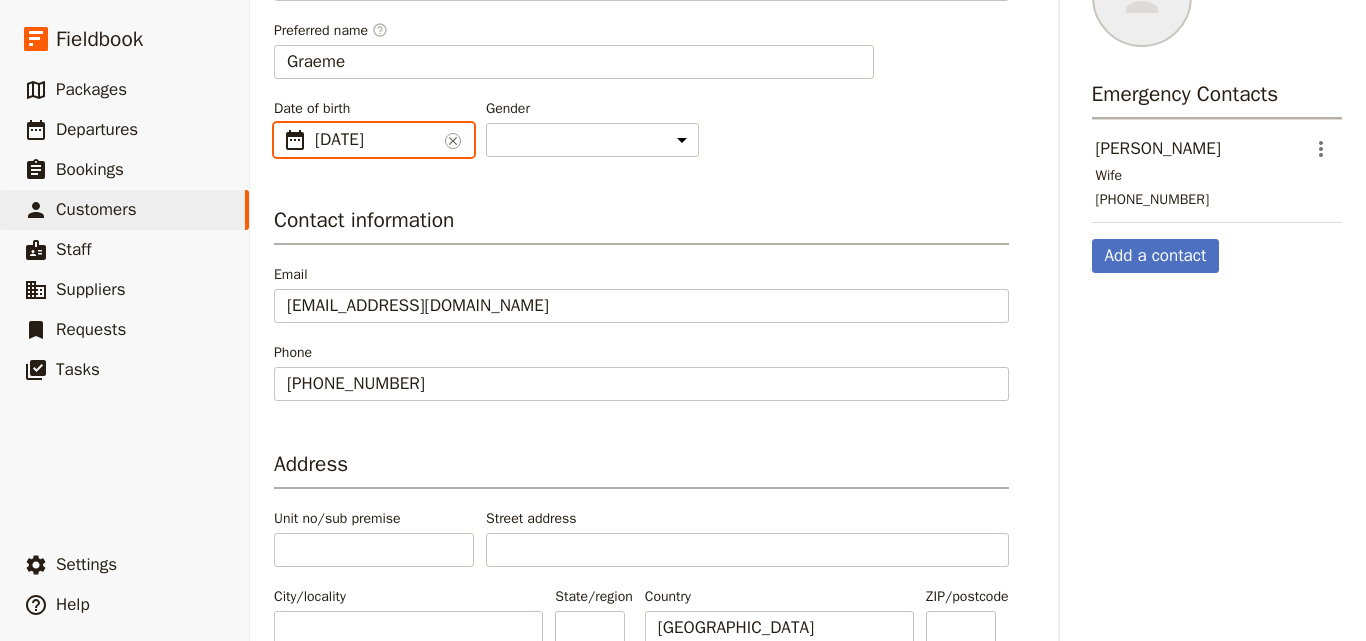 scroll, scrollTop: 403, scrollLeft: 0, axis: vertical 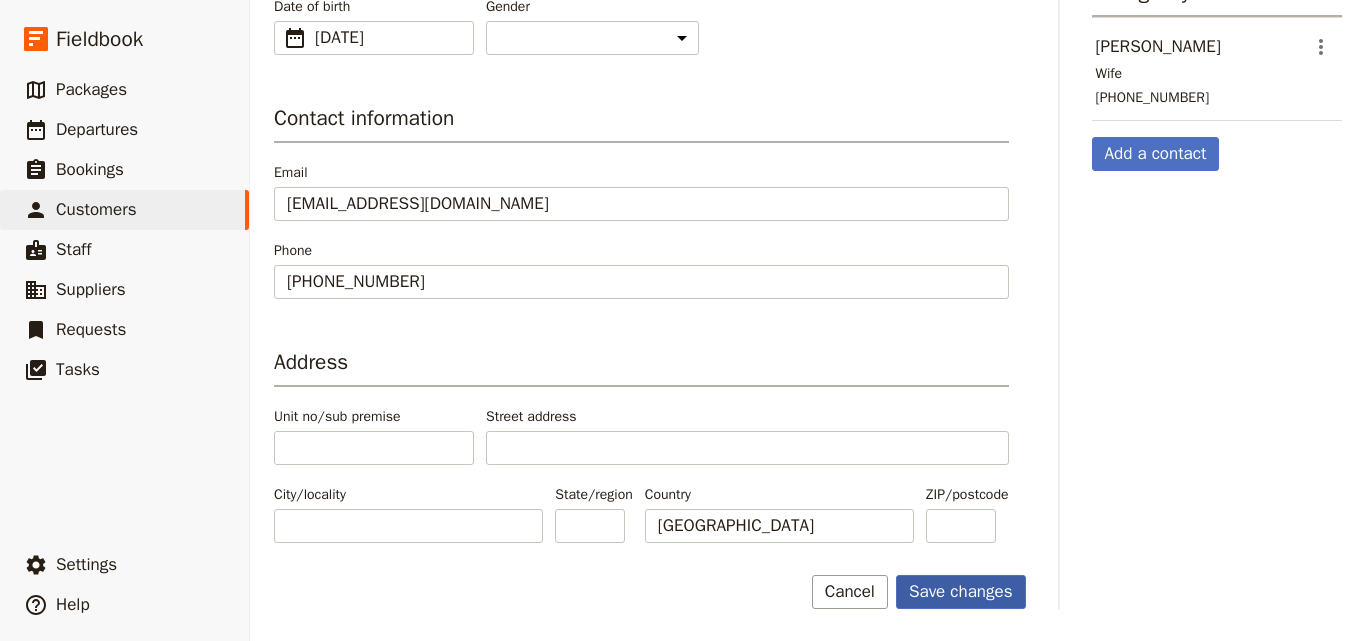 click on "Save changes" at bounding box center (961, 592) 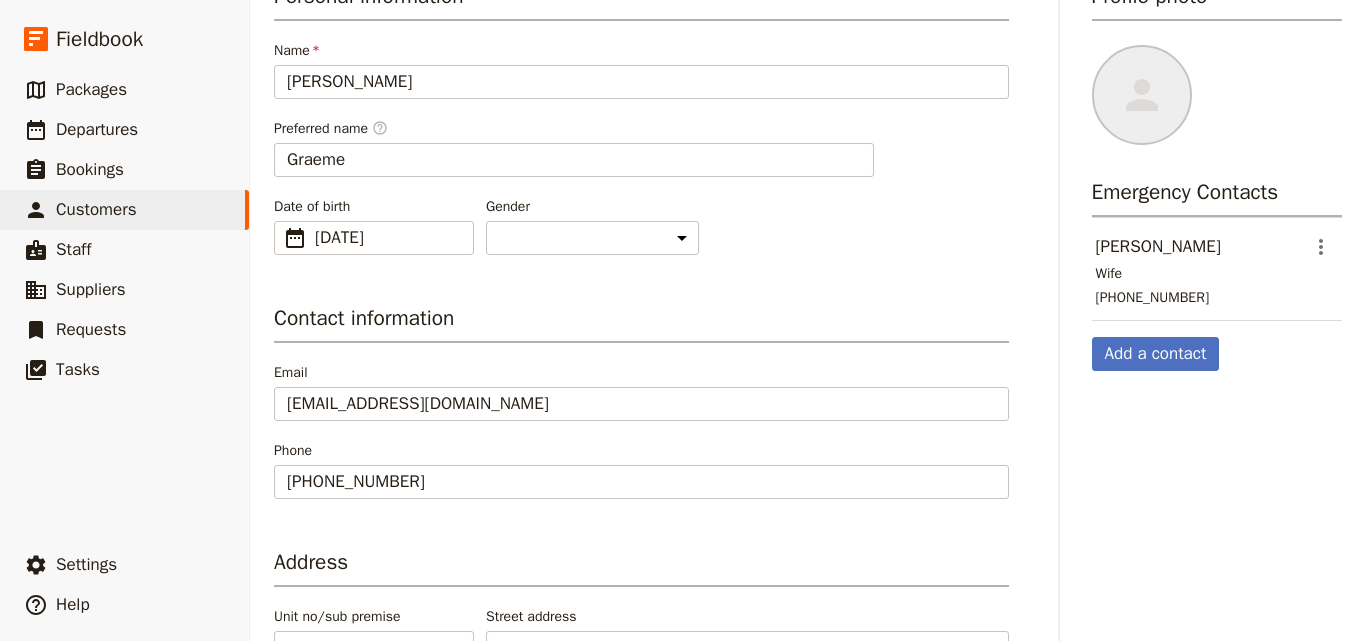 scroll, scrollTop: 0, scrollLeft: 0, axis: both 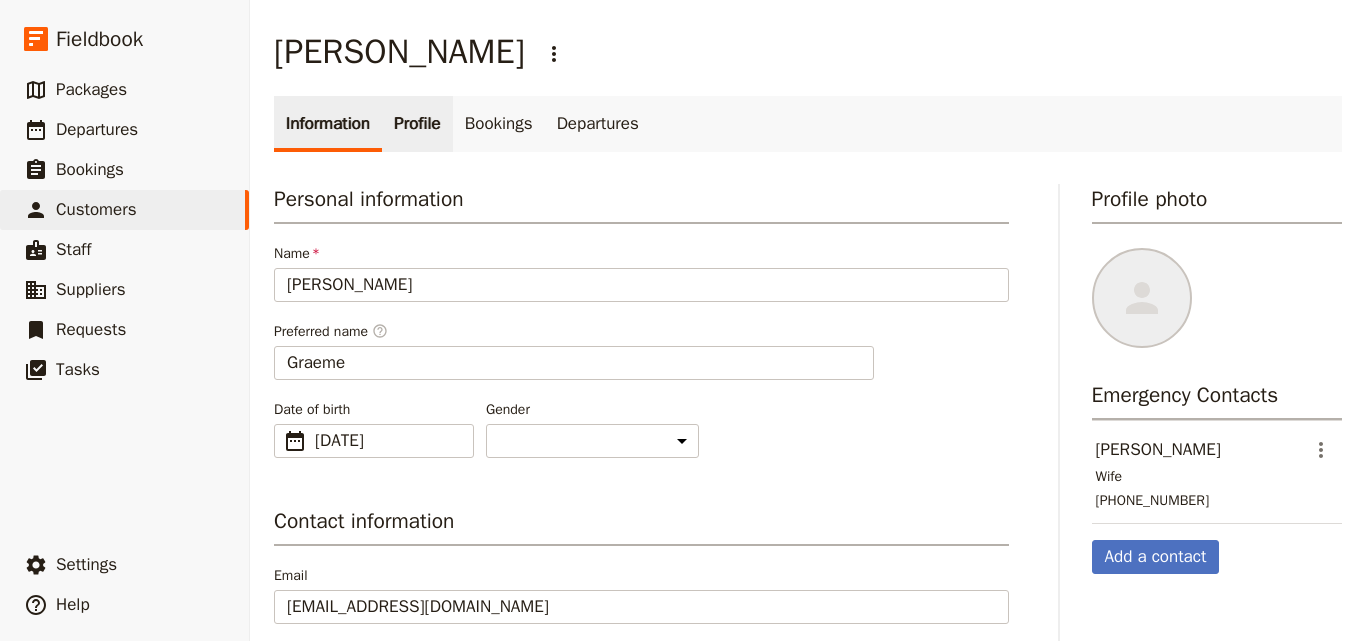 click on "Profile" at bounding box center (417, 124) 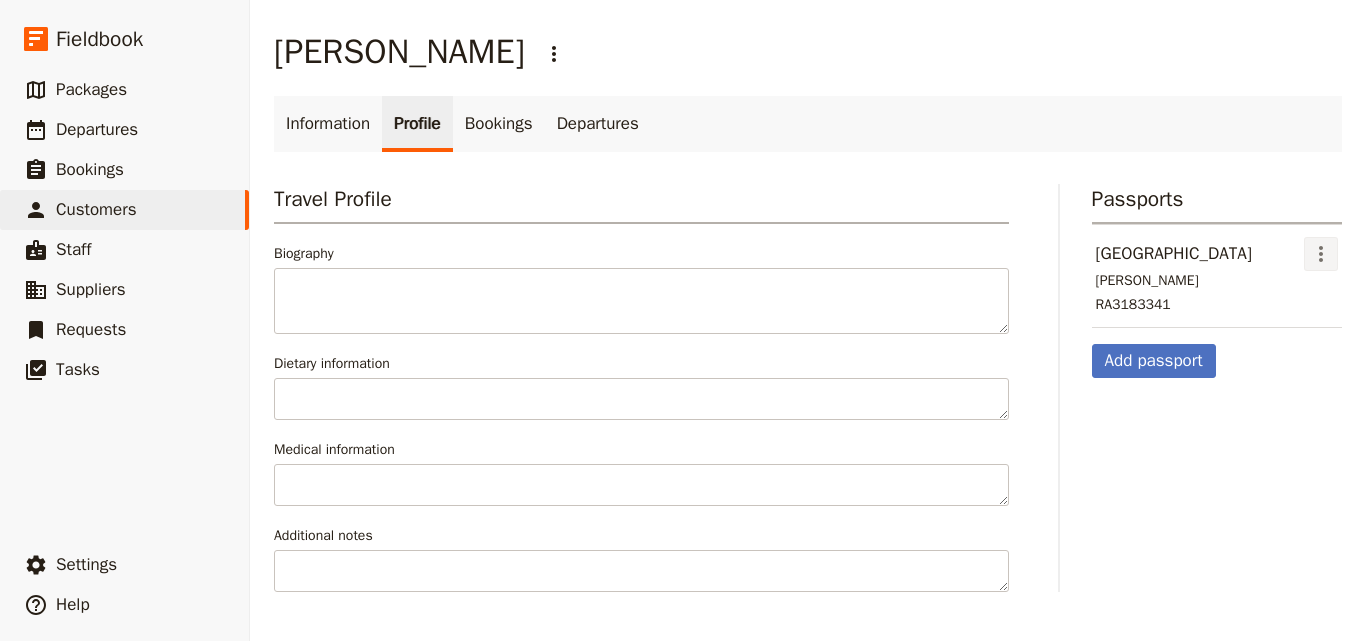 click 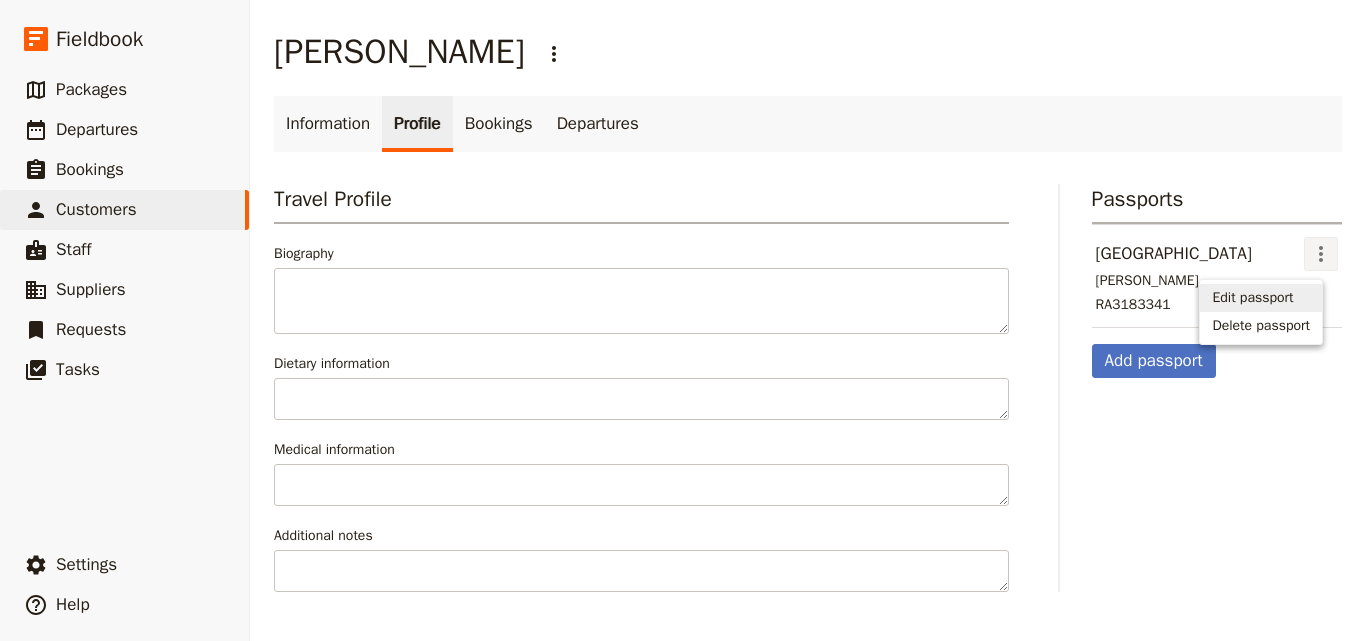 click on "Edit passport" at bounding box center (1261, 298) 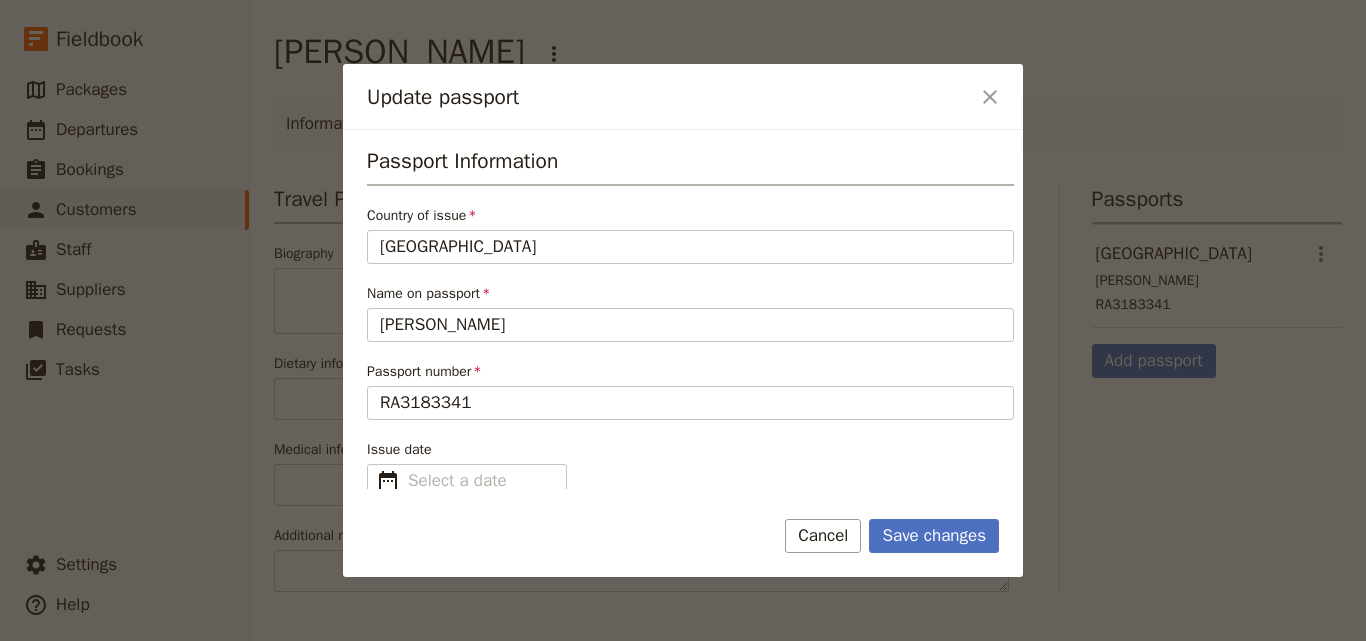 scroll, scrollTop: 89, scrollLeft: 0, axis: vertical 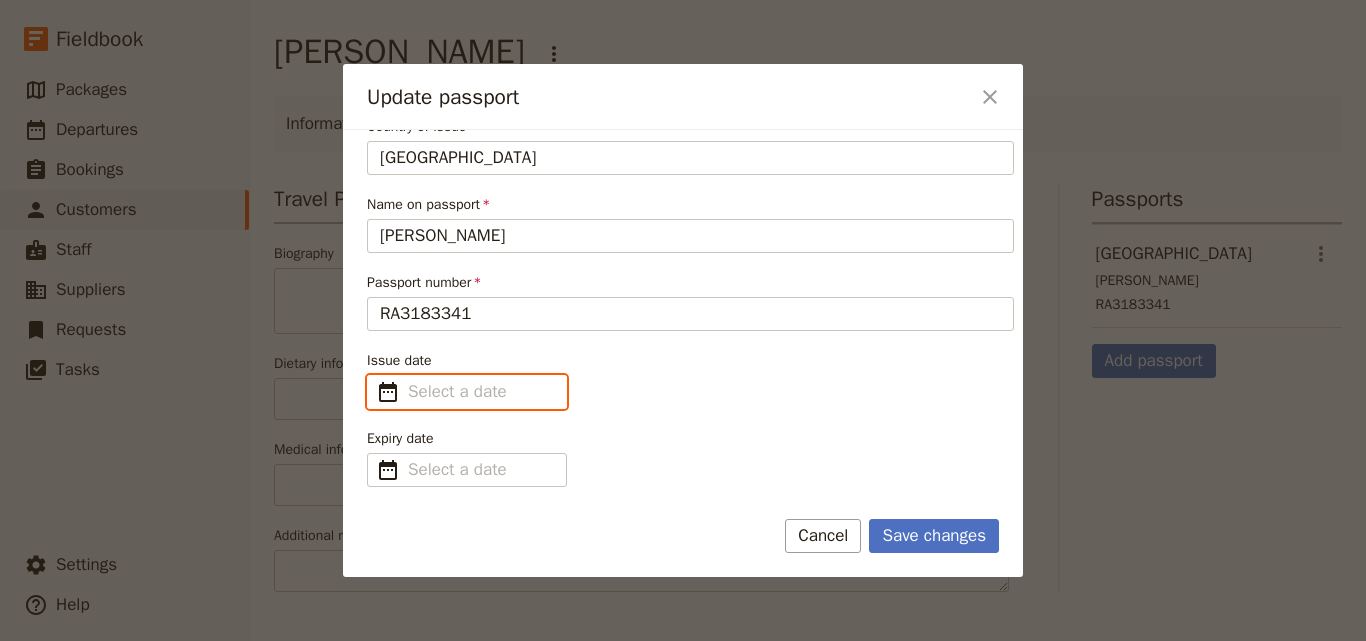 type on "dd/mm/yyyy" 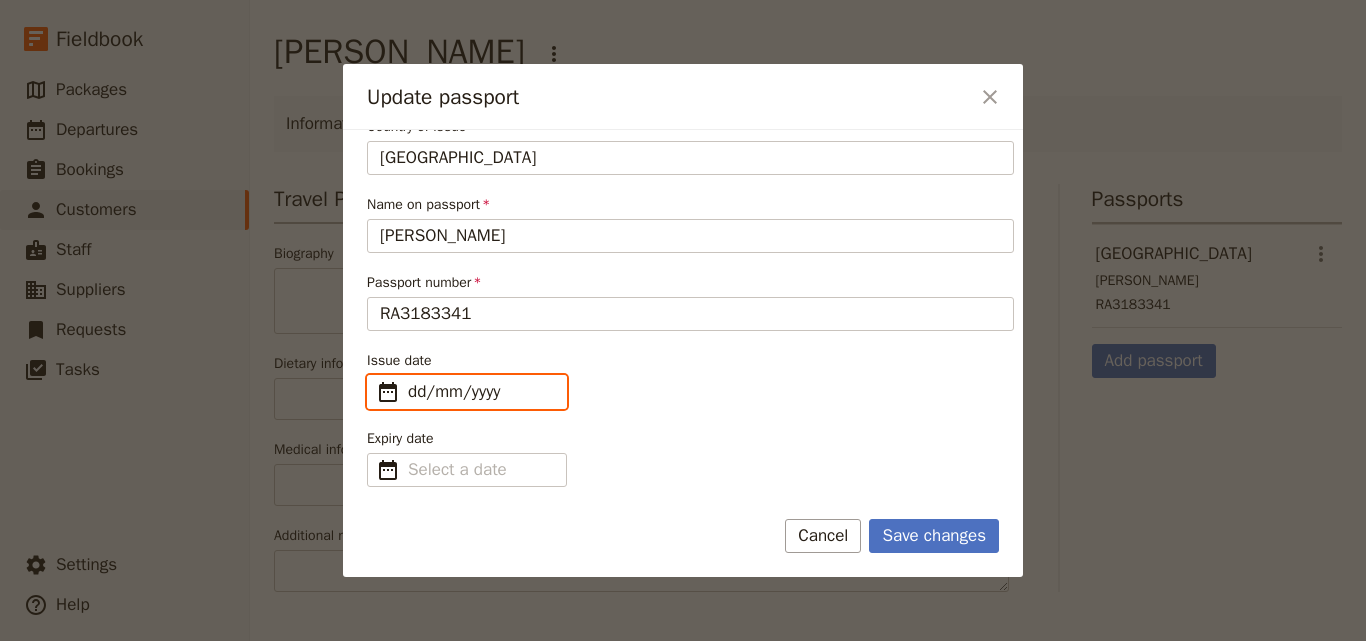 click on "dd/mm/yyyy" at bounding box center (481, 392) 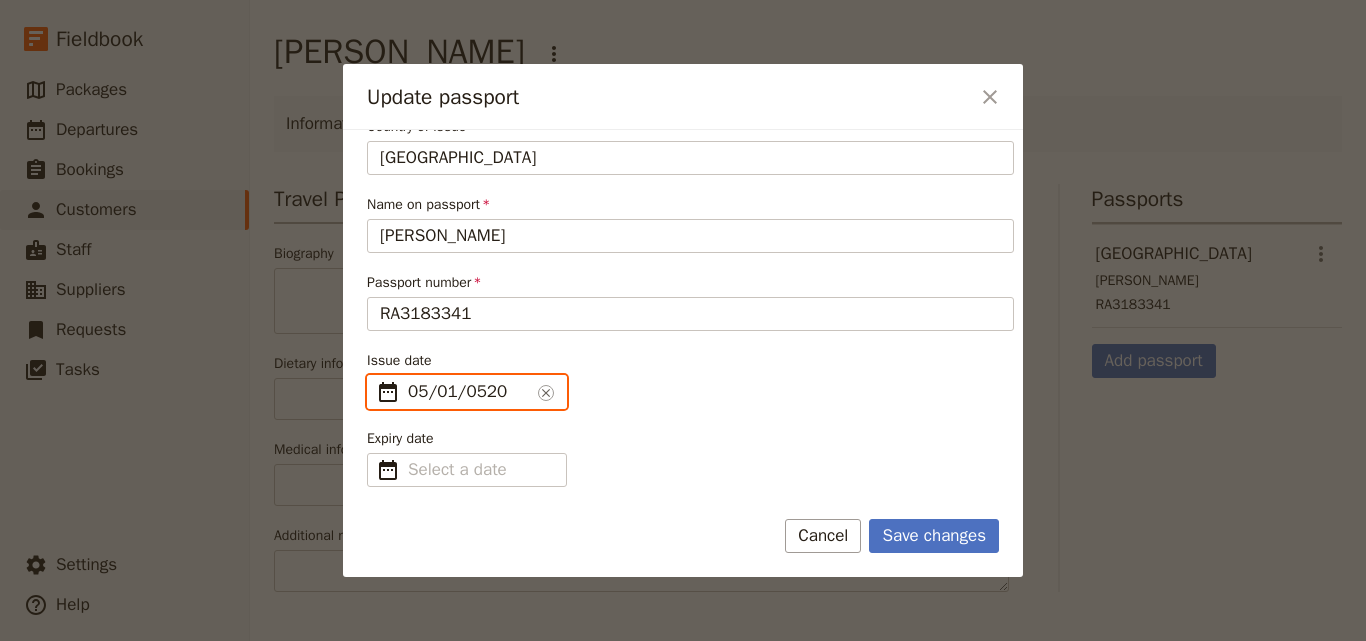 click on "05/01/0520" at bounding box center [469, 392] 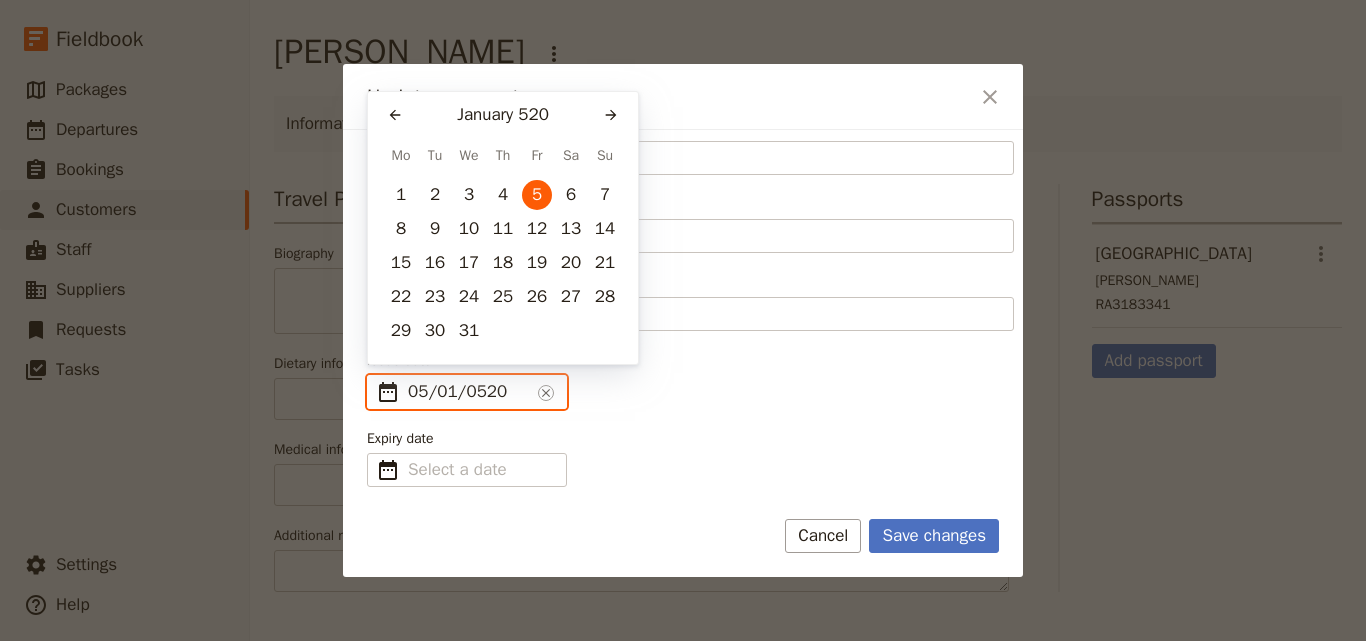 click on "05/01/0520" at bounding box center [469, 392] 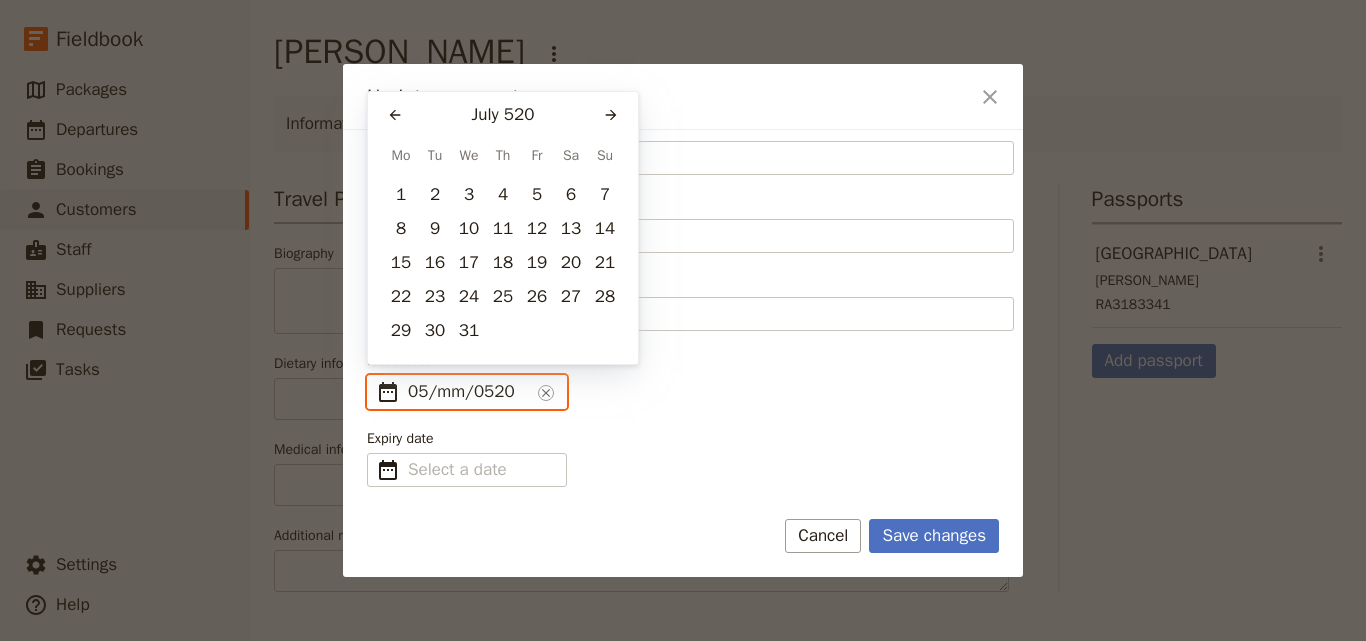 click on "05/mm/0520" at bounding box center (469, 392) 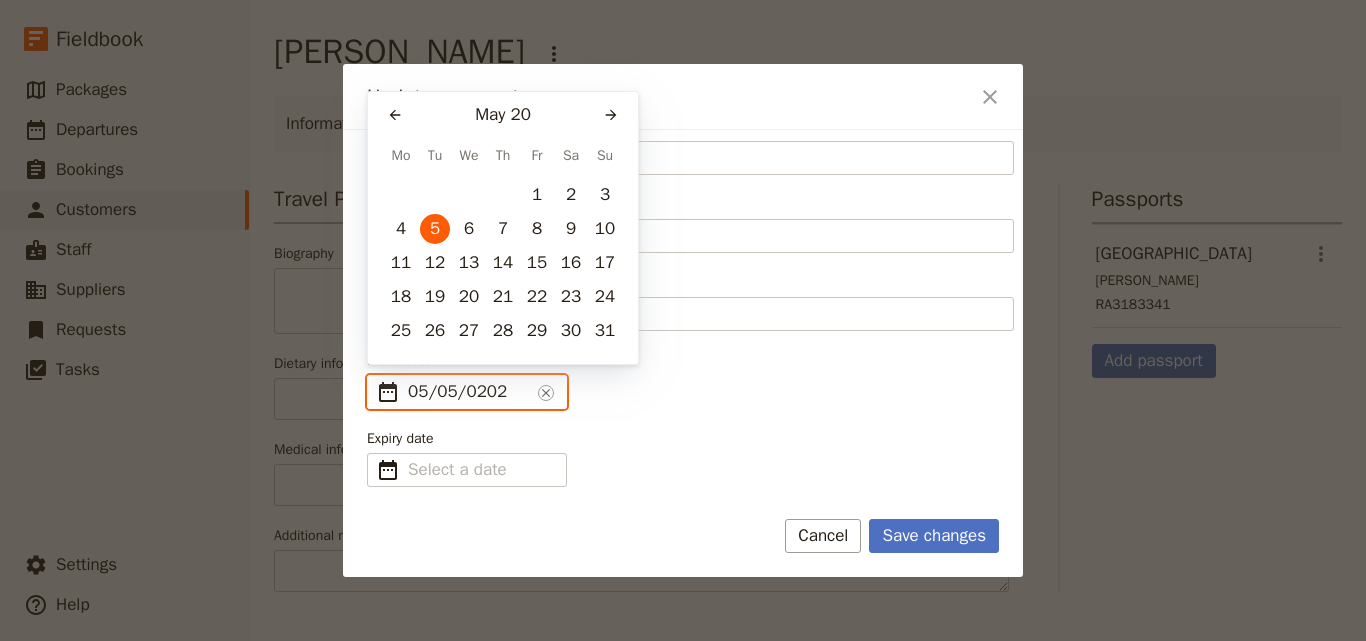 type on "[DATE]" 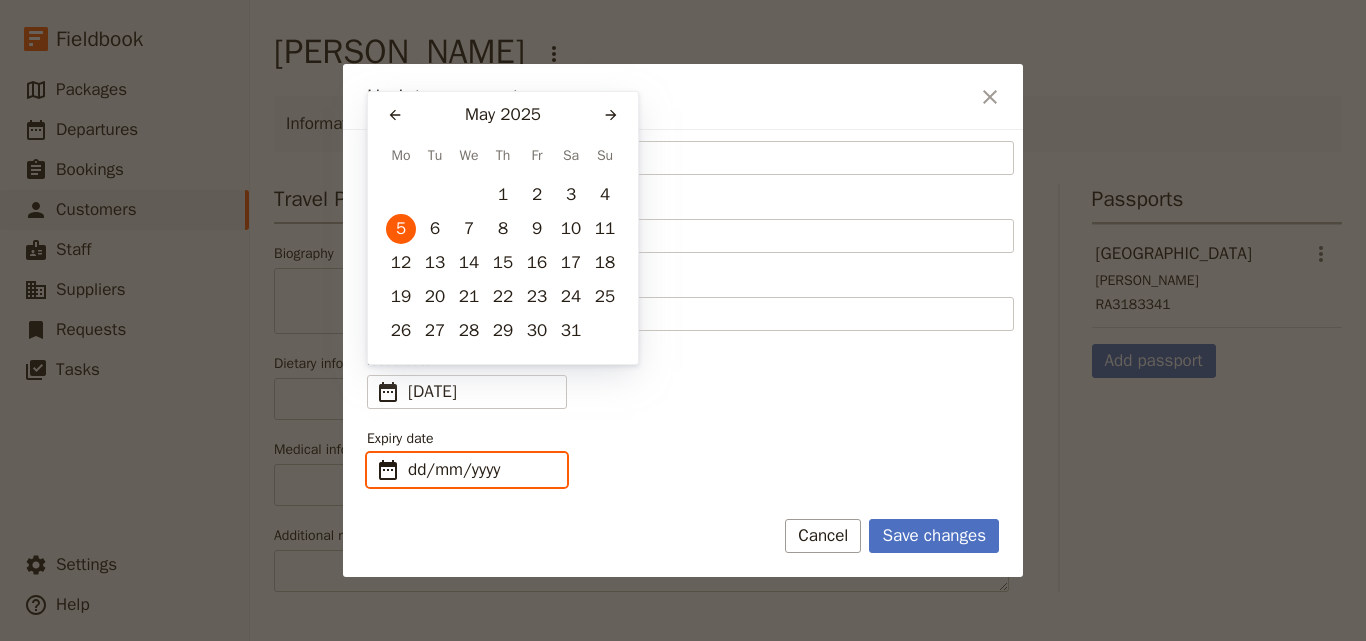 click on "dd/mm/yyyy" at bounding box center (481, 470) 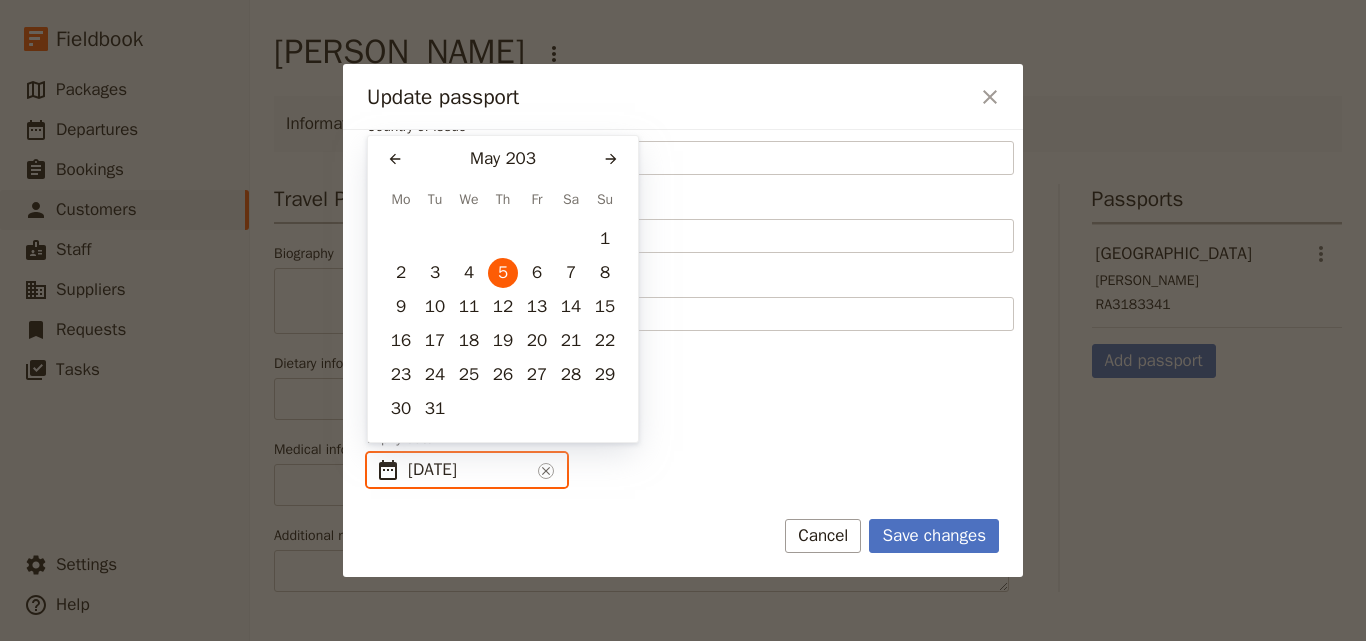type on "[DATE]" 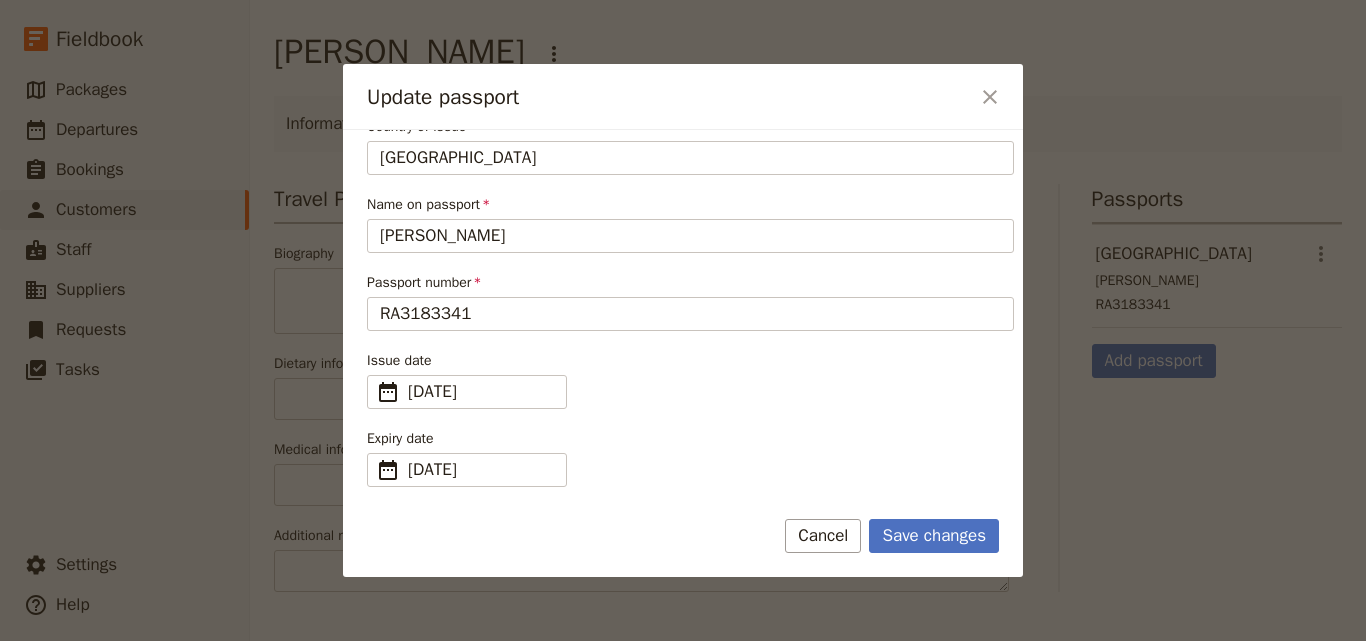 click on "Expiry date ​ 5 May 2035 05/05/2035 ​" at bounding box center (690, 458) 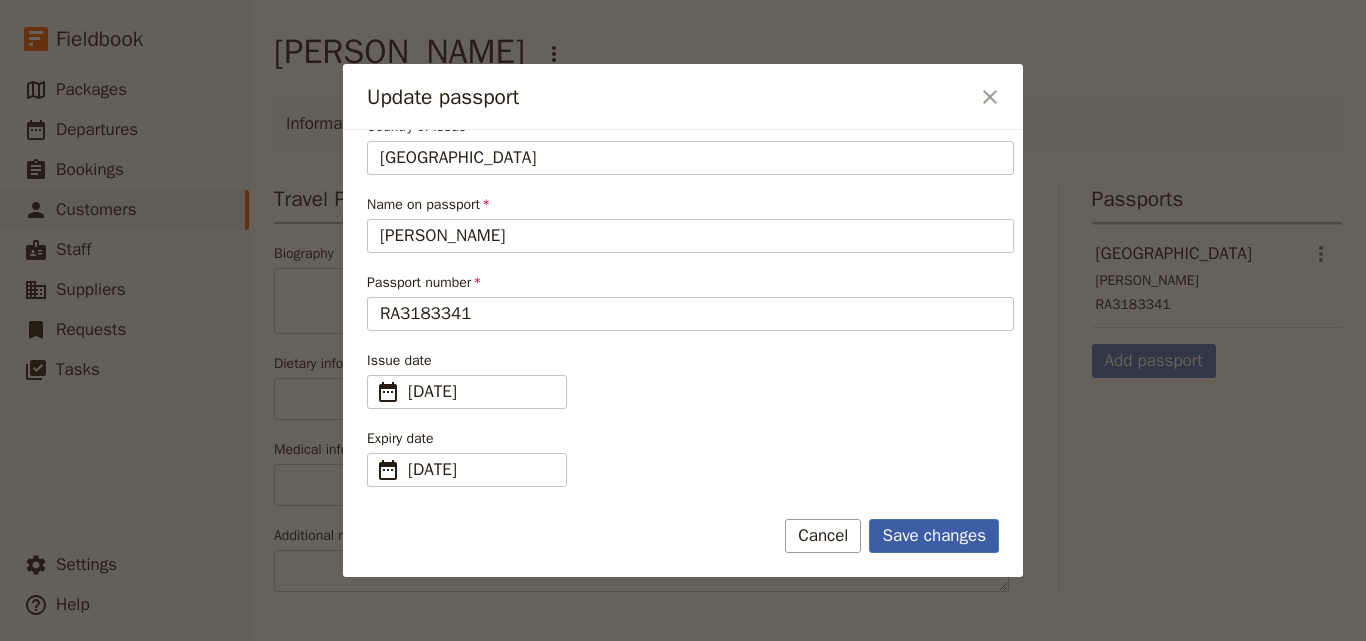 click on "Save changes" at bounding box center [934, 536] 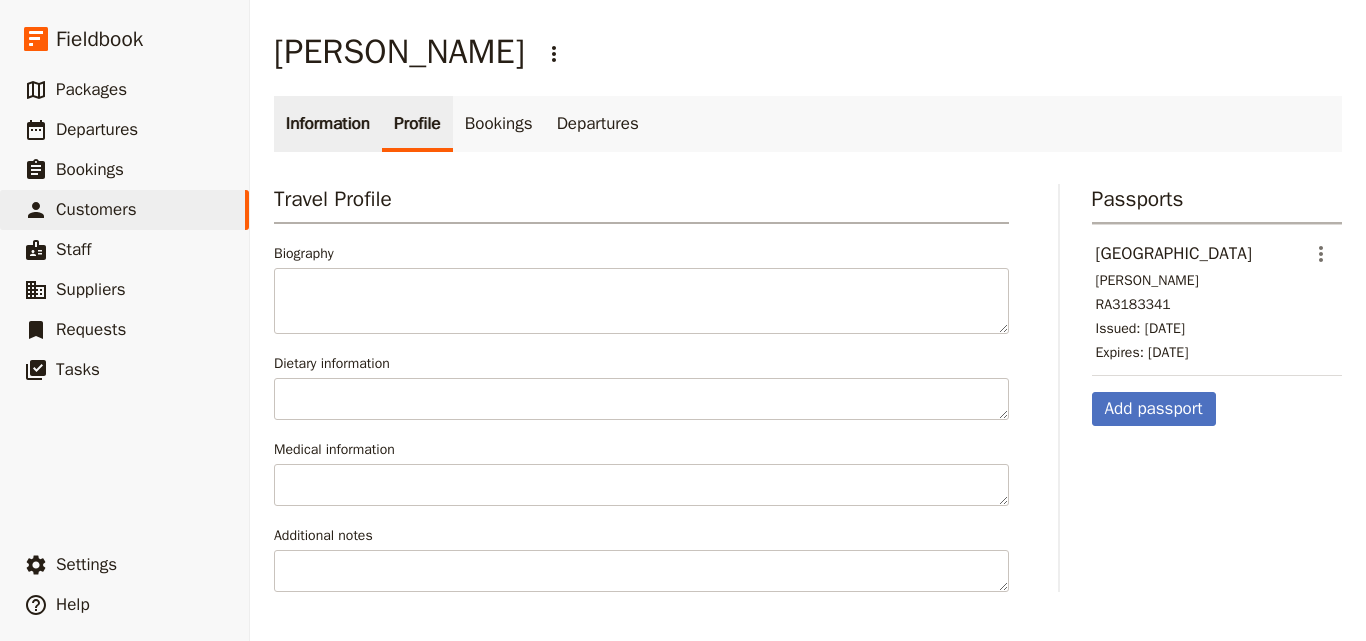 click on "Information" at bounding box center [328, 124] 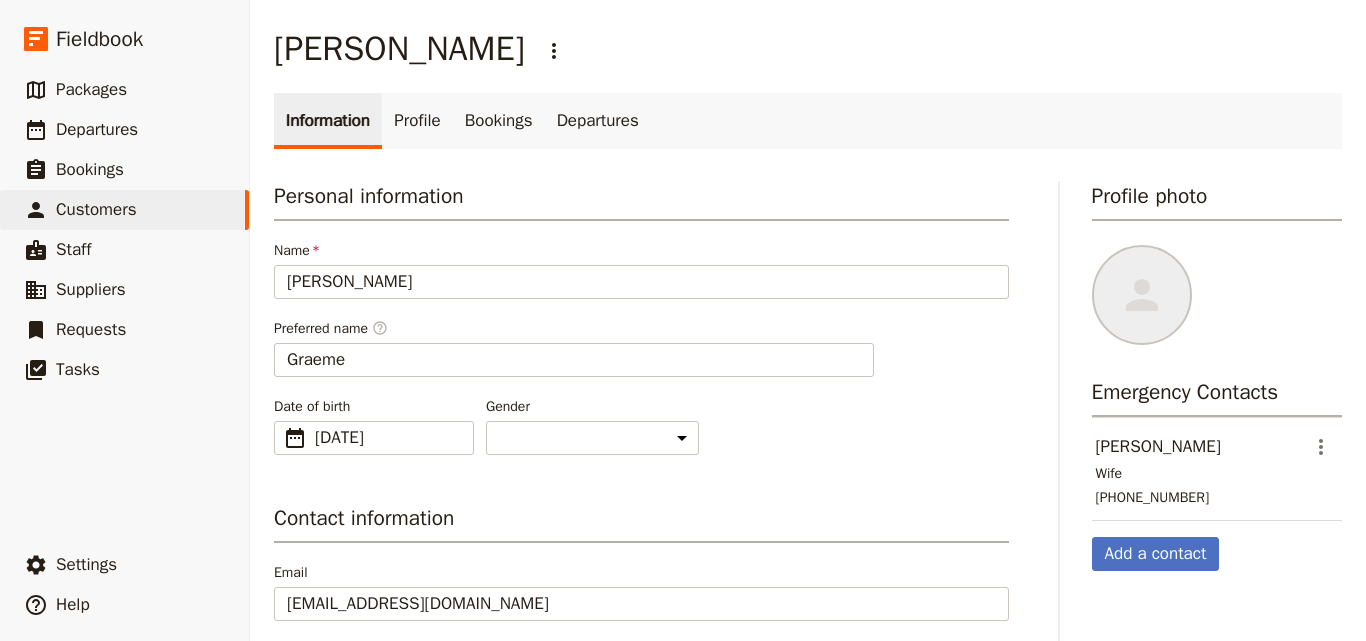 scroll, scrollTop: 0, scrollLeft: 0, axis: both 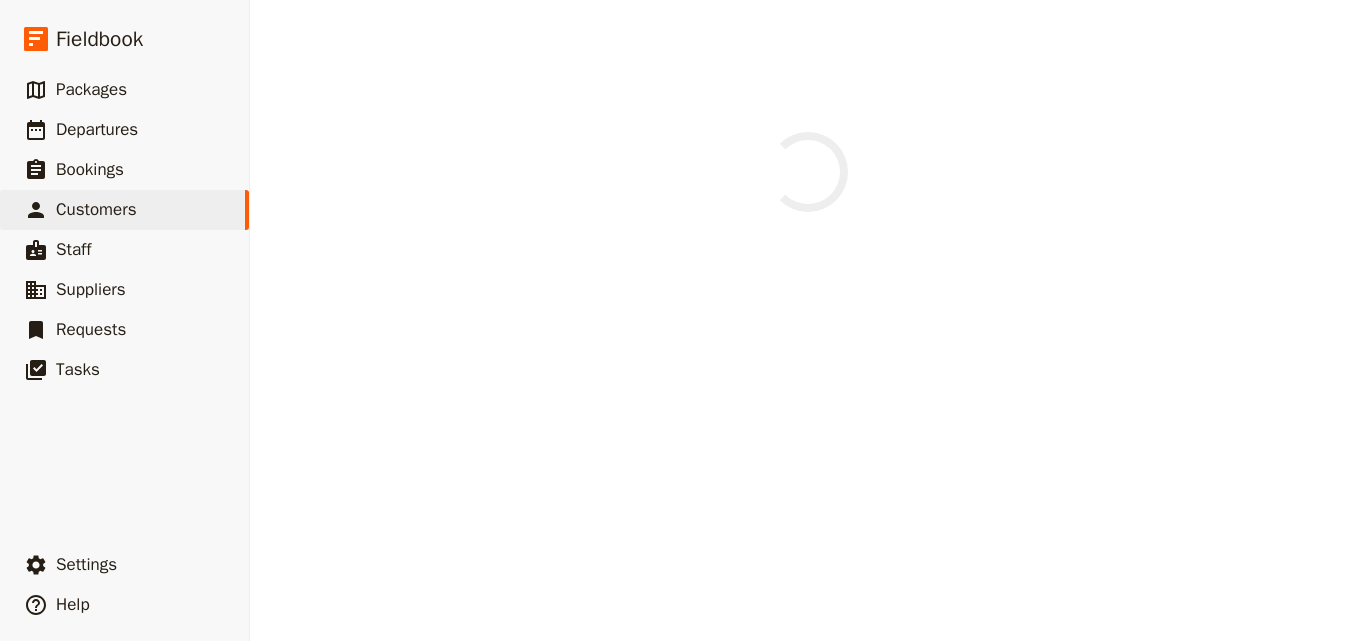 select on "[DEMOGRAPHIC_DATA]" 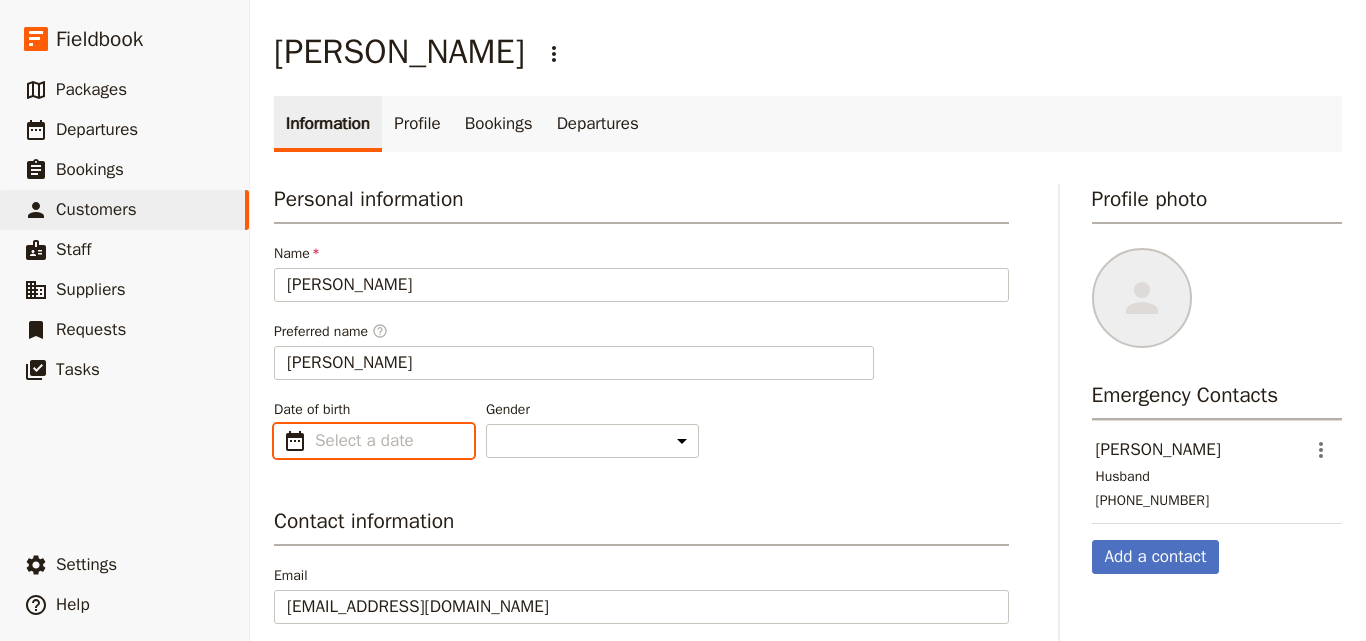 type on "dd/mm/yyyy" 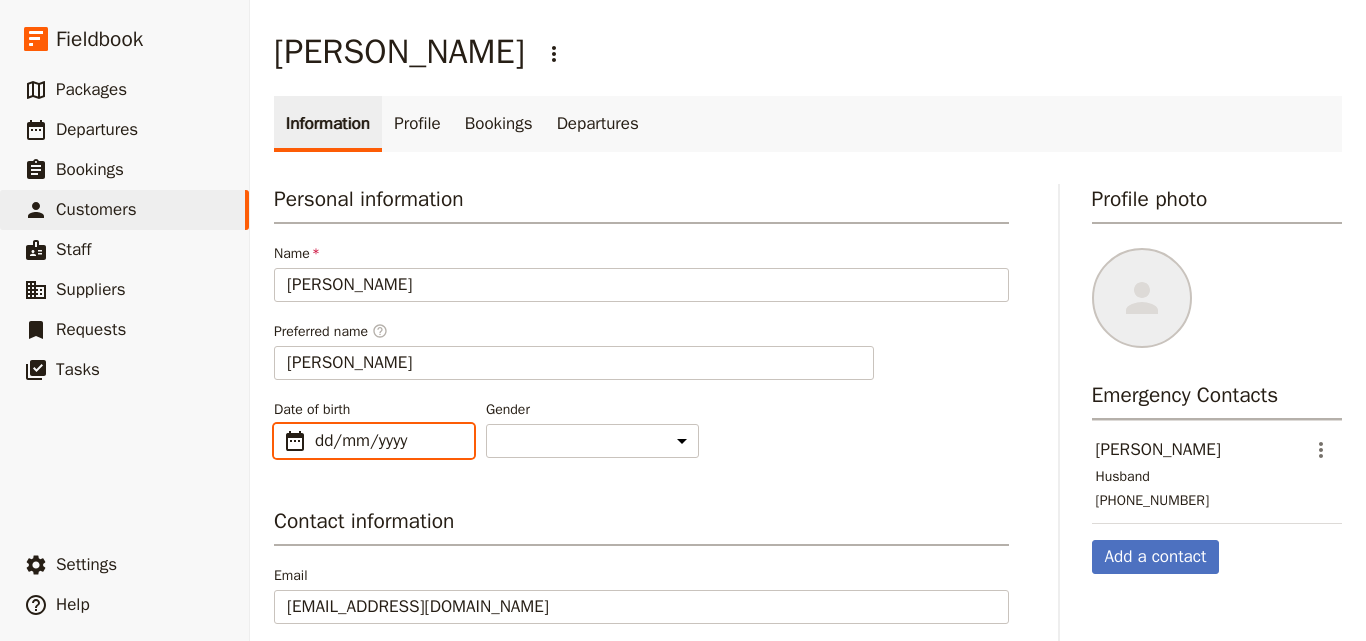 click on "dd/mm/yyyy" at bounding box center (388, 441) 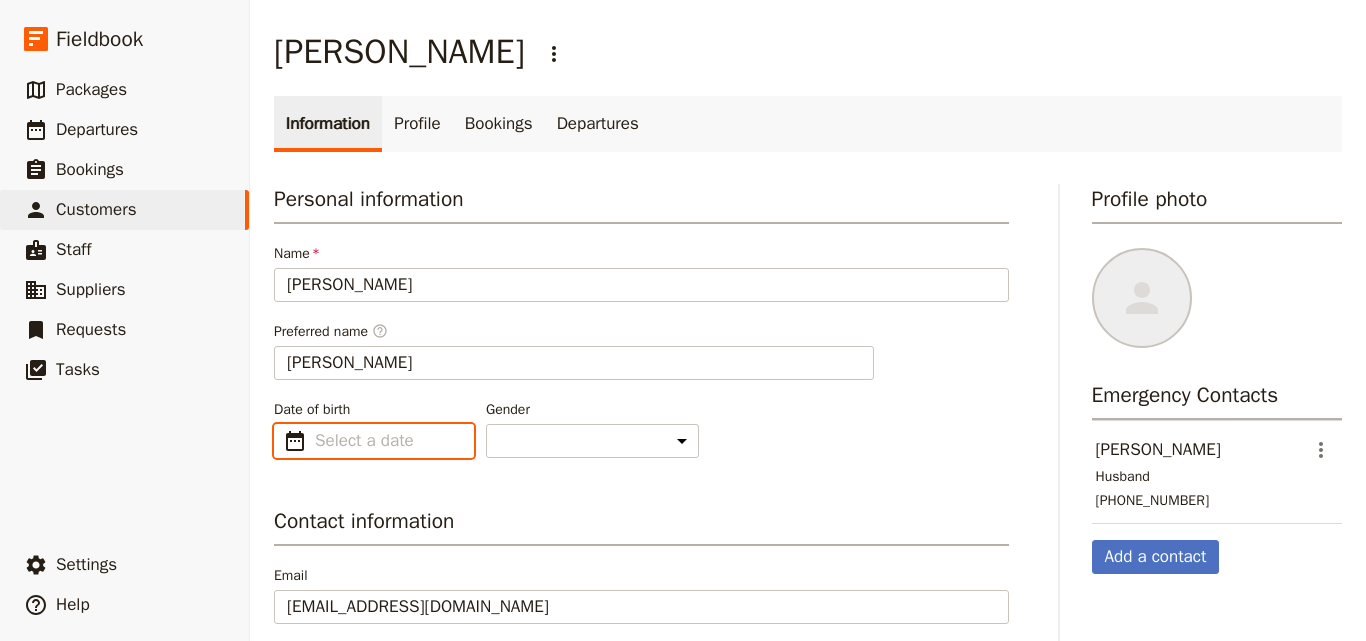 type on "dd/mm/yyyy" 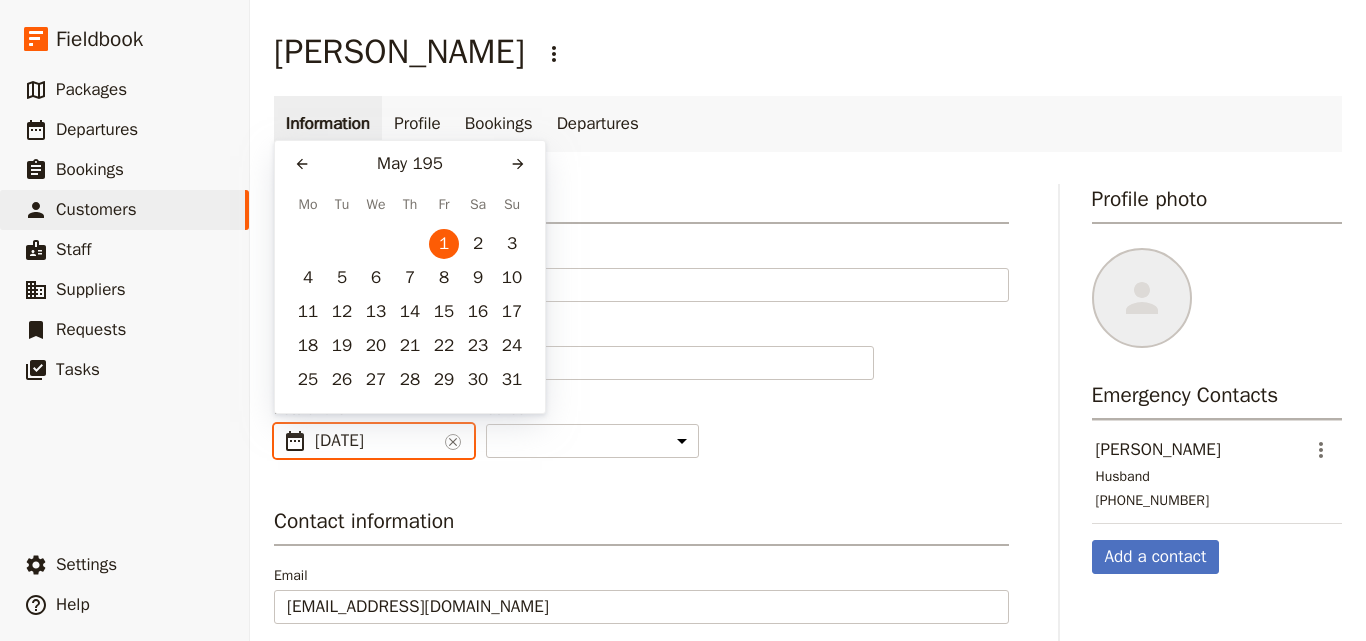 type on "[DATE]" 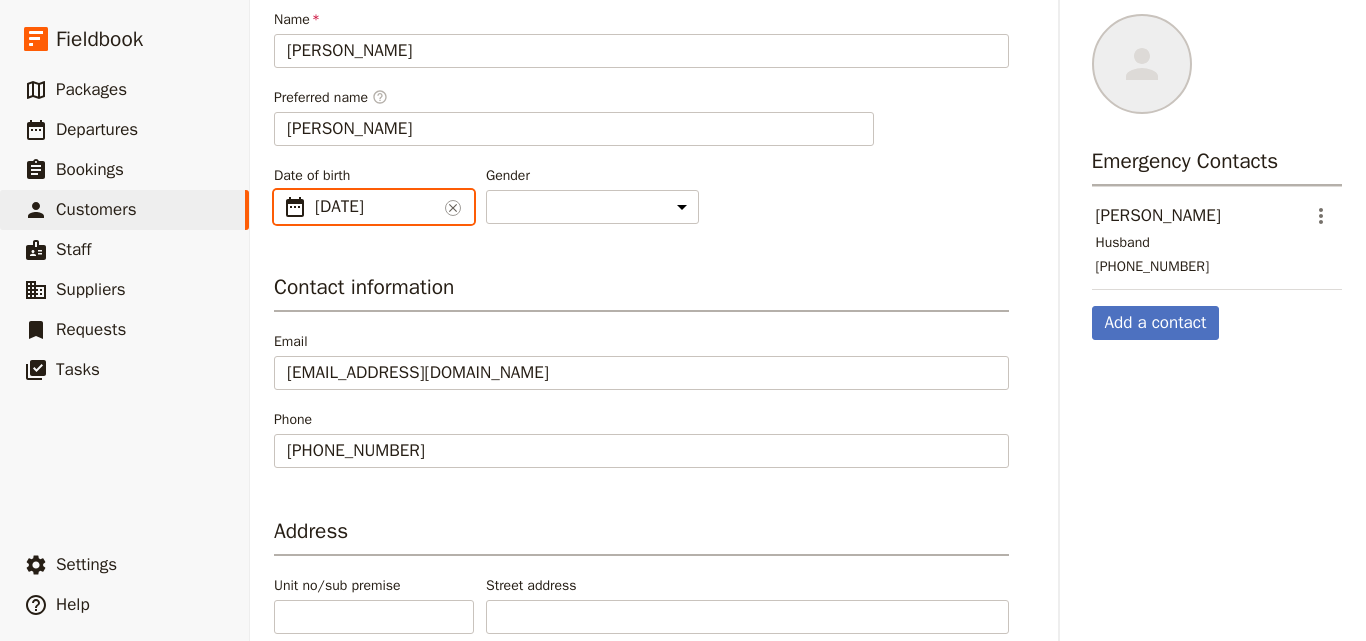 scroll, scrollTop: 403, scrollLeft: 0, axis: vertical 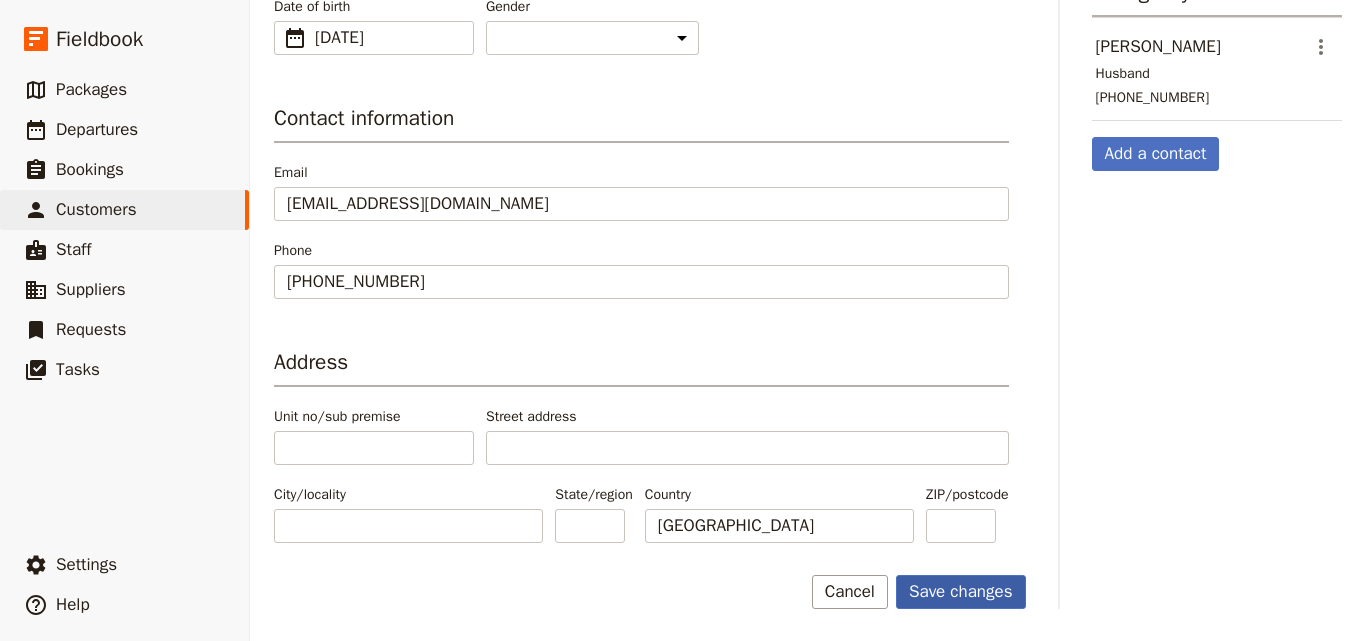 click on "Save changes" at bounding box center (961, 592) 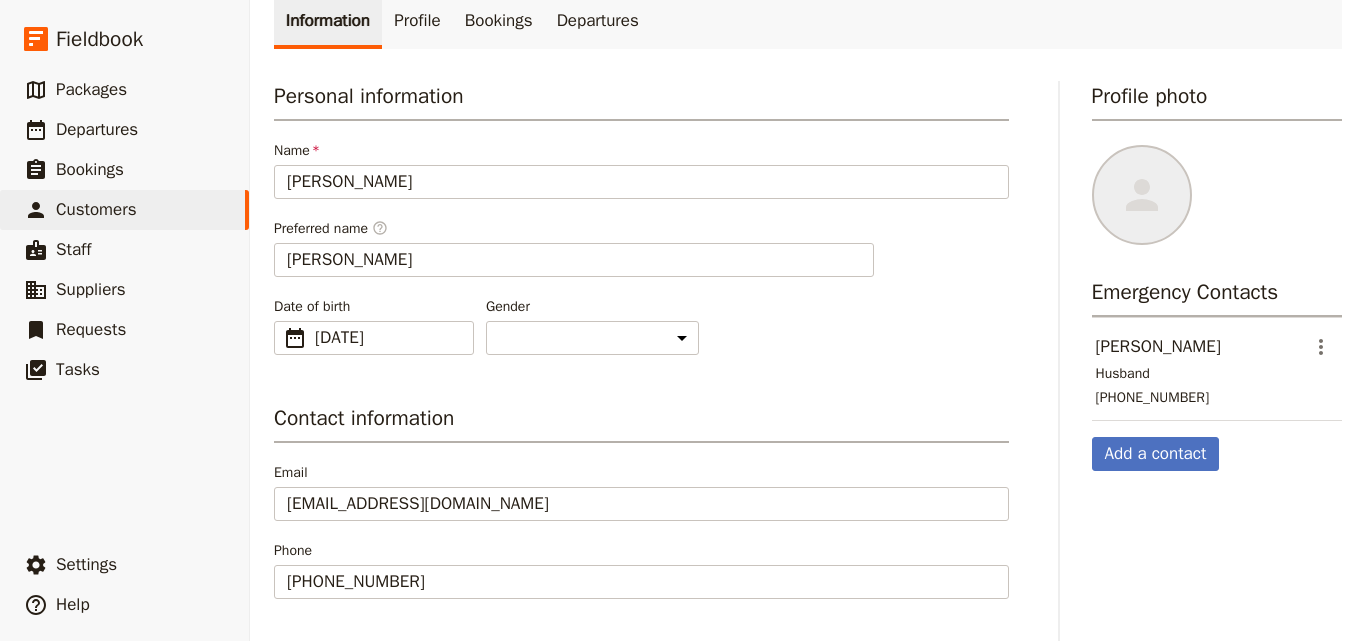 scroll, scrollTop: 0, scrollLeft: 0, axis: both 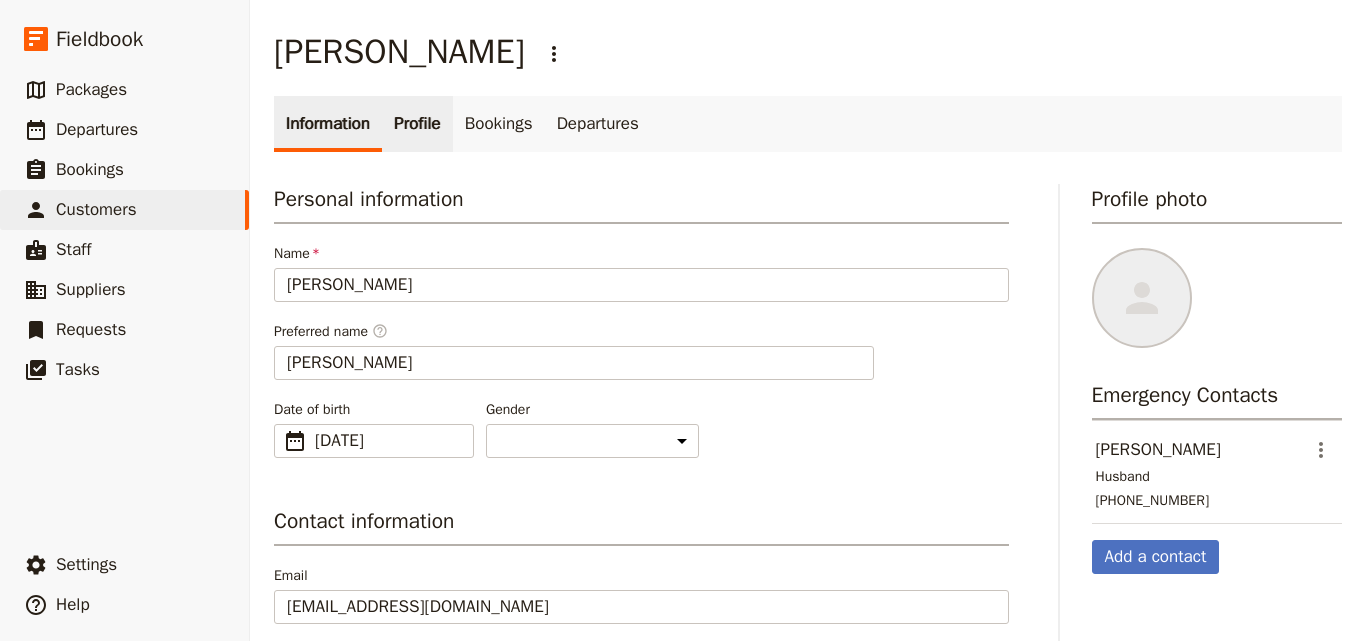 click on "Profile" at bounding box center (417, 124) 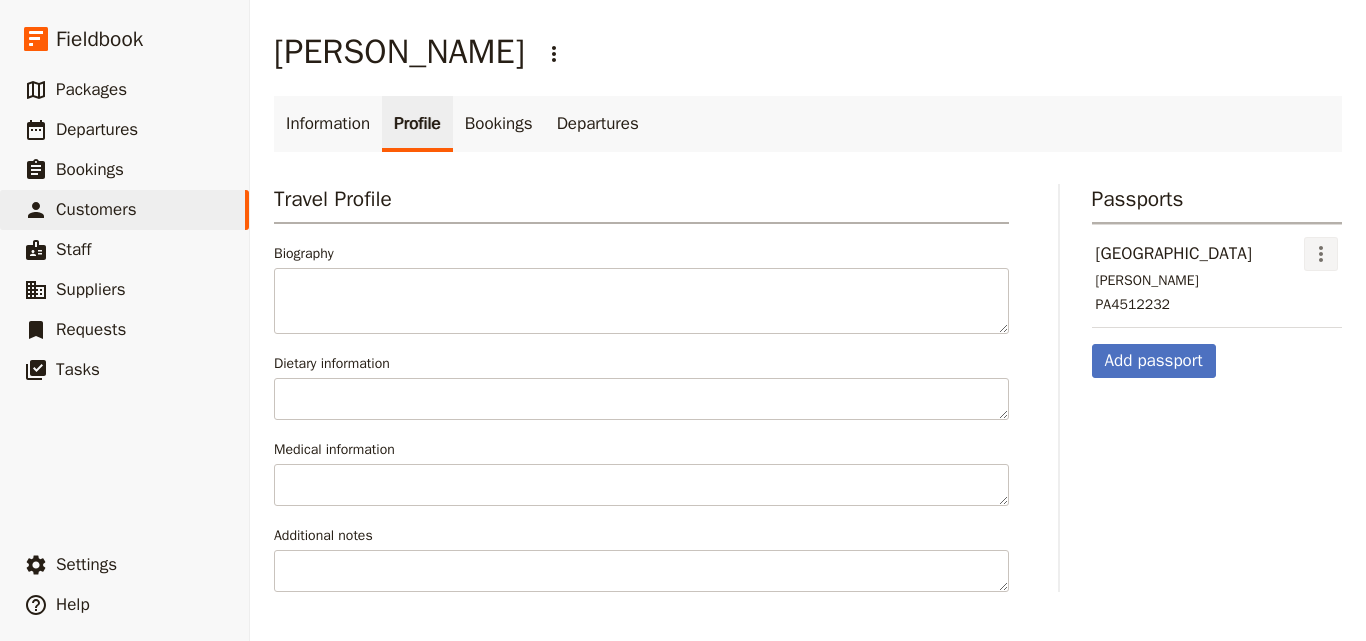 click 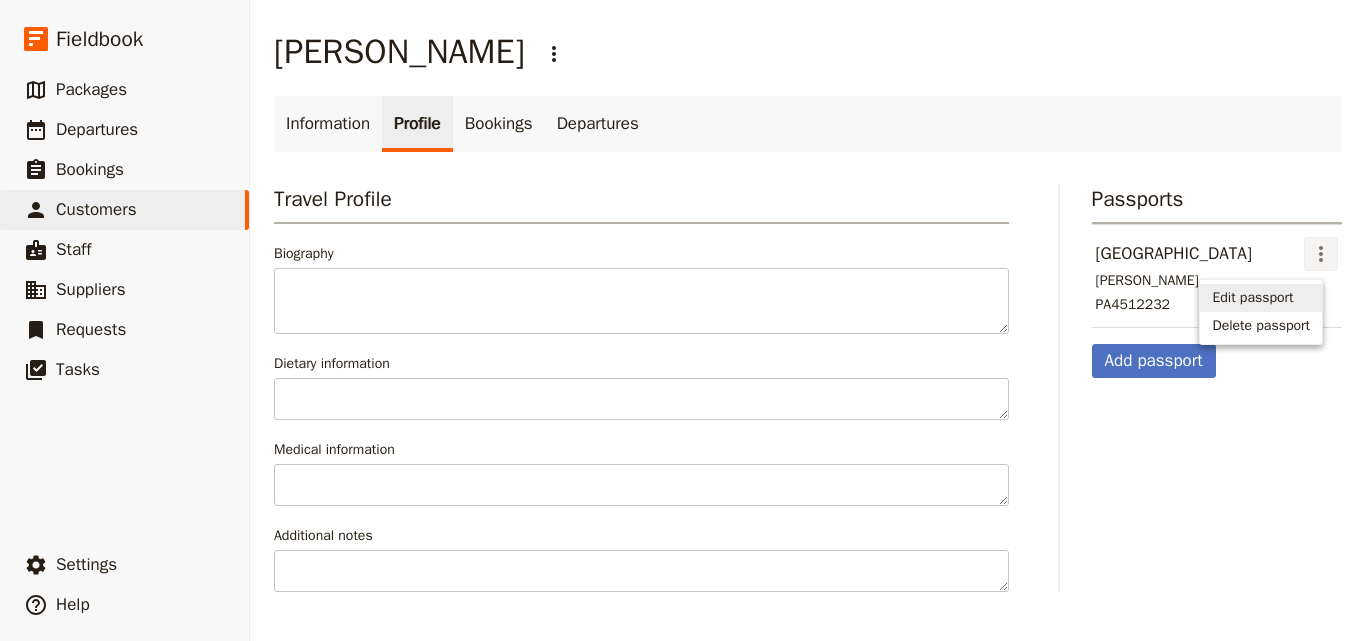 click on "Edit passport" at bounding box center (1261, 298) 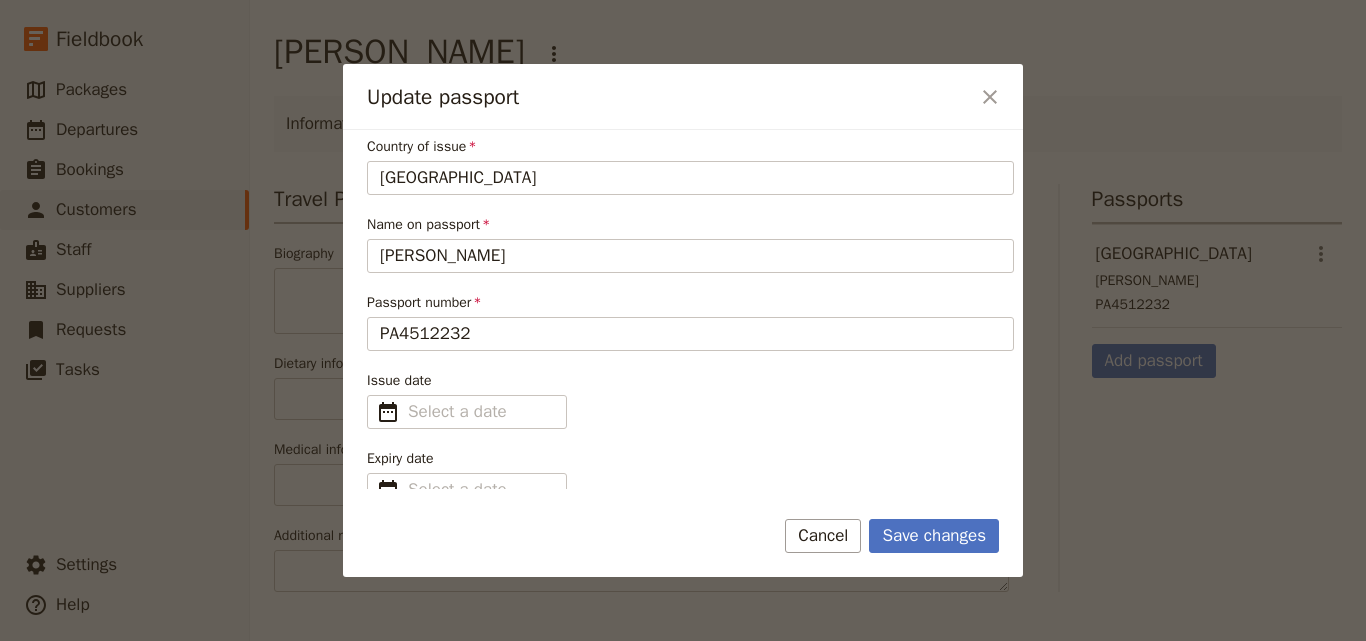 scroll, scrollTop: 89, scrollLeft: 0, axis: vertical 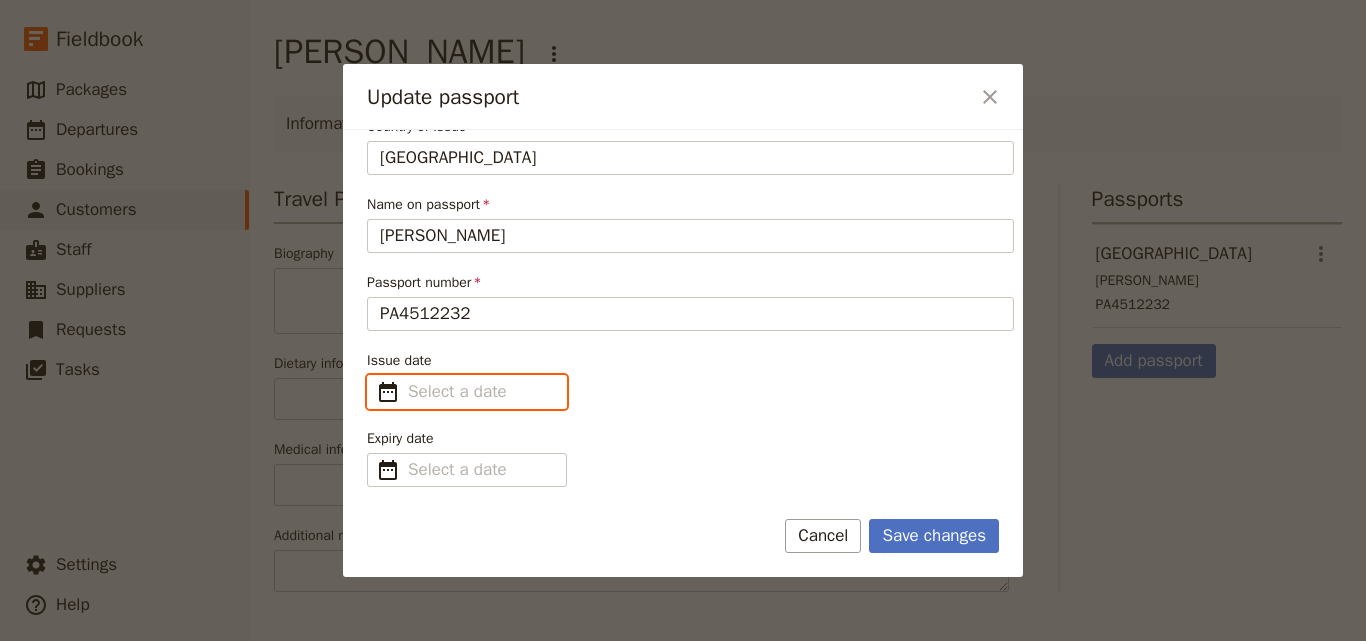 type on "dd/mm/yyyy" 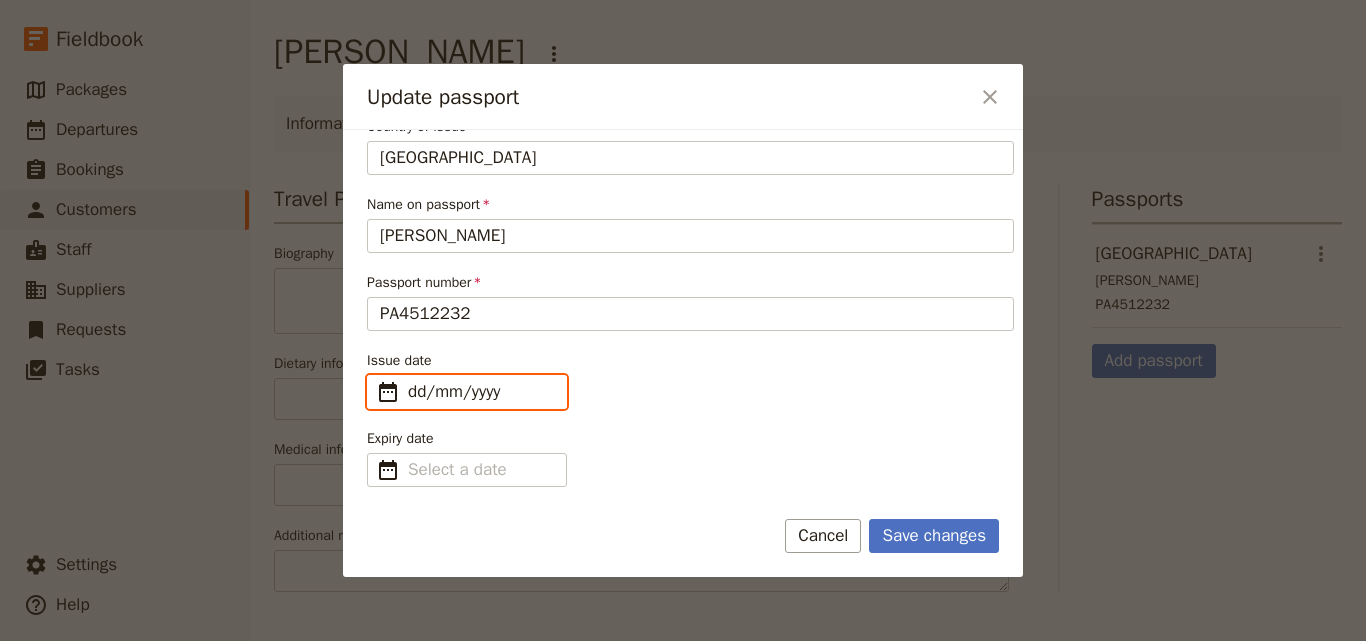 click on "dd/mm/yyyy" at bounding box center (481, 392) 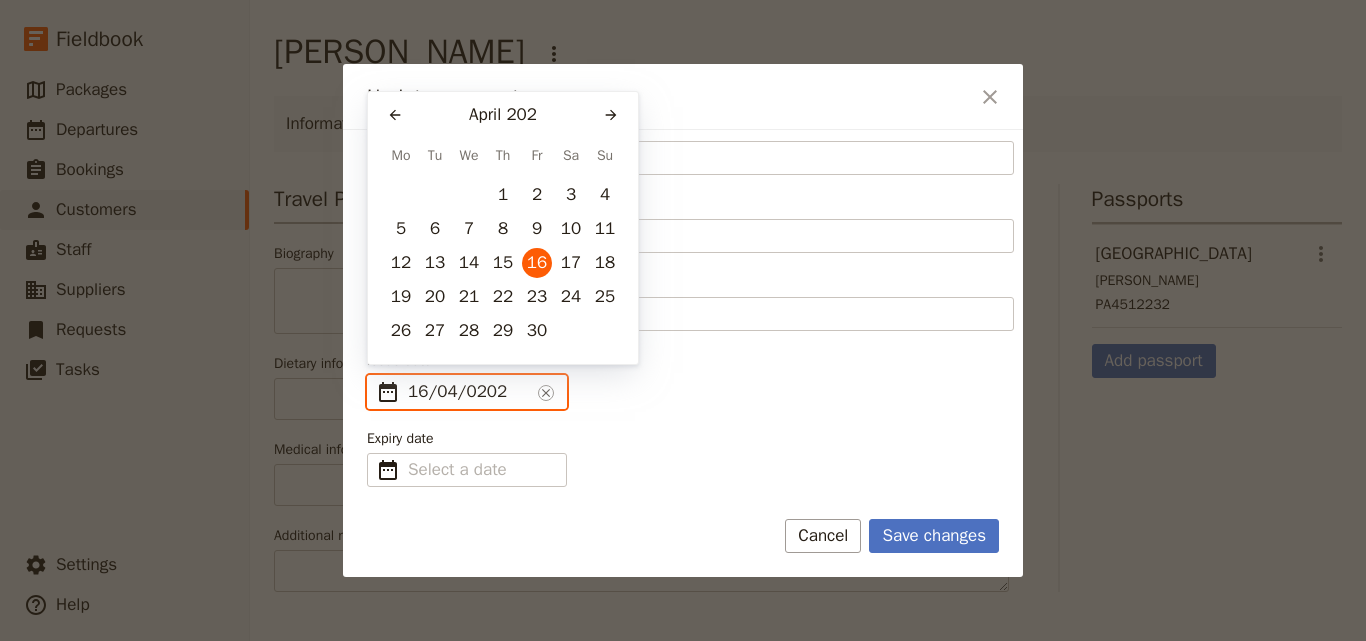 type on "16/04/2025" 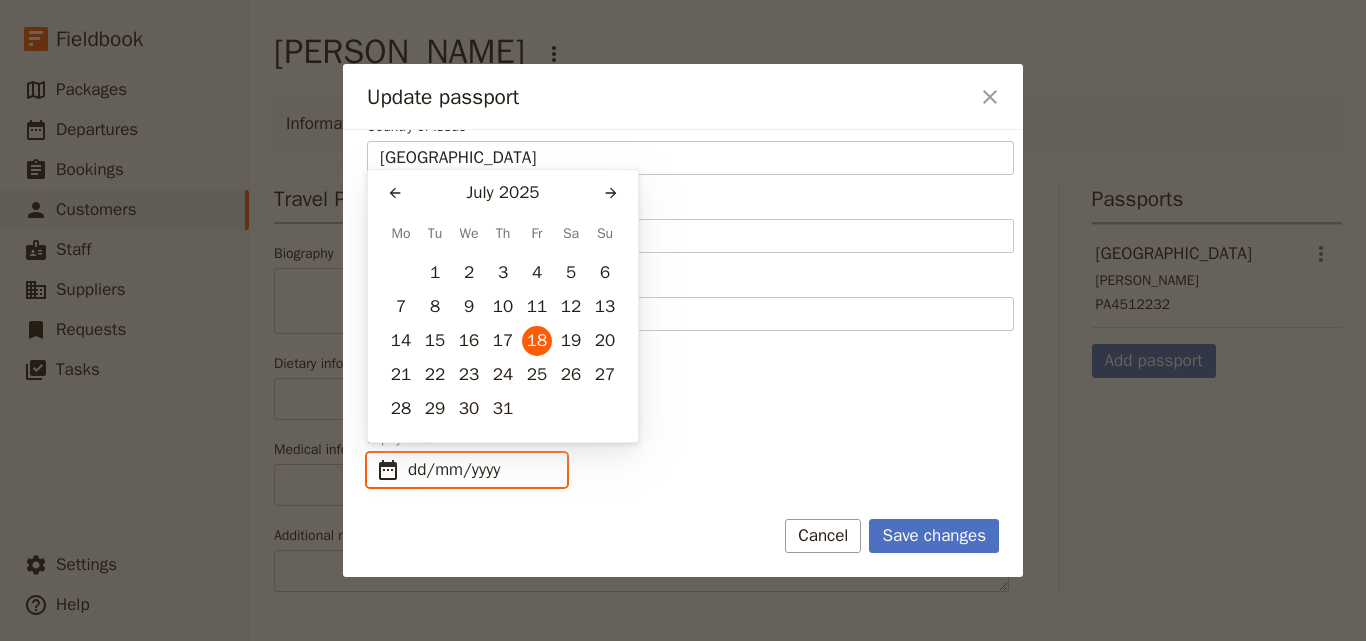 click on "dd/mm/yyyy" at bounding box center [481, 470] 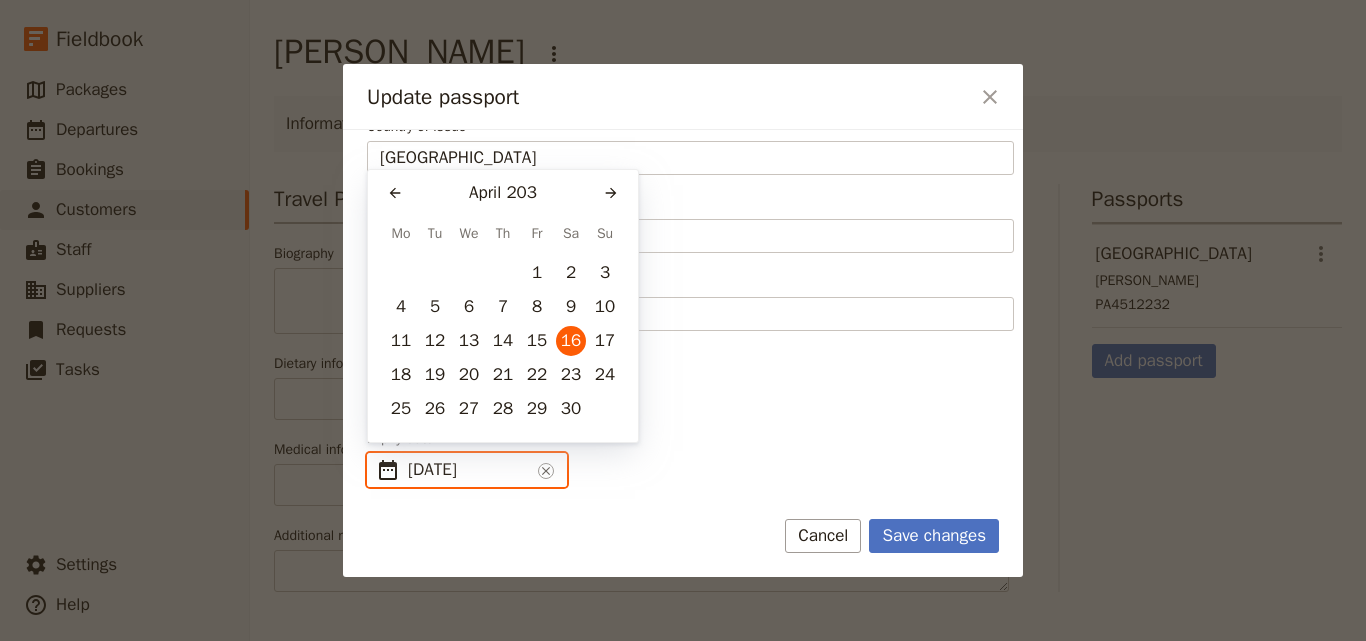 type on "16/04/2035" 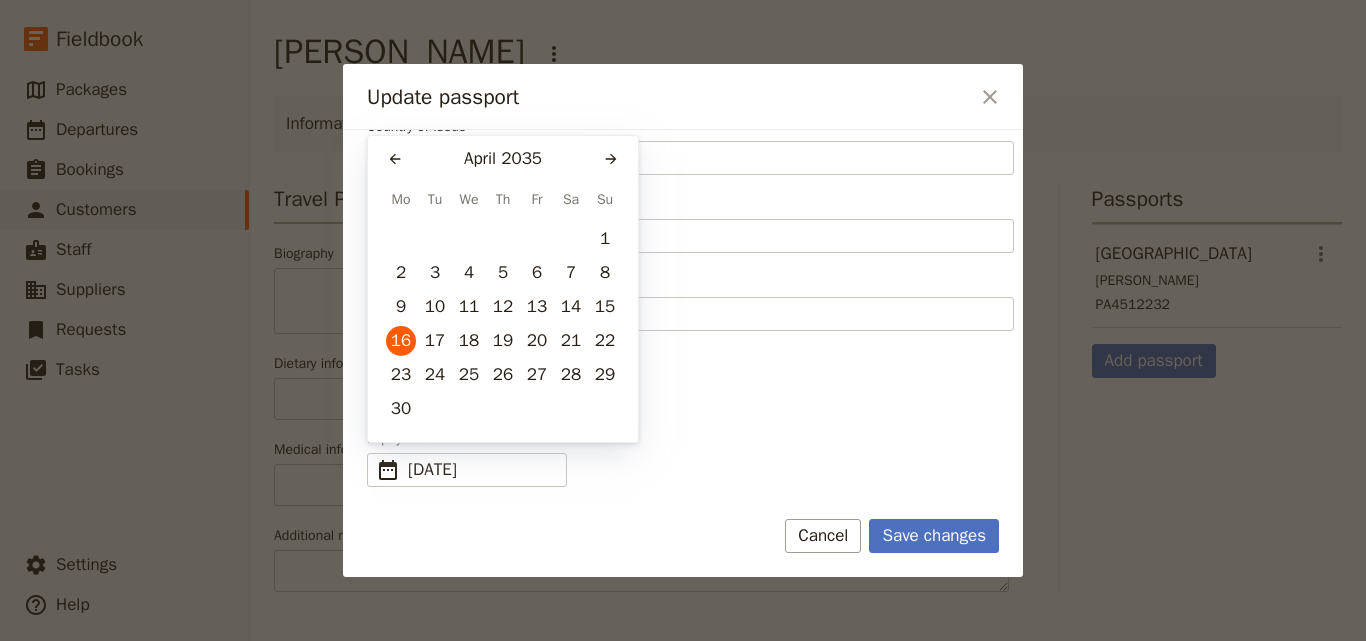 click on "Passport Information Country of issue Australia Name on passport HELEN DAVID Passport number PA4512232 Issue date ​ 16 Apr 2025 16/04/2025 ​ 2025-04-16 Expiry date ​ 16 Apr 2035 16/04/2035 ​ 2035-04-16 Save changes Cancel" at bounding box center [683, 353] 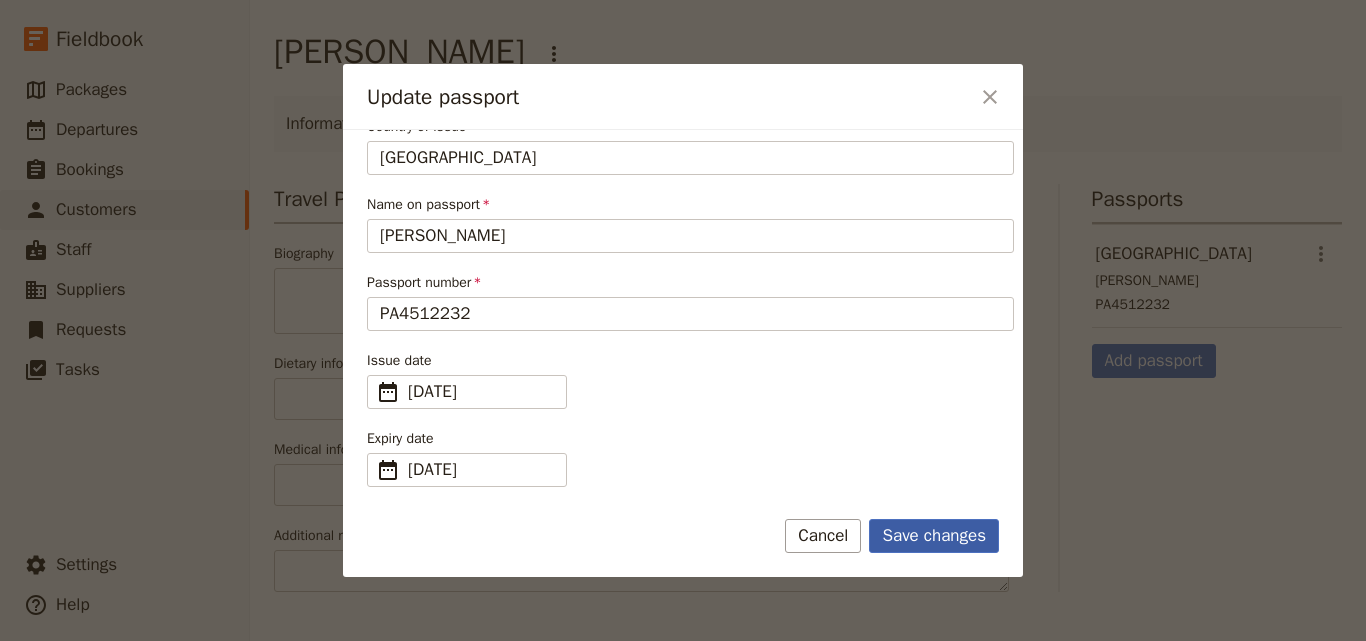 click on "Save changes" at bounding box center (934, 536) 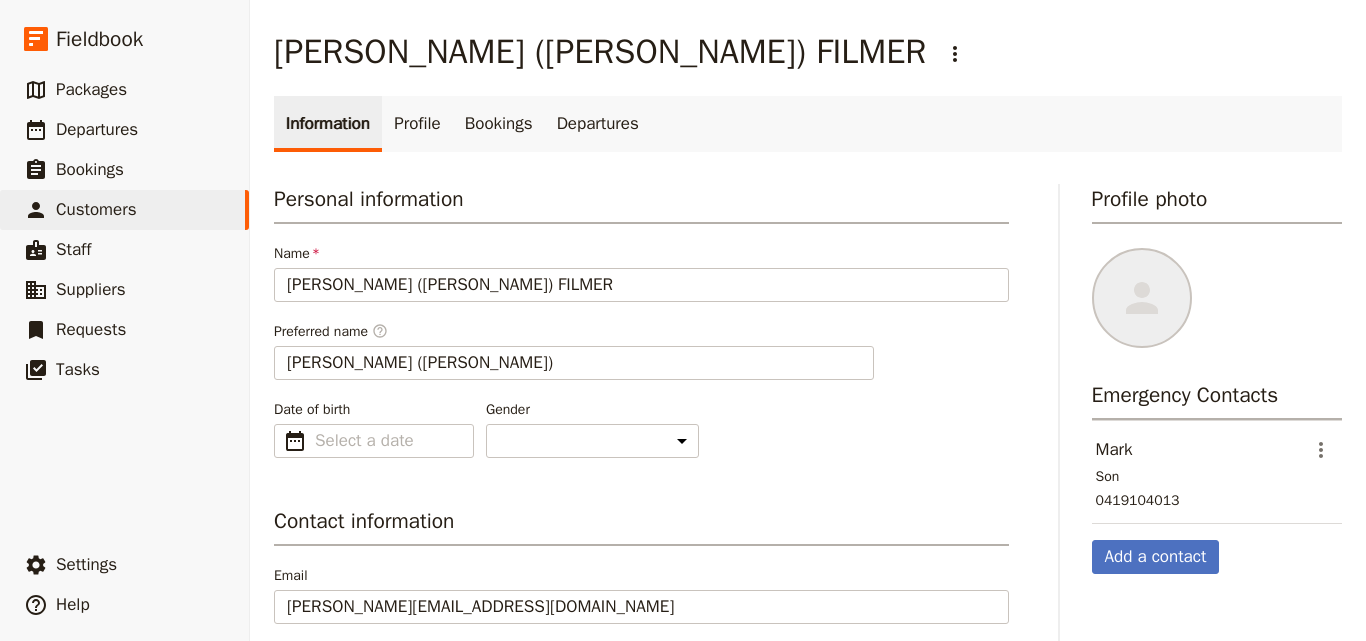 select on "[DEMOGRAPHIC_DATA]" 